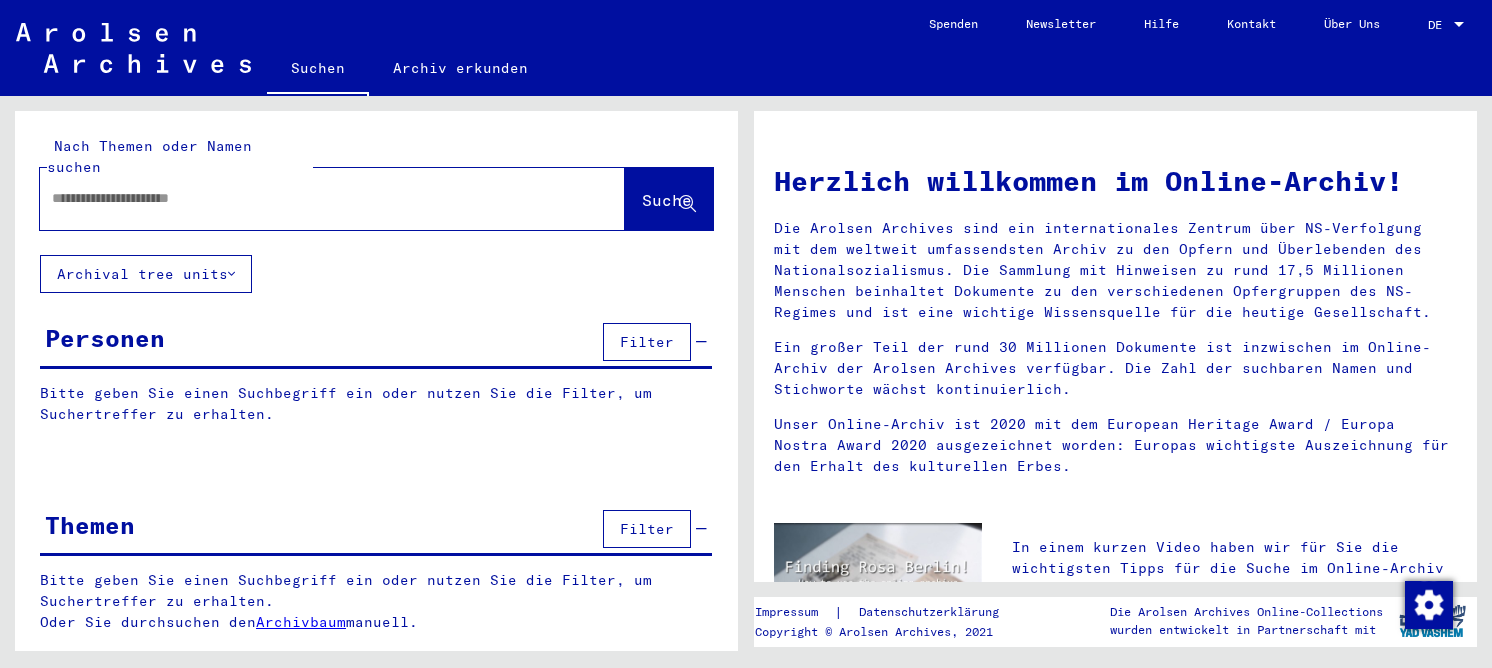 scroll, scrollTop: 0, scrollLeft: 0, axis: both 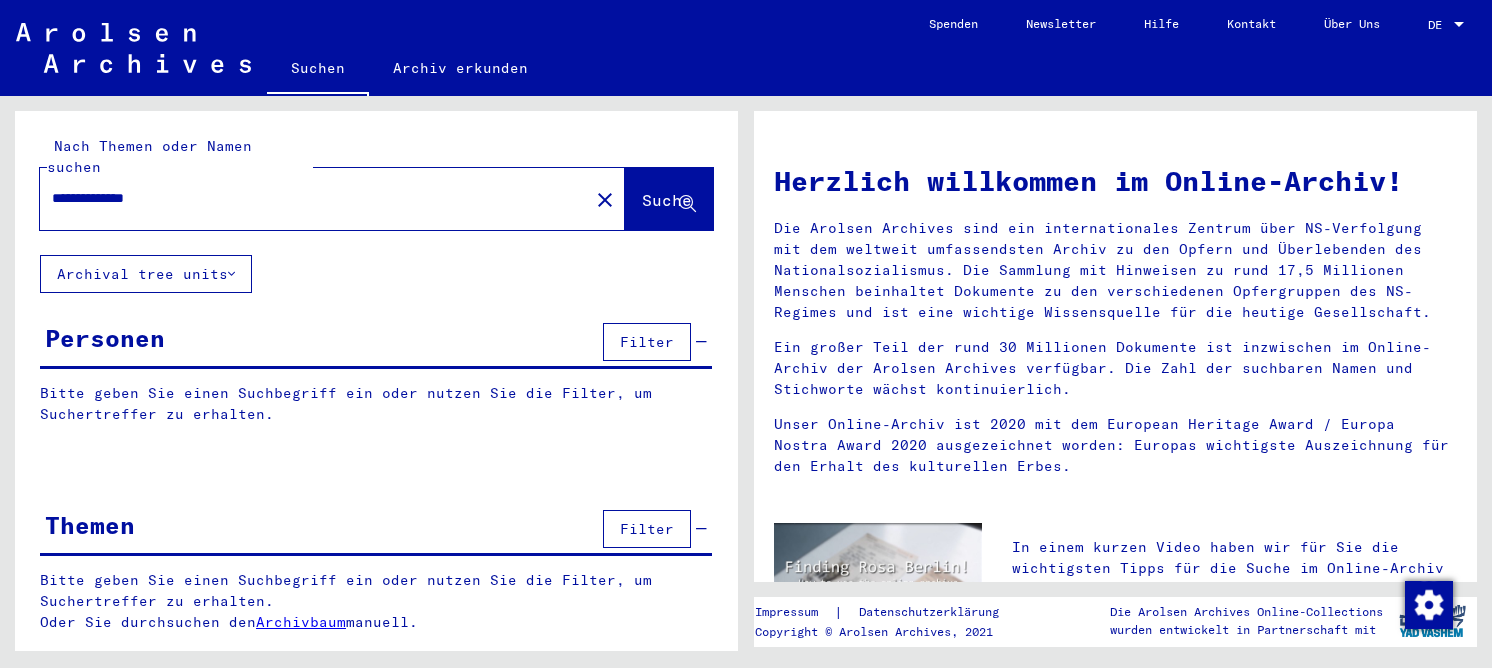 type on "**********" 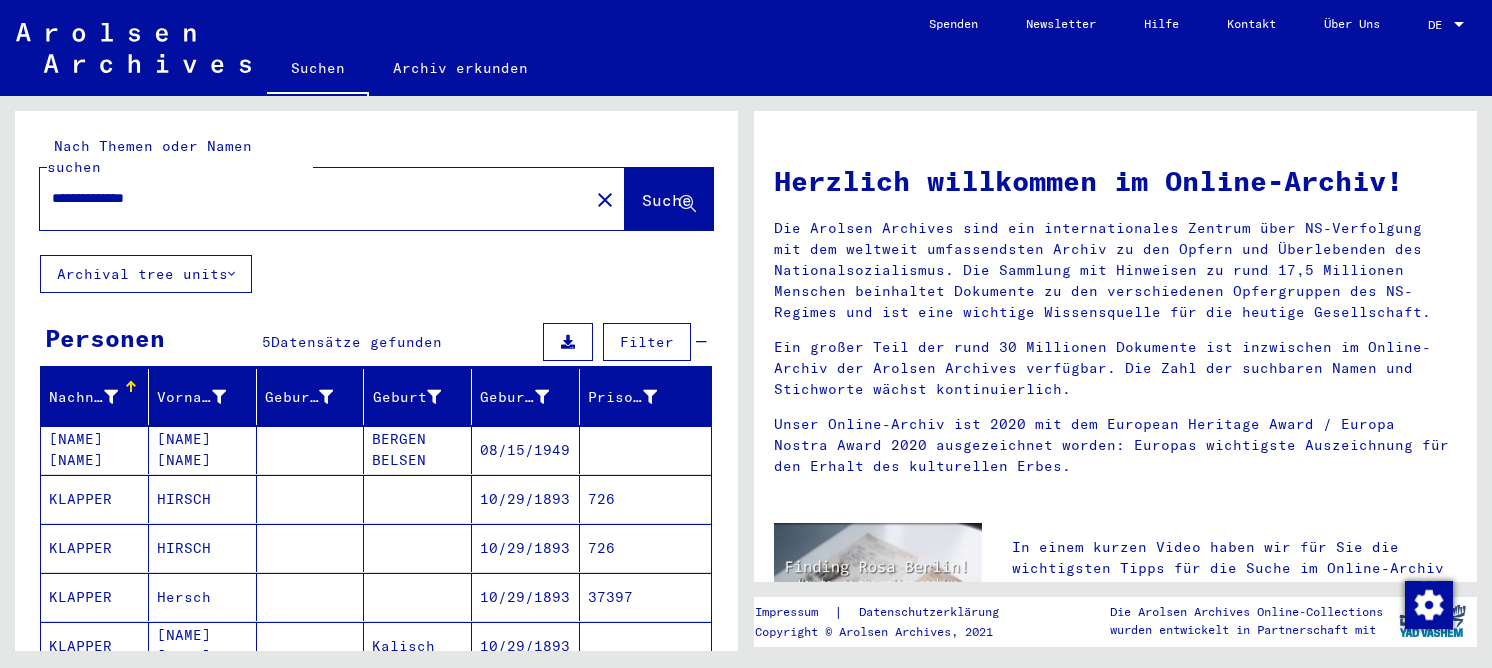 click on "10/29/1893" at bounding box center [526, 597] 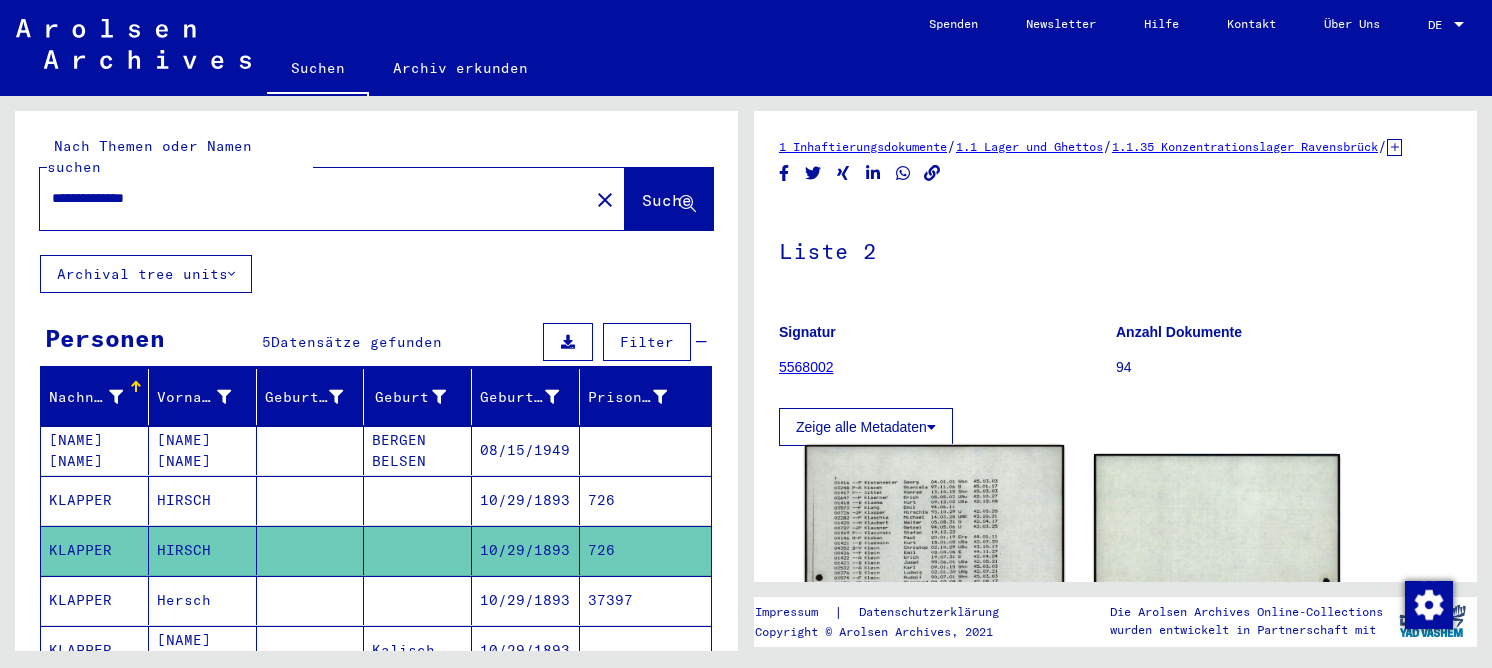 scroll, scrollTop: 0, scrollLeft: 0, axis: both 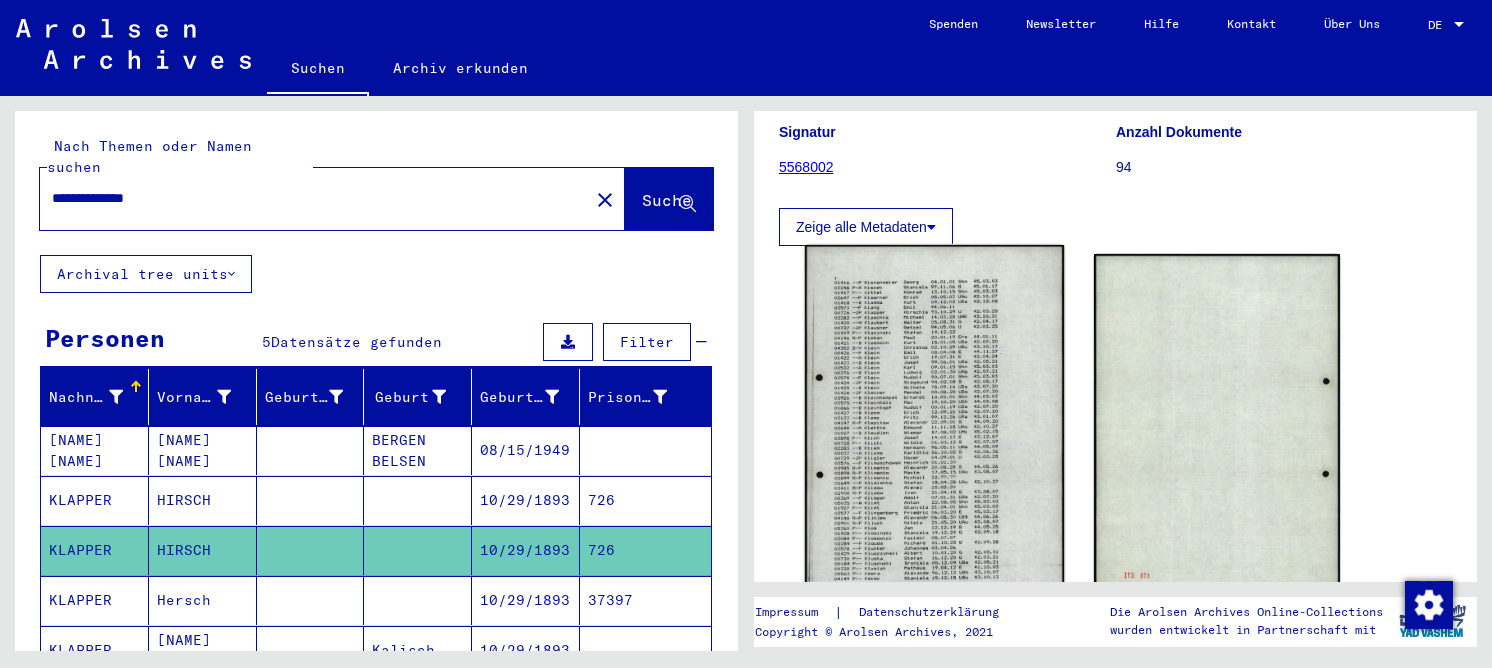 click 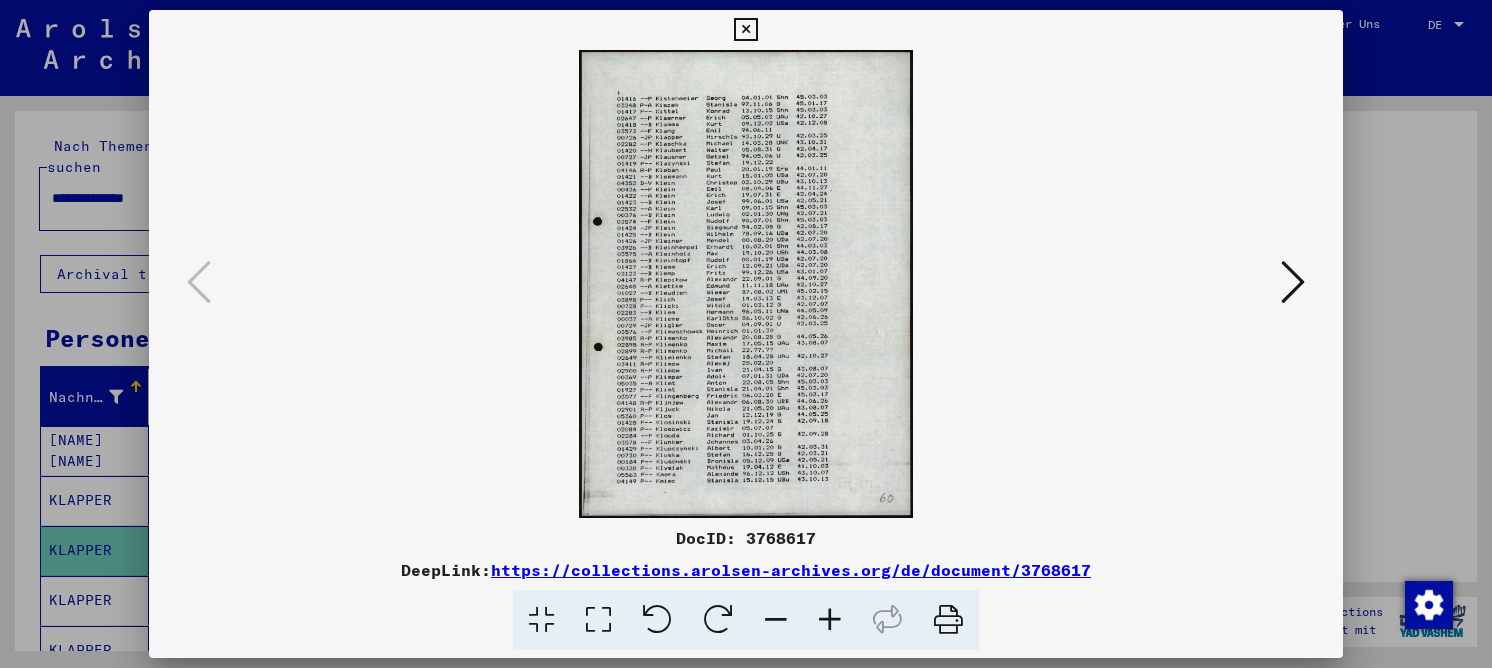 click at bounding box center [598, 620] 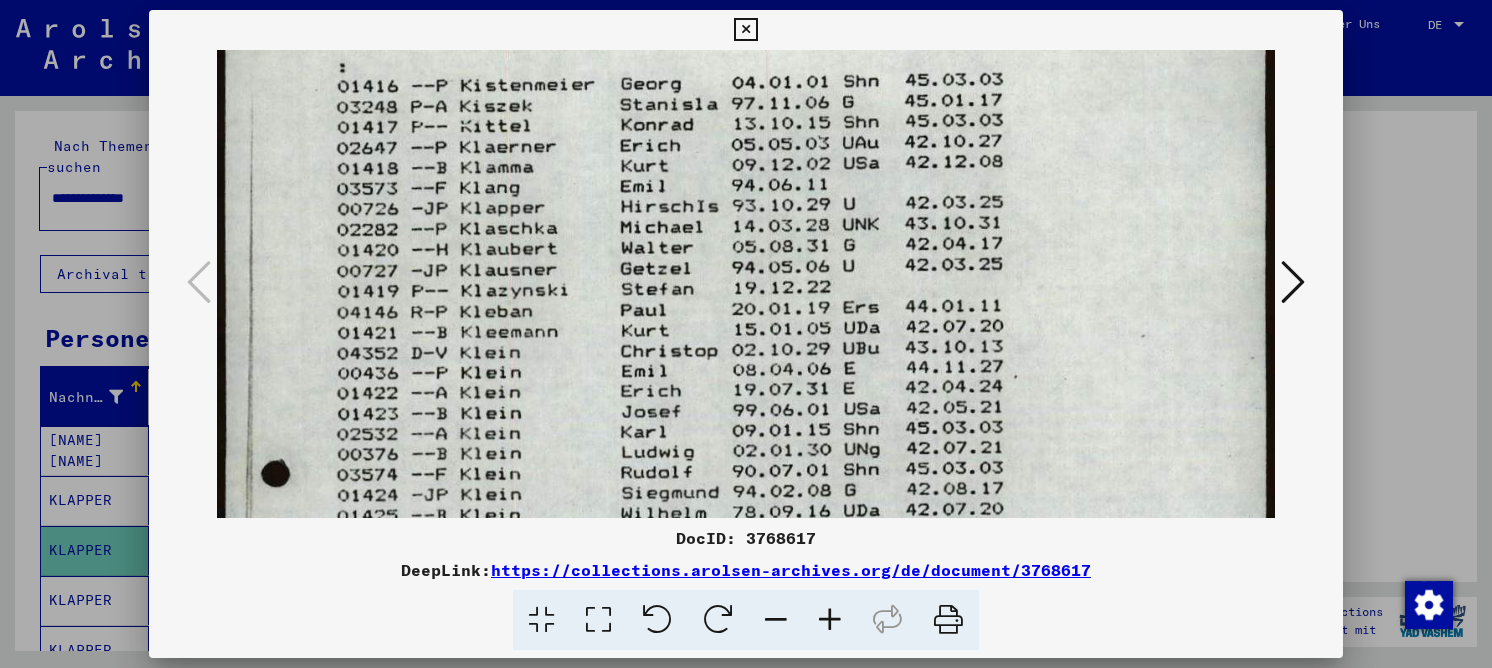 scroll, scrollTop: 121, scrollLeft: 0, axis: vertical 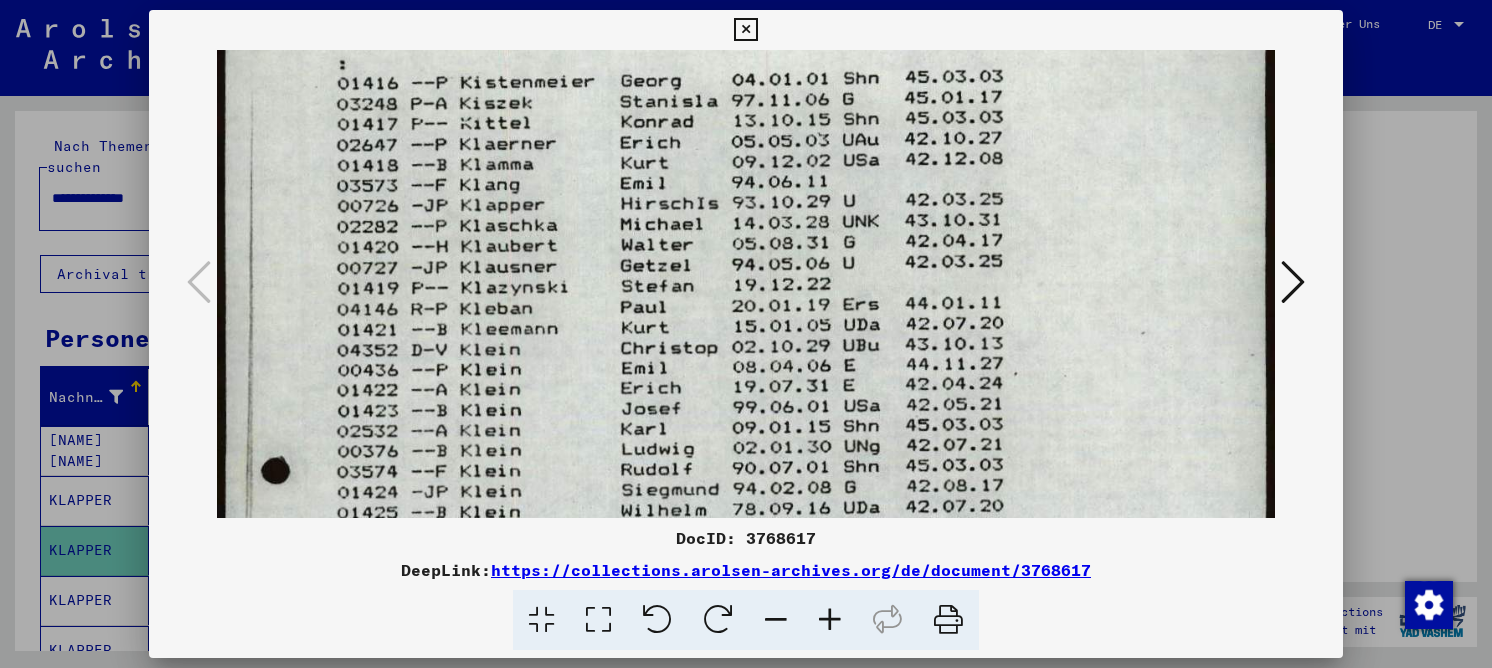 drag, startPoint x: 609, startPoint y: 404, endPoint x: 598, endPoint y: 283, distance: 121.49897 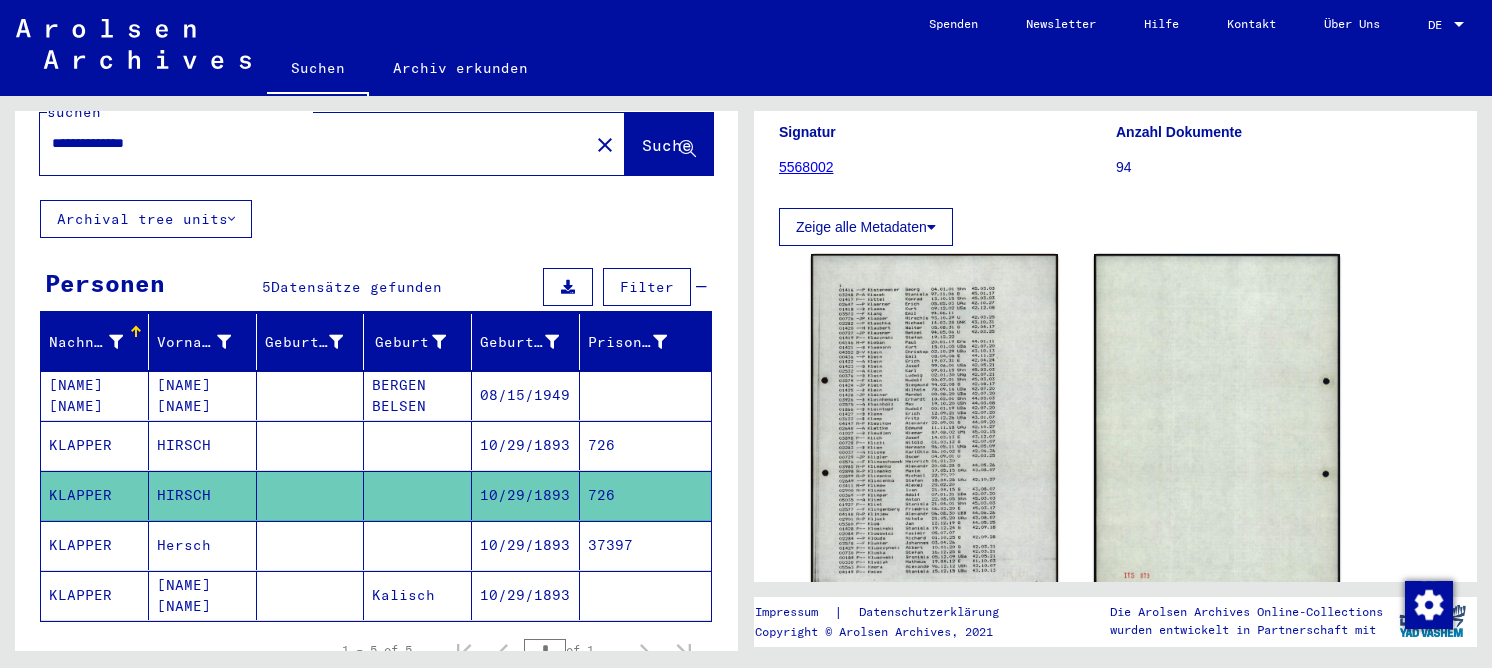 scroll, scrollTop: 100, scrollLeft: 0, axis: vertical 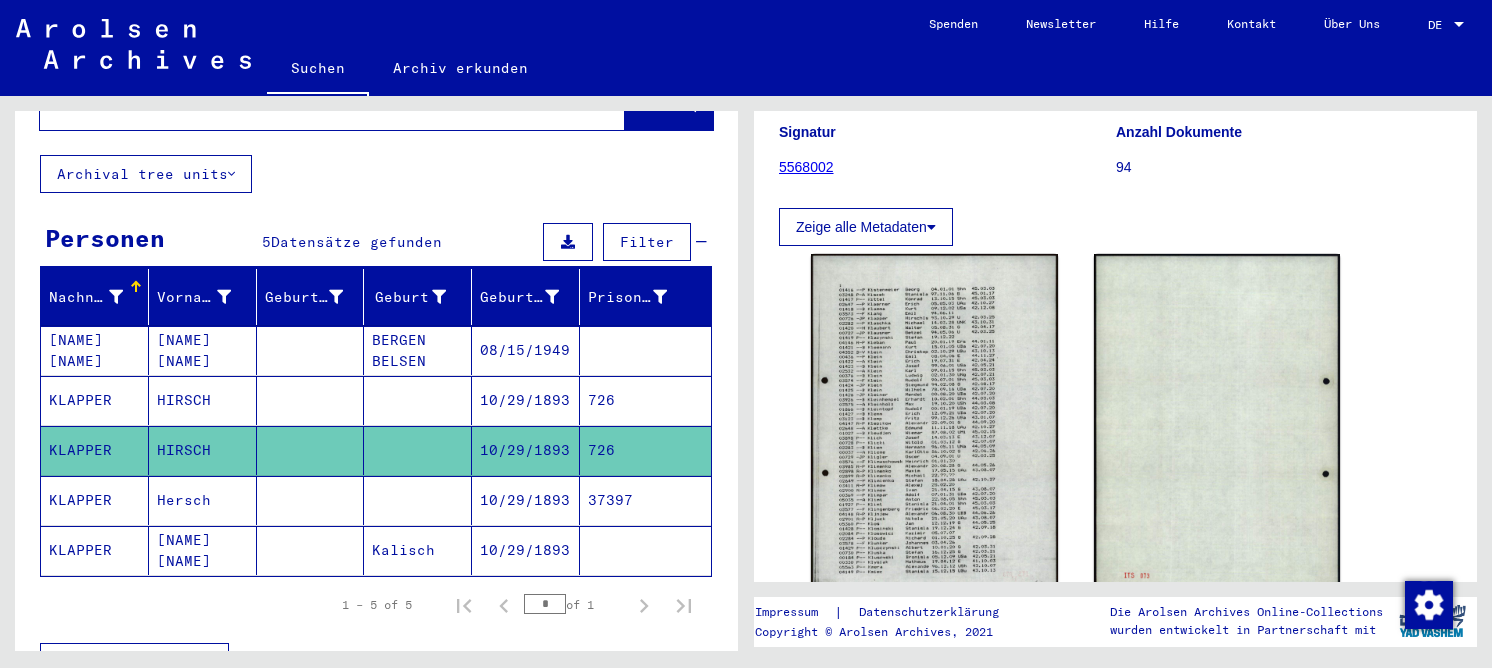 click on "10/29/1893" 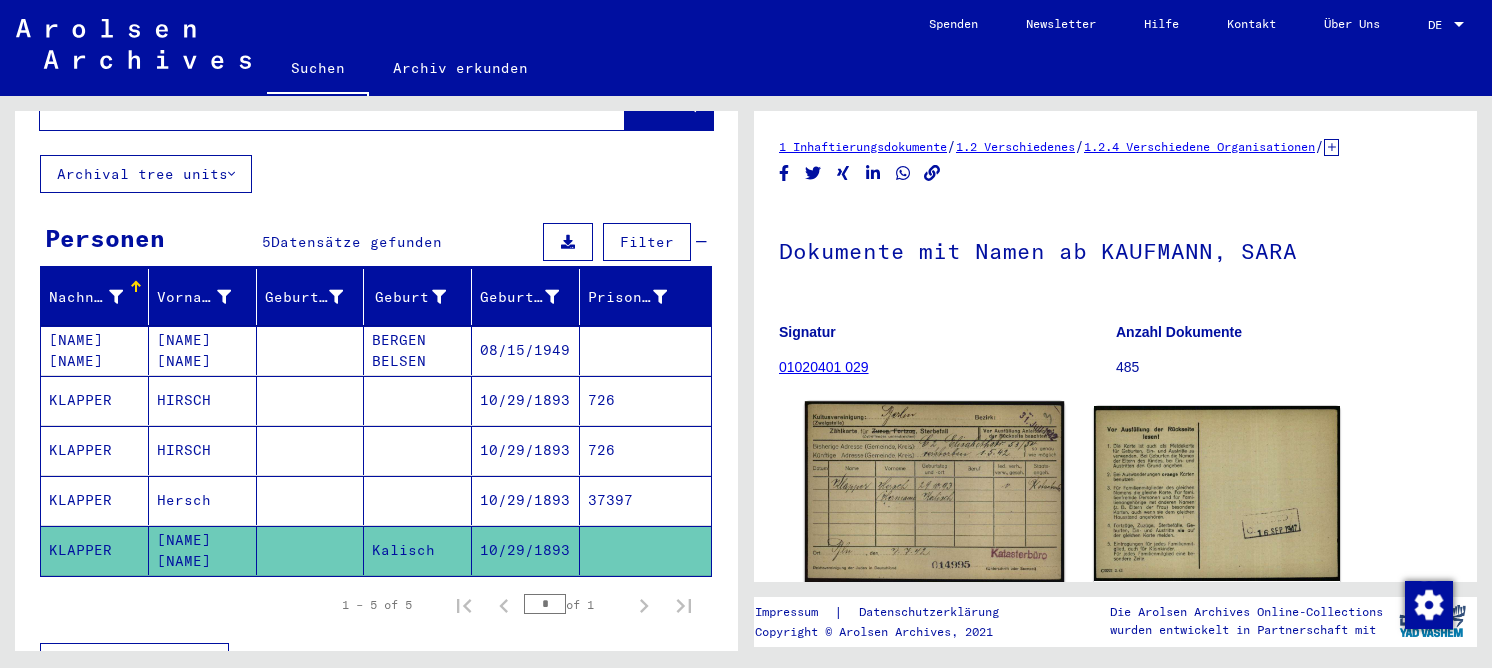 scroll, scrollTop: 0, scrollLeft: 0, axis: both 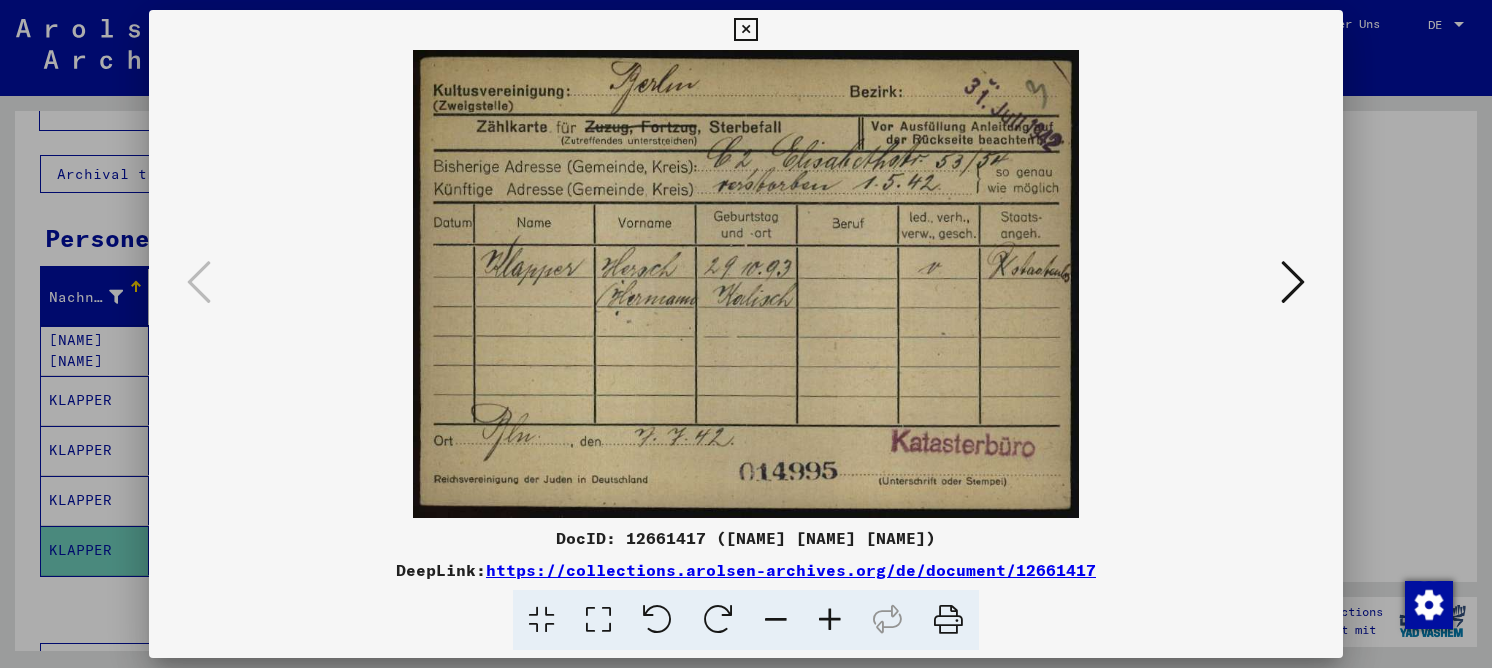 click at bounding box center [598, 620] 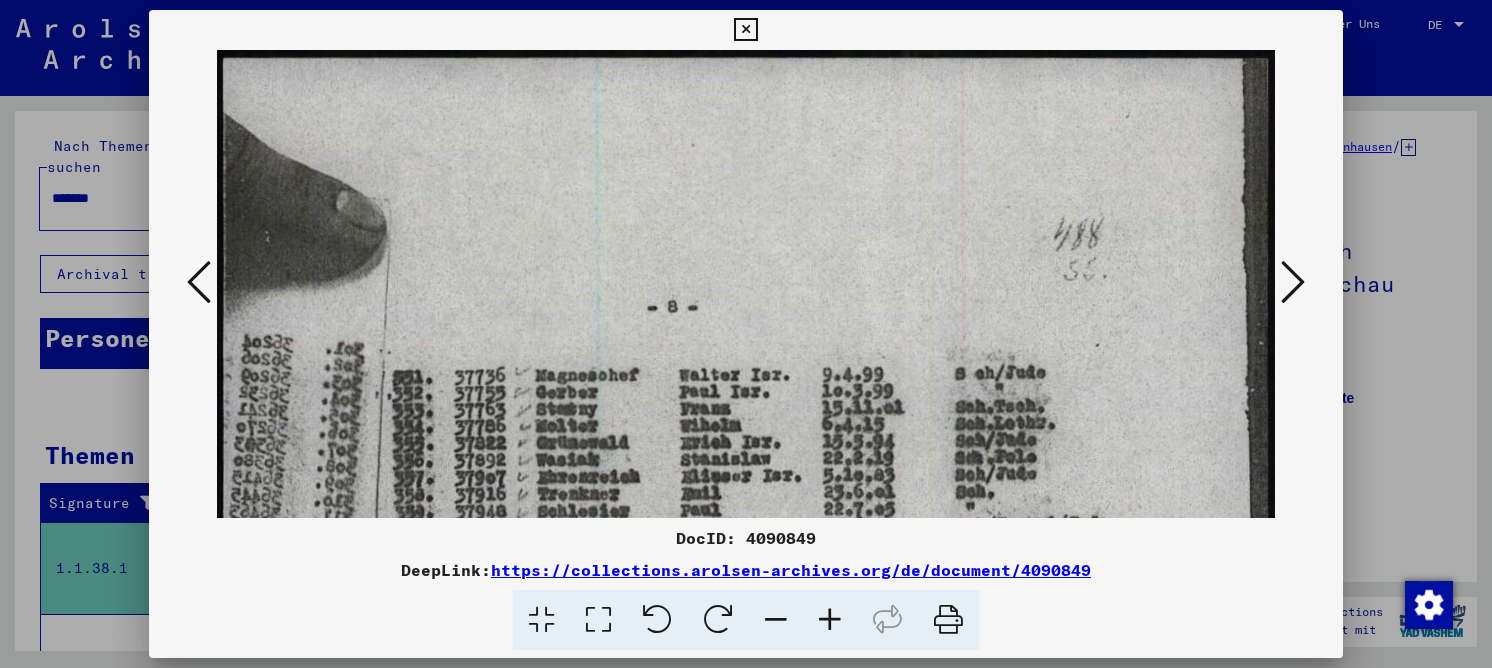scroll, scrollTop: 0, scrollLeft: 0, axis: both 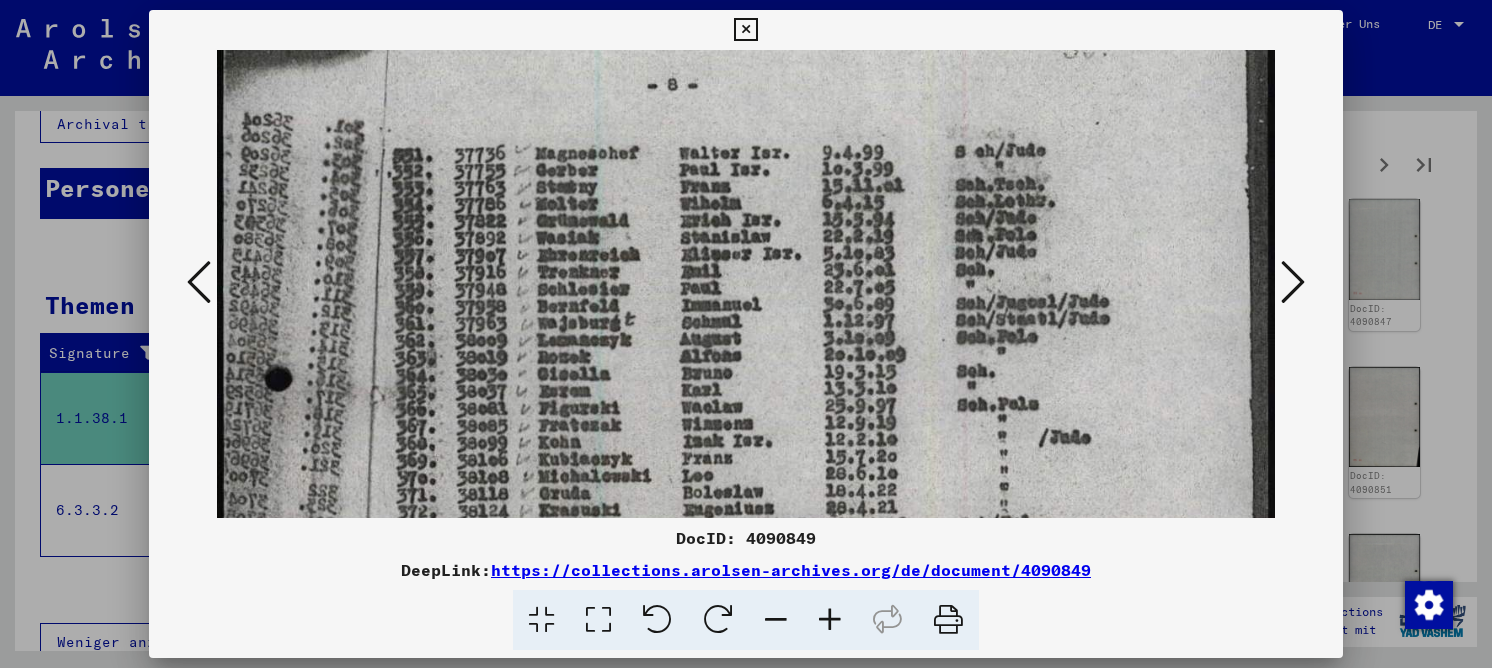 click at bounding box center [745, 30] 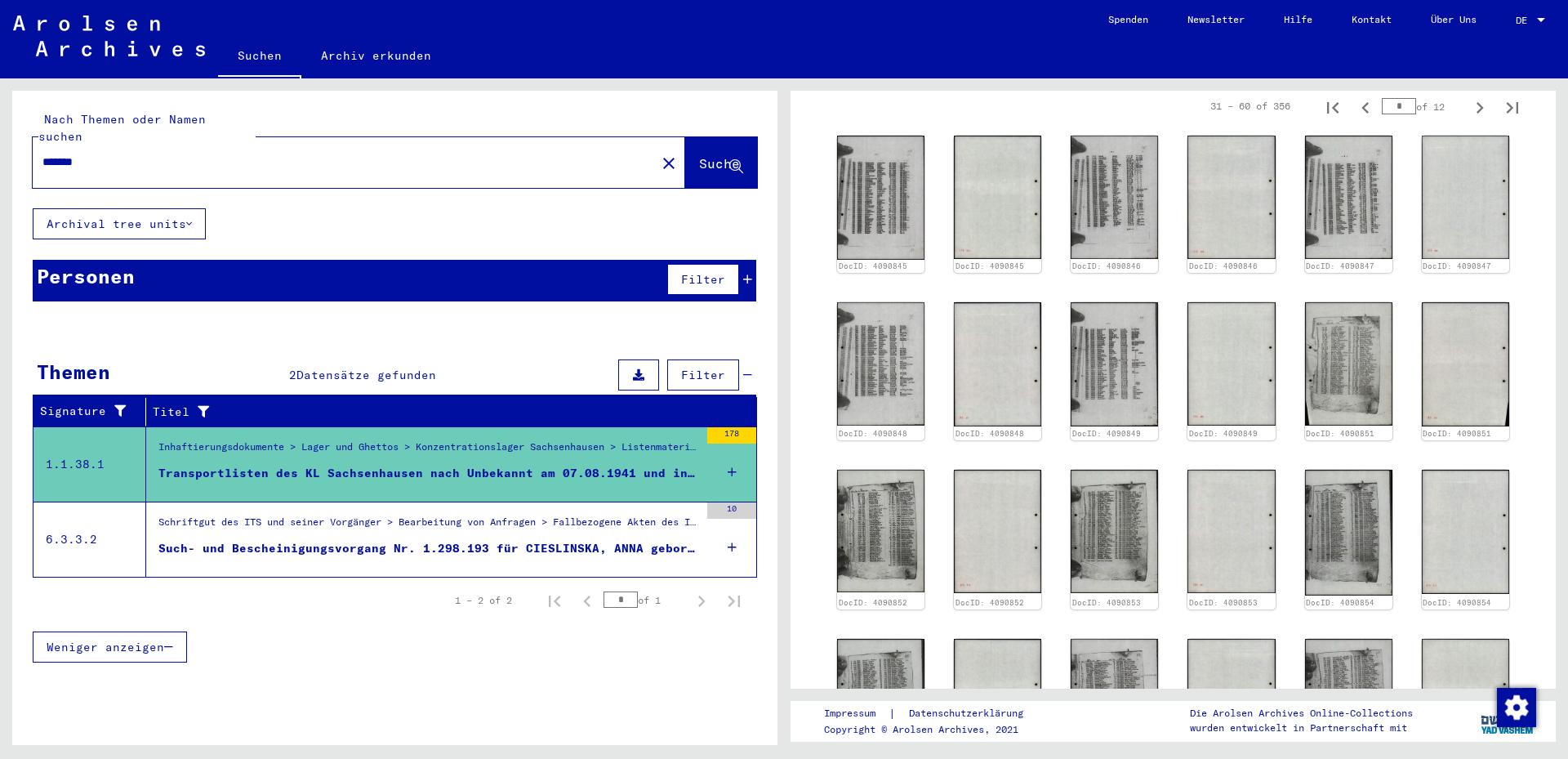 scroll, scrollTop: 0, scrollLeft: 0, axis: both 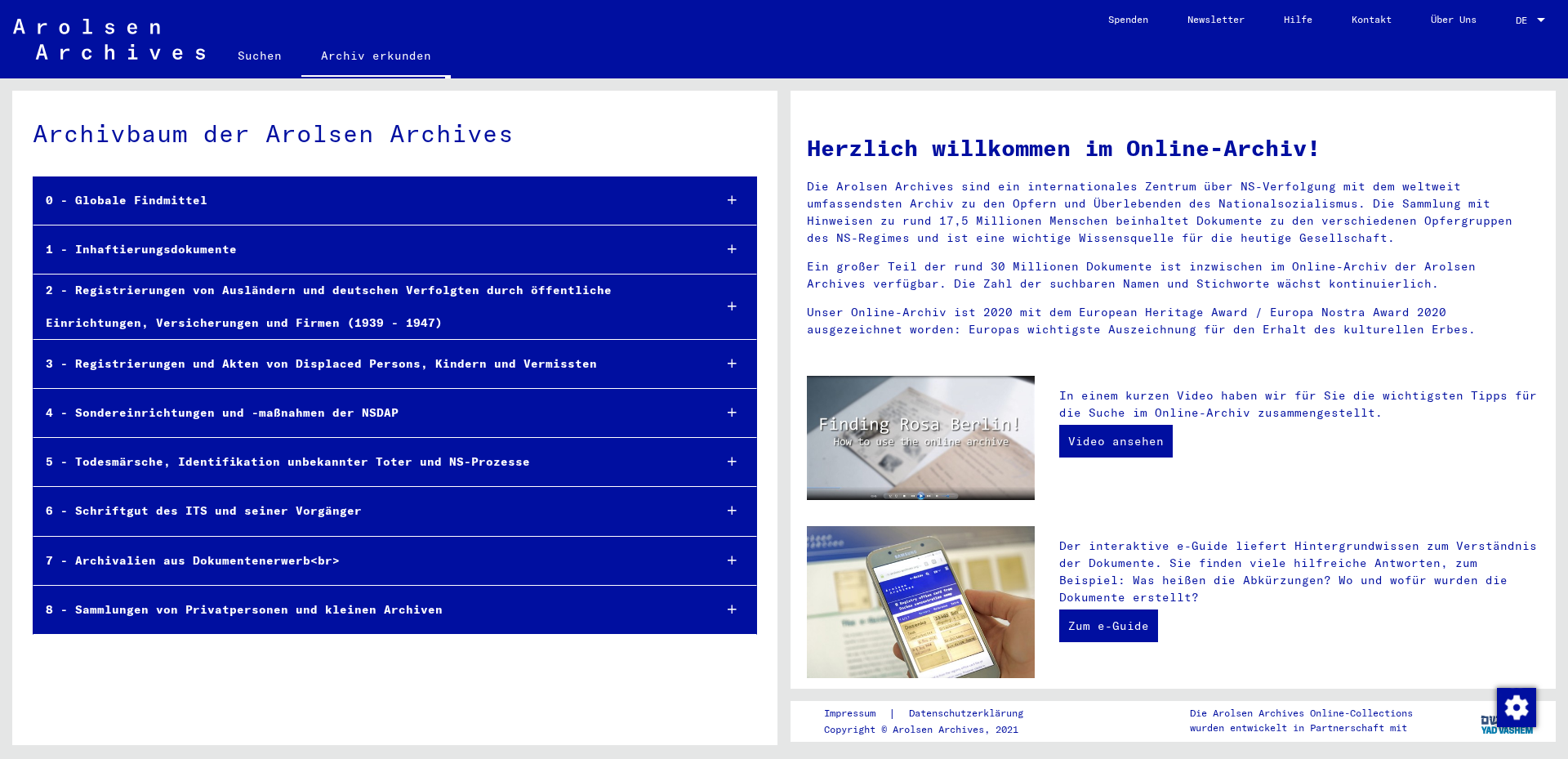 click on "1 - Inhaftierungsdokumente" at bounding box center [367, 249] 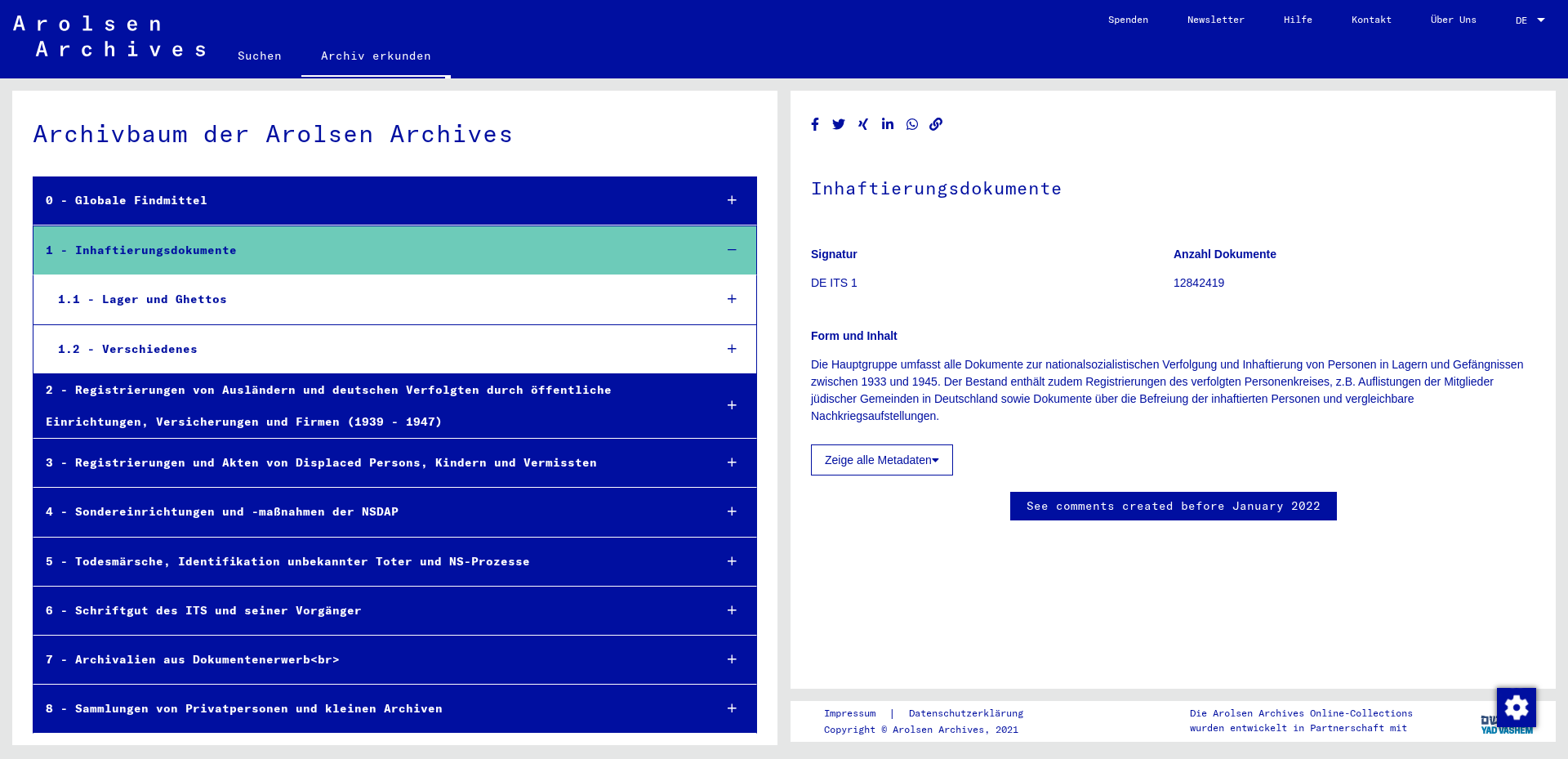 click on "1.1 - Lager und Ghettos" at bounding box center [373, 299] 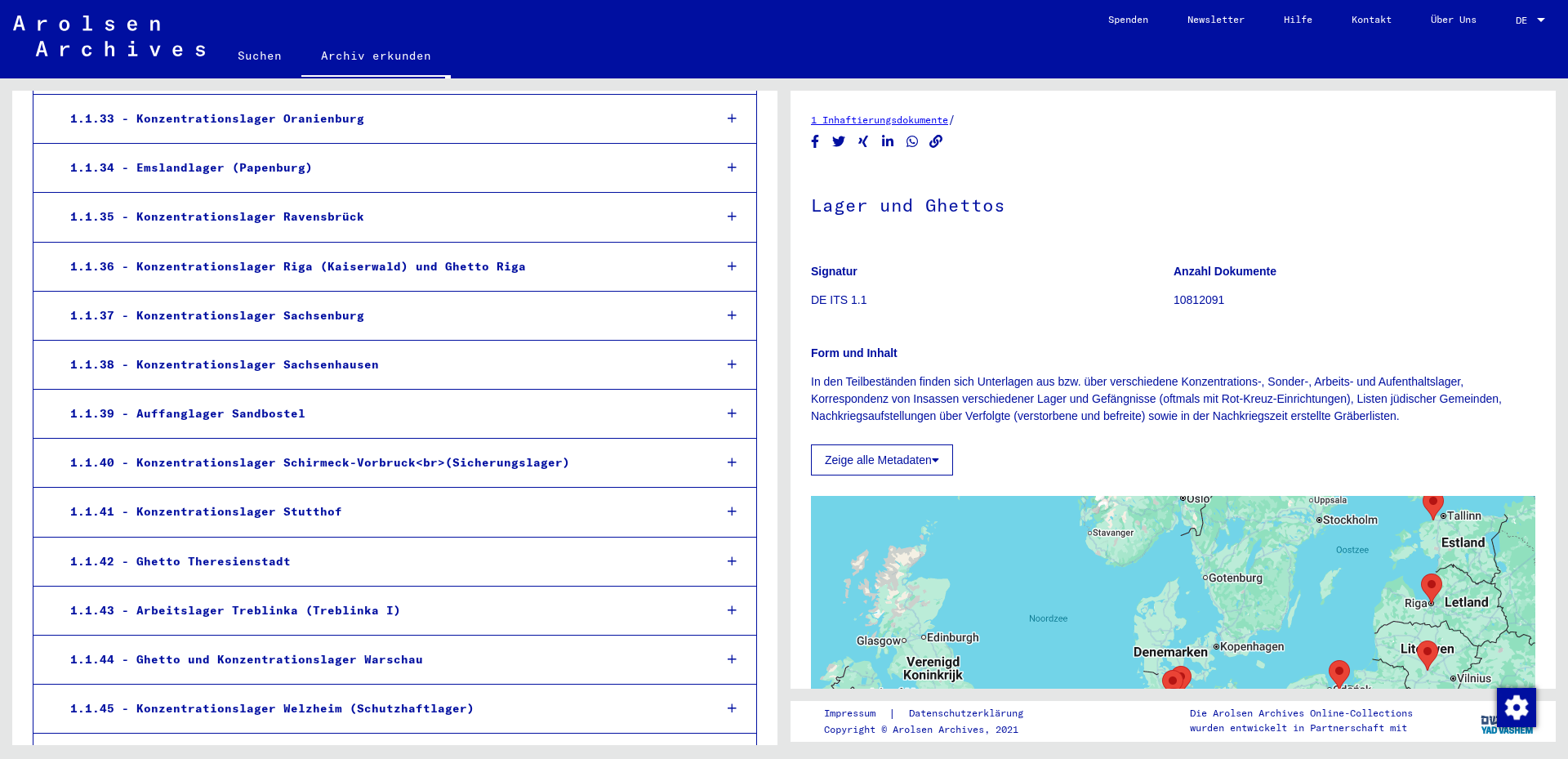 scroll, scrollTop: 1879, scrollLeft: 0, axis: vertical 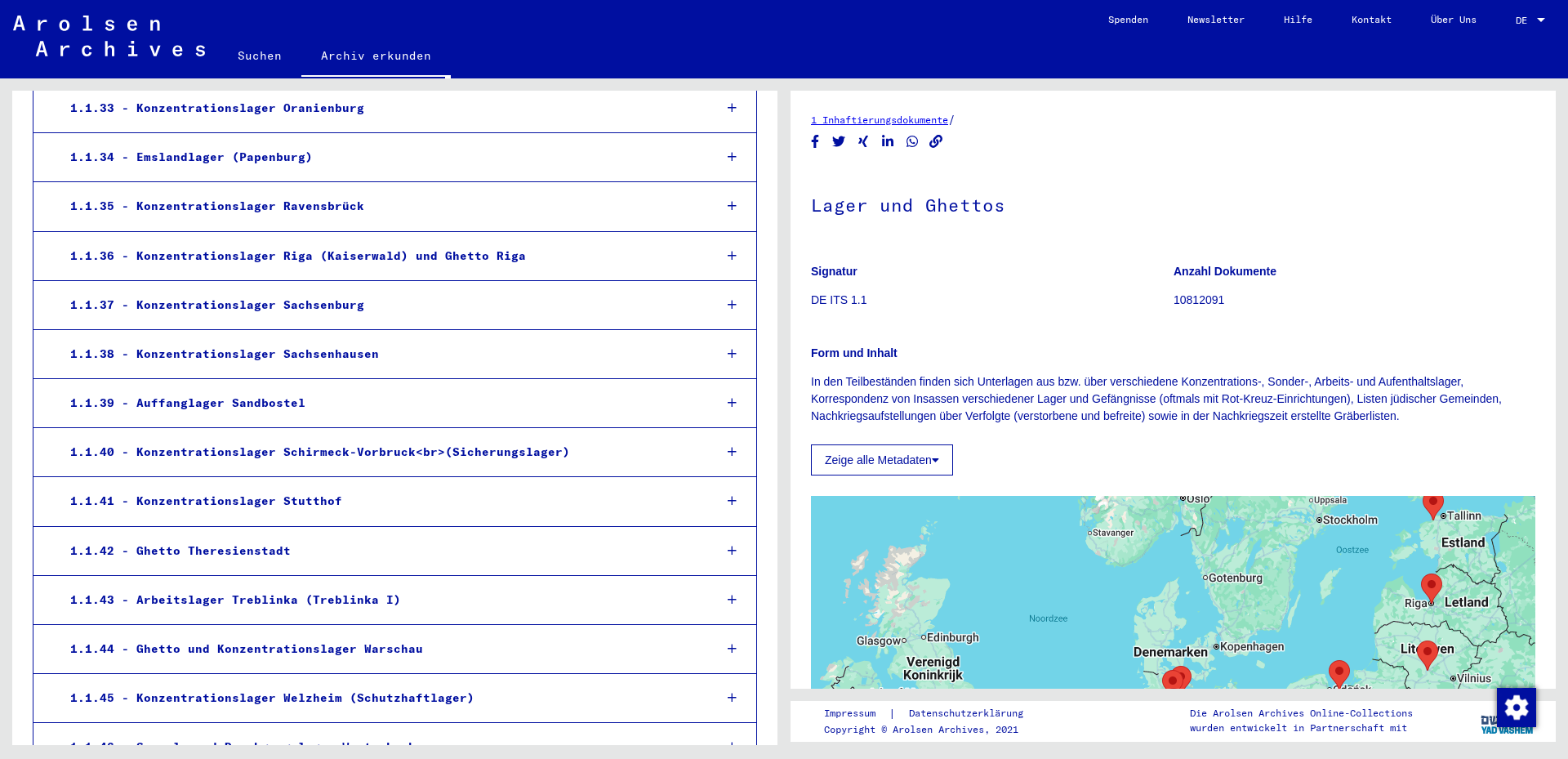 click on "1.1.35 - Konzentrationslager Ravensbrück" at bounding box center (379, 206) 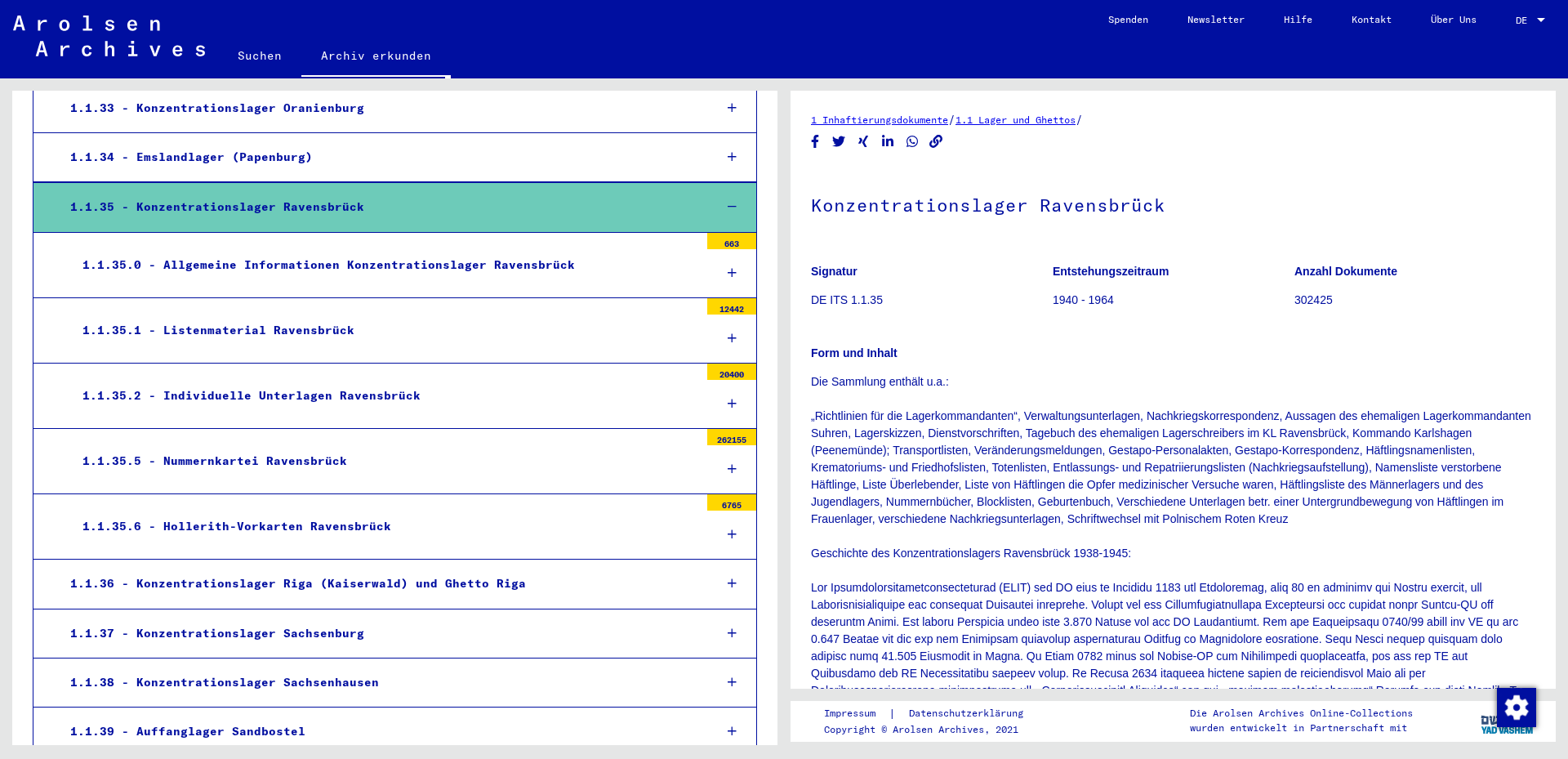 click on "1.1.35.1 - Listenmaterial Ravensbrück" at bounding box center (385, 330) 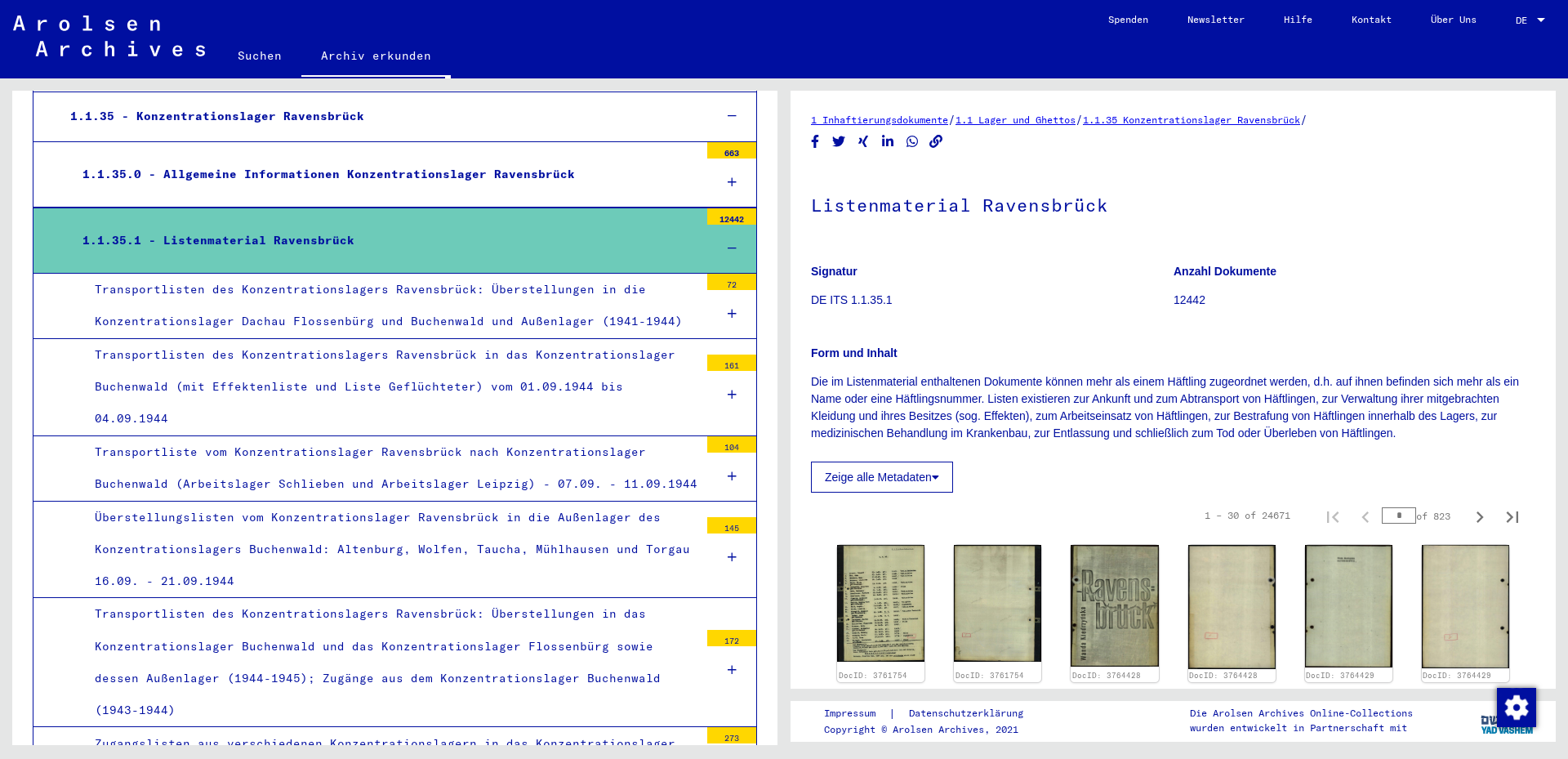 scroll, scrollTop: 2205, scrollLeft: 0, axis: vertical 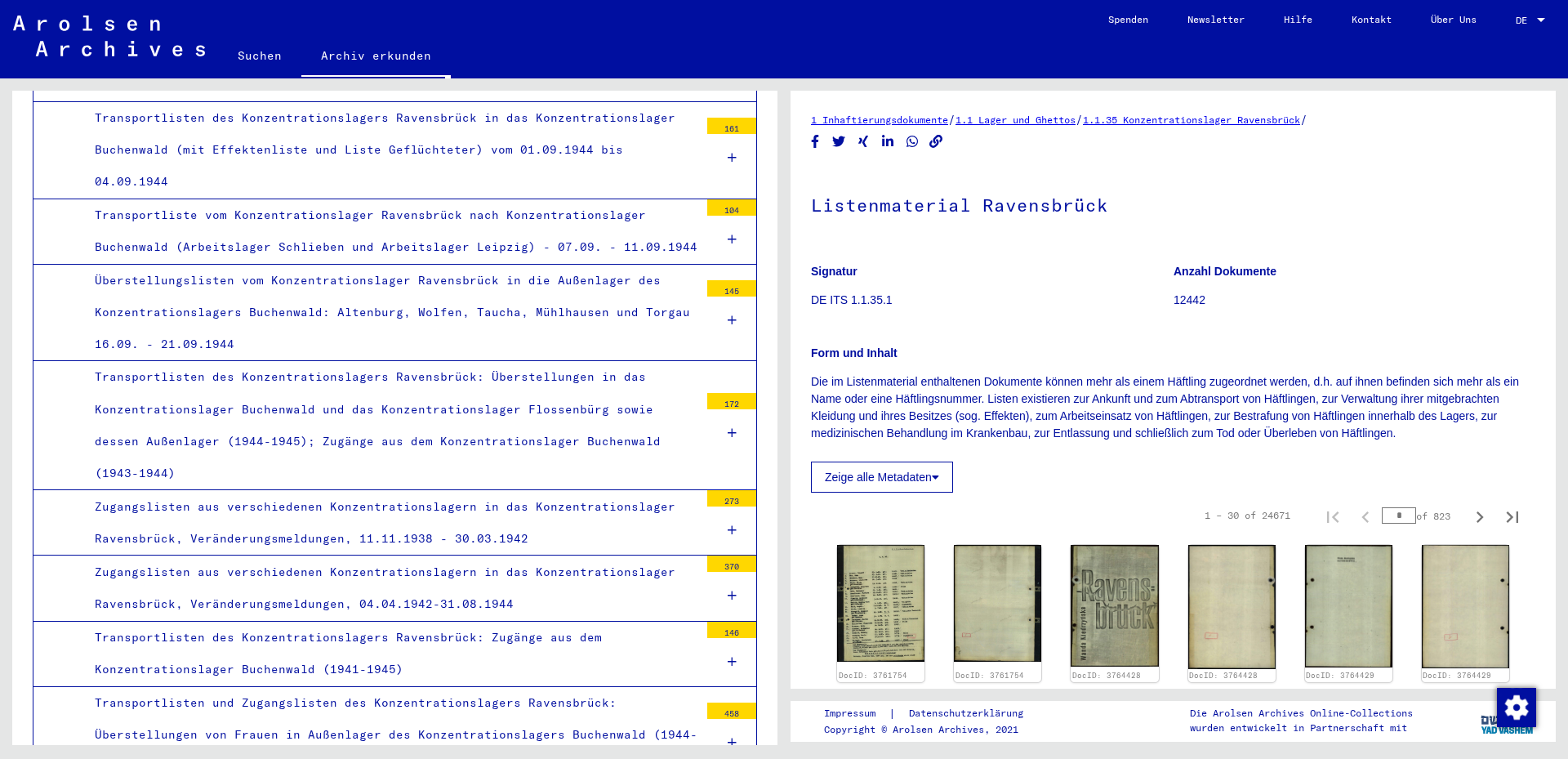click on "Zugangslisten aus verschiedenen Konzentrationslagern in das      Konzentrationslager Ravensbrück, Veränderungsmeldungen, 11.11.1938 -      30.03.1942" at bounding box center [390, 523] 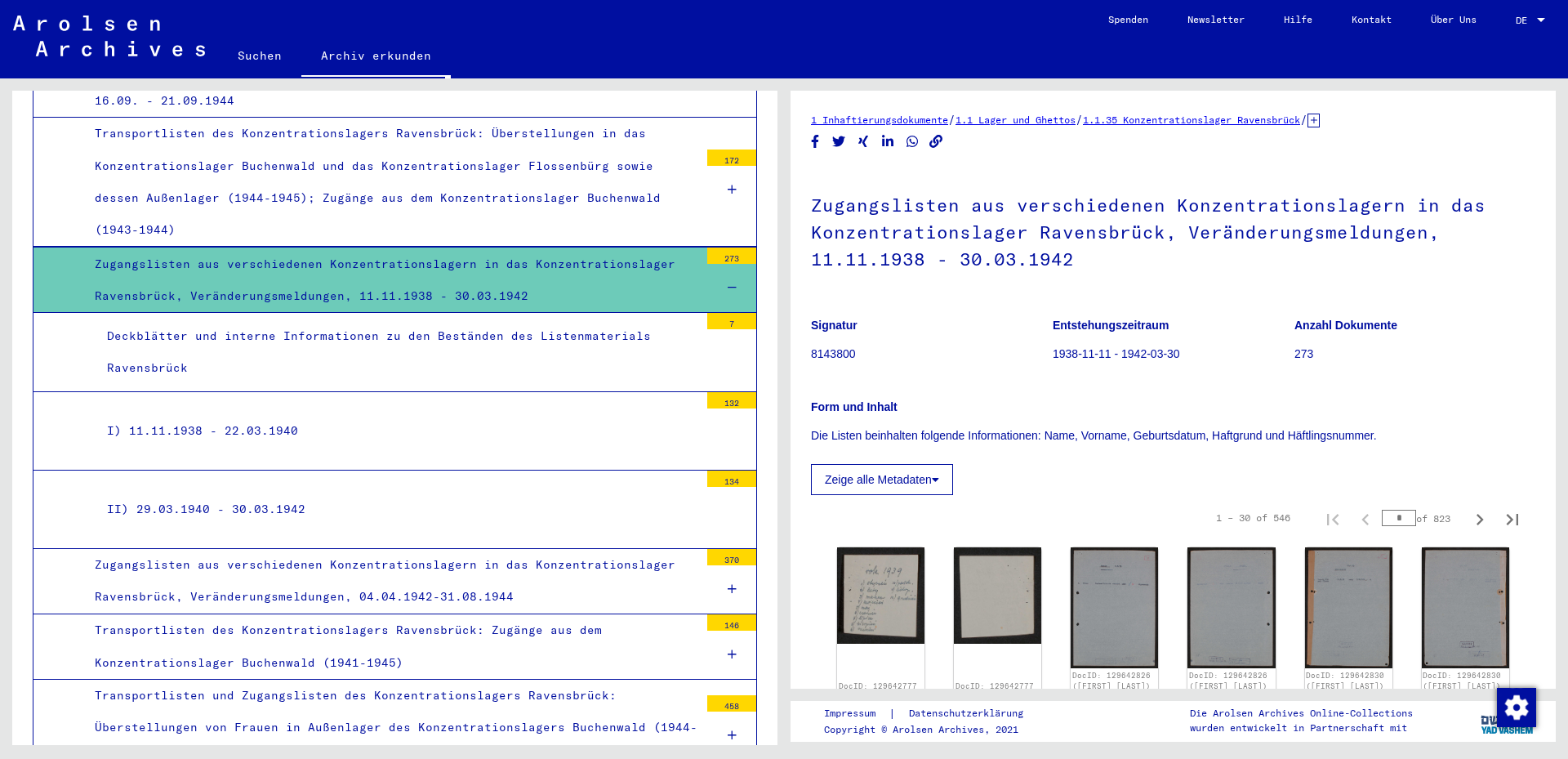scroll, scrollTop: 2449, scrollLeft: 0, axis: vertical 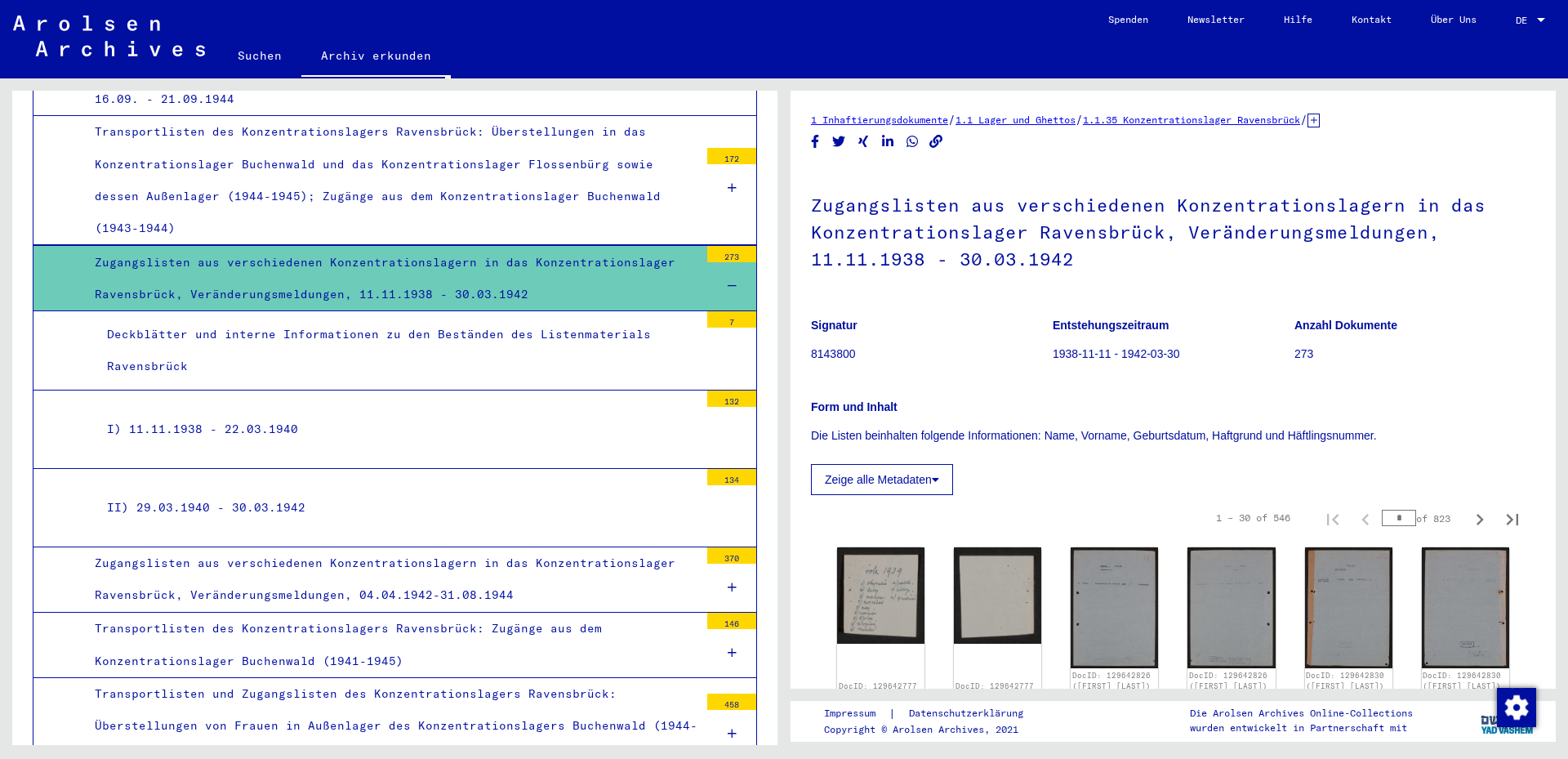 click on "II) 29.03.1940 - 30.03.1942" at bounding box center [397, 507] 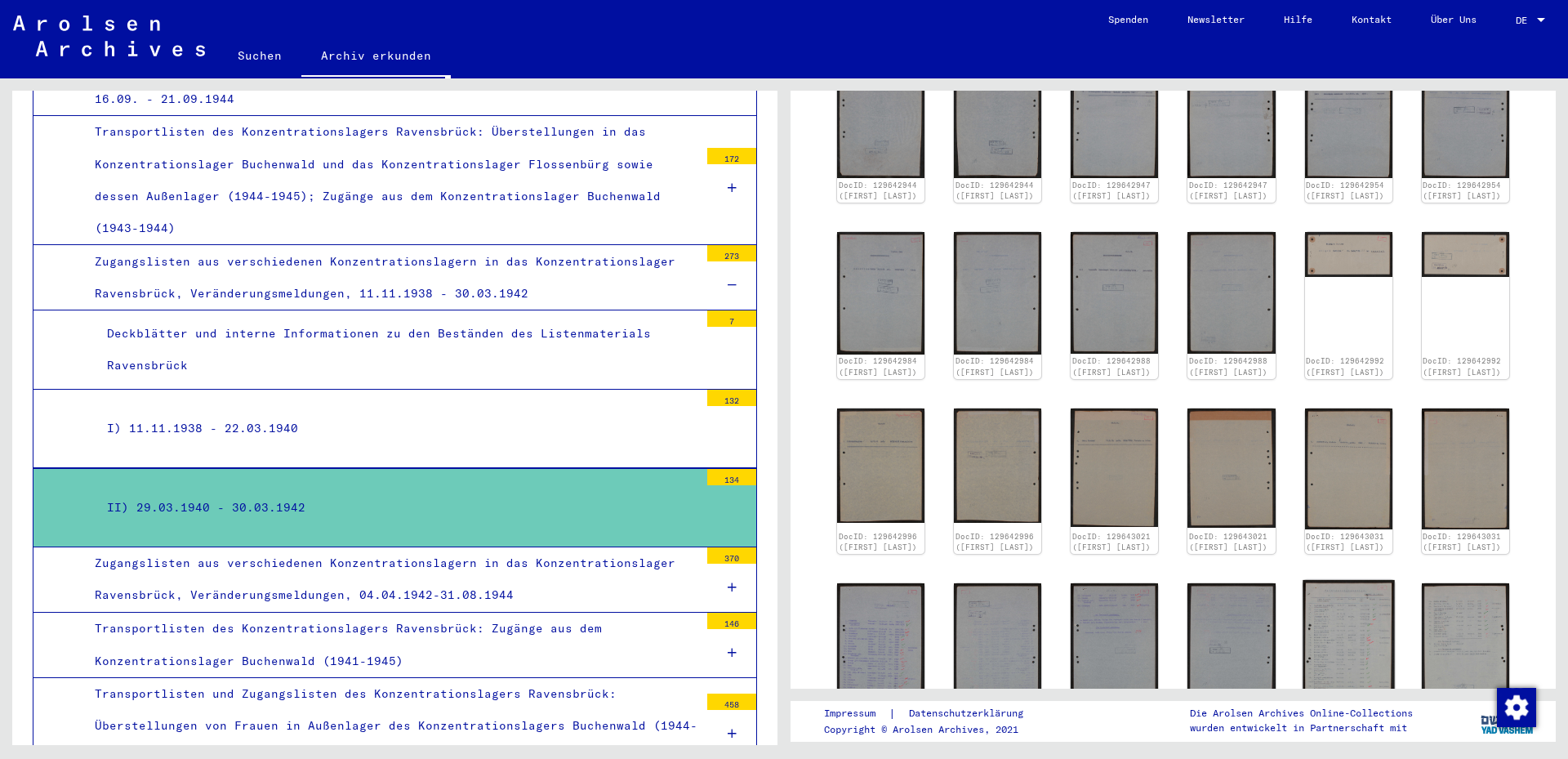 scroll, scrollTop: 817, scrollLeft: 0, axis: vertical 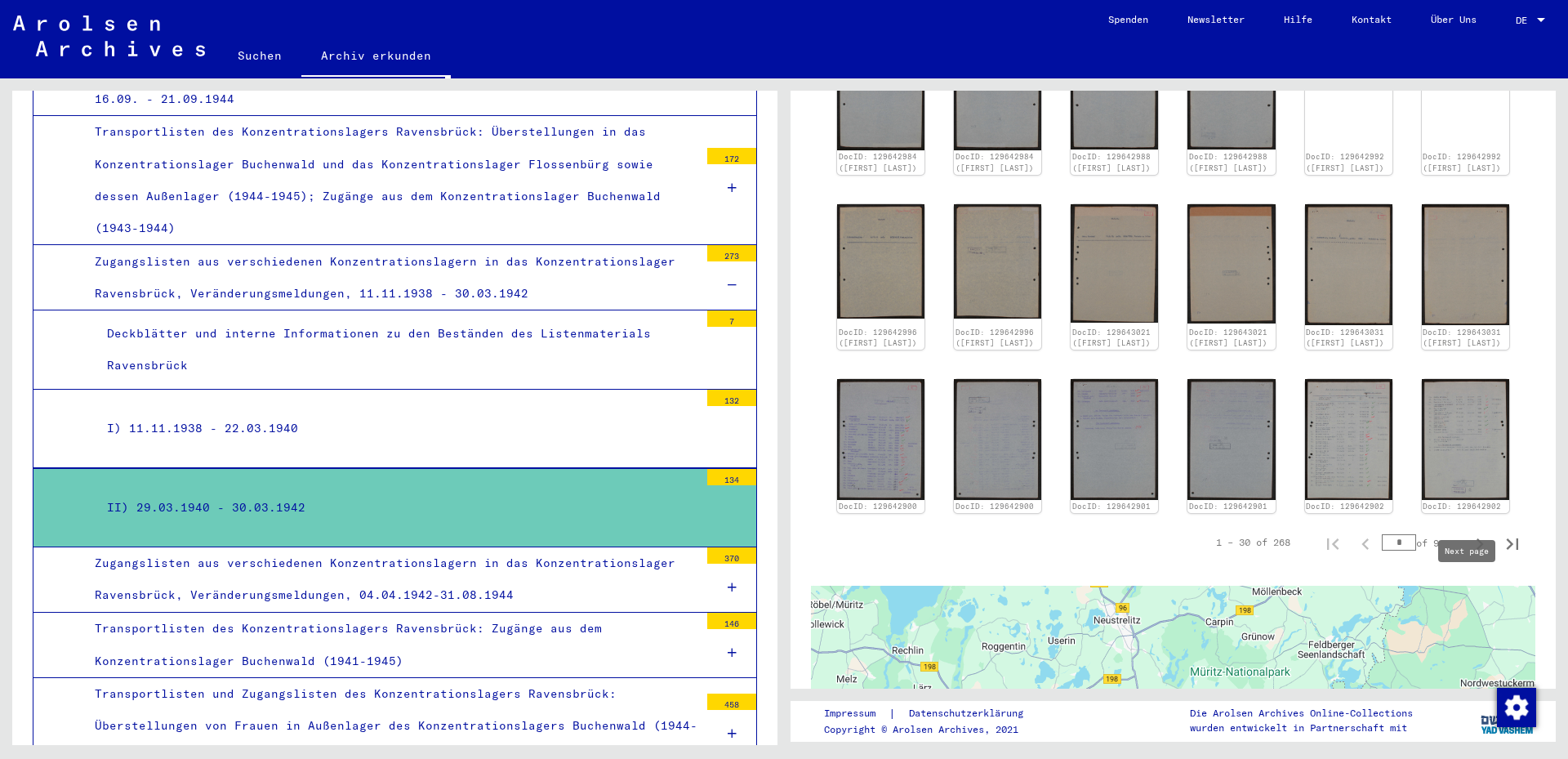 click 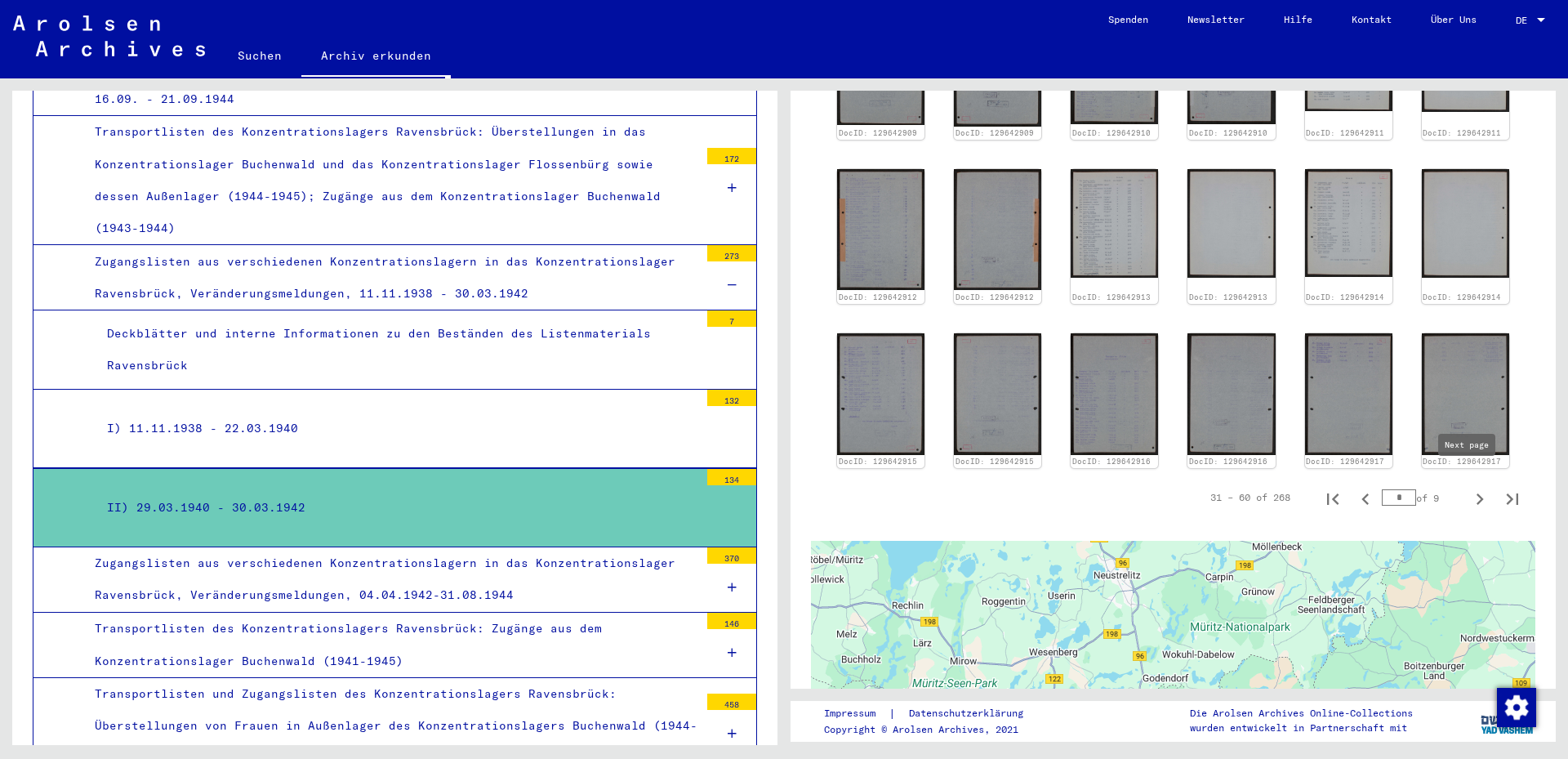 click 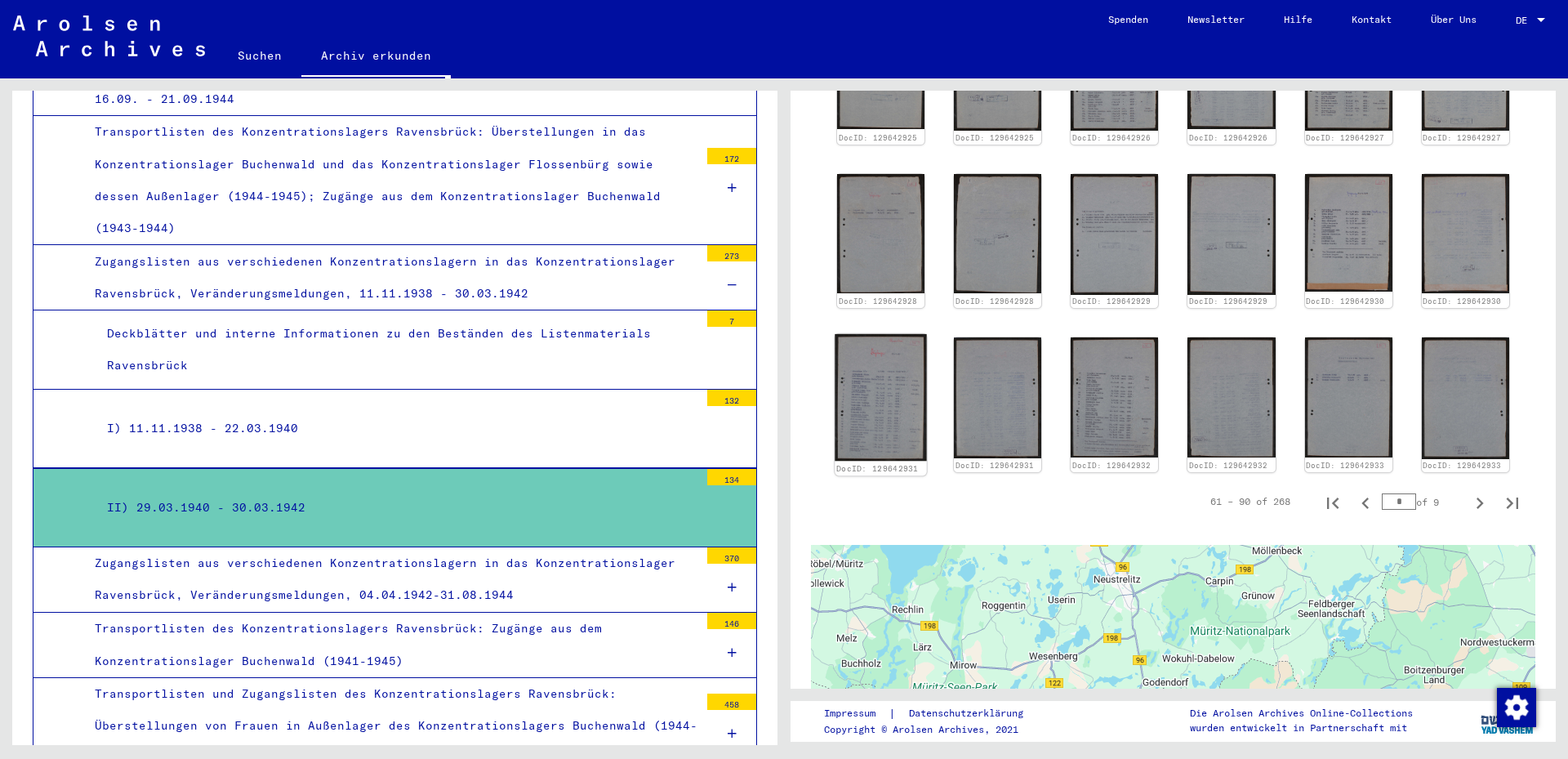 click 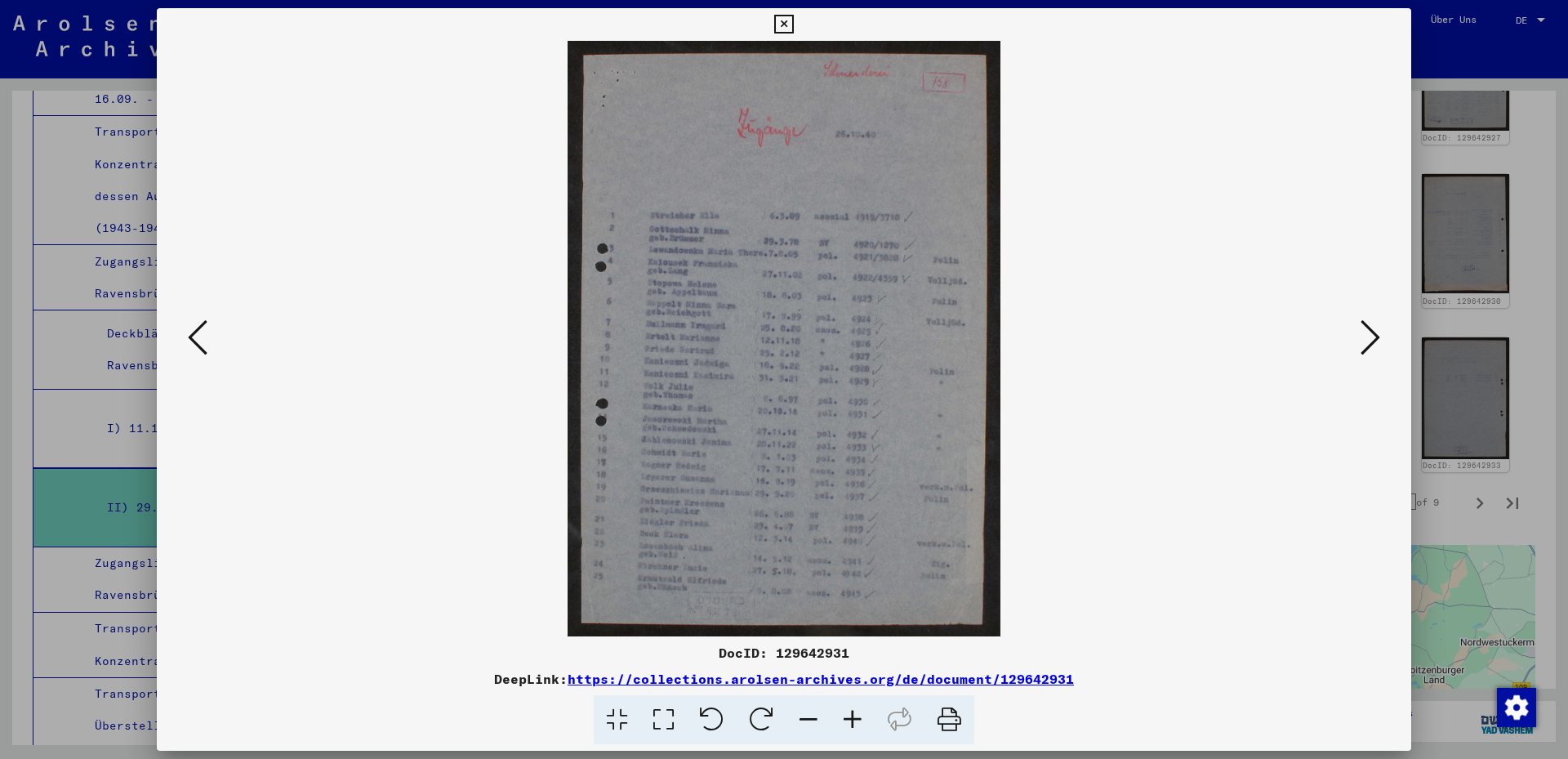click at bounding box center (663, 720) 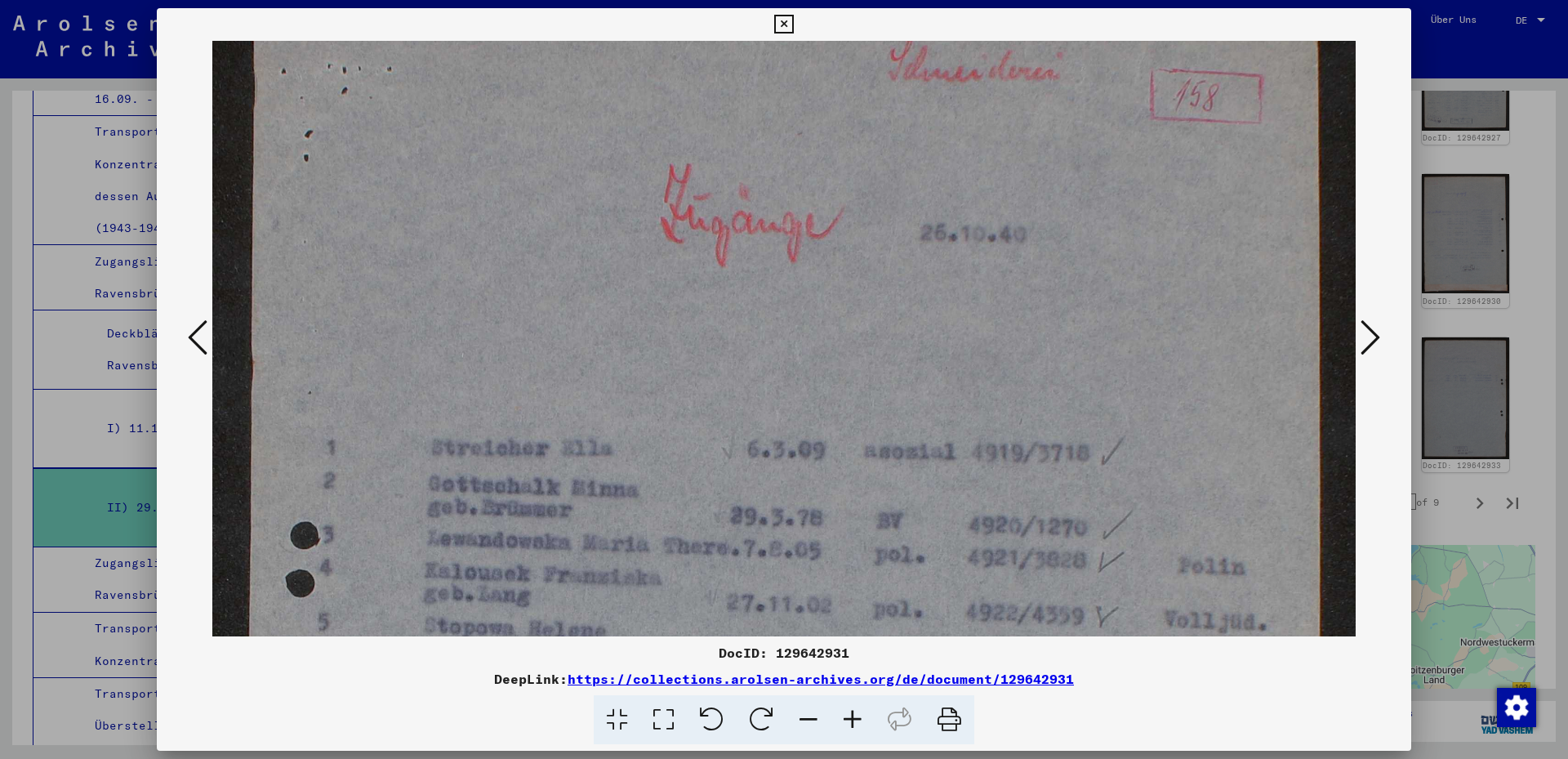 scroll, scrollTop: 57, scrollLeft: 0, axis: vertical 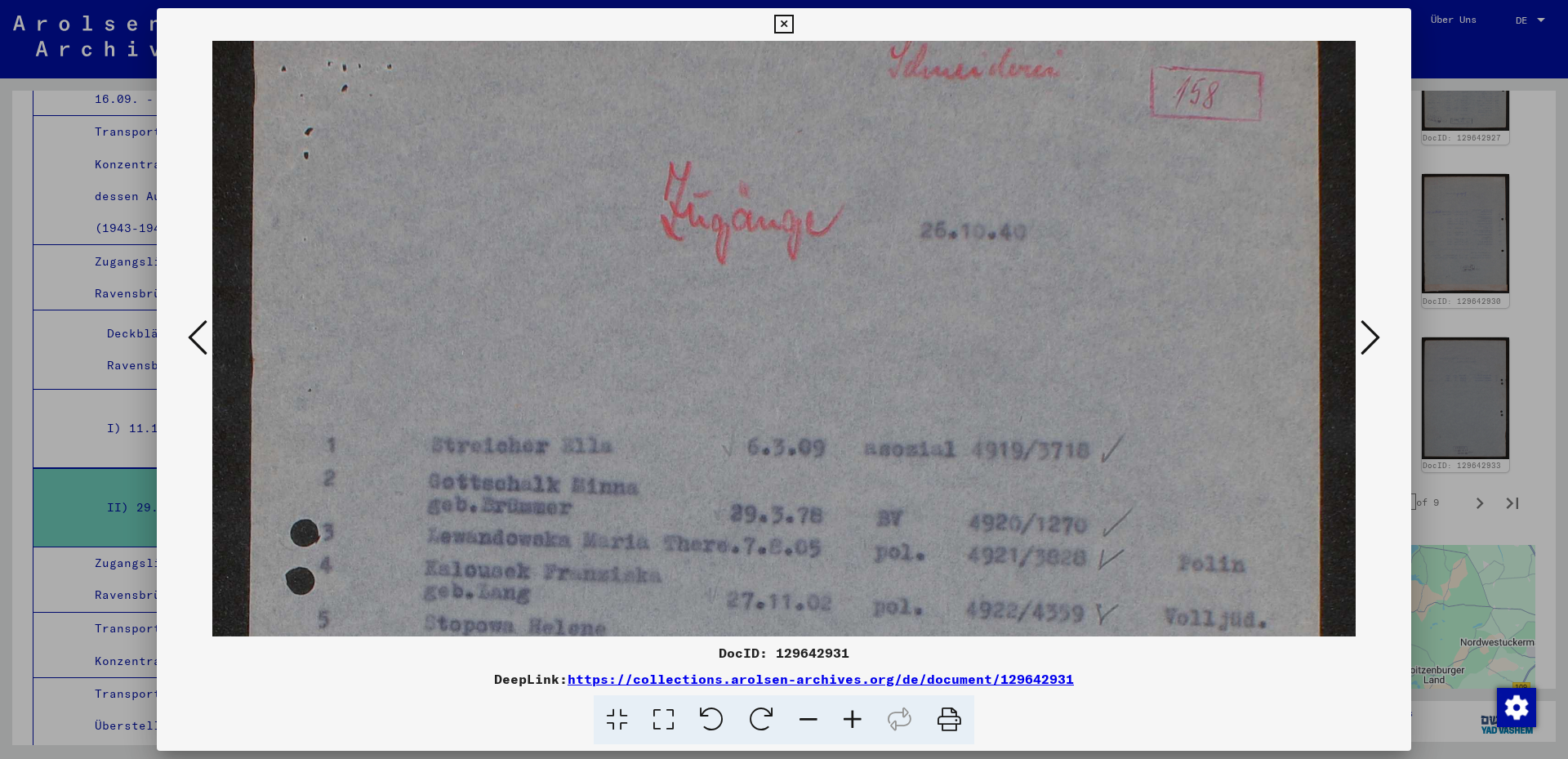 drag, startPoint x: 665, startPoint y: 498, endPoint x: 653, endPoint y: 449, distance: 50.447993 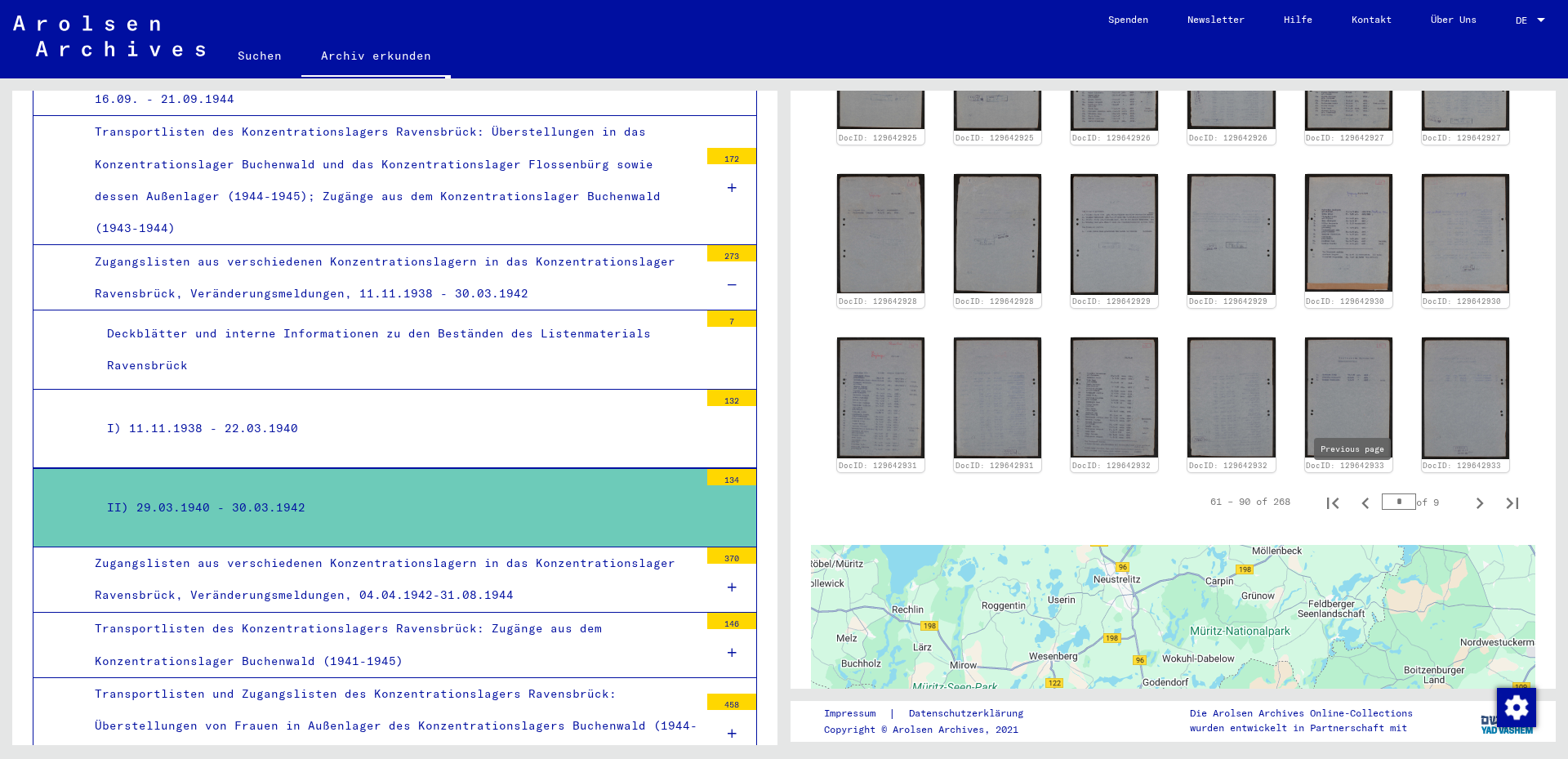 drag, startPoint x: 1397, startPoint y: 484, endPoint x: 1354, endPoint y: 484, distance: 43 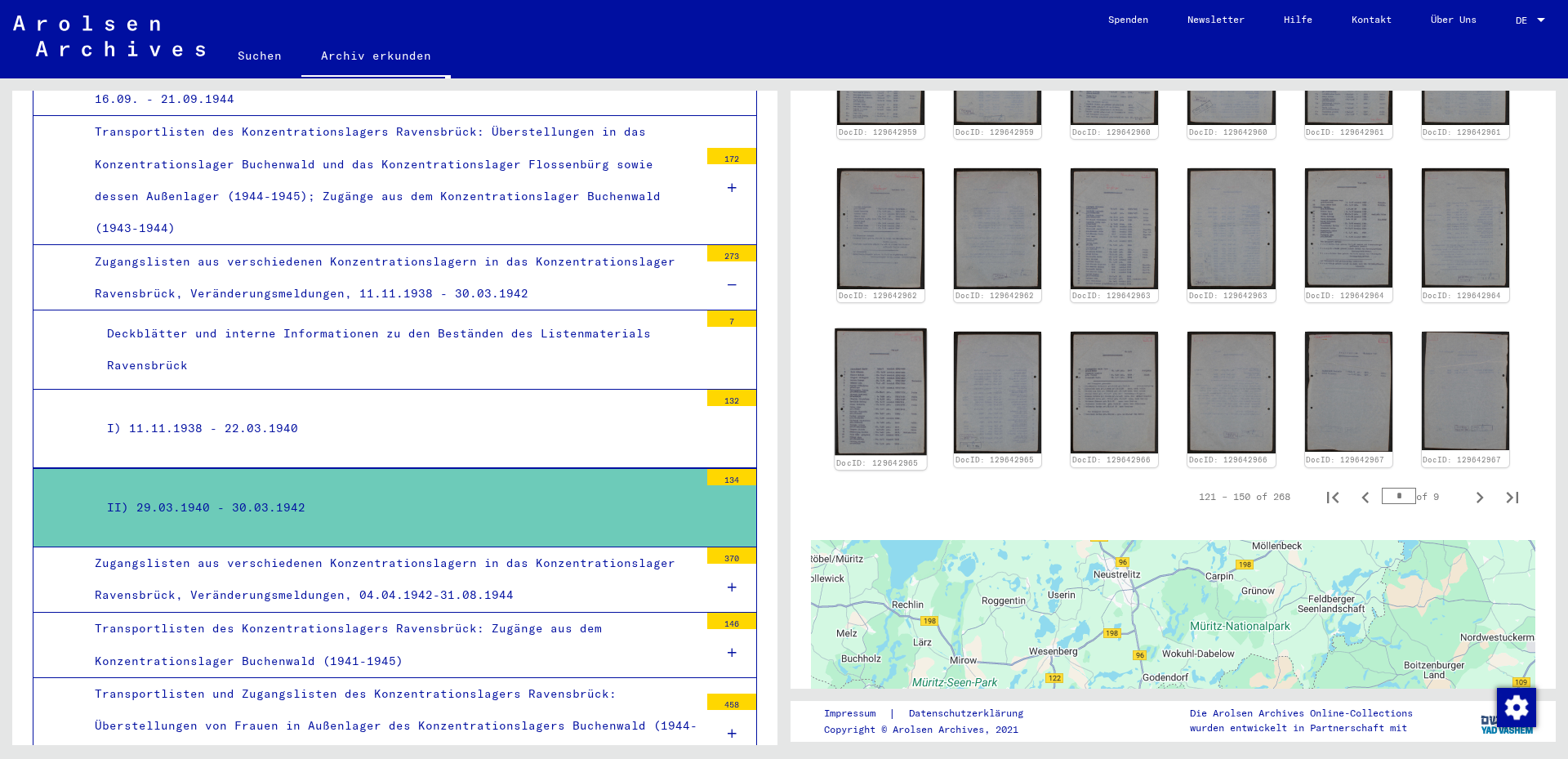 click 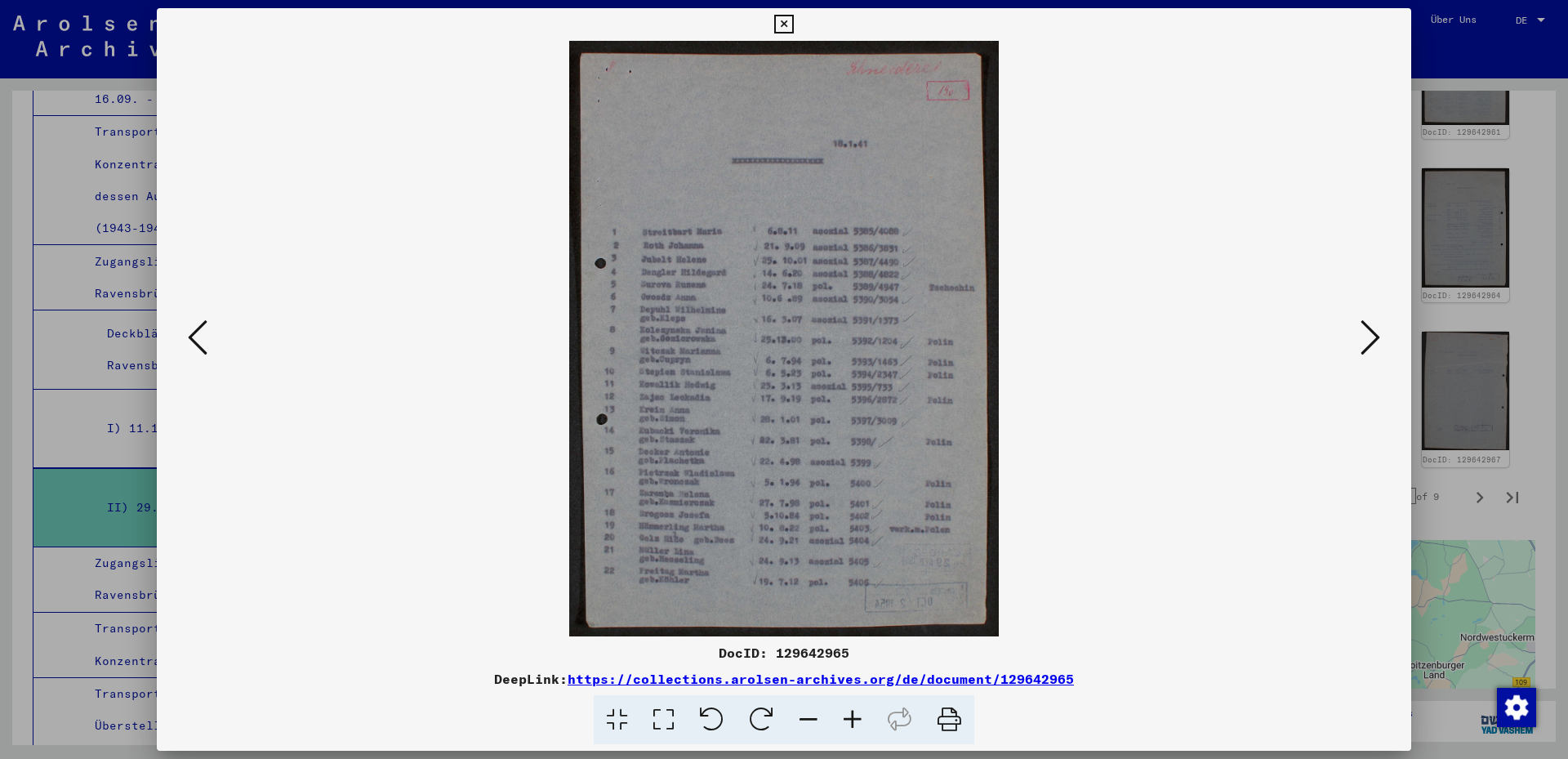 click at bounding box center (663, 720) 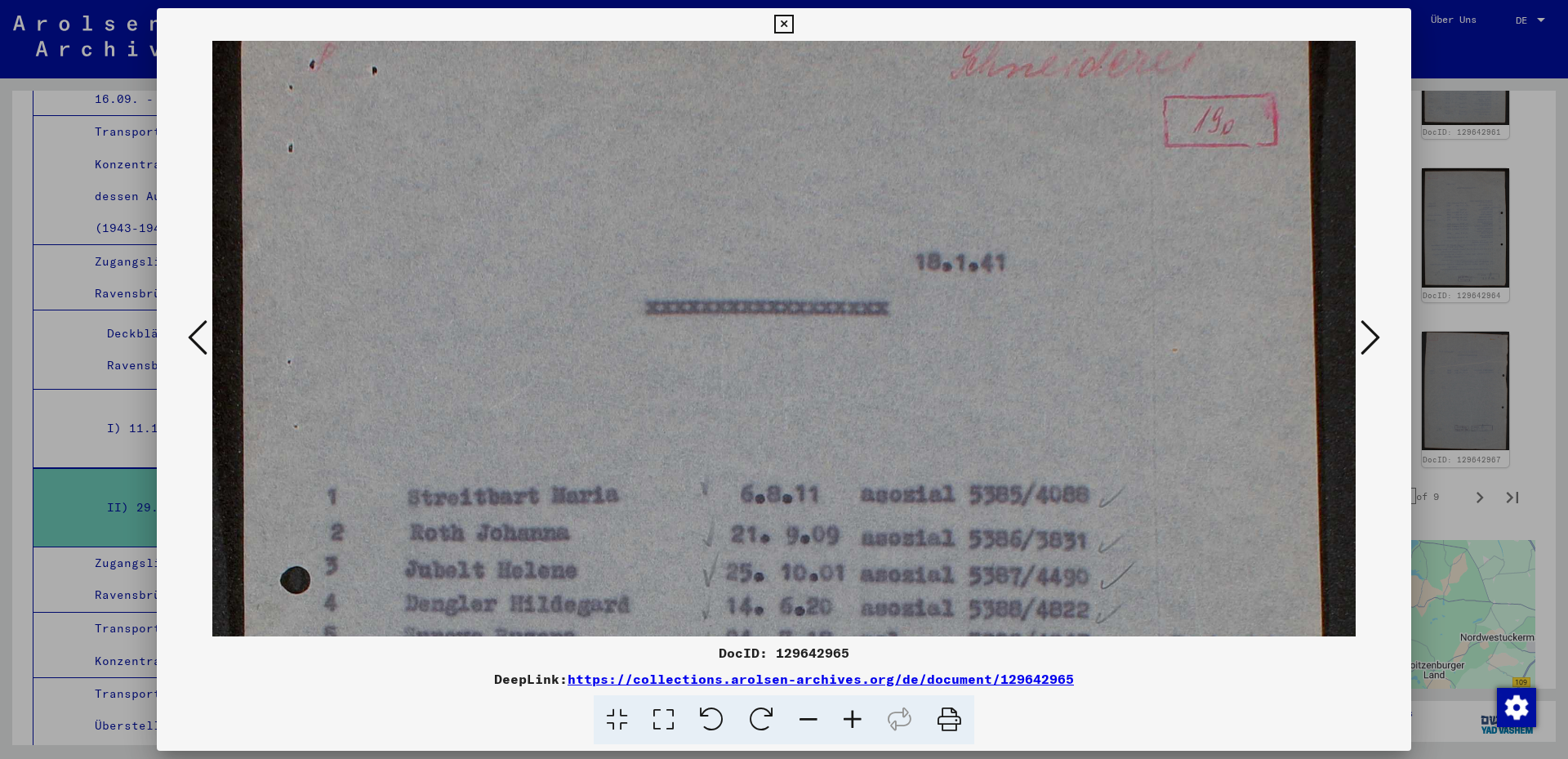 scroll, scrollTop: 93, scrollLeft: 0, axis: vertical 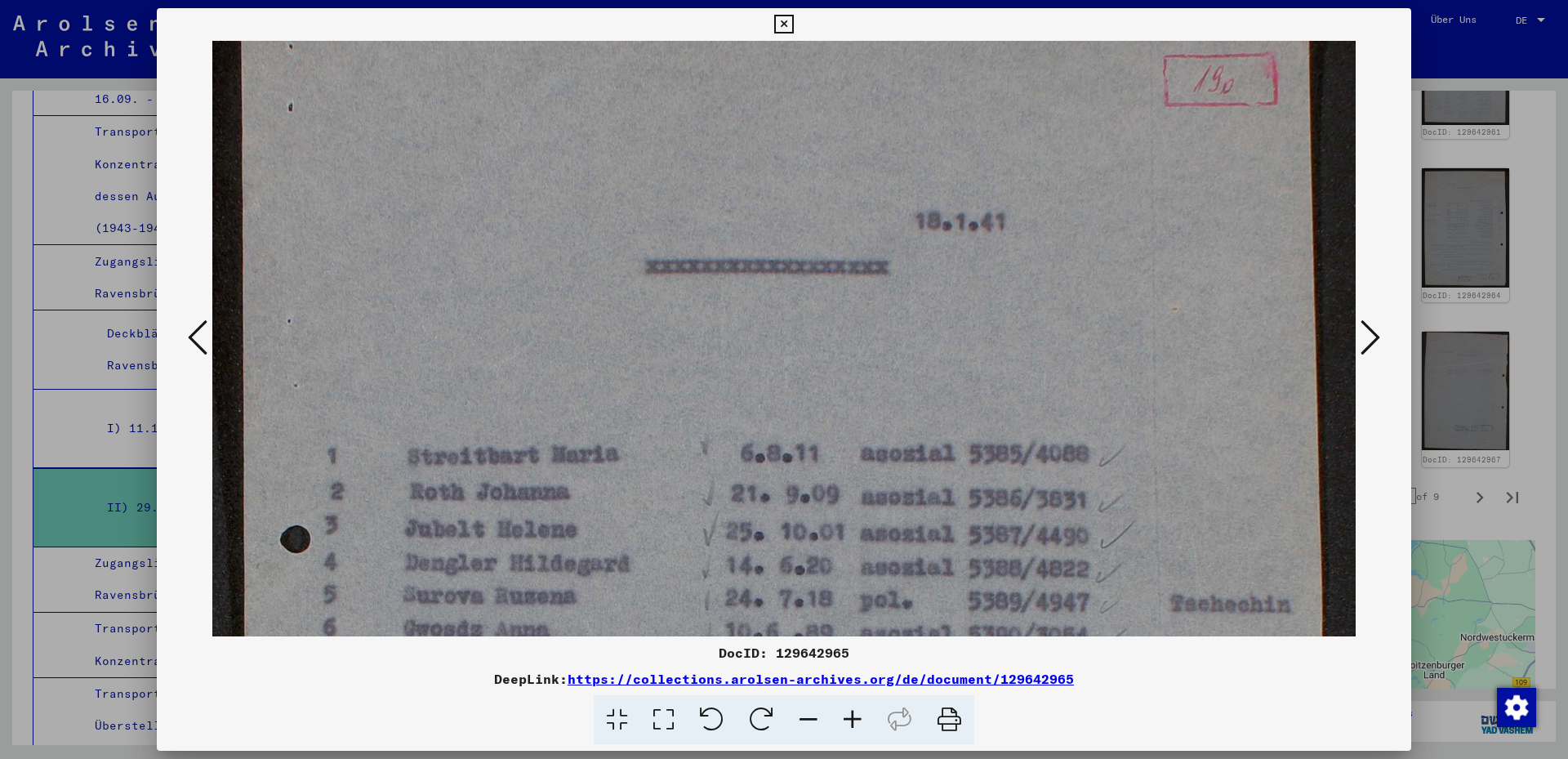drag, startPoint x: 655, startPoint y: 444, endPoint x: 659, endPoint y: 373, distance: 71.11259 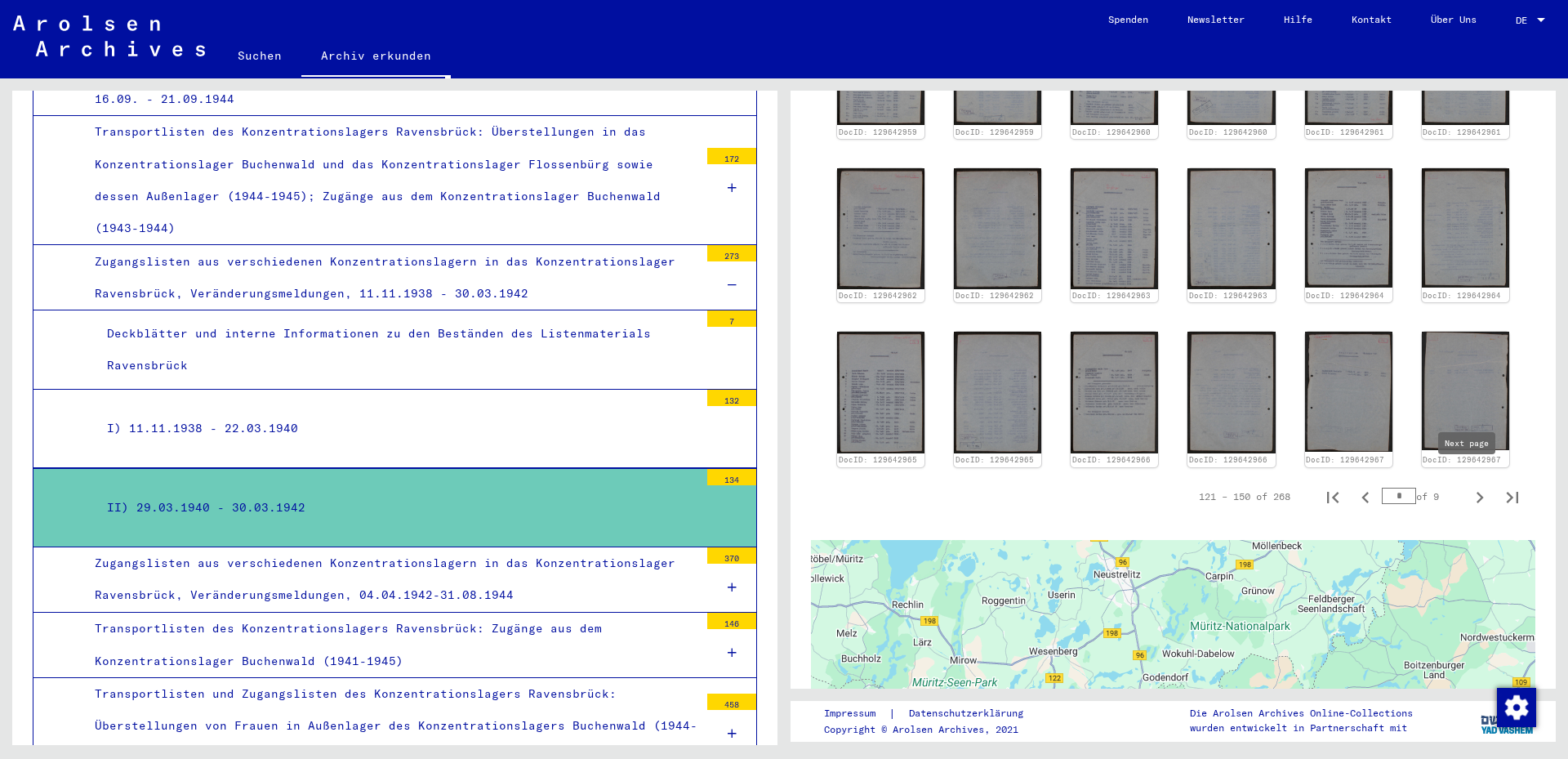 click 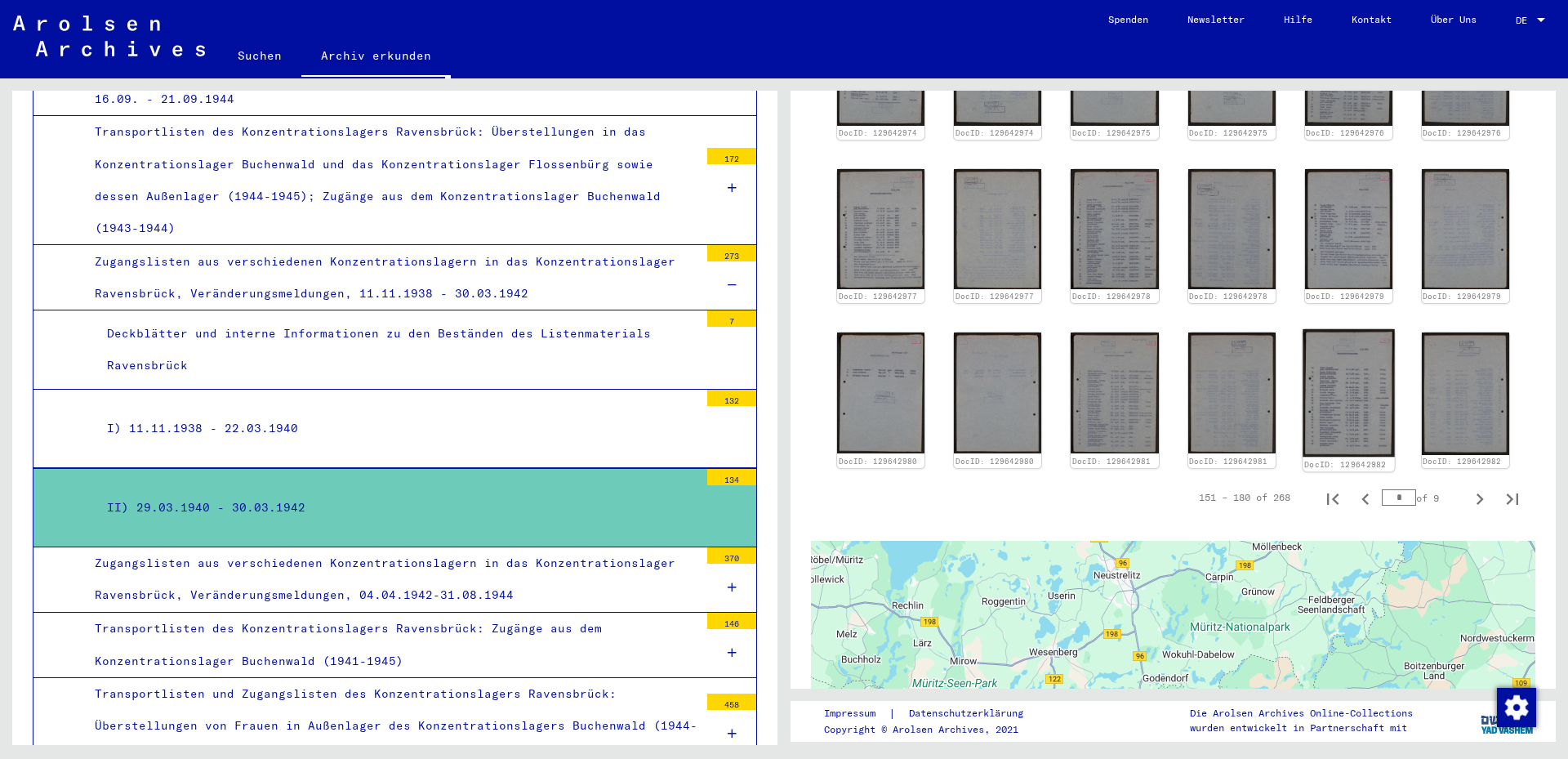 click 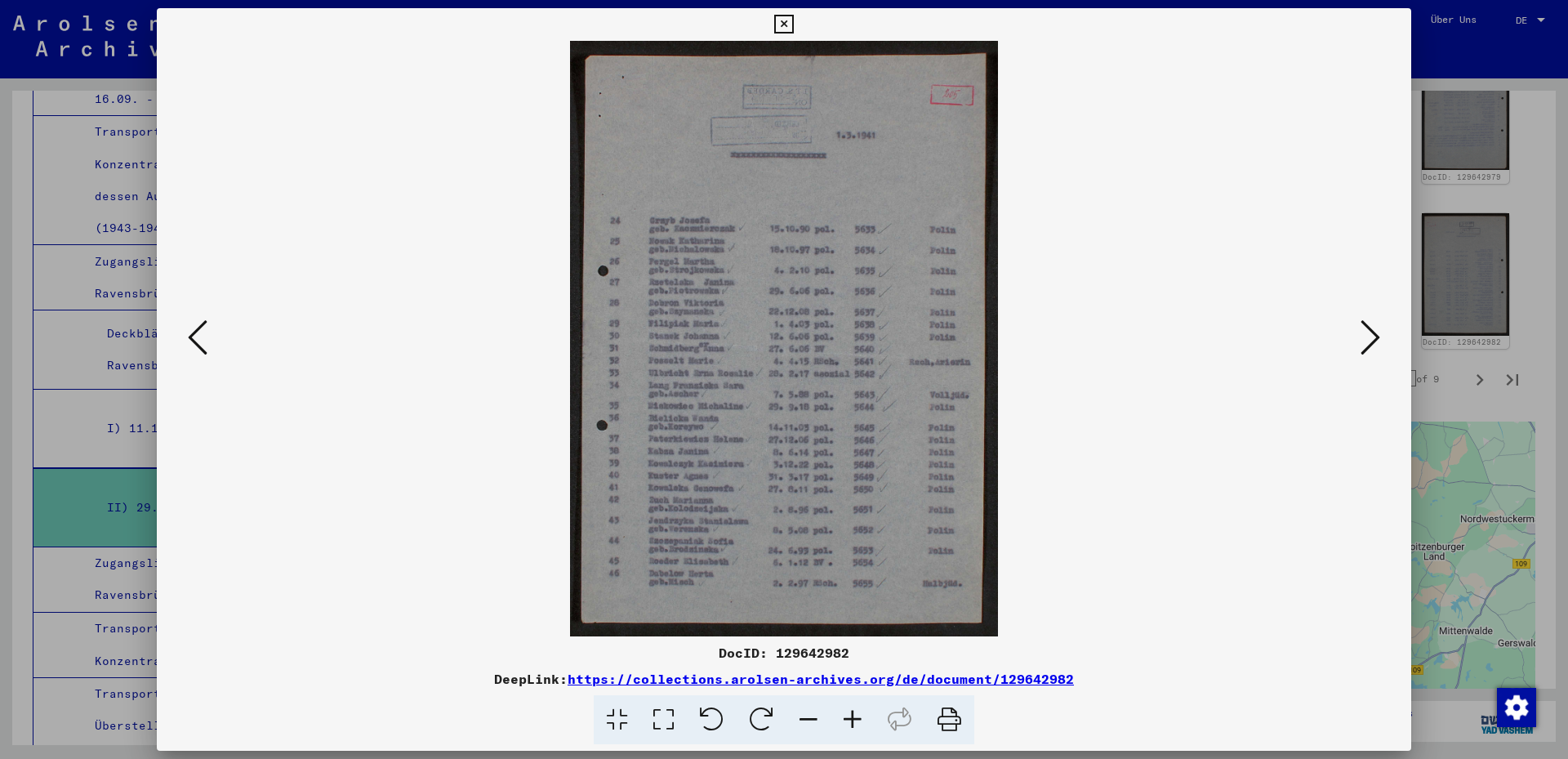 click at bounding box center (663, 720) 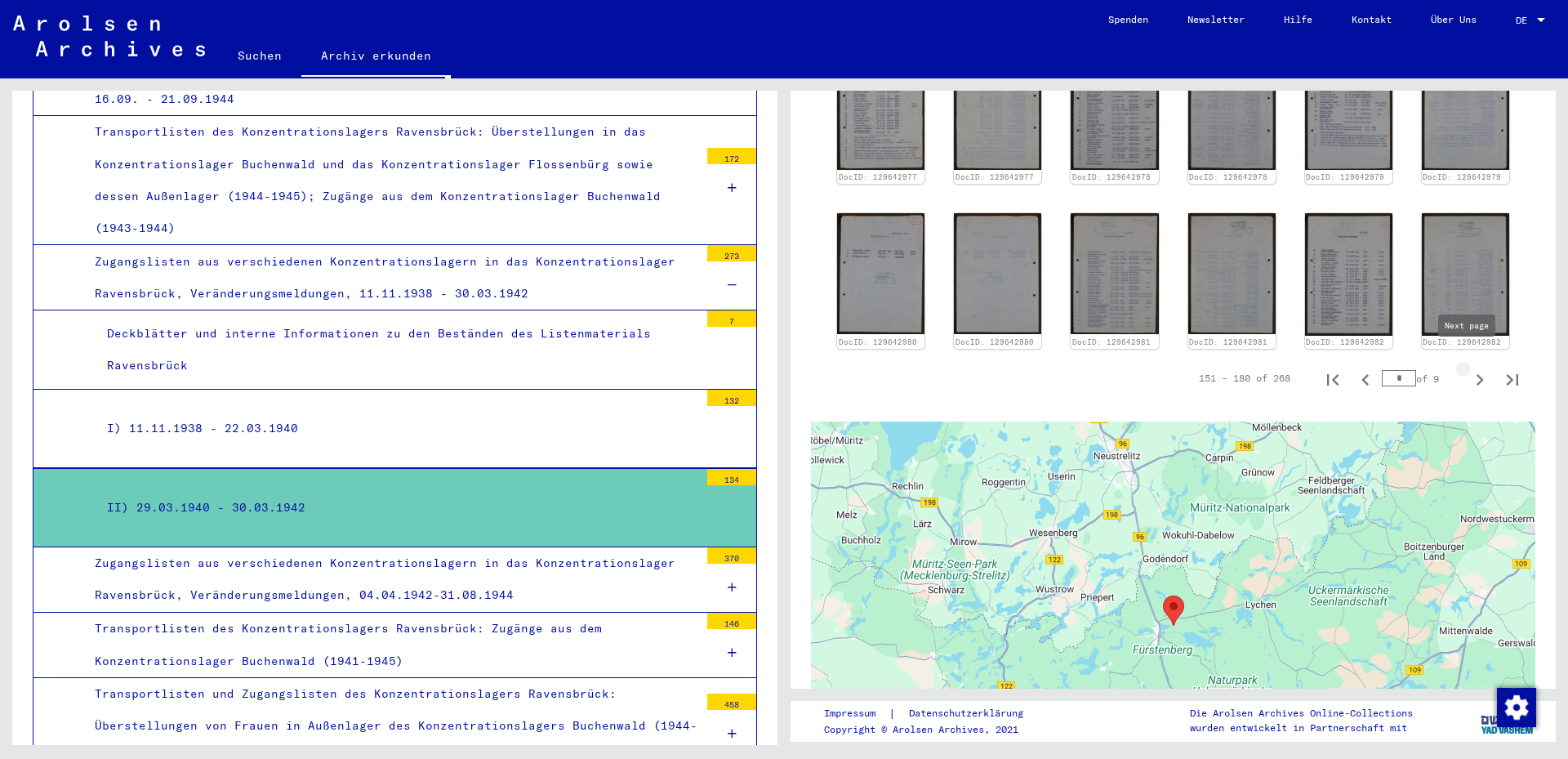 click 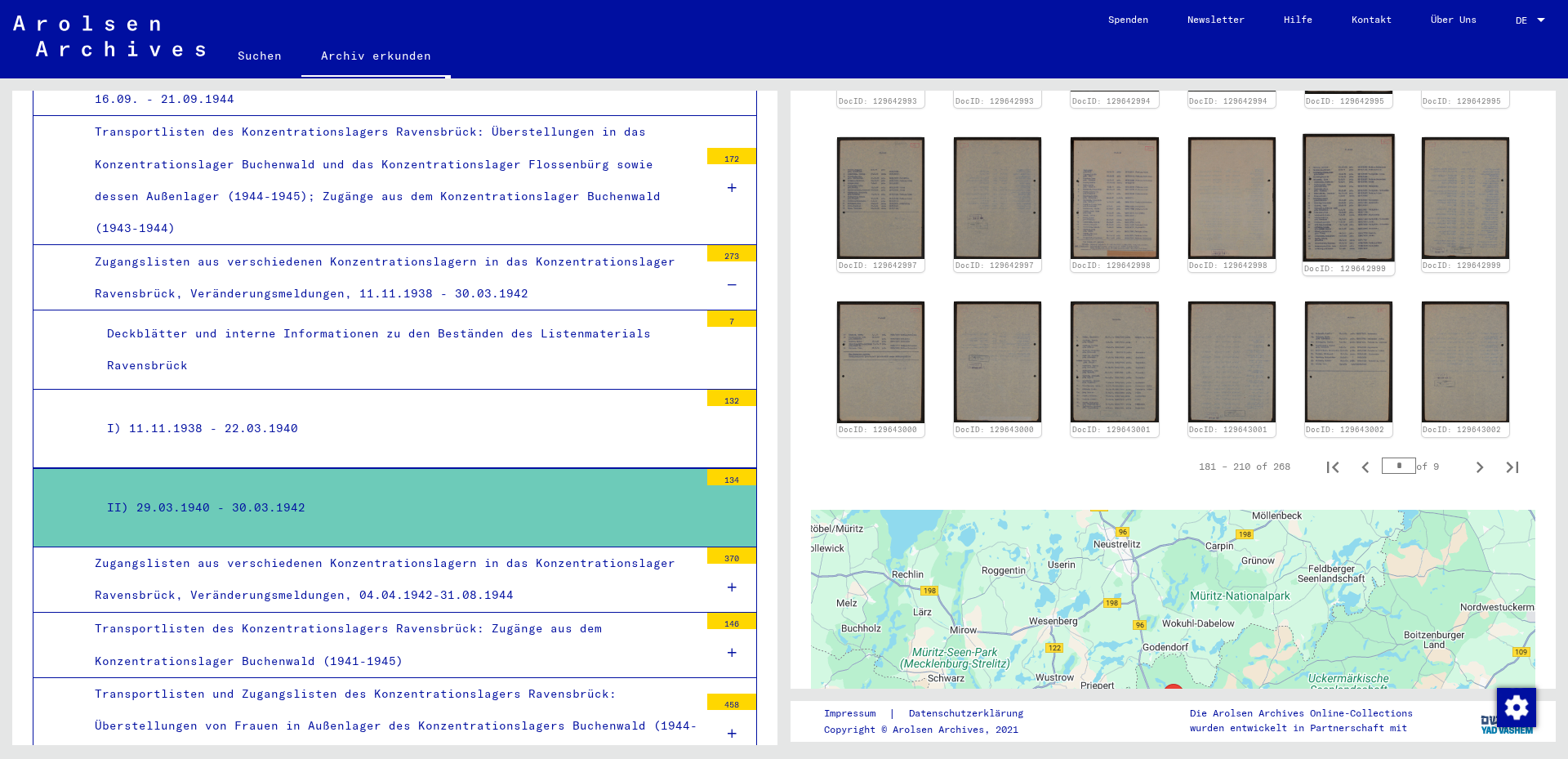 scroll, scrollTop: 858, scrollLeft: 0, axis: vertical 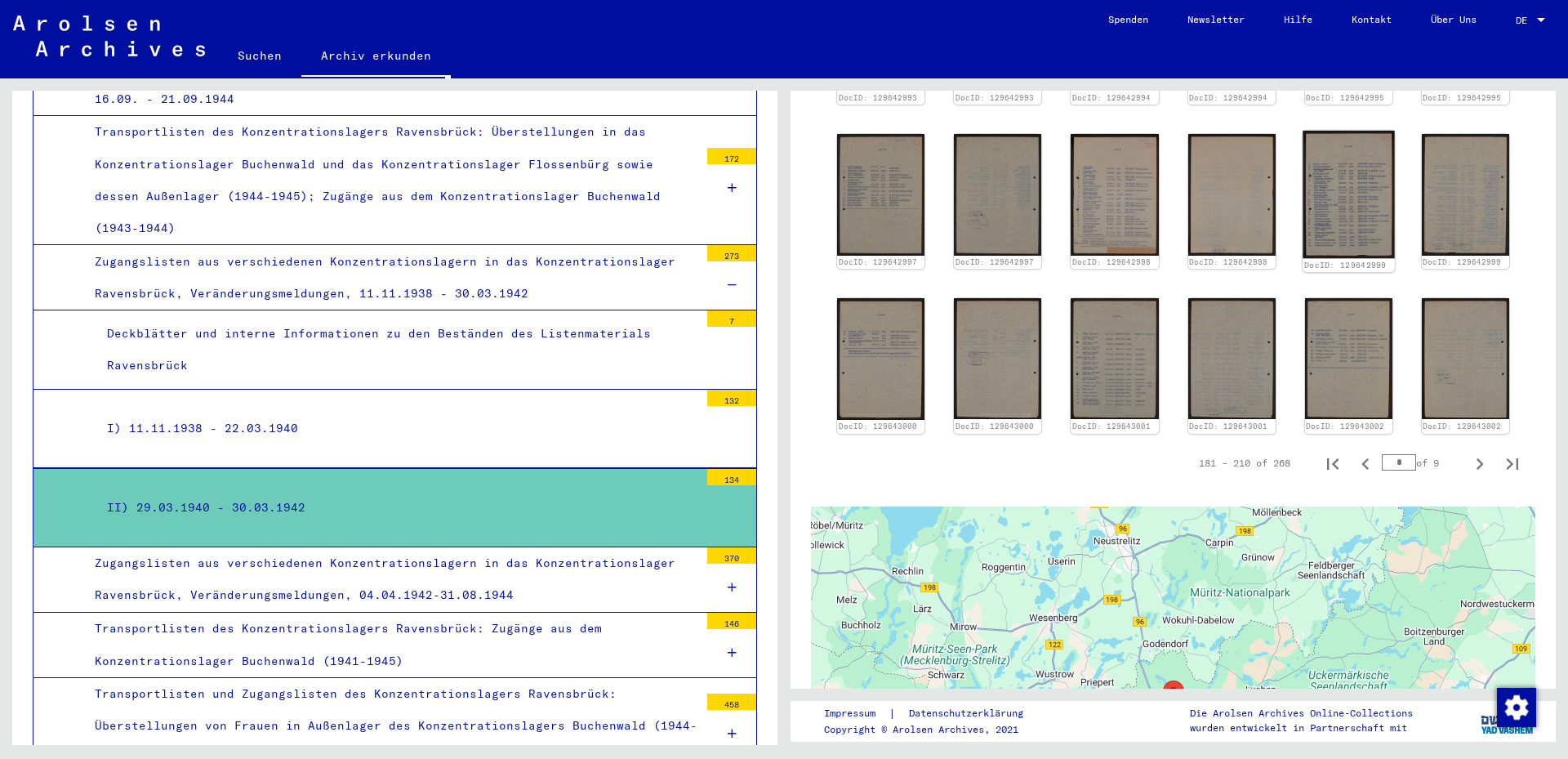 click 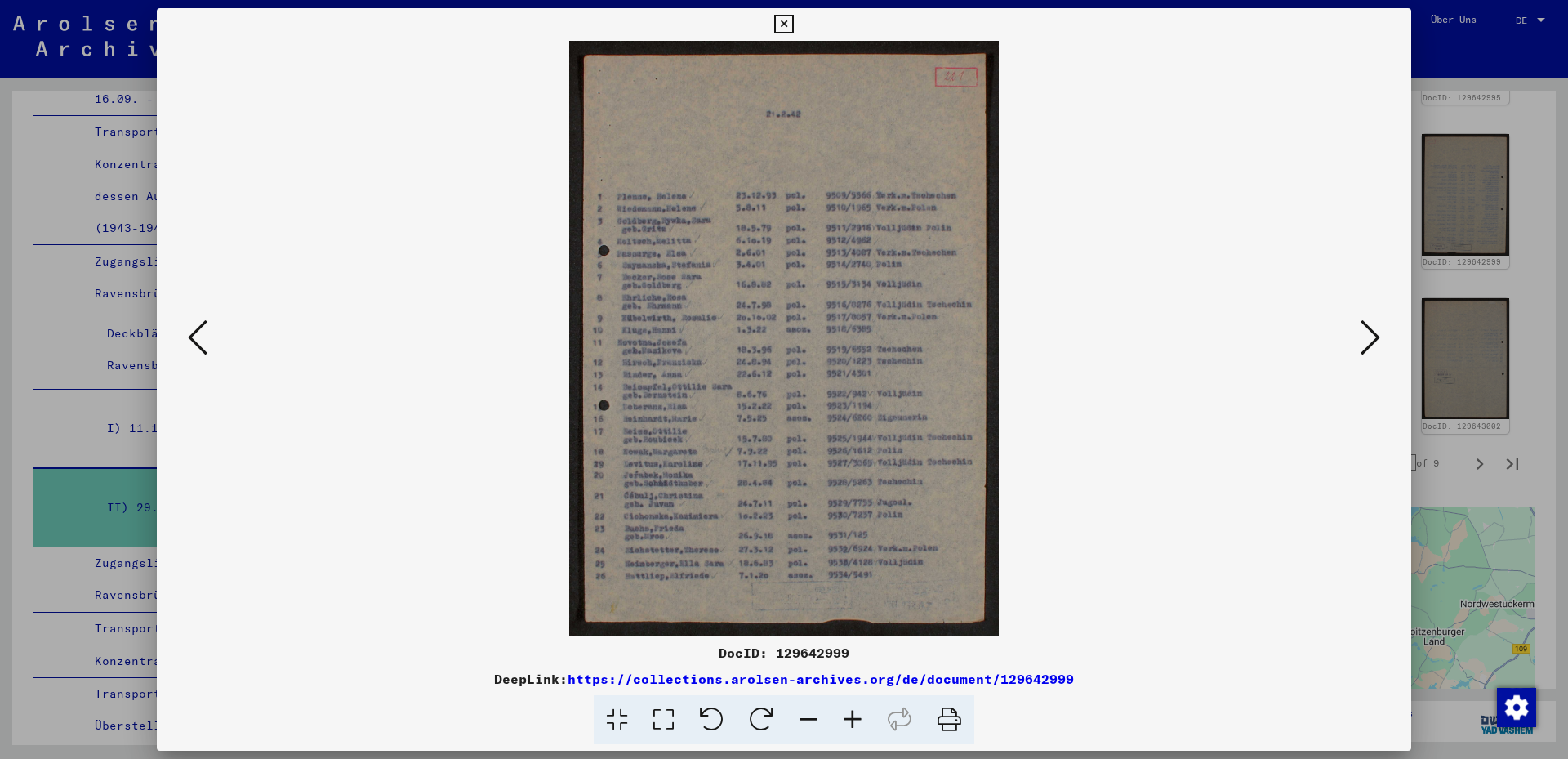 click at bounding box center (663, 720) 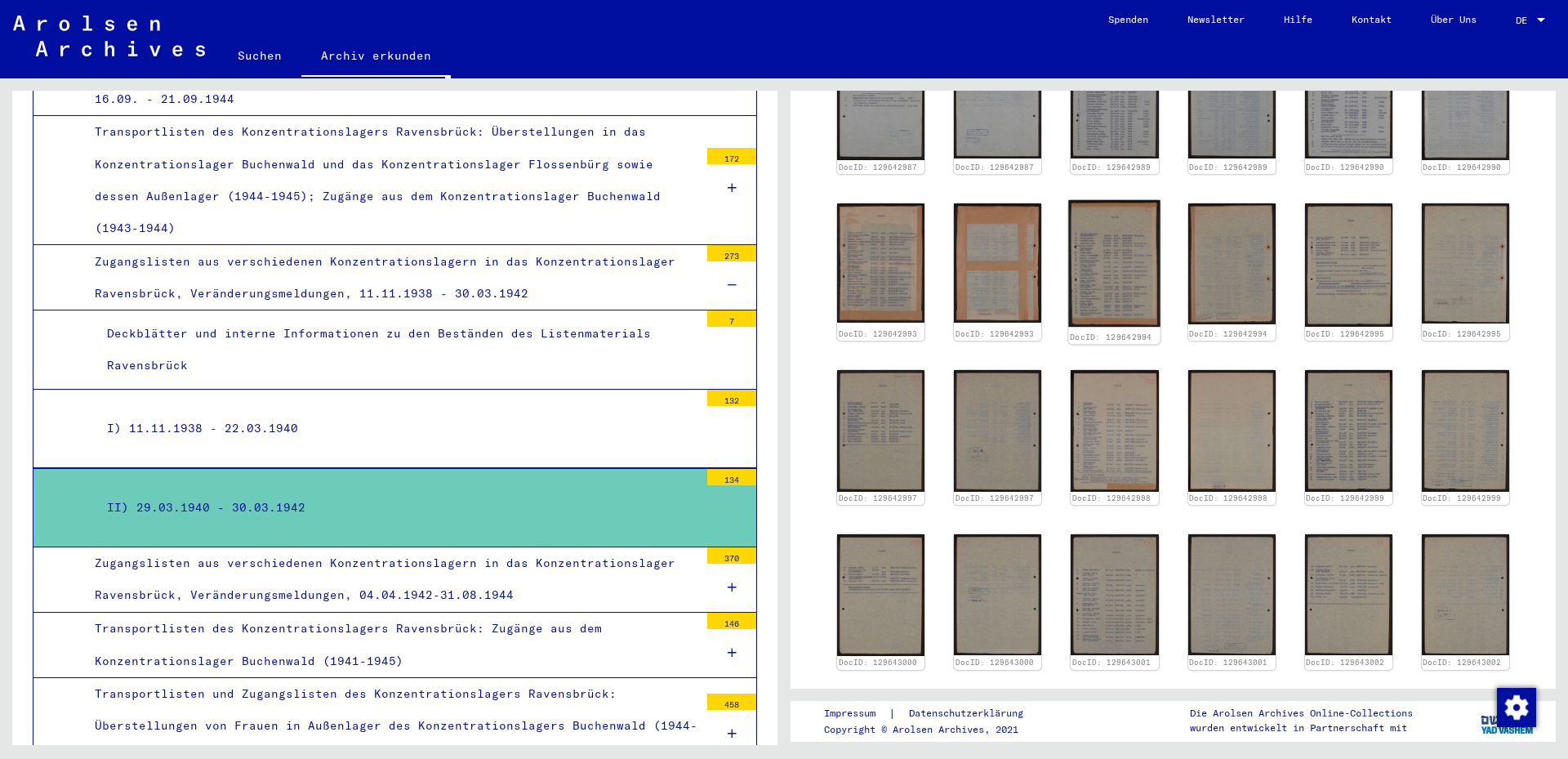 scroll, scrollTop: 368, scrollLeft: 0, axis: vertical 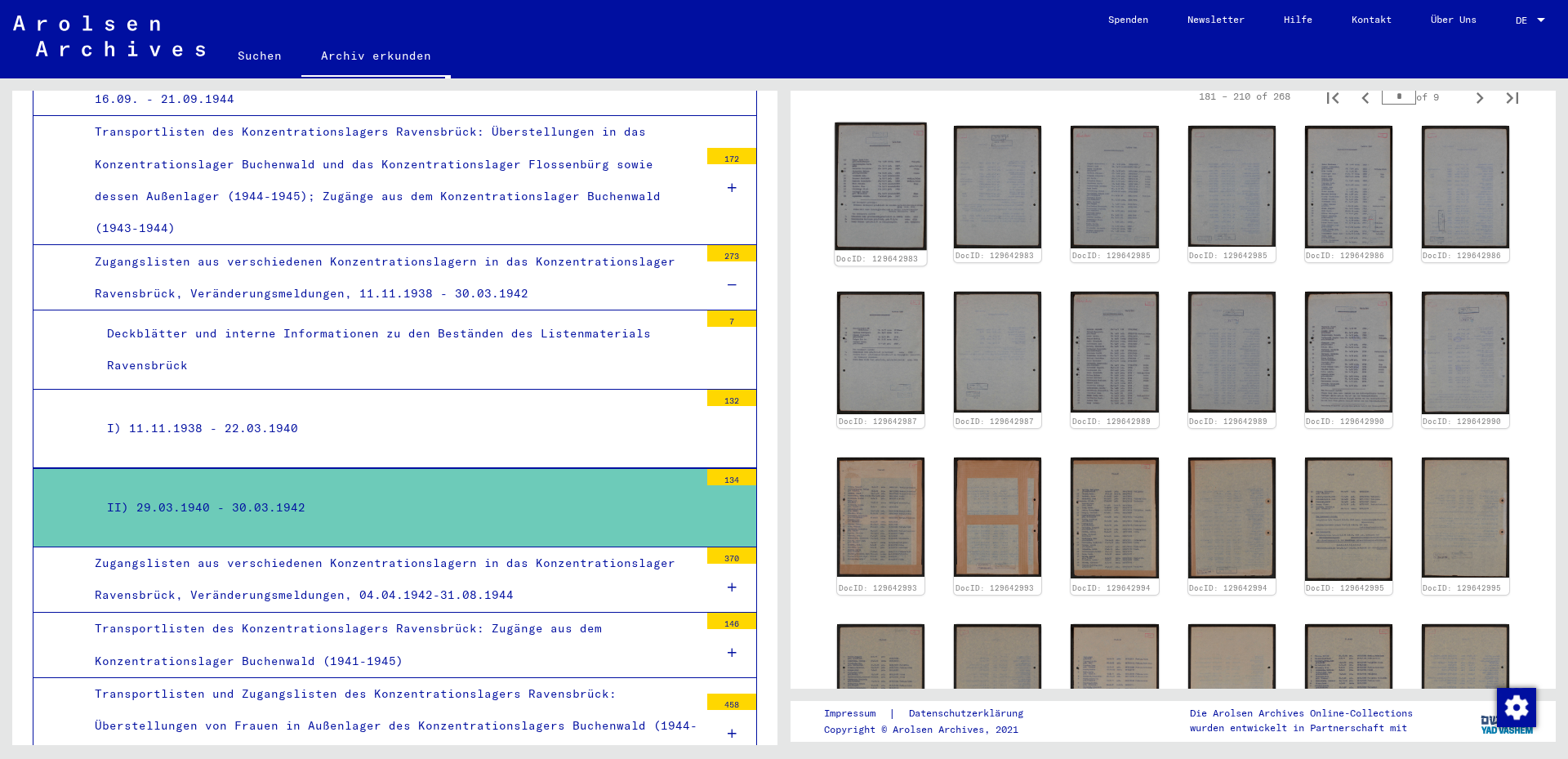 click 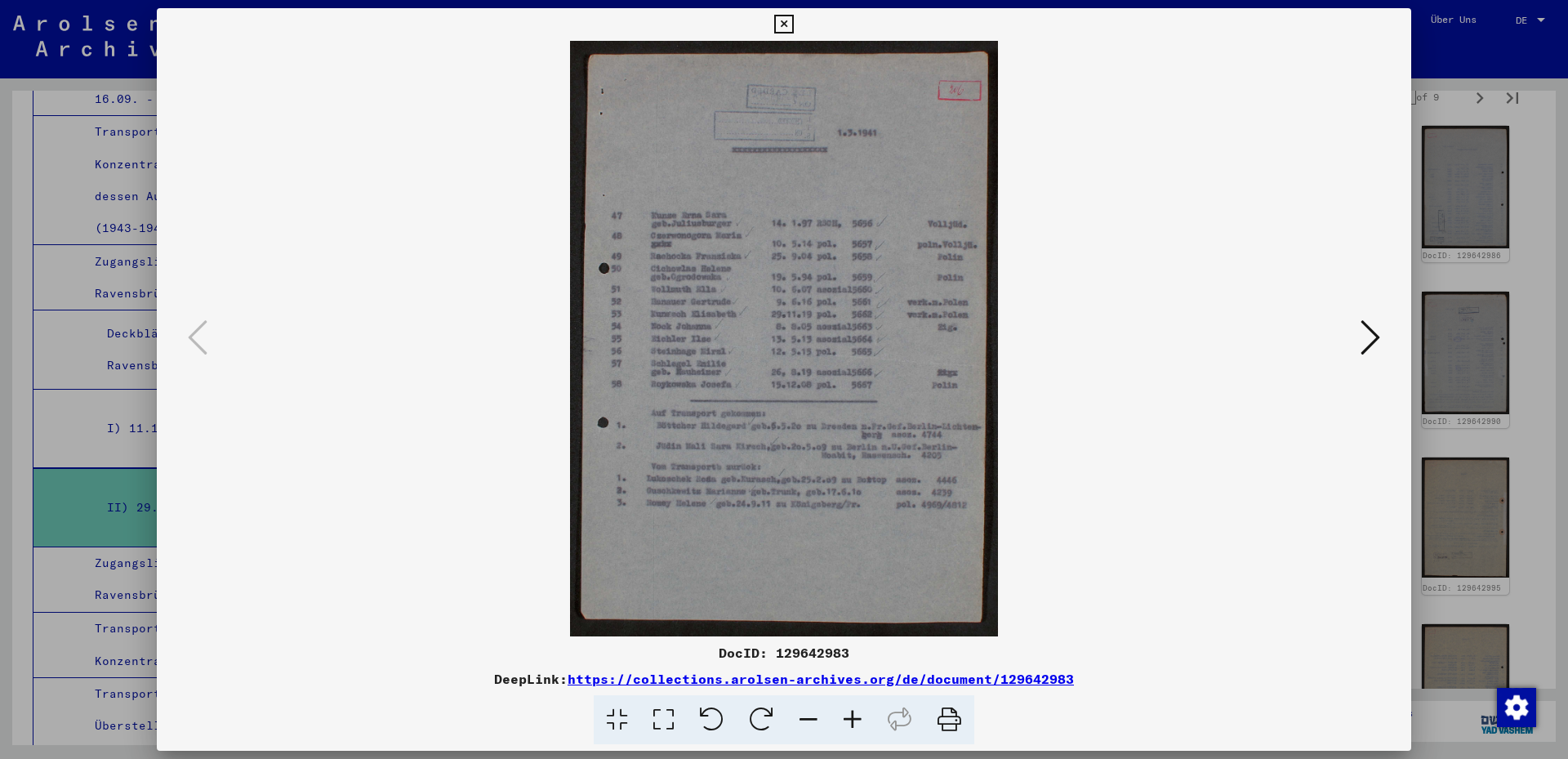 click at bounding box center [663, 720] 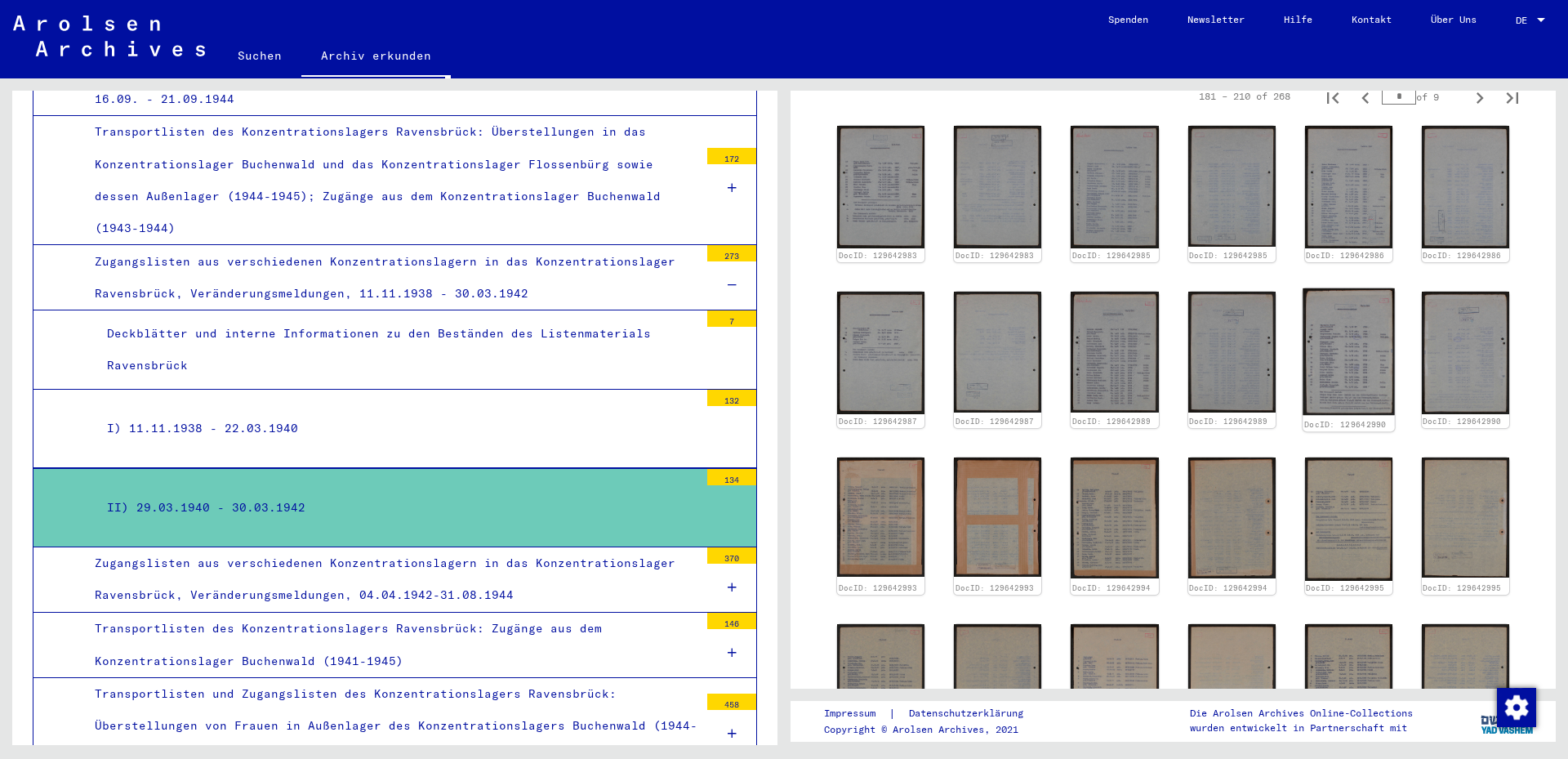 click 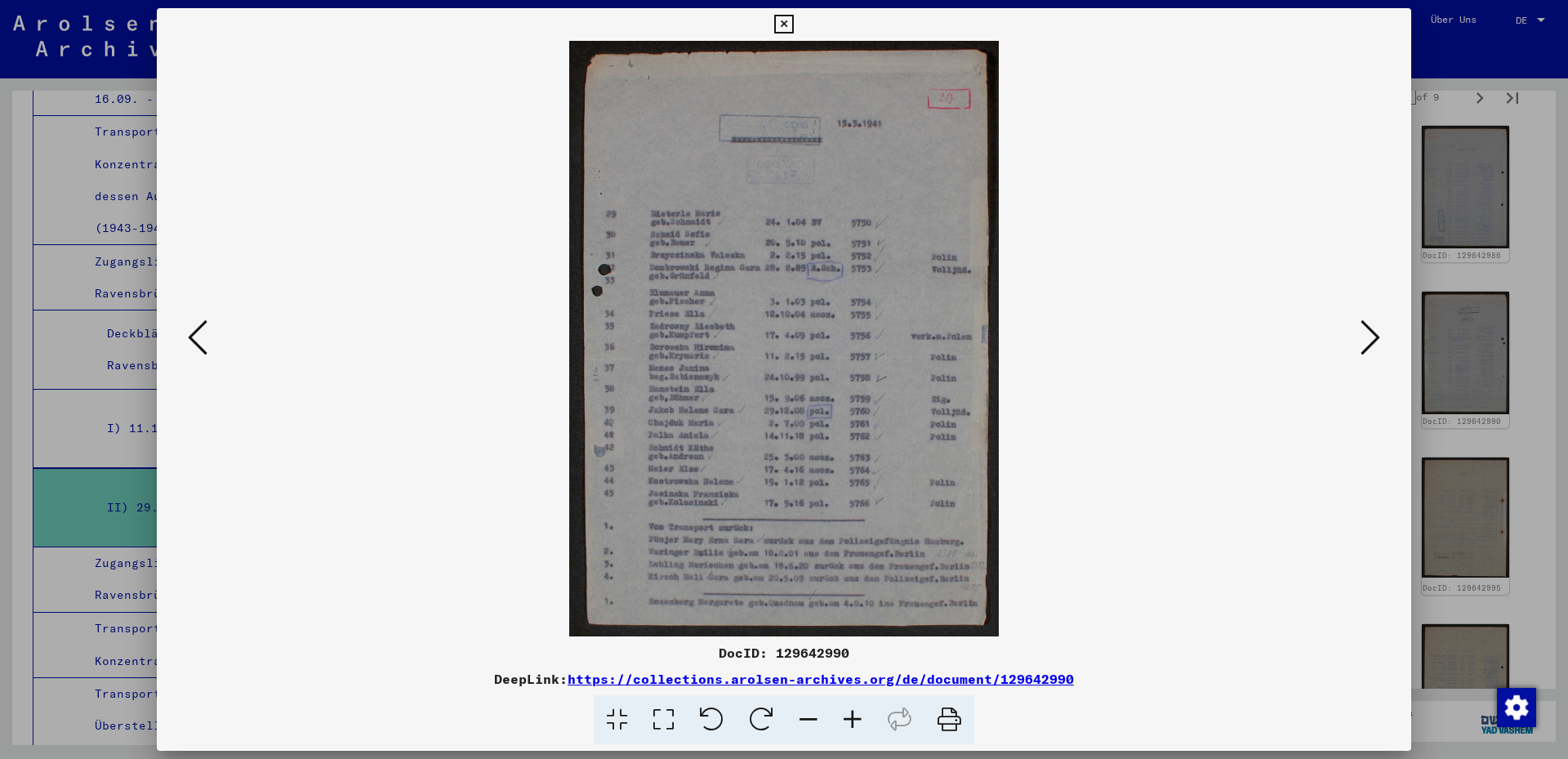 click at bounding box center (663, 720) 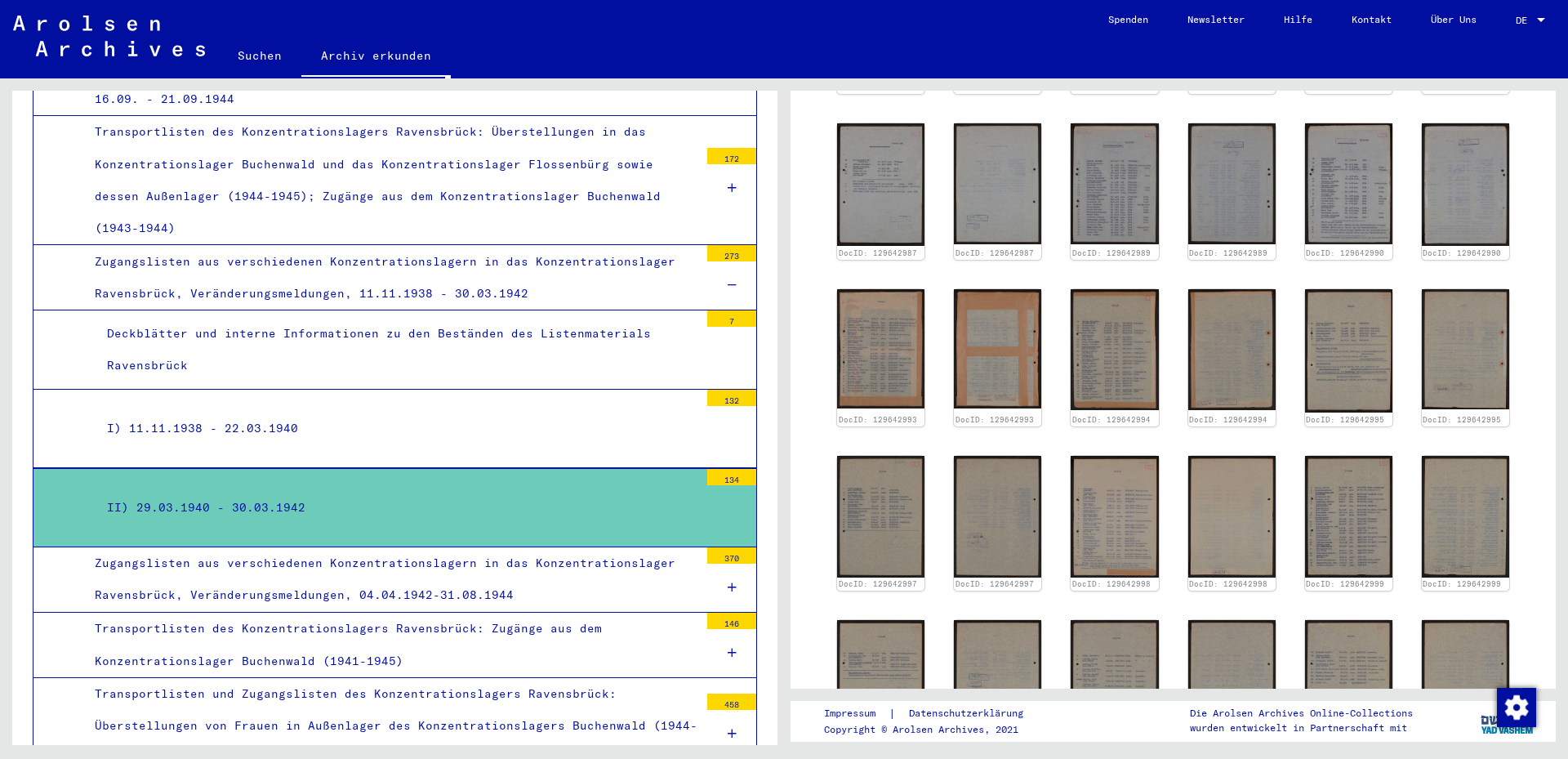 scroll, scrollTop: 613, scrollLeft: 0, axis: vertical 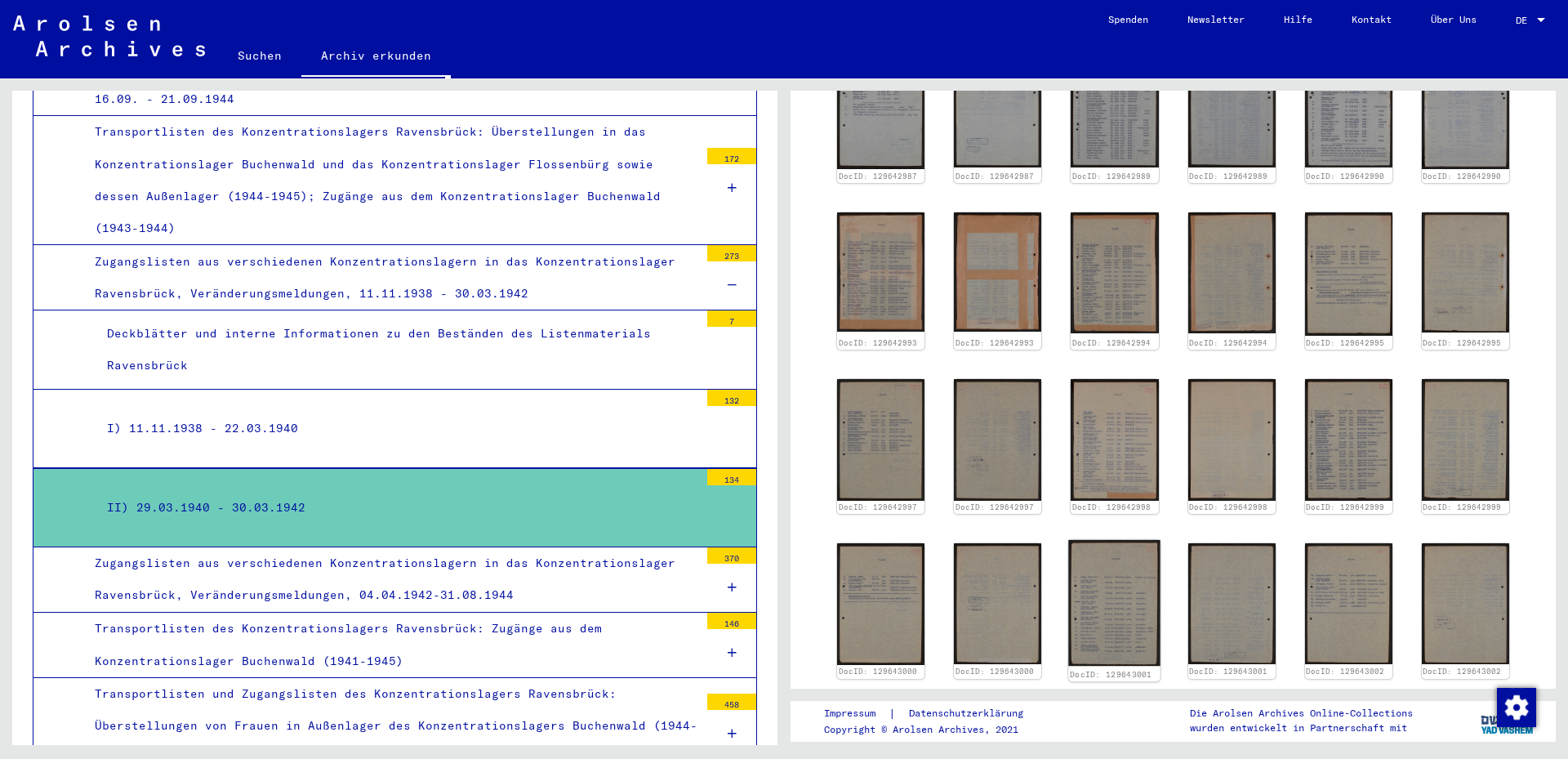 click 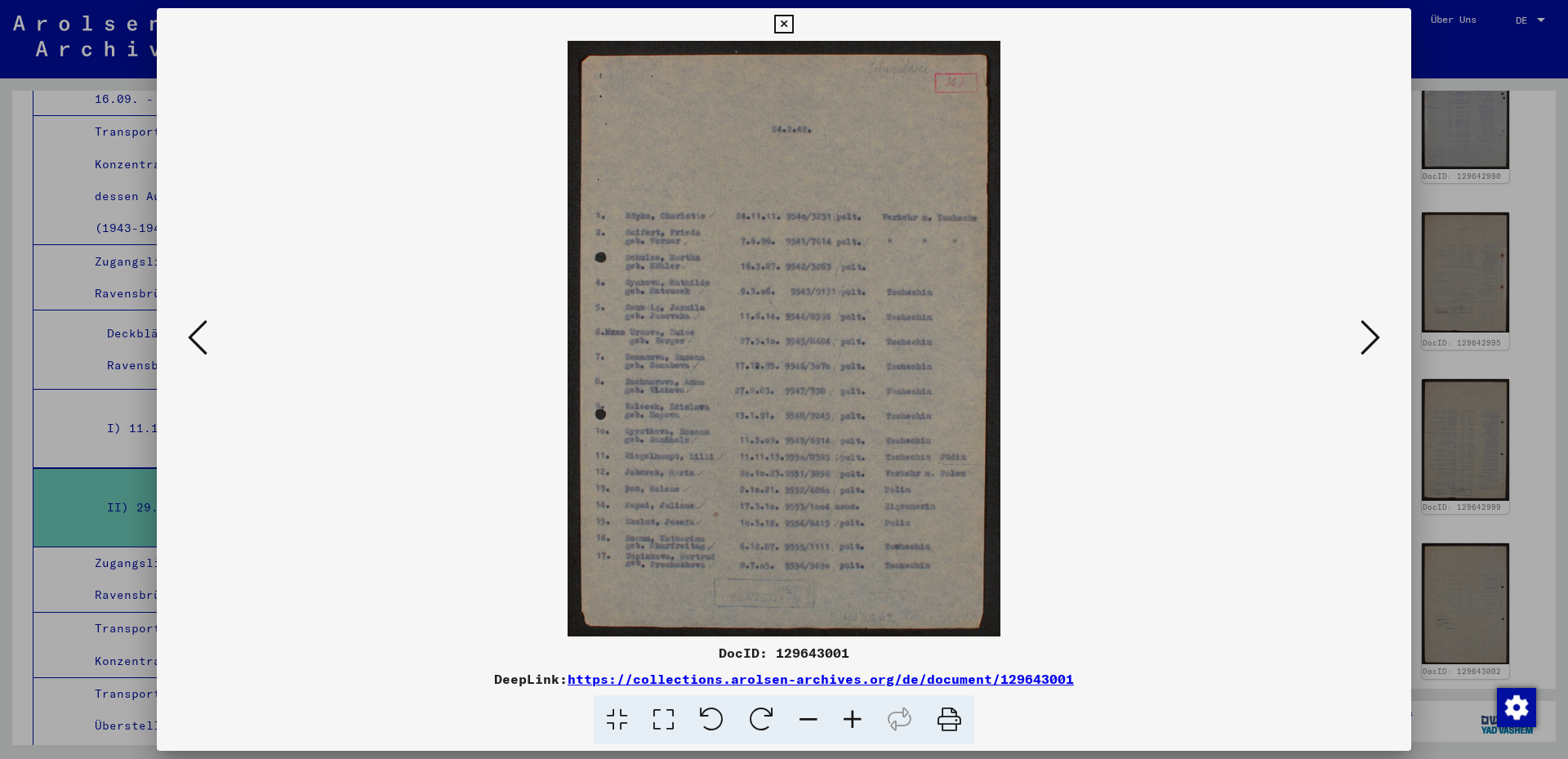 click at bounding box center [663, 720] 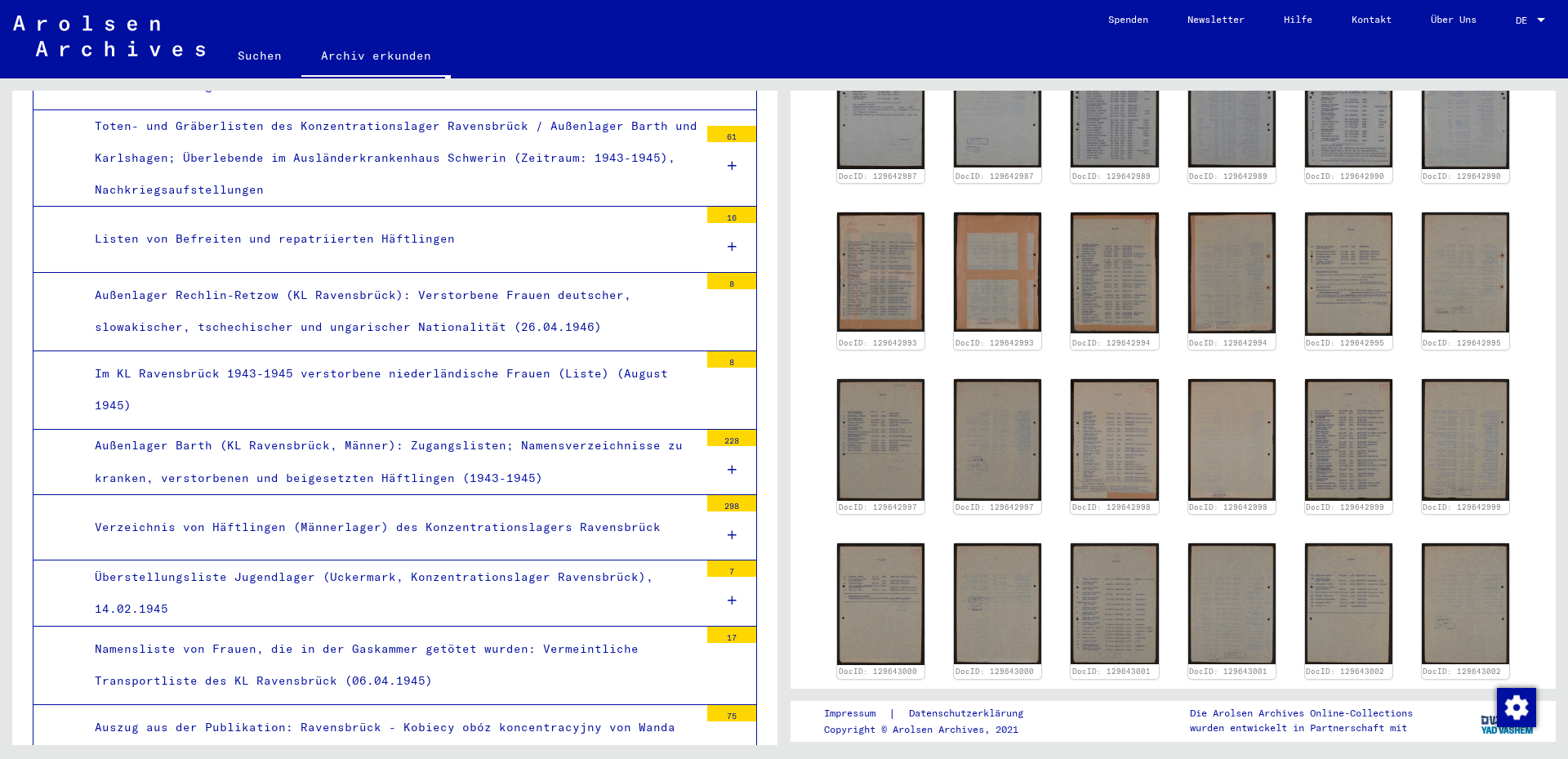 scroll, scrollTop: 4247, scrollLeft: 0, axis: vertical 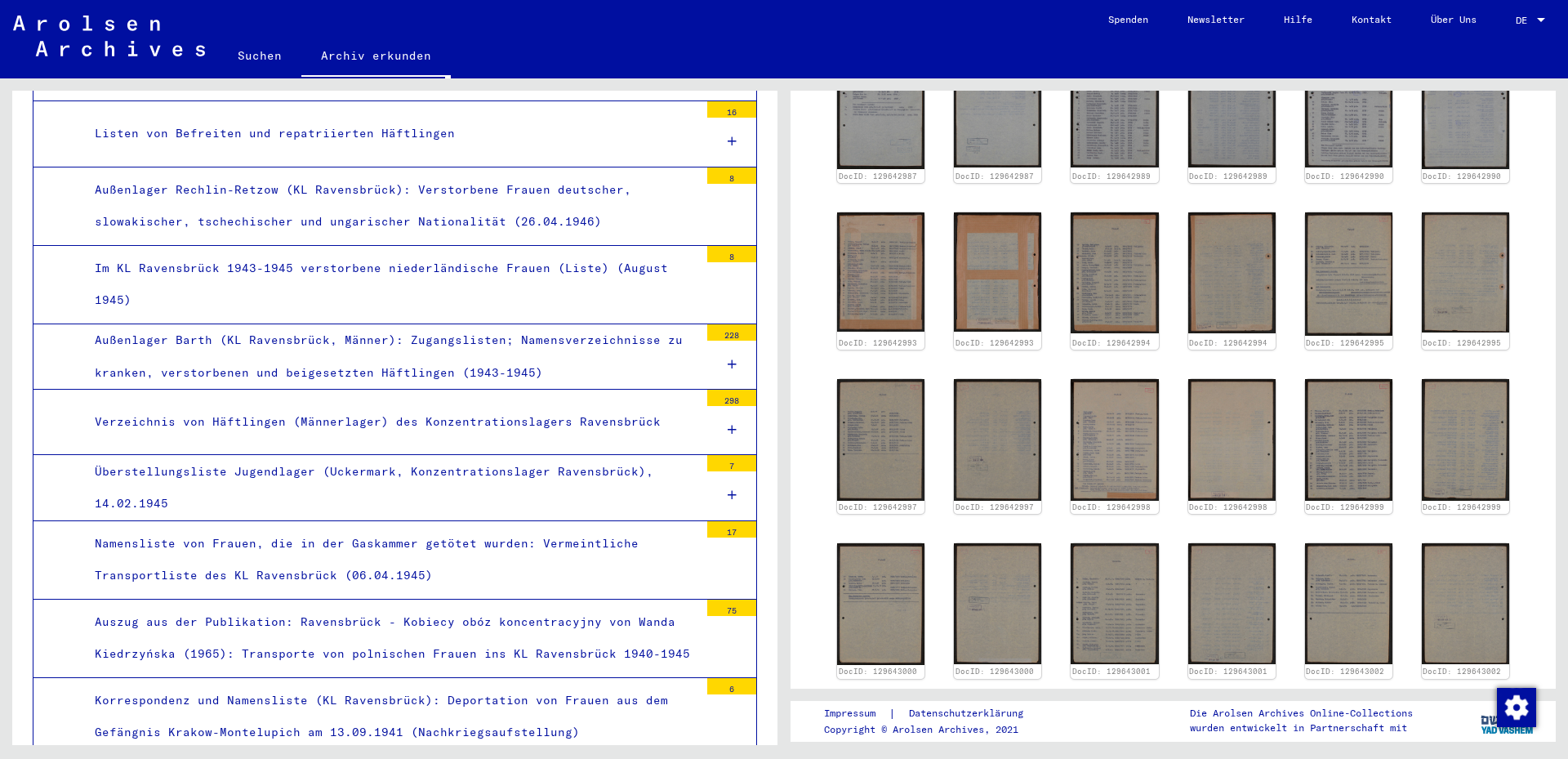 click on "Verzeichnis von Häftlingen (Männerlager) des Konzentrationslagers      Ravensbrück" at bounding box center (390, 422) 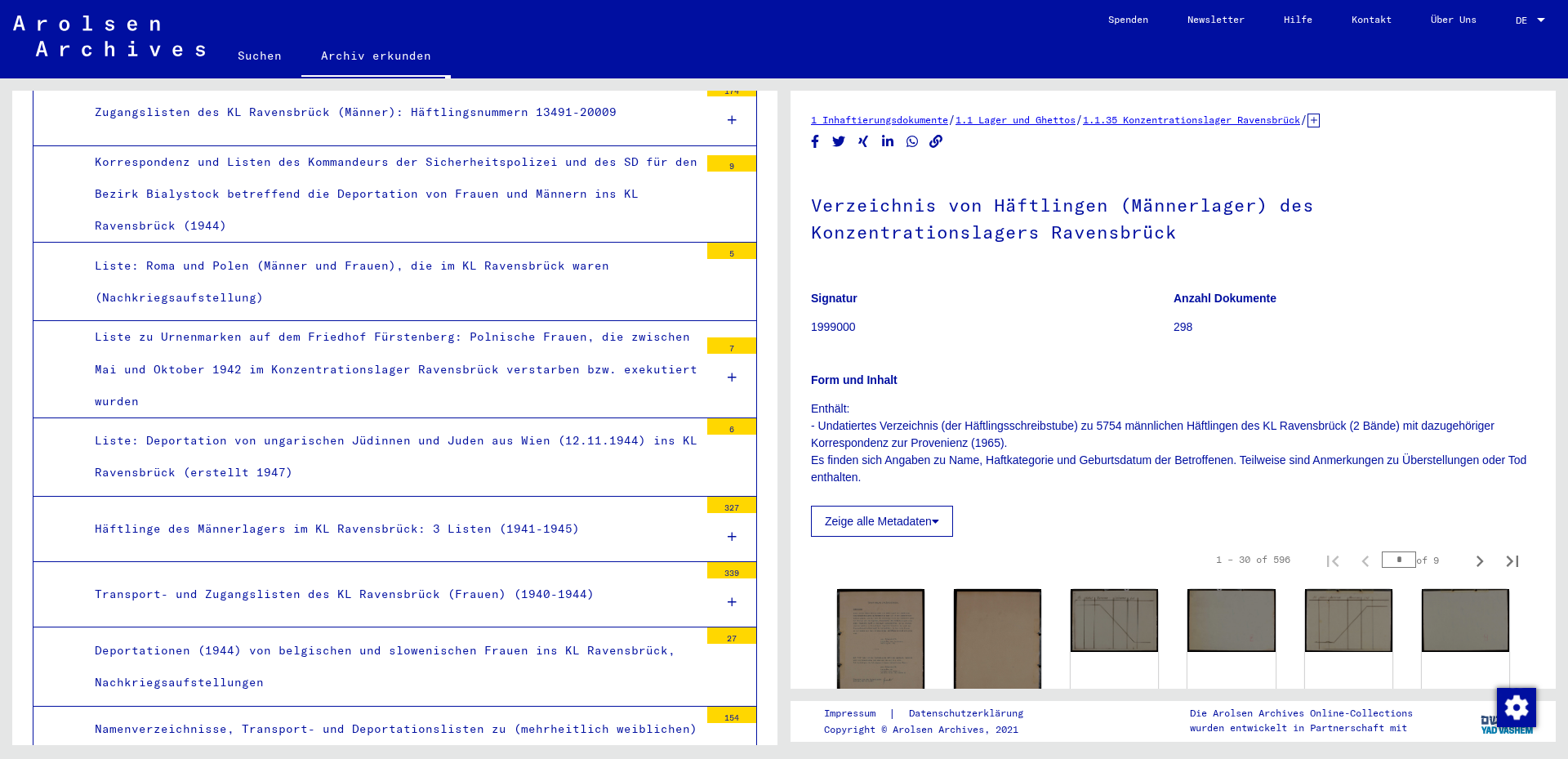 scroll, scrollTop: 6615, scrollLeft: 0, axis: vertical 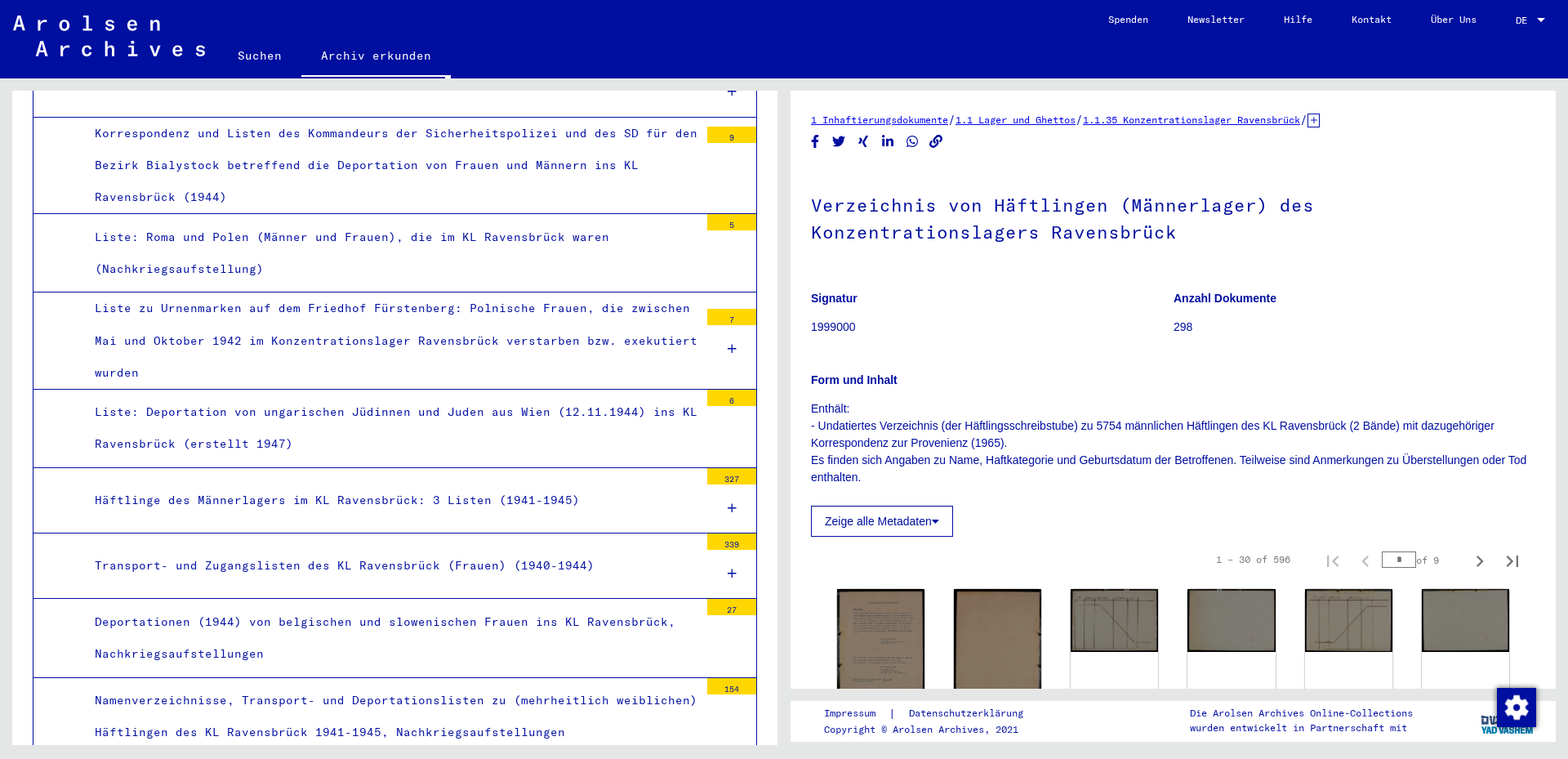 click on "Häftlinge des Männerlagers im KL Ravensbrück: 3 Listen      (1941-1945)" at bounding box center [390, 500] 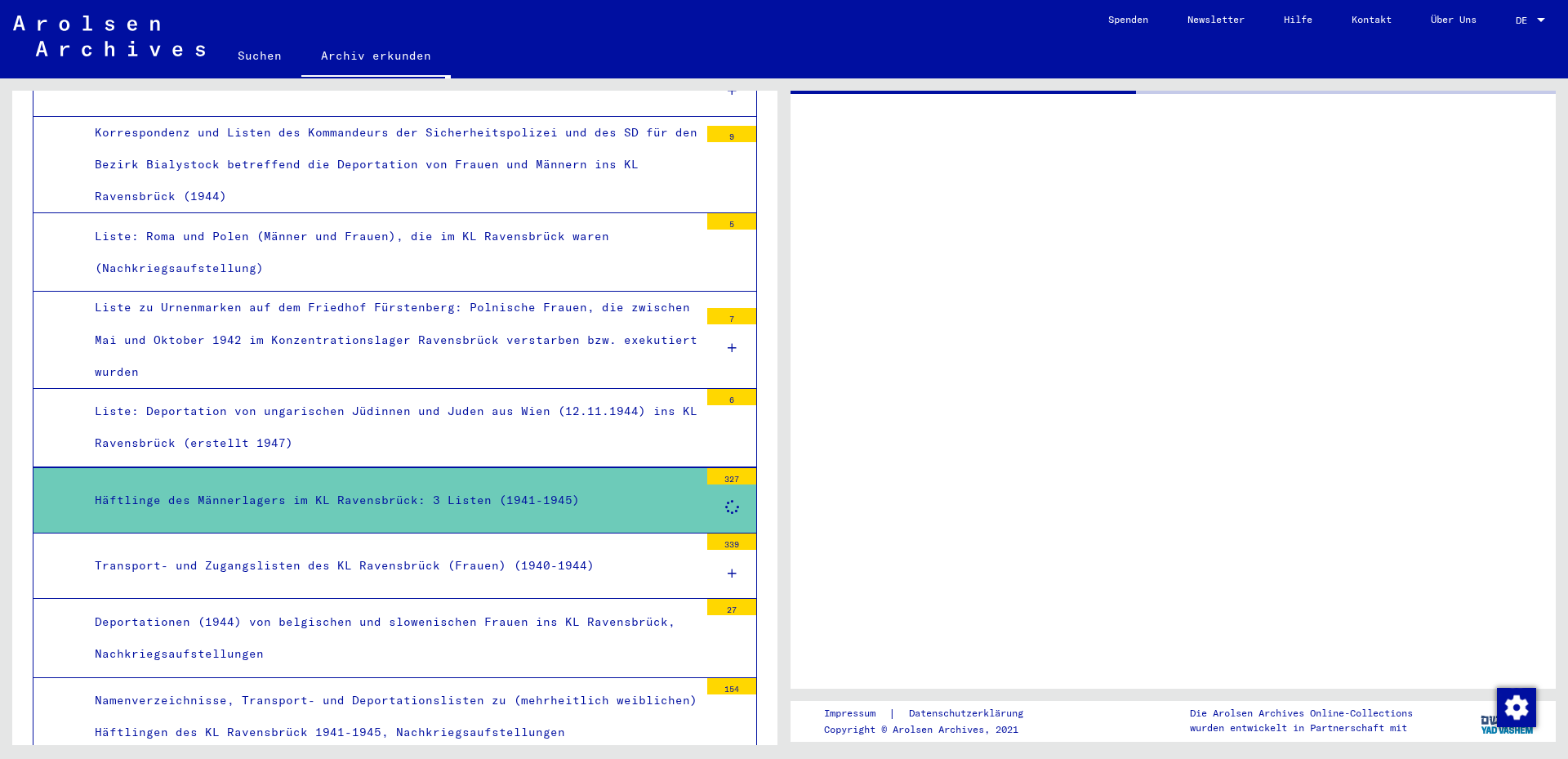 scroll, scrollTop: 6614, scrollLeft: 0, axis: vertical 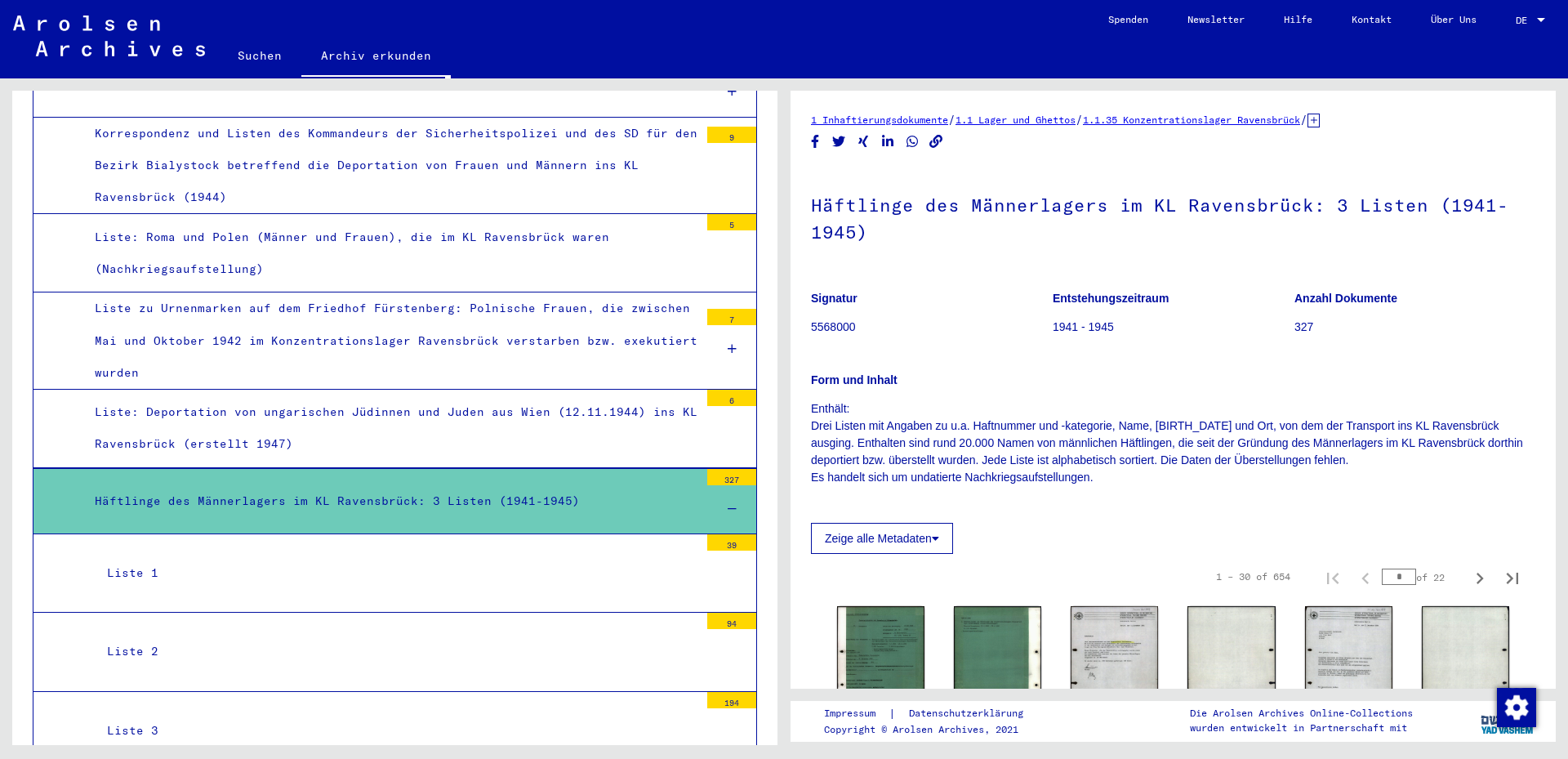 click on "Liste 1" at bounding box center [397, 573] 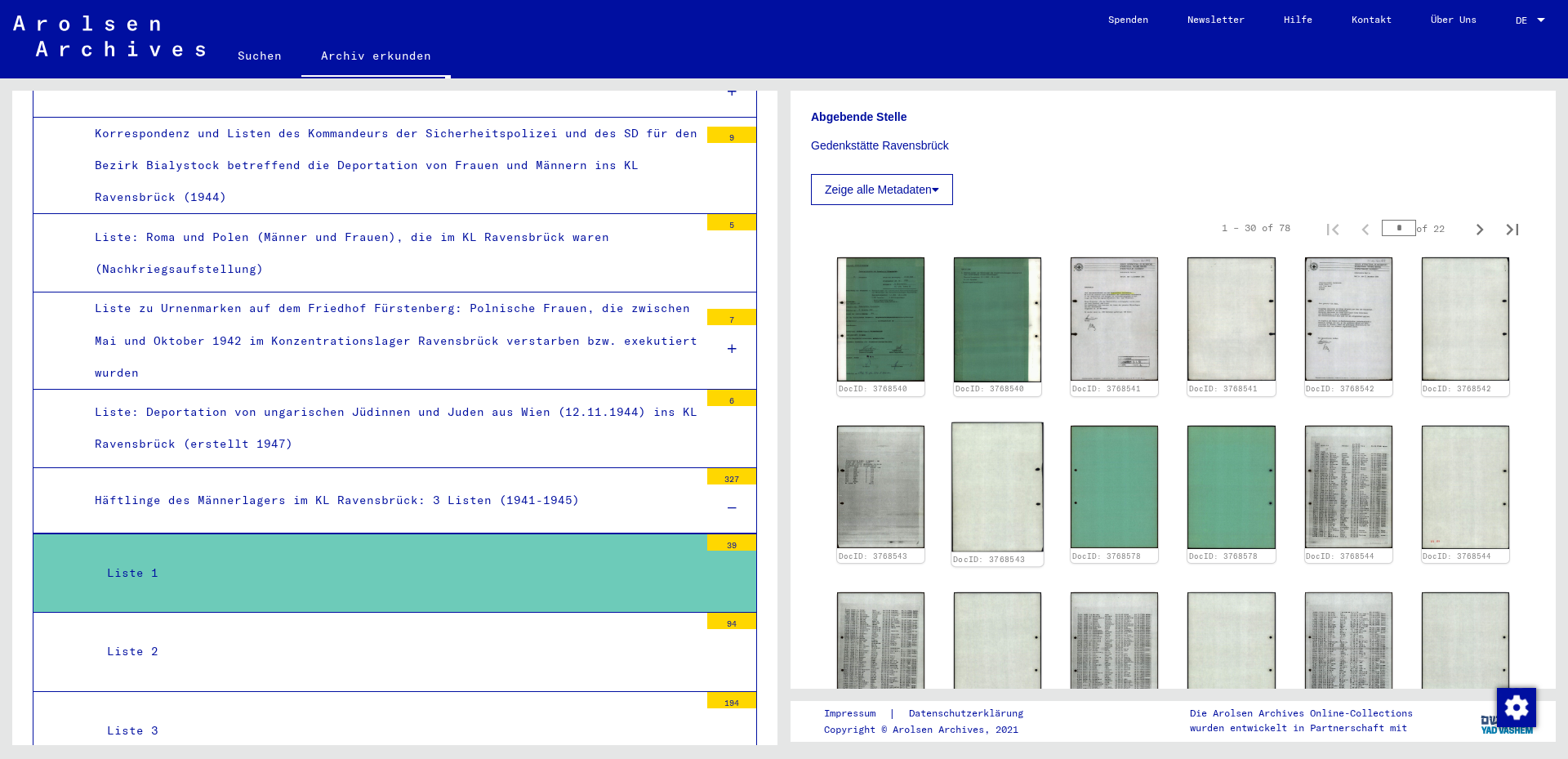 scroll, scrollTop: 245, scrollLeft: 0, axis: vertical 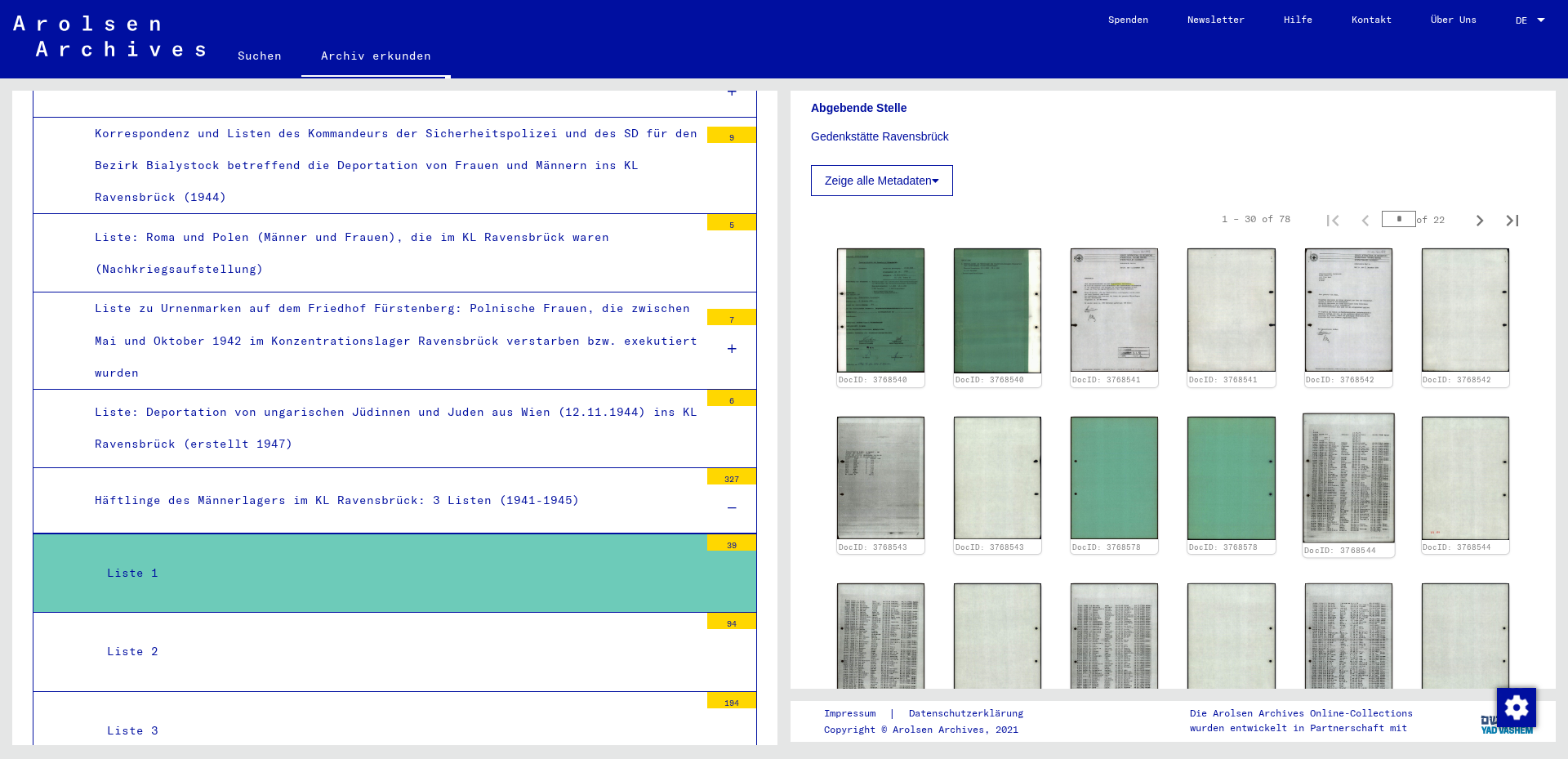 click 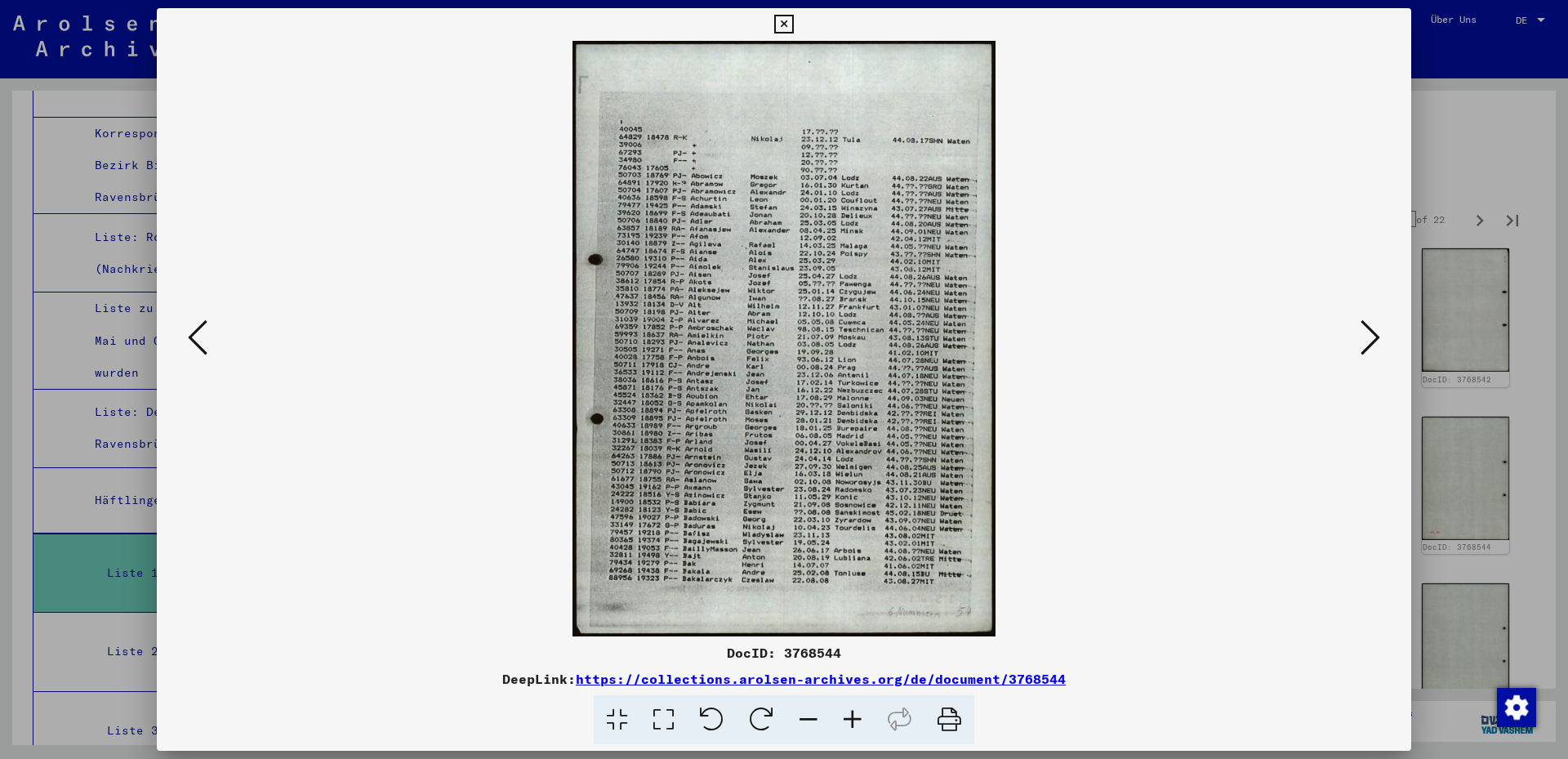 click at bounding box center [663, 720] 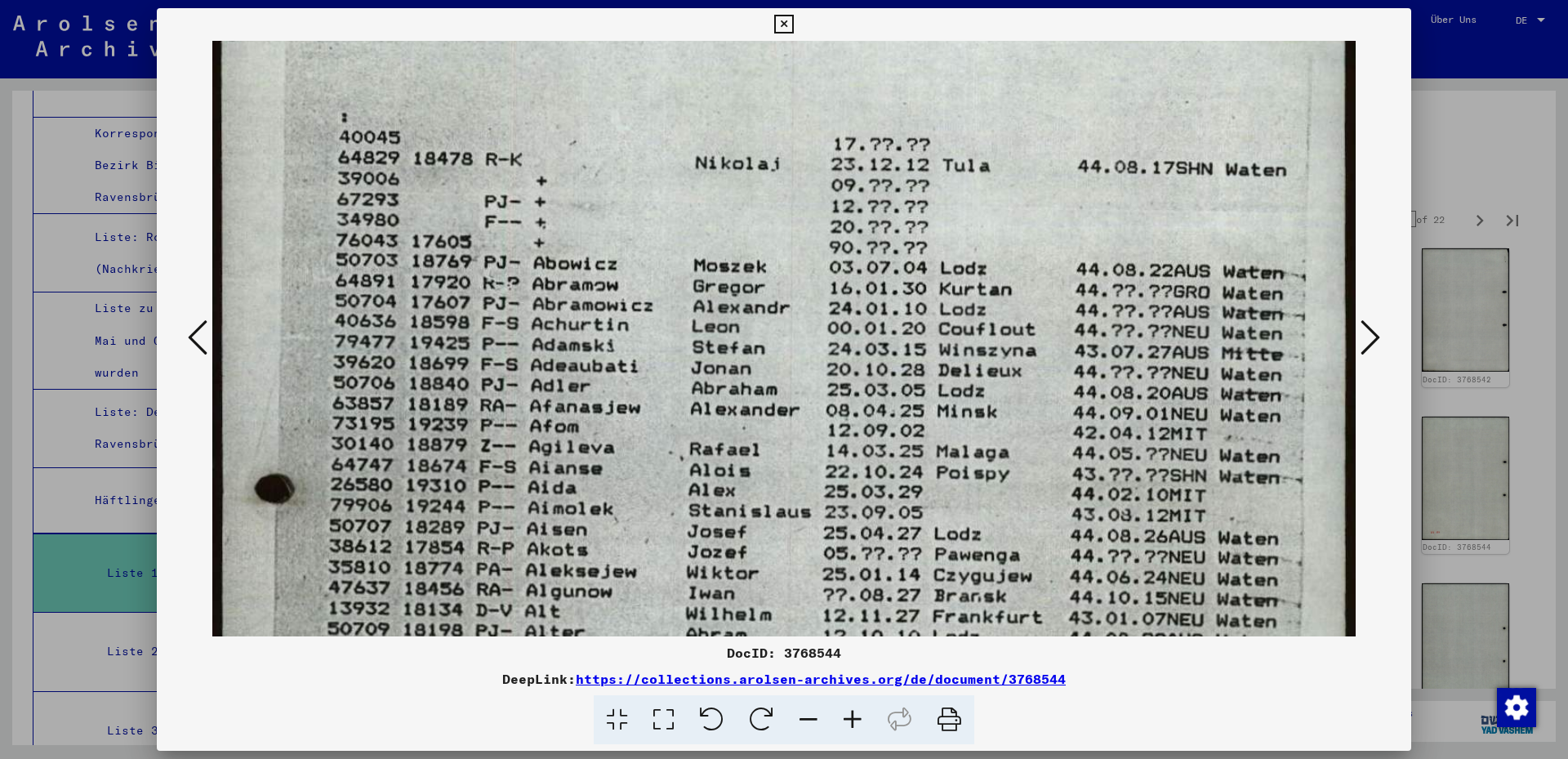 scroll, scrollTop: 250, scrollLeft: 0, axis: vertical 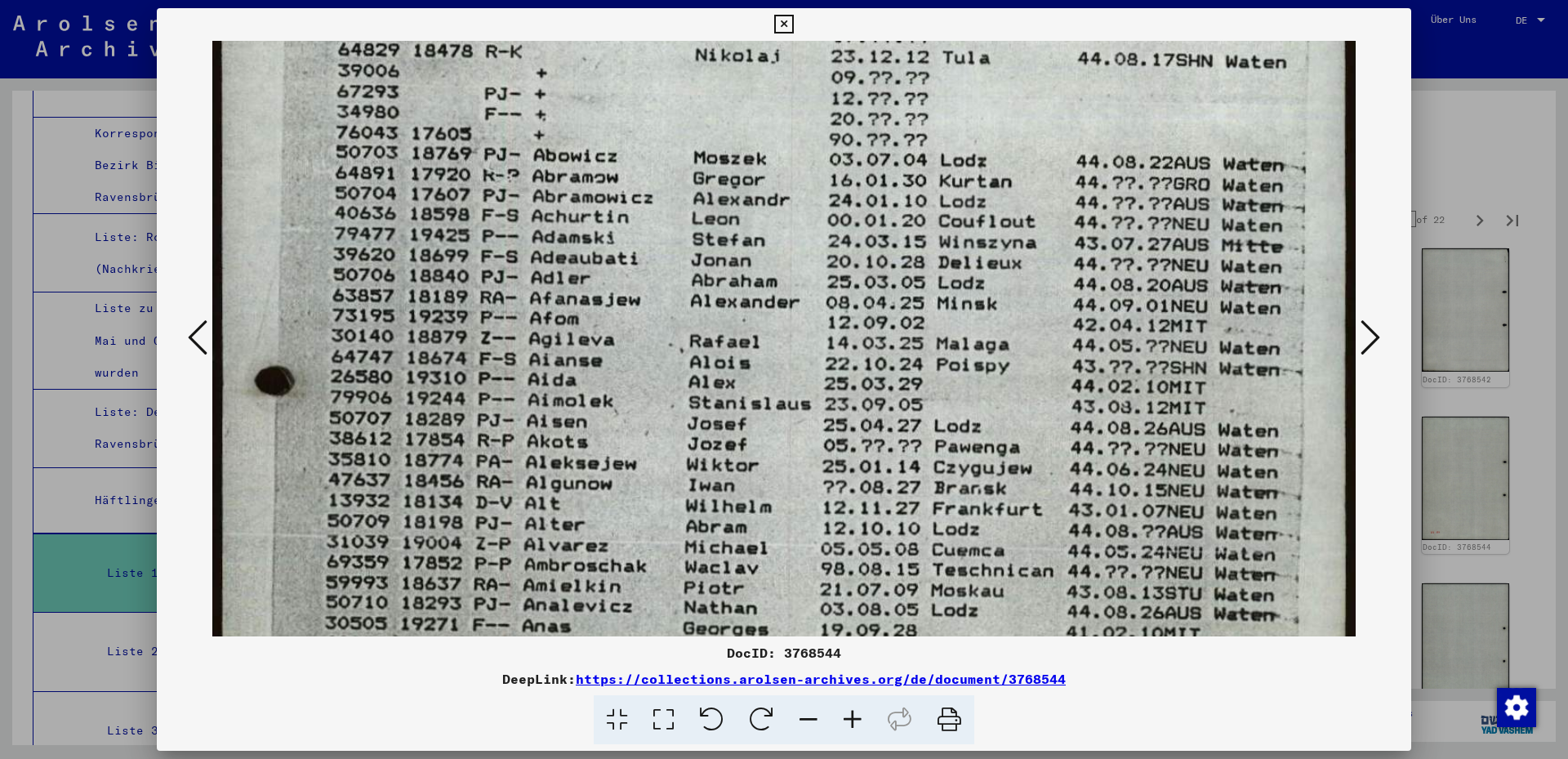 drag, startPoint x: 840, startPoint y: 441, endPoint x: 867, endPoint y: 284, distance: 159.30474 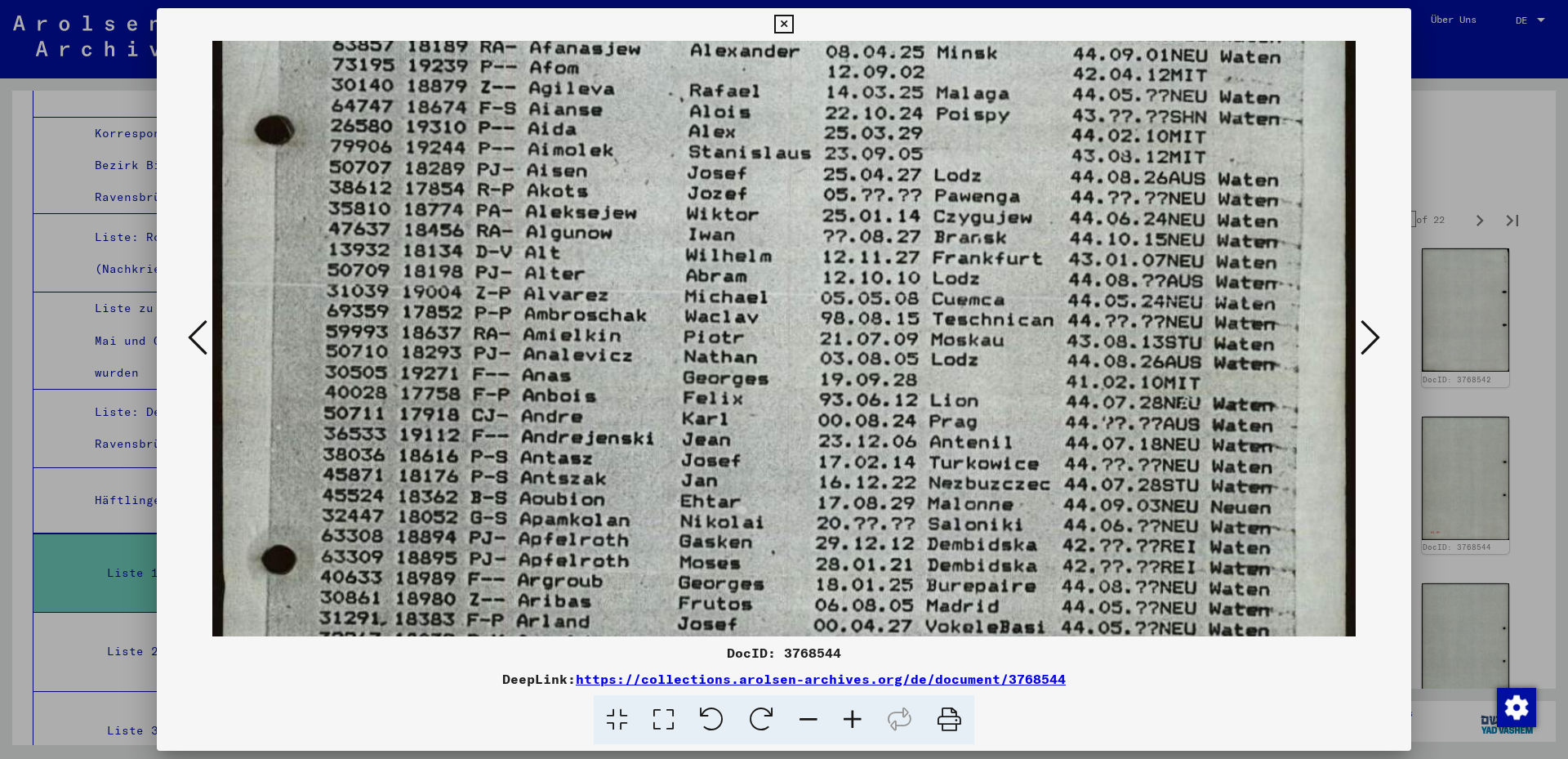 drag, startPoint x: 558, startPoint y: 414, endPoint x: 664, endPoint y: 178, distance: 258.7122 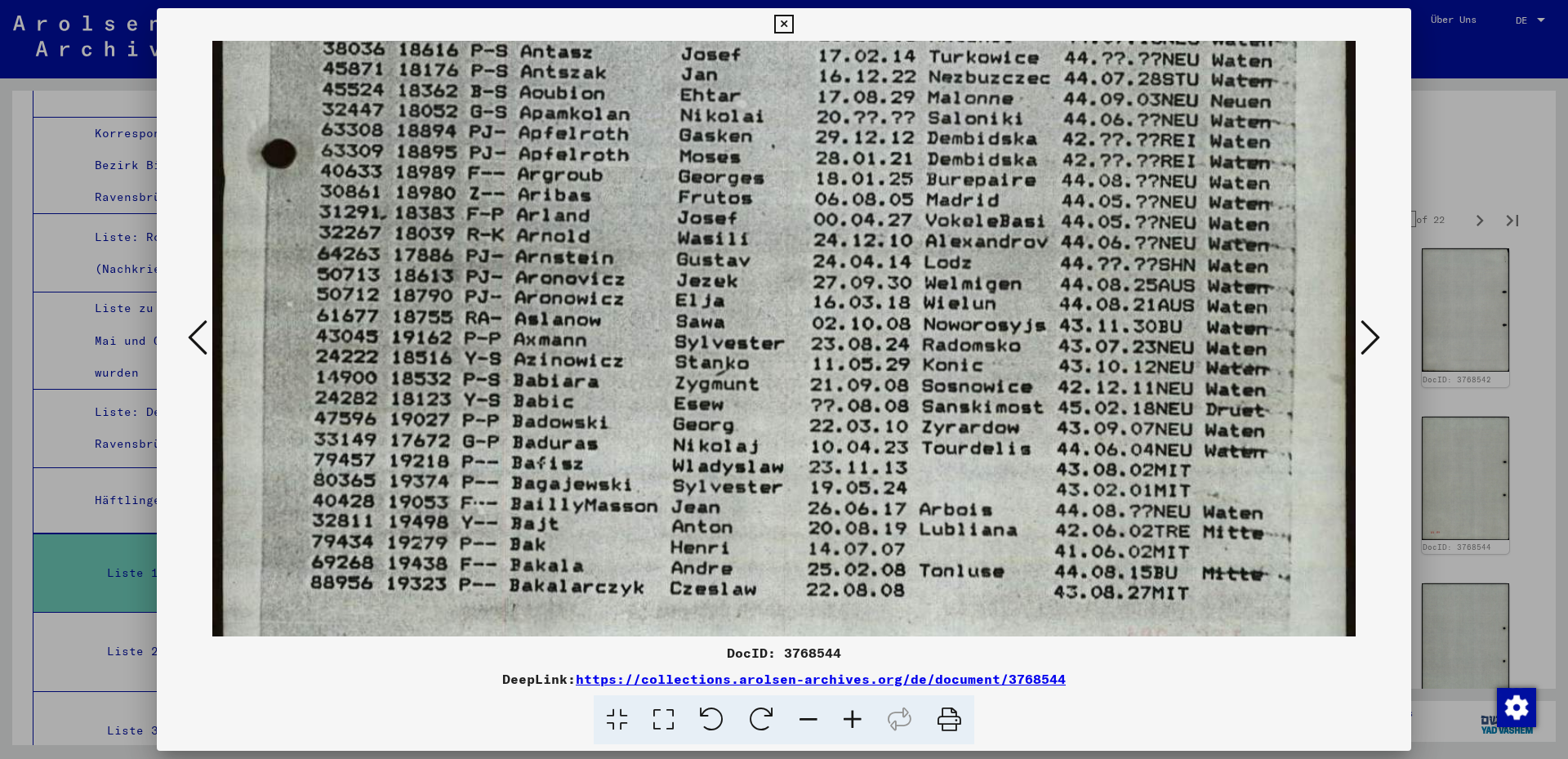 drag, startPoint x: 677, startPoint y: 56, endPoint x: 681, endPoint y: 33, distance: 23.345235 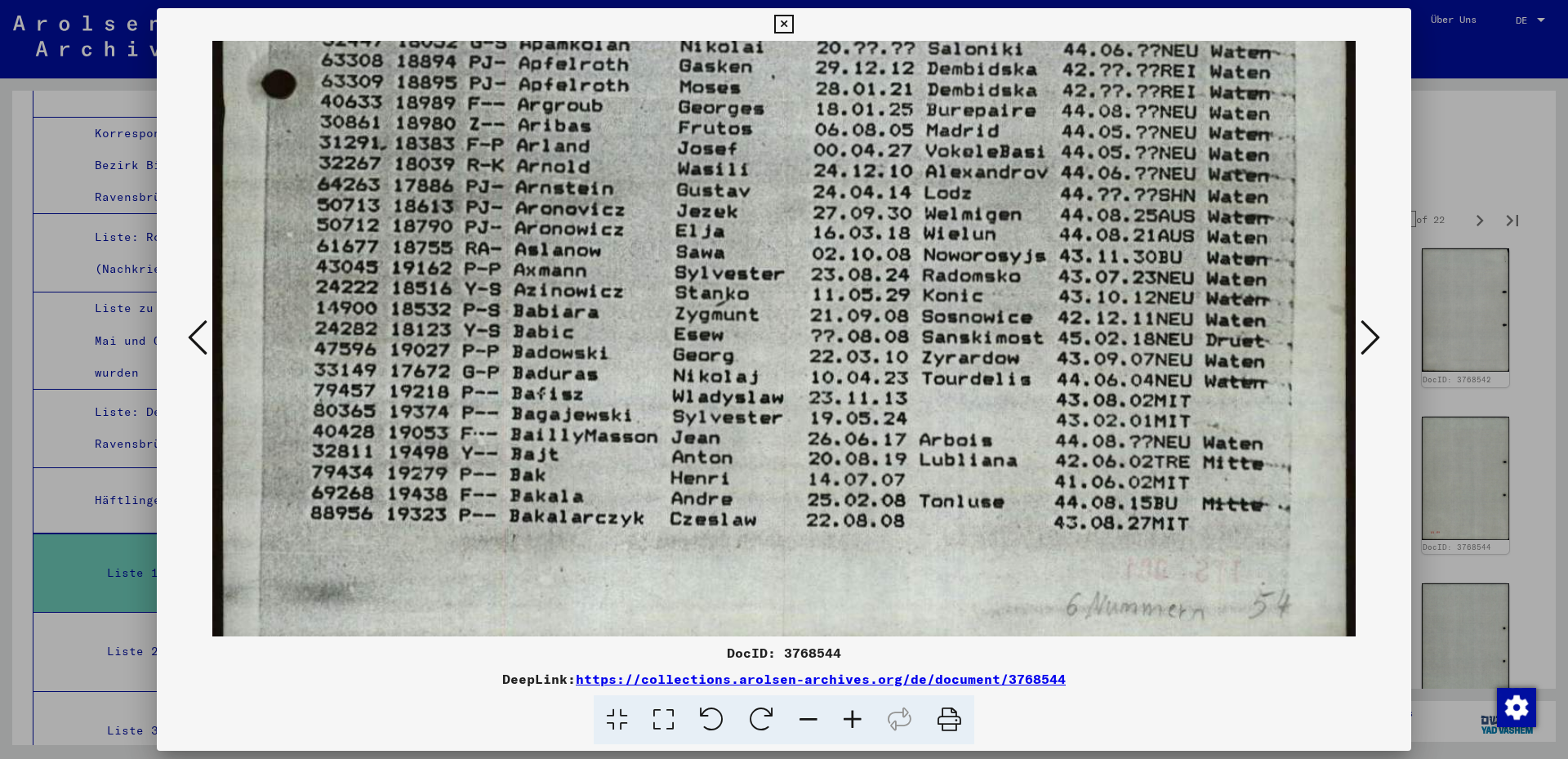 click at bounding box center [1370, 337] 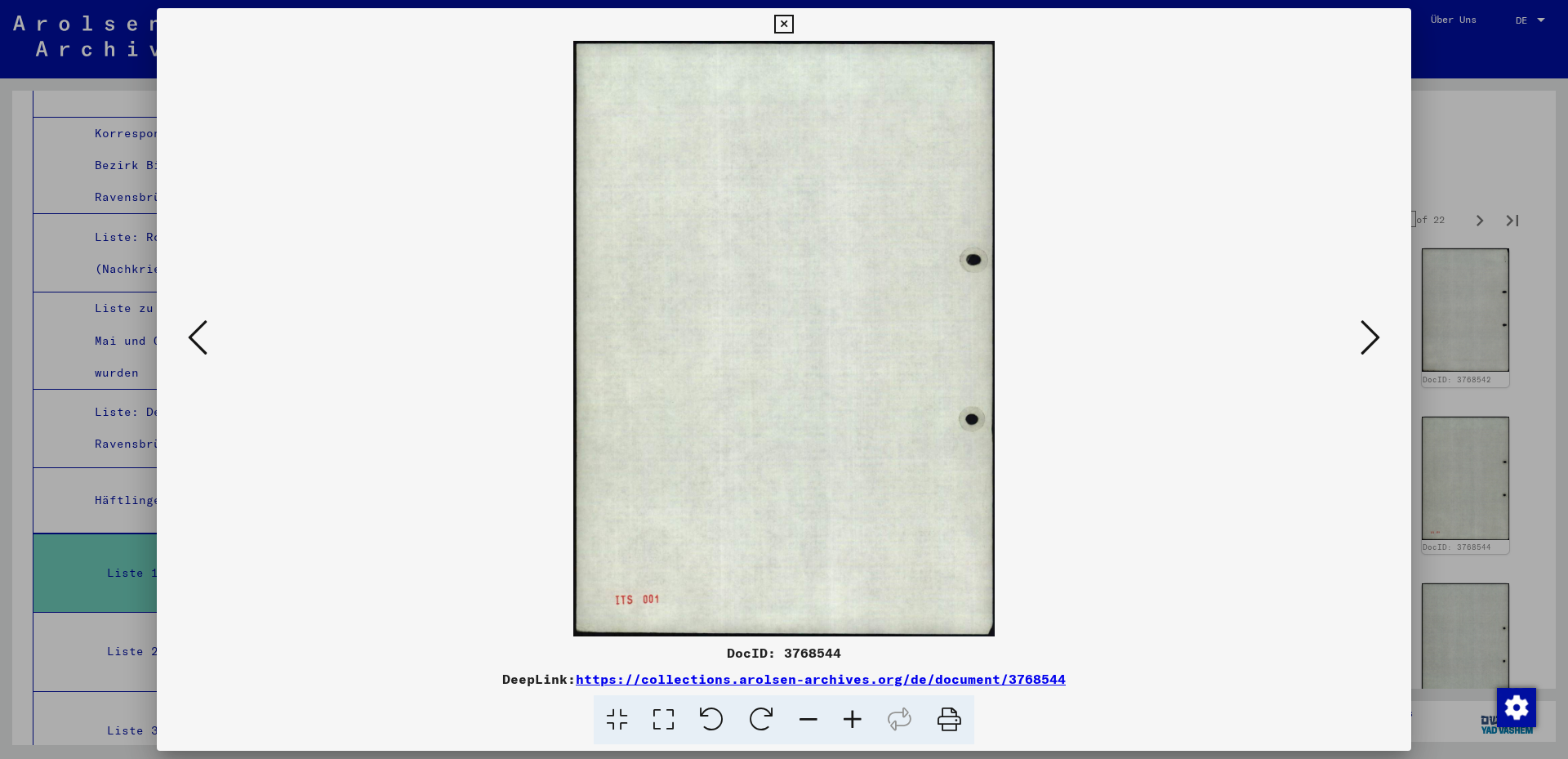 click at bounding box center [1370, 337] 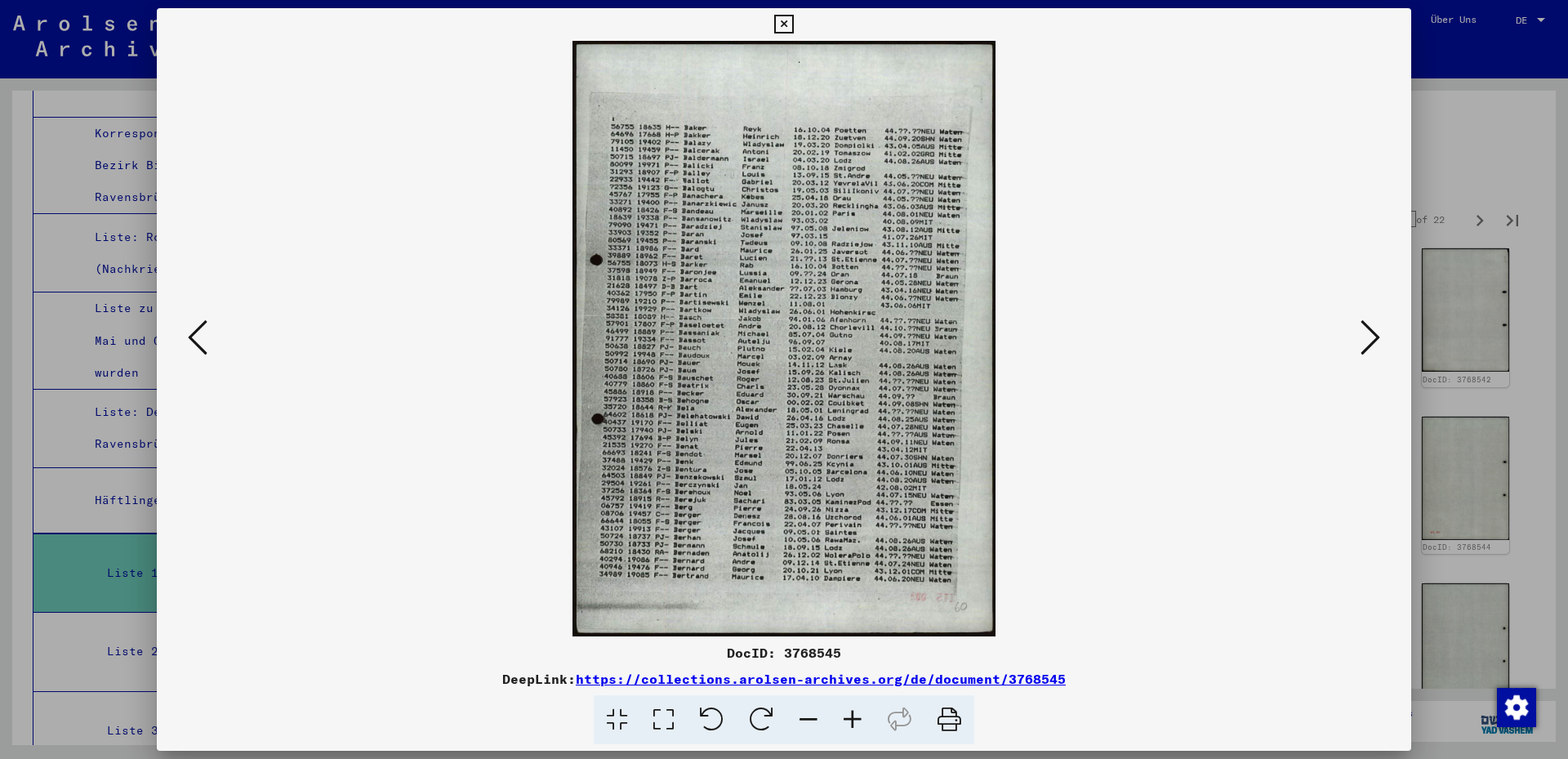 click at bounding box center [663, 720] 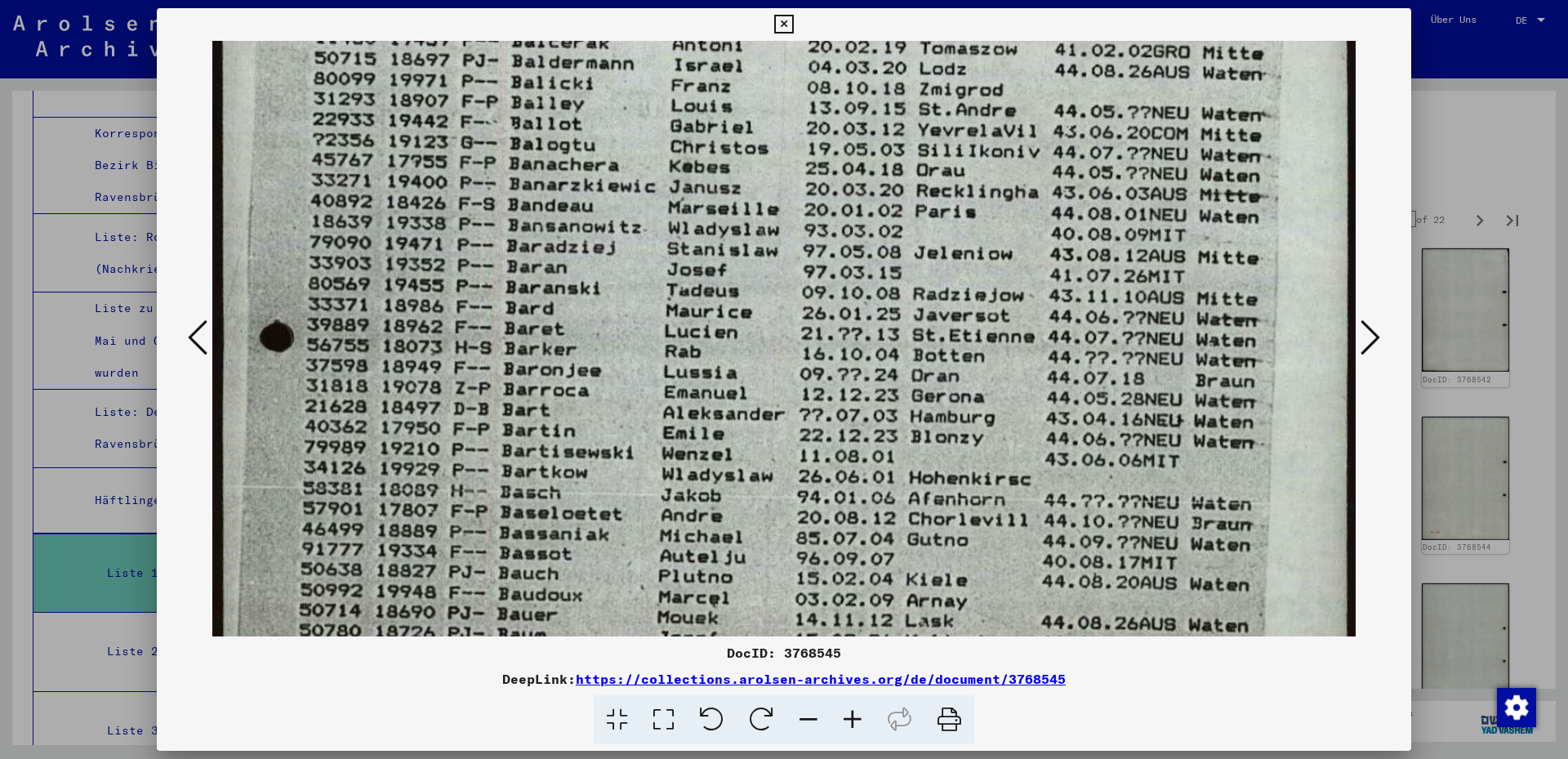 drag, startPoint x: 659, startPoint y: 475, endPoint x: 713, endPoint y: 278, distance: 204.267 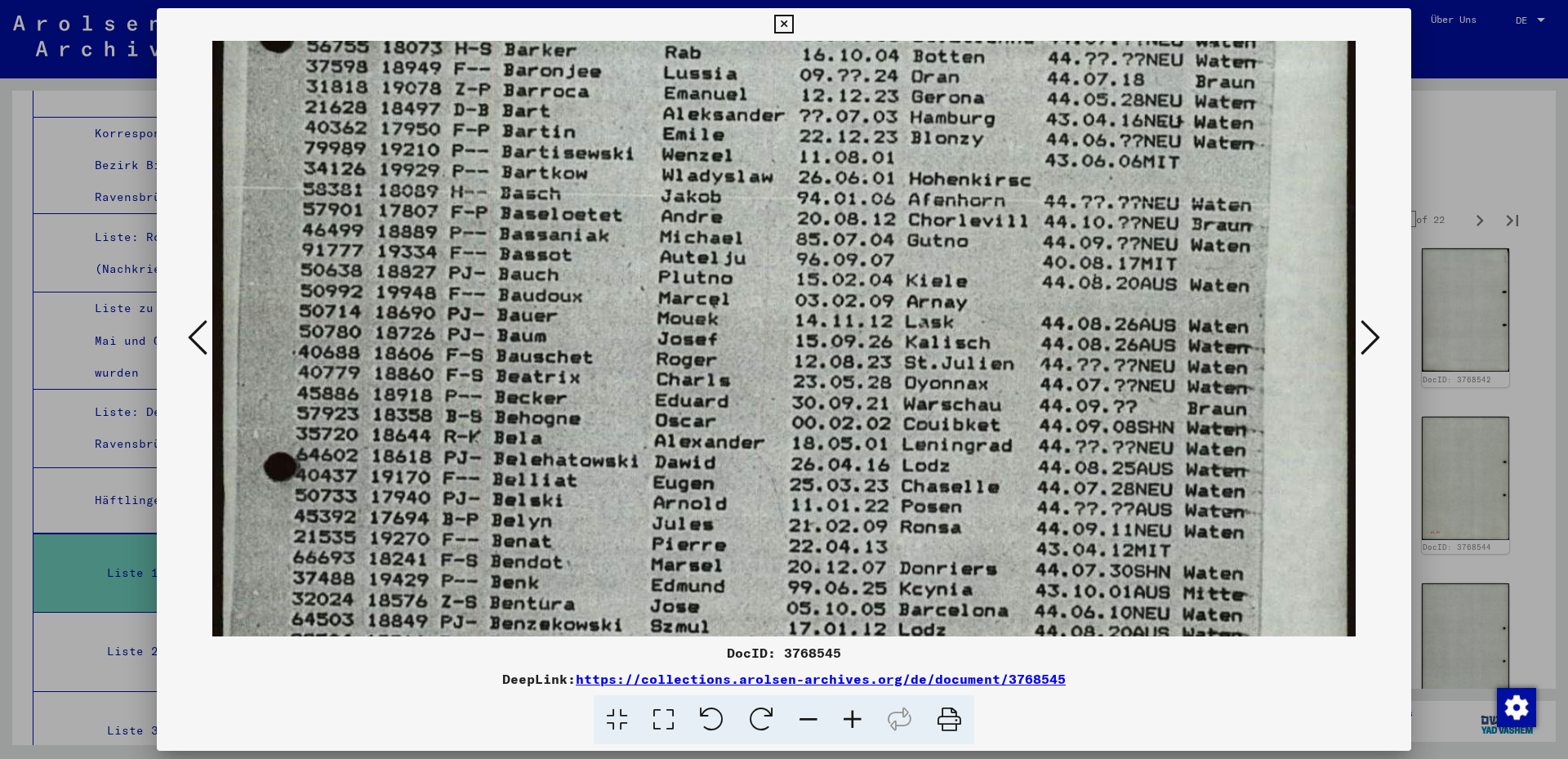 drag, startPoint x: 720, startPoint y: 269, endPoint x: 748, endPoint y: 182, distance: 91.39475 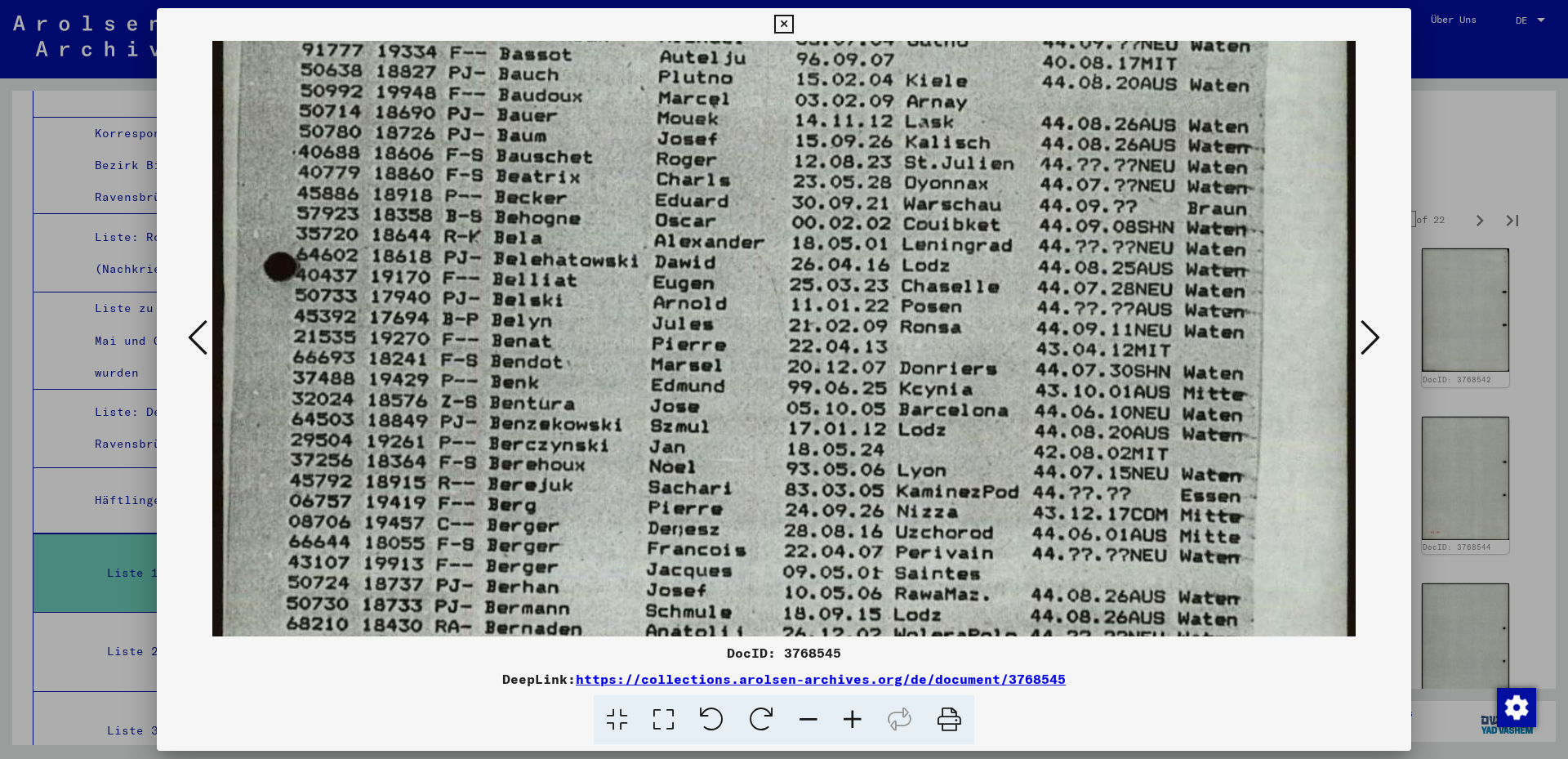 drag, startPoint x: 716, startPoint y: 409, endPoint x: 776, endPoint y: 156, distance: 260.0173 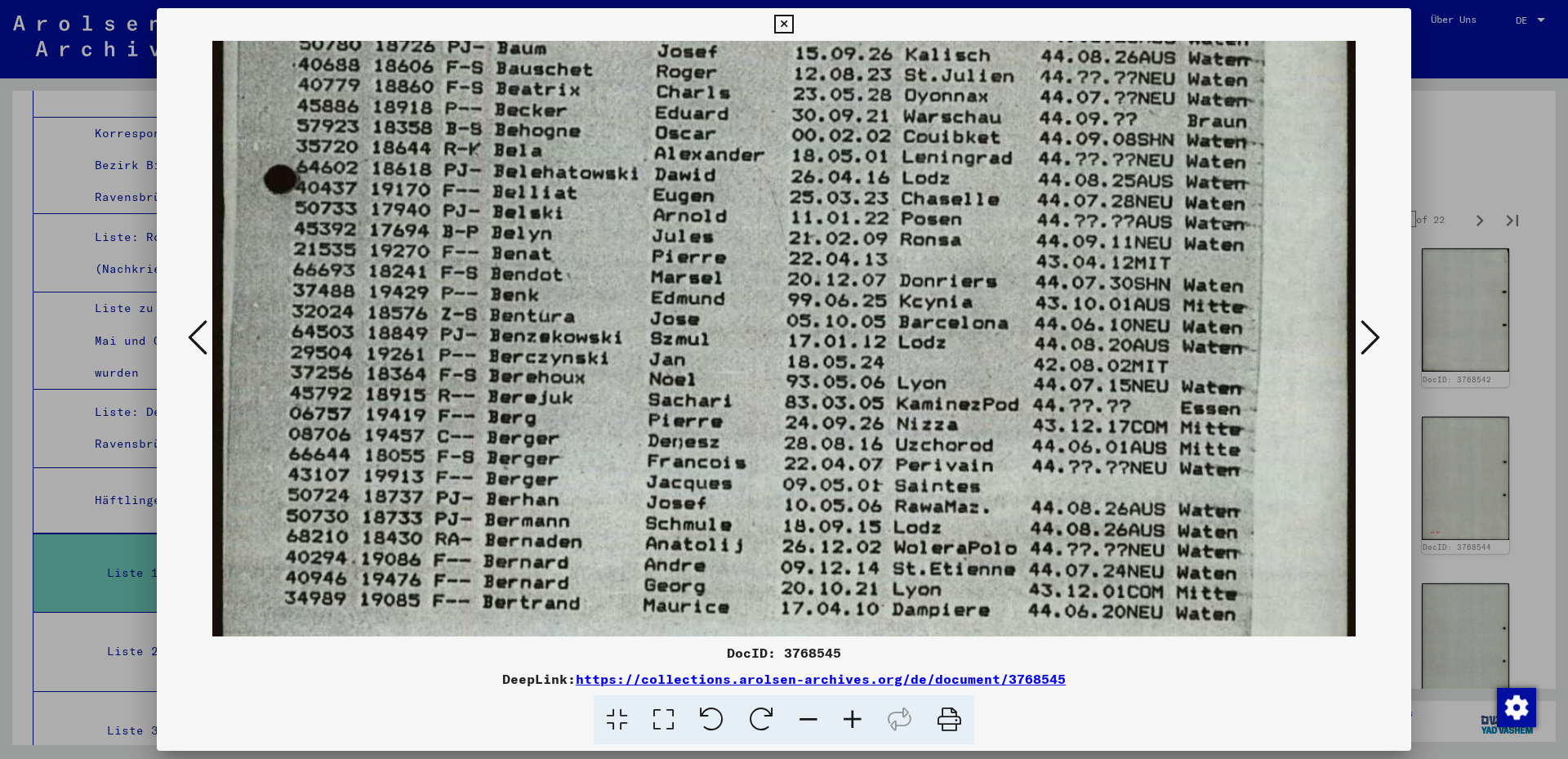 click at bounding box center (1370, 337) 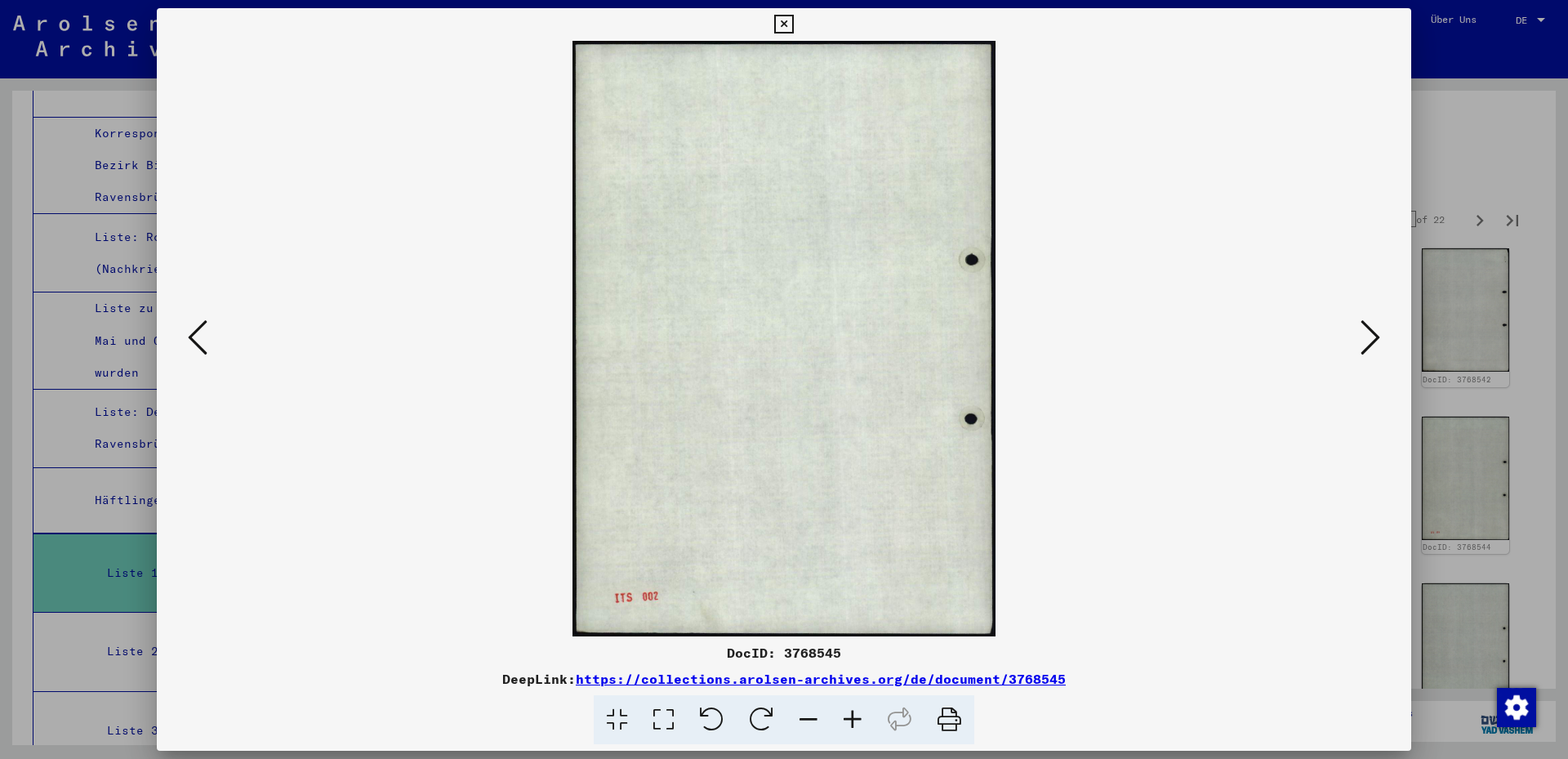 drag, startPoint x: 1365, startPoint y: 338, endPoint x: 1295, endPoint y: 399, distance: 92.84934 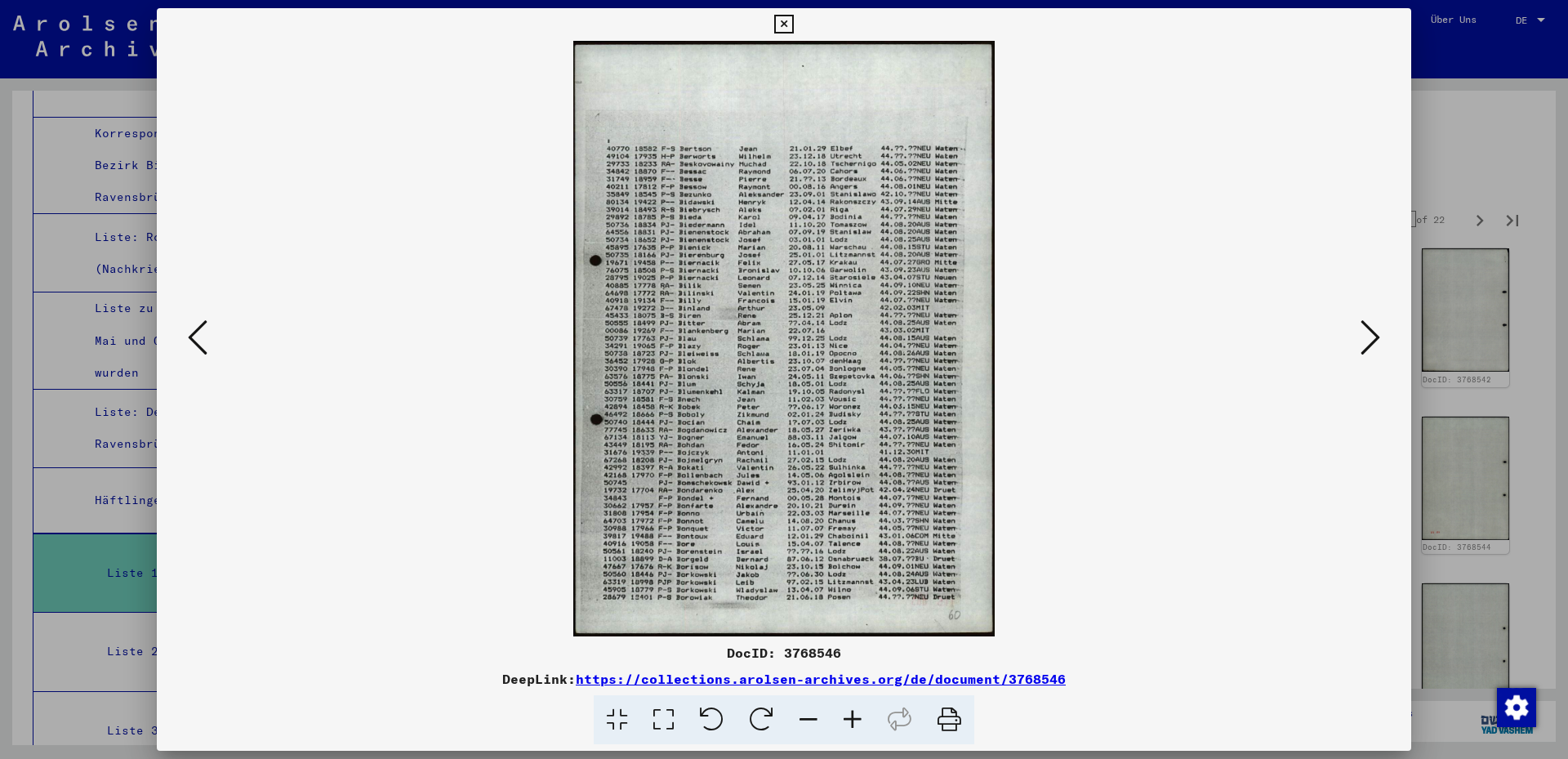 click at bounding box center (663, 720) 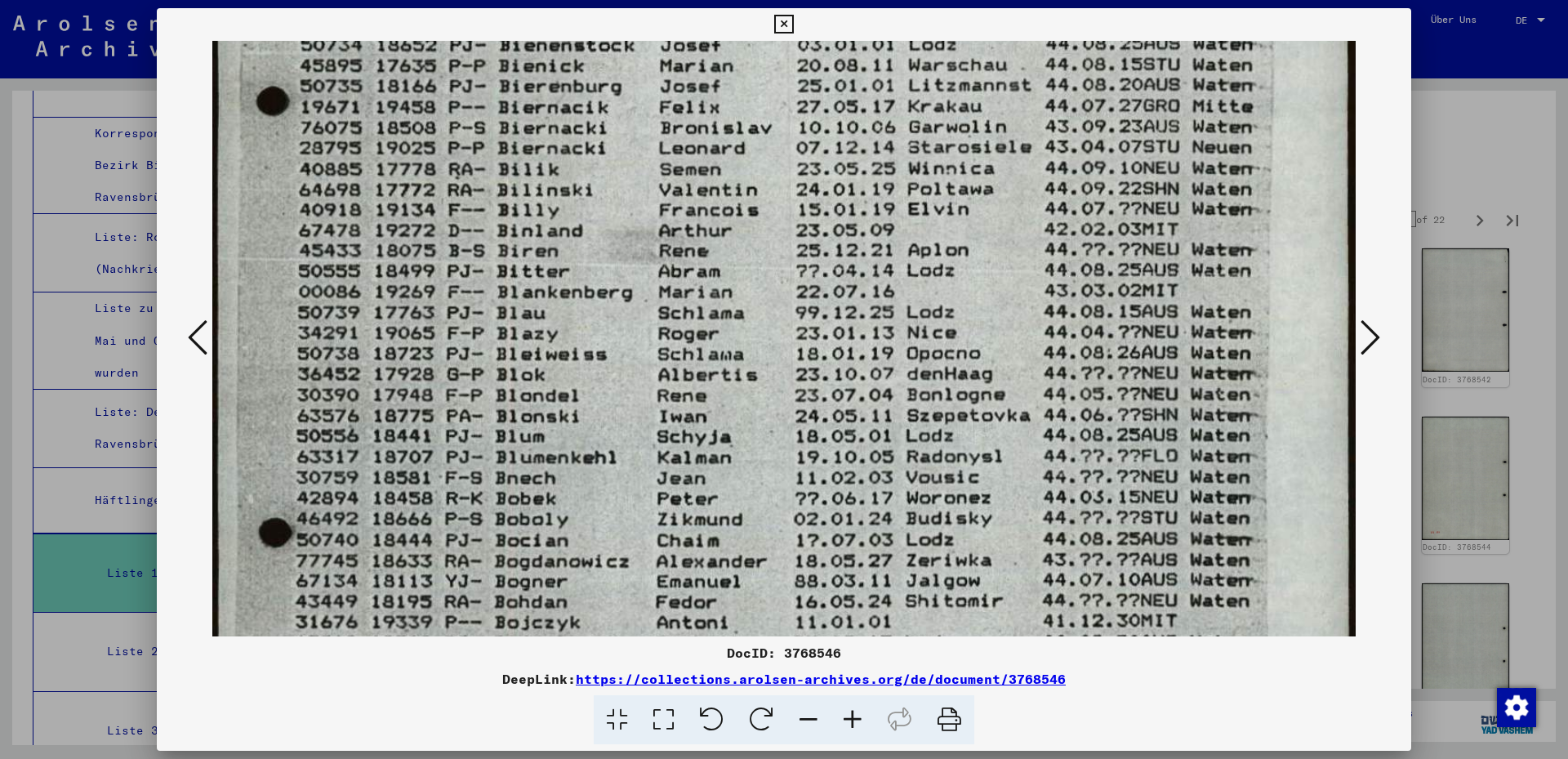 drag, startPoint x: 679, startPoint y: 567, endPoint x: 822, endPoint y: 34, distance: 551.85 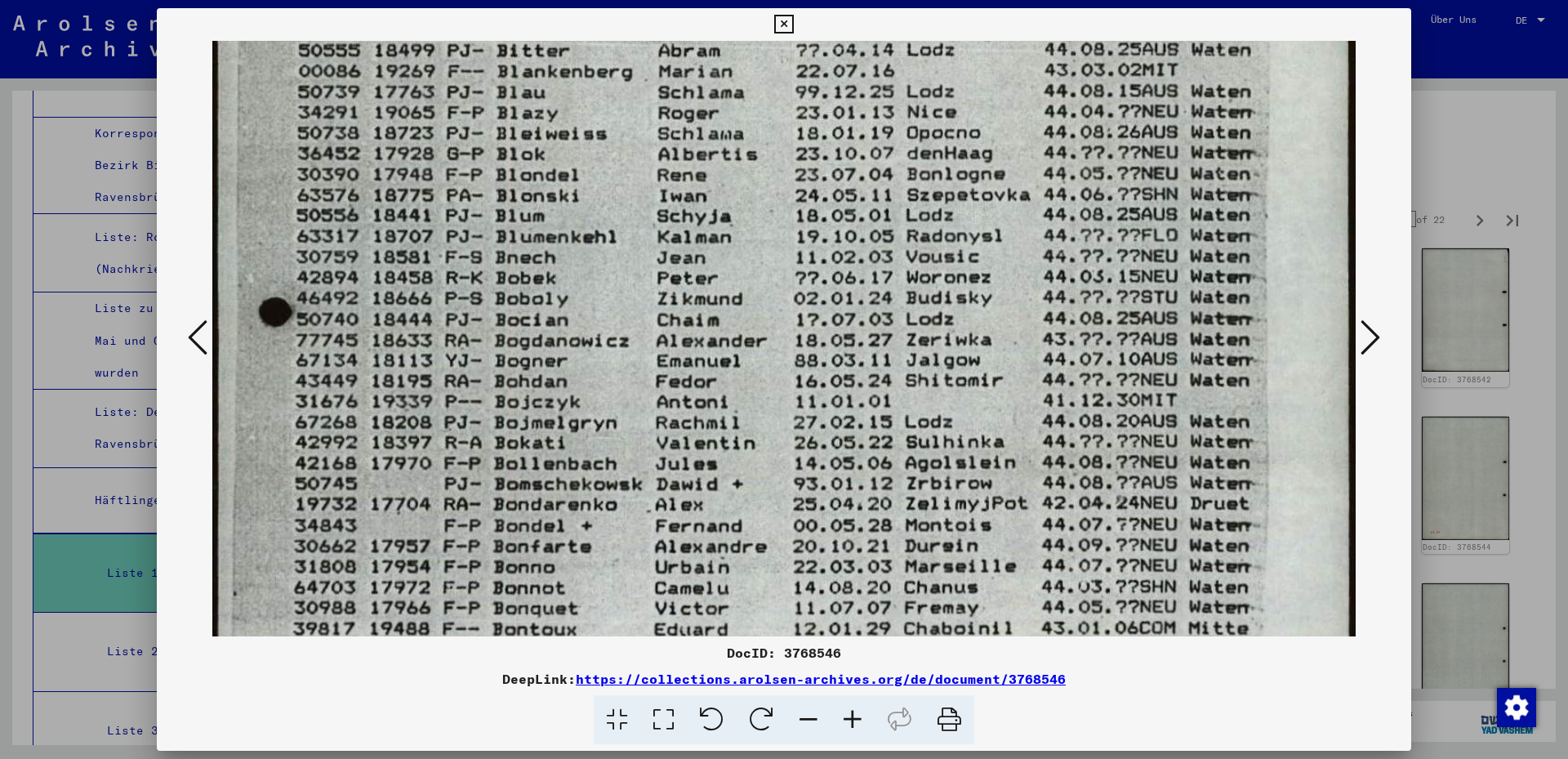 drag, startPoint x: 920, startPoint y: 478, endPoint x: 942, endPoint y: 300, distance: 179.3544 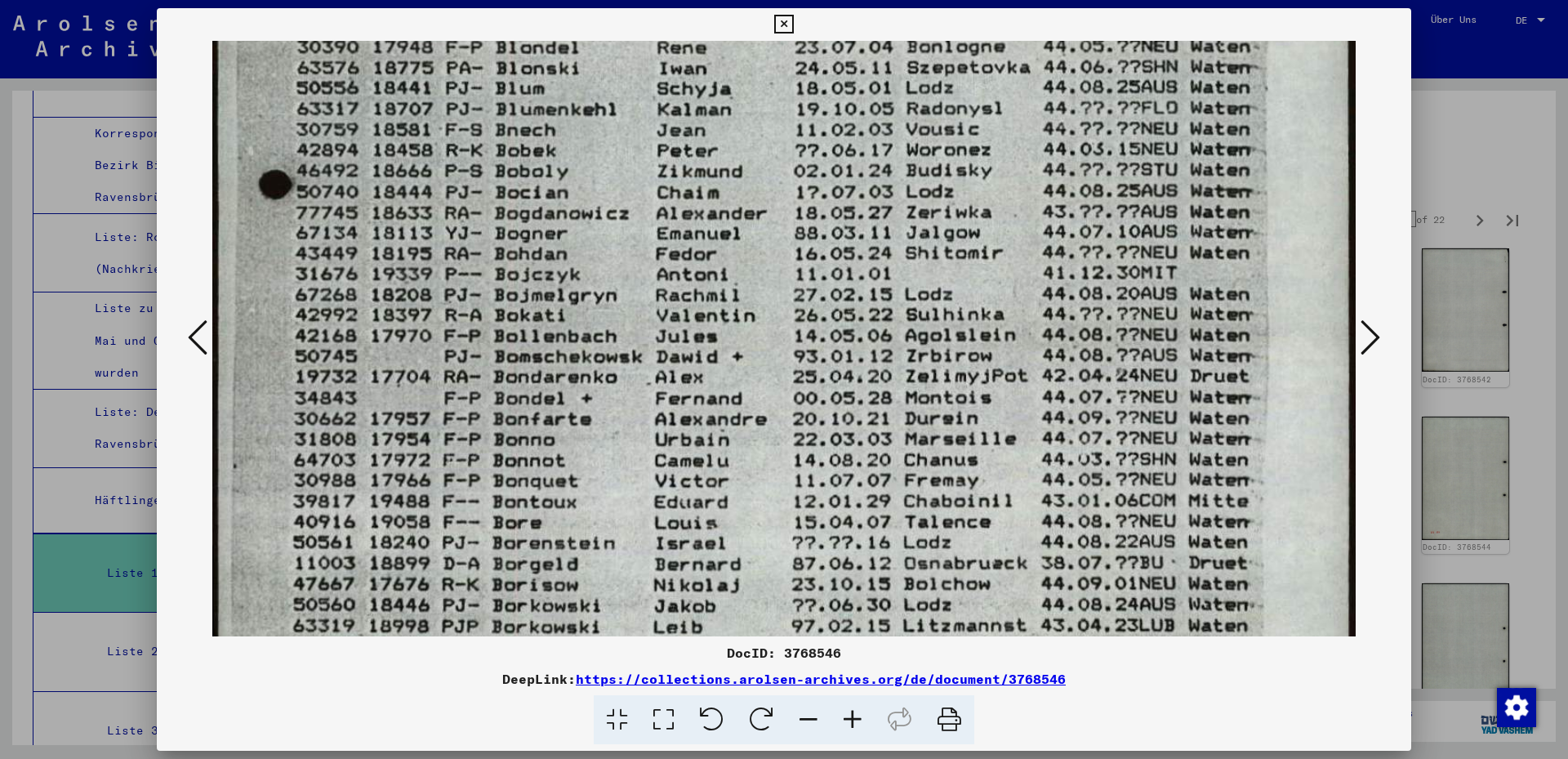 scroll, scrollTop: 1002, scrollLeft: 0, axis: vertical 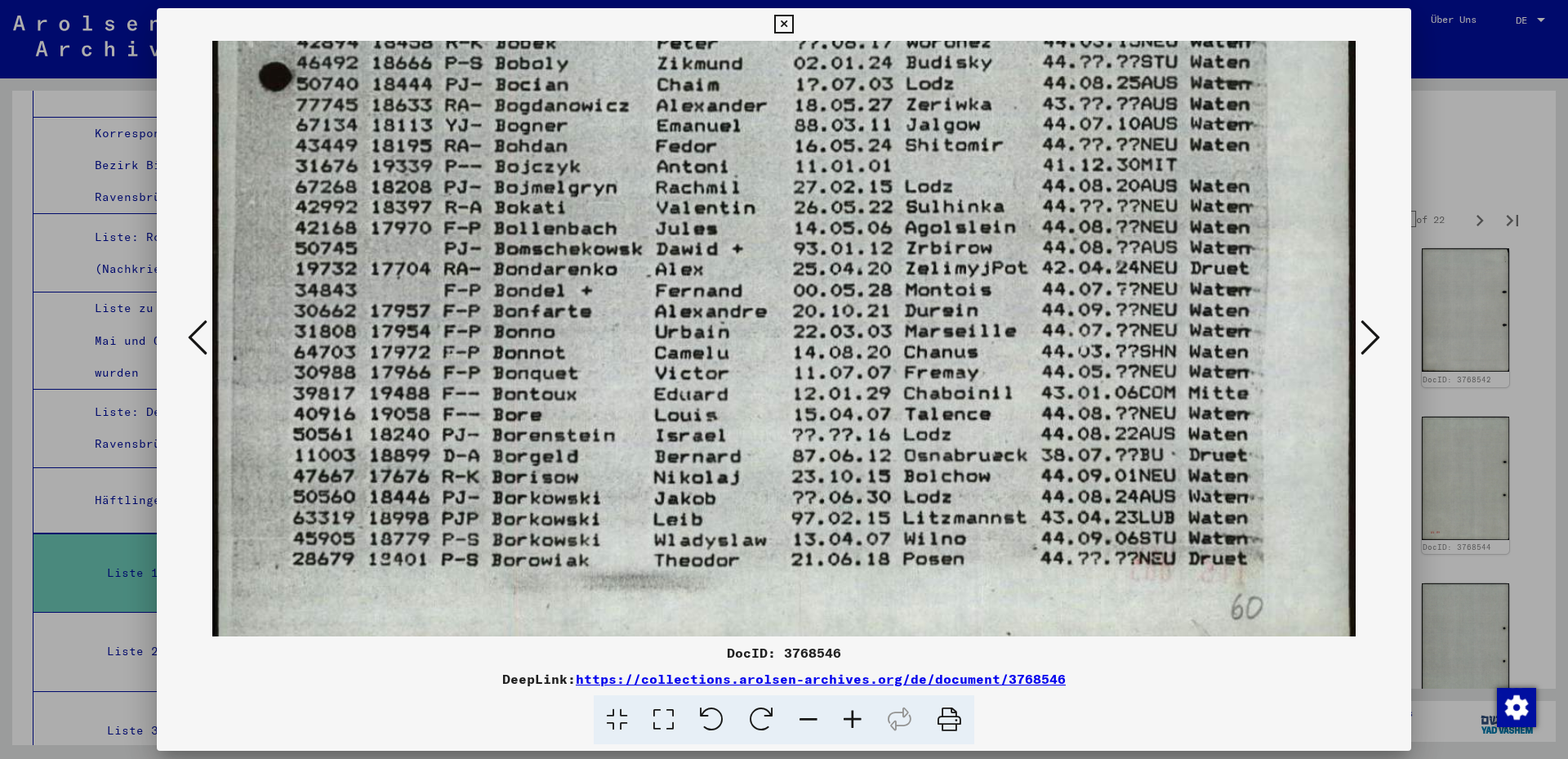drag, startPoint x: 1049, startPoint y: 452, endPoint x: 1192, endPoint y: 238, distance: 257.381 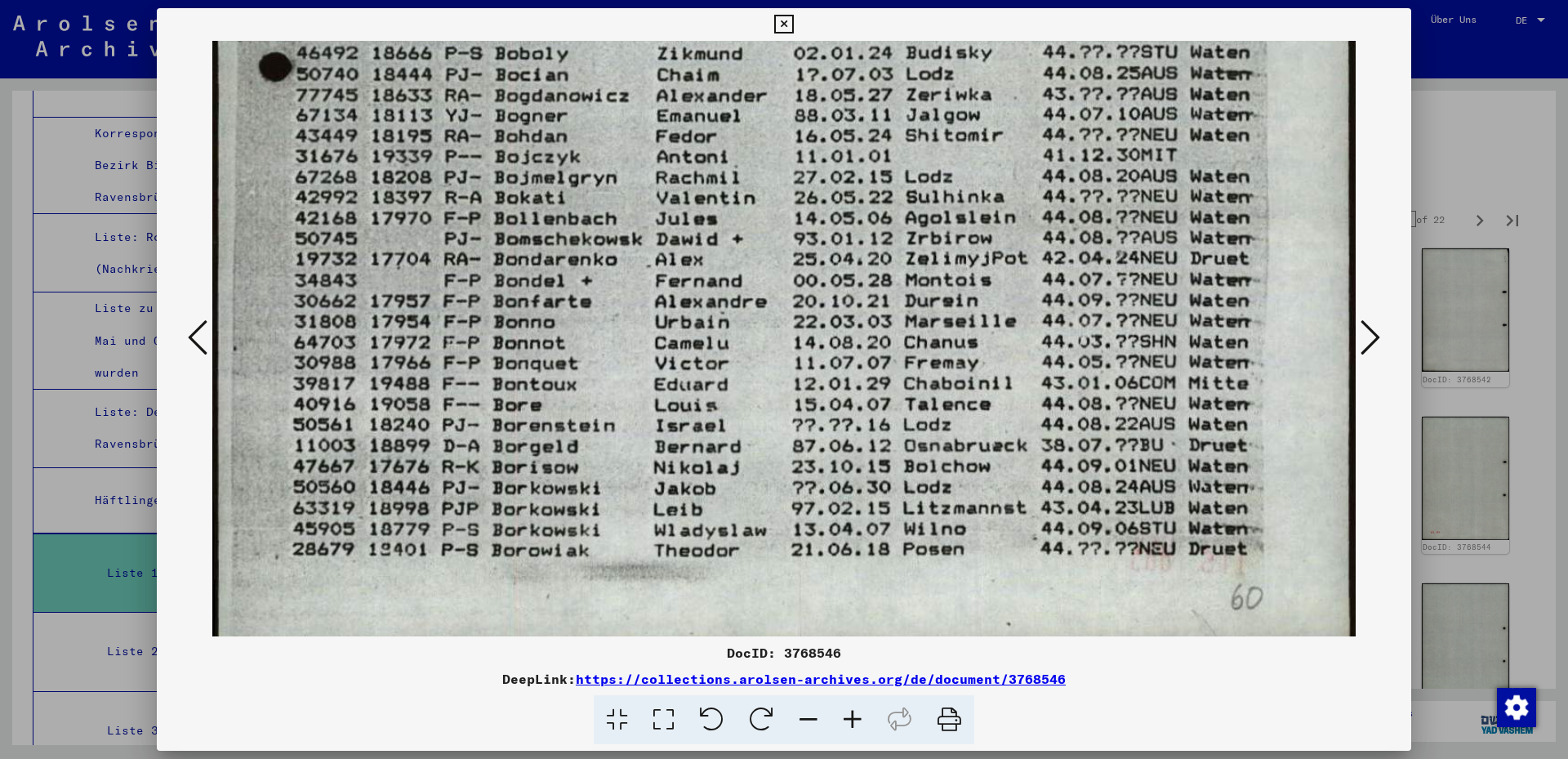 click at bounding box center [1370, 337] 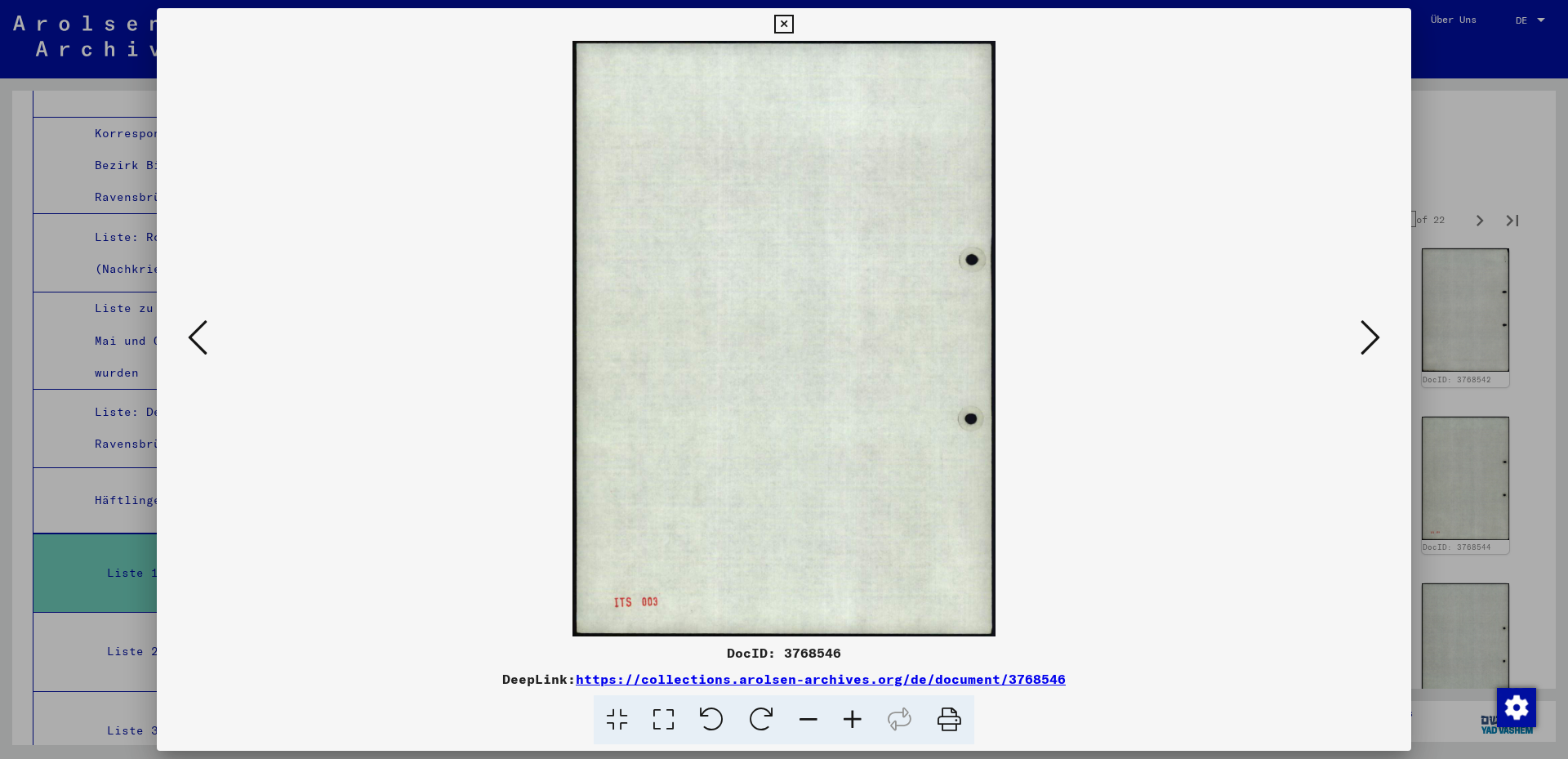 click at bounding box center (1370, 338) 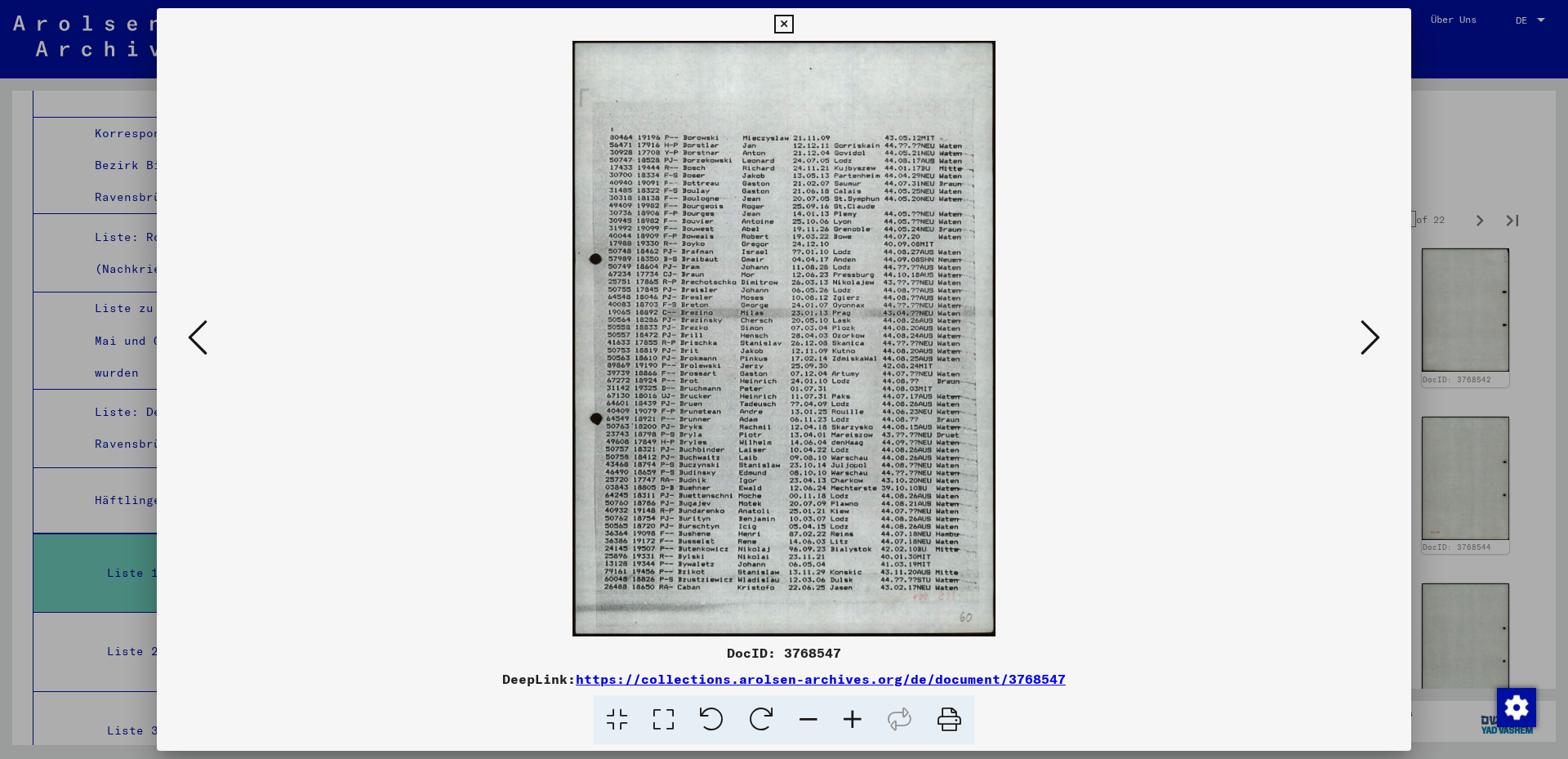 click at bounding box center [663, 720] 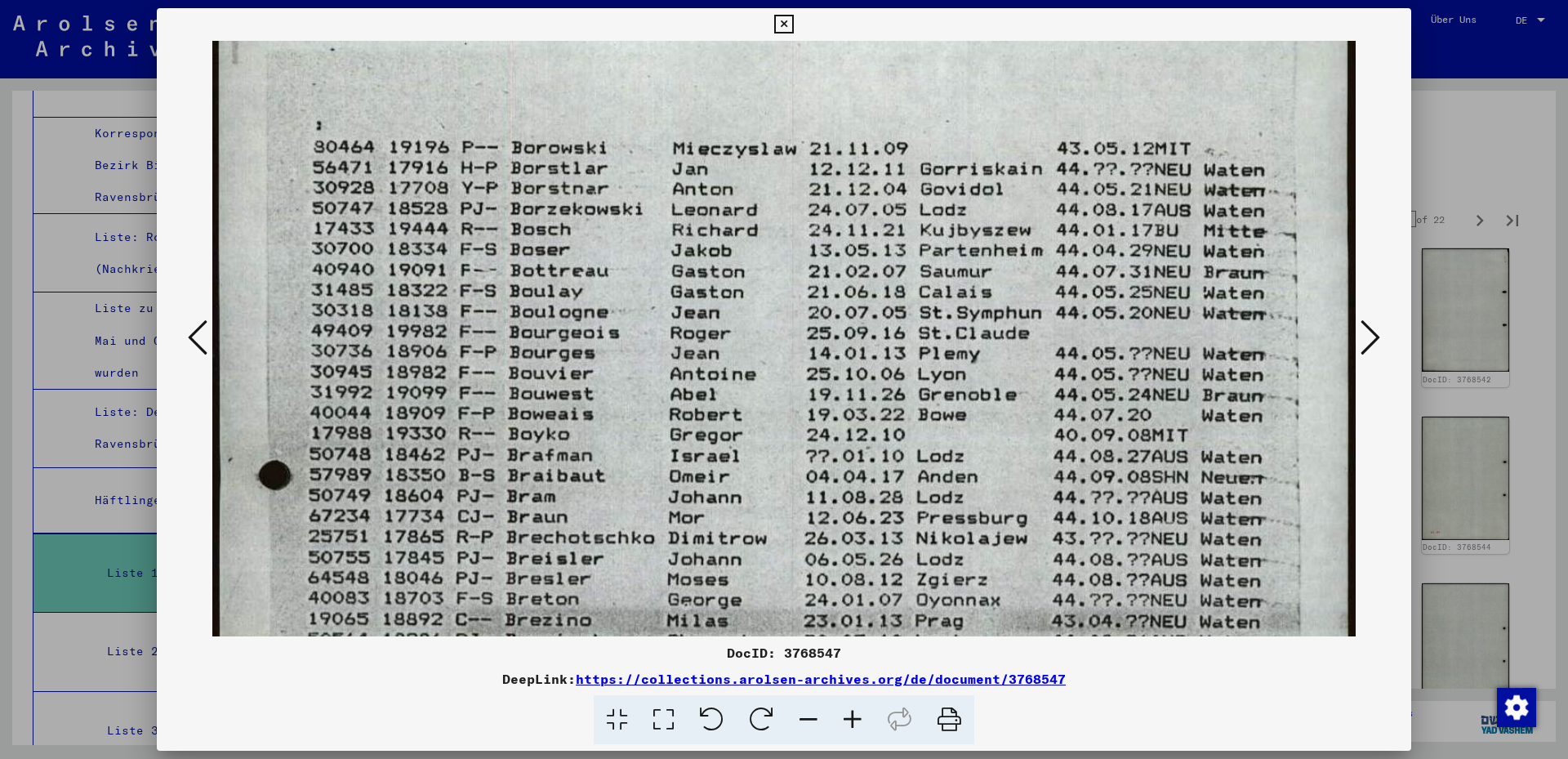 drag, startPoint x: 657, startPoint y: 447, endPoint x: 667, endPoint y: 234, distance: 213.23461 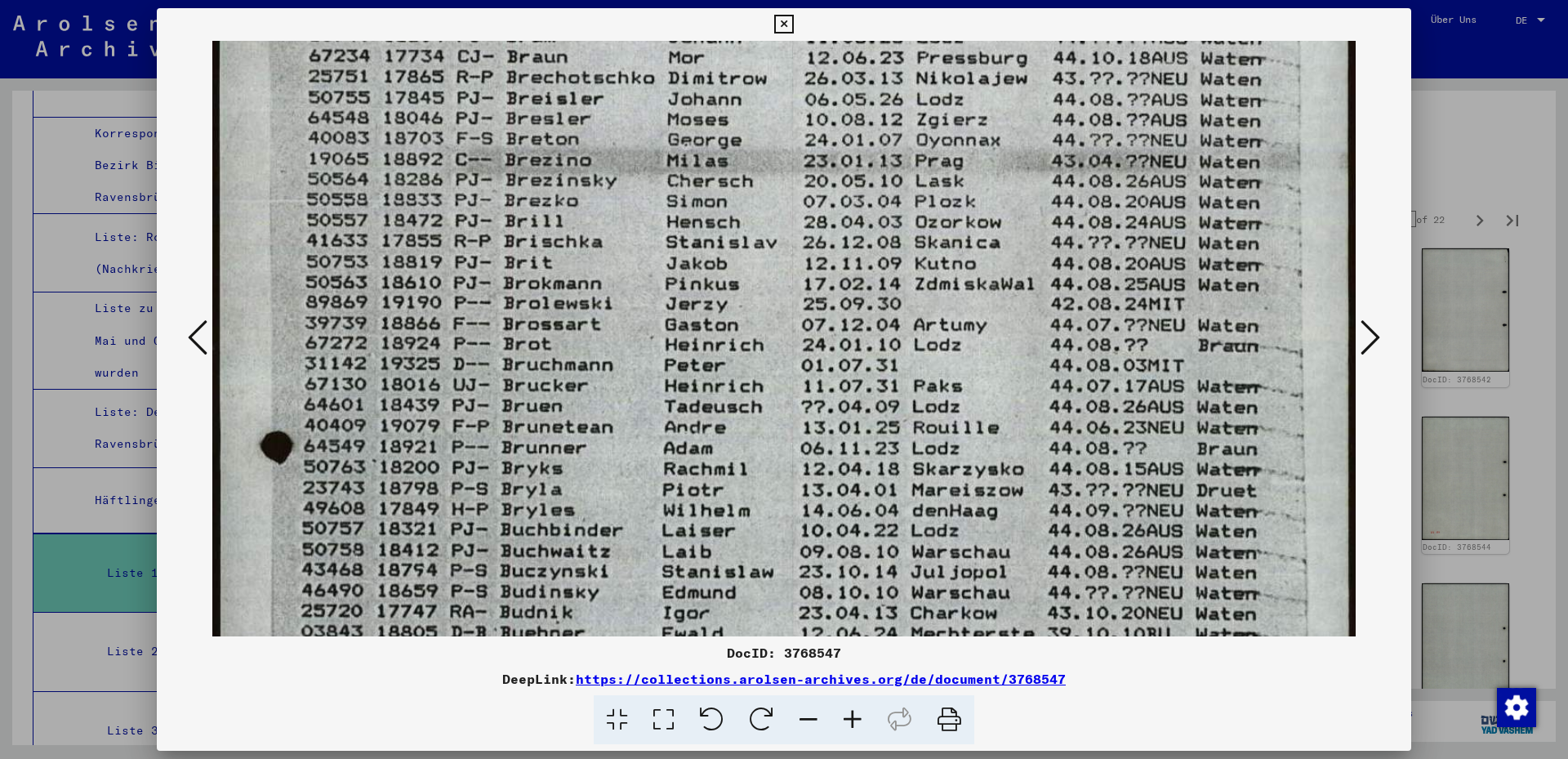 drag, startPoint x: 729, startPoint y: 186, endPoint x: 760, endPoint y: 95, distance: 96.135321 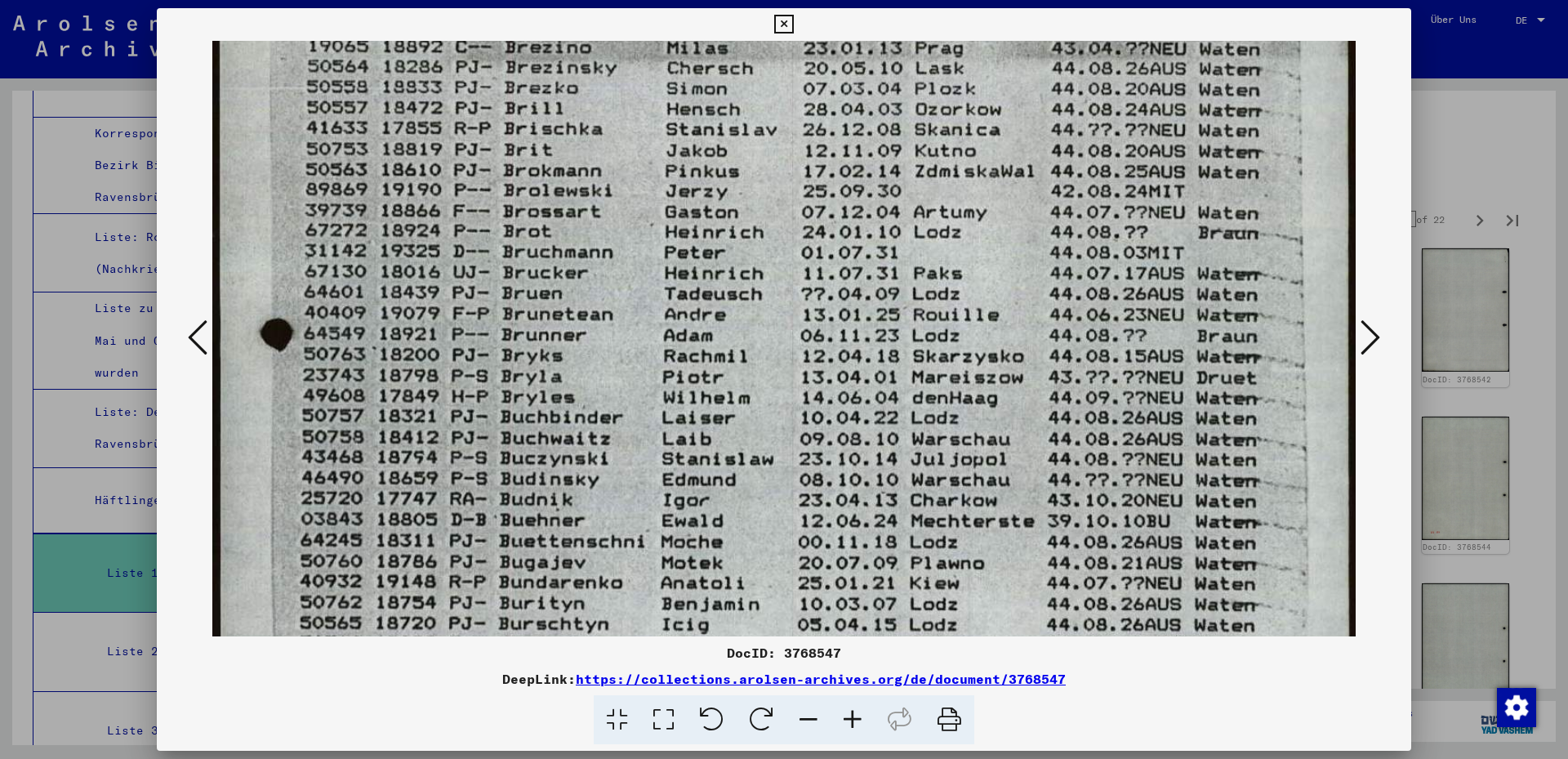 drag, startPoint x: 602, startPoint y: 438, endPoint x: 604, endPoint y: 371, distance: 67.02984 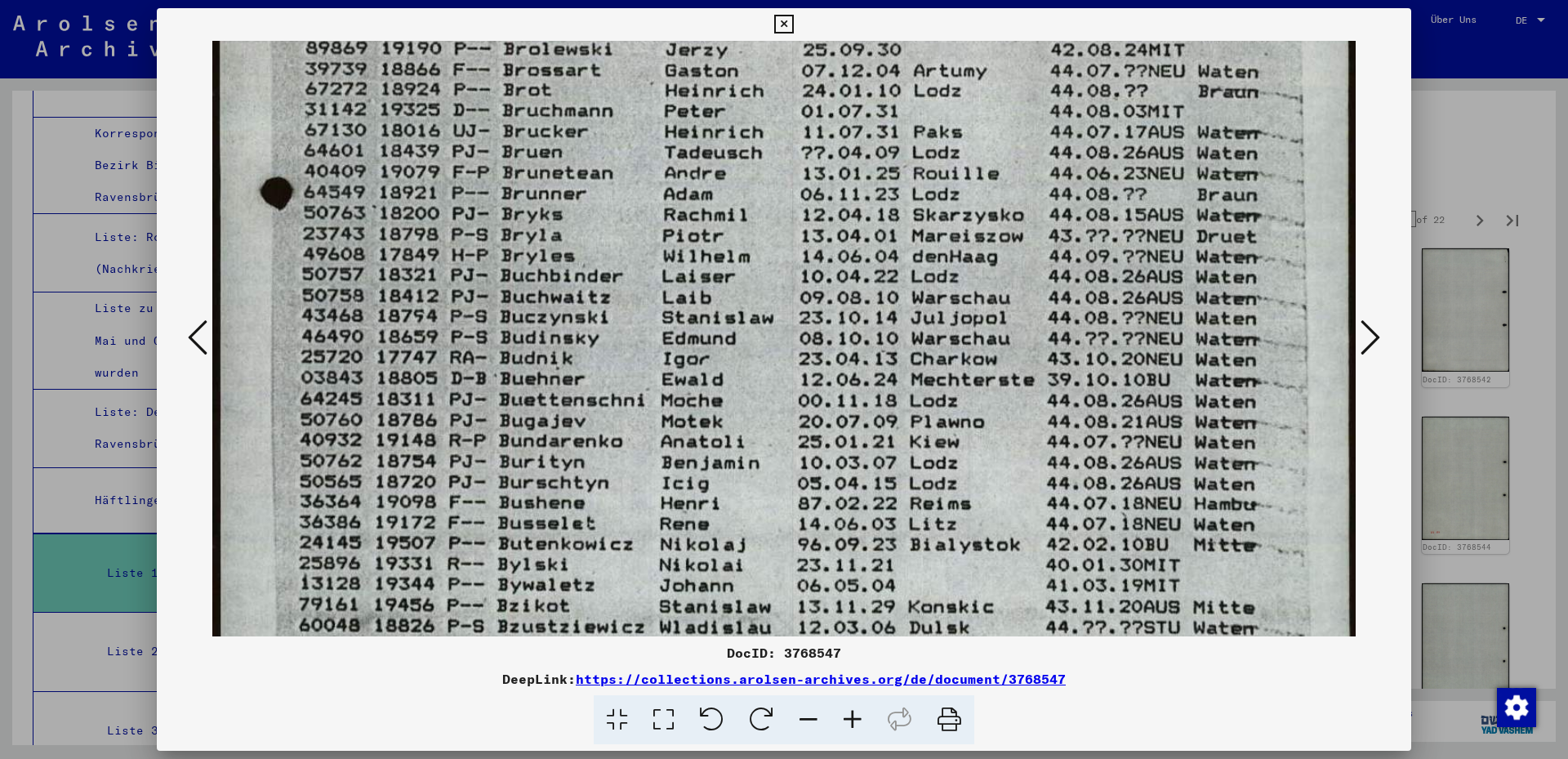 drag, startPoint x: 569, startPoint y: 458, endPoint x: 600, endPoint y: 315, distance: 146.3216 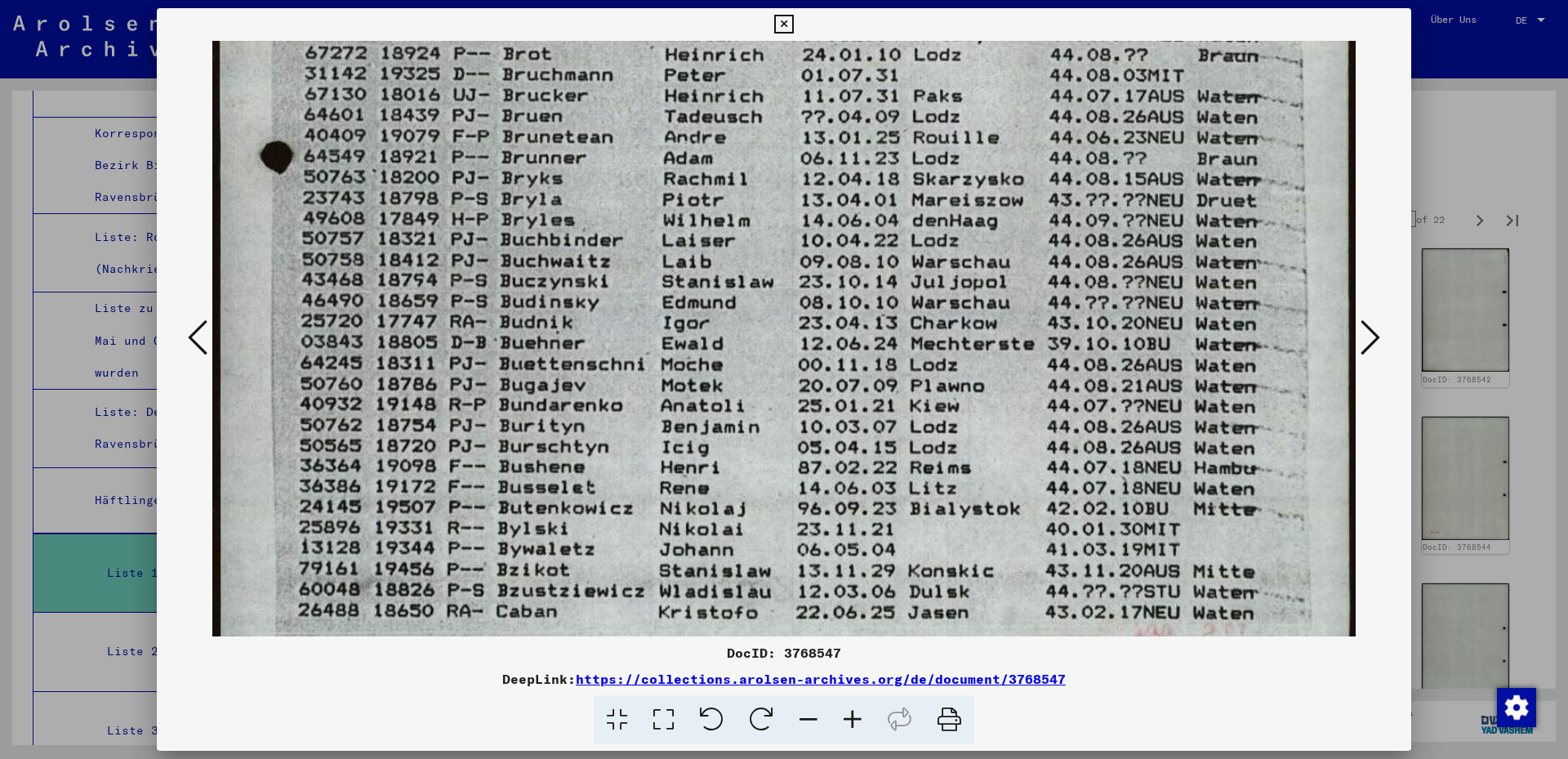 scroll, scrollTop: 905, scrollLeft: 0, axis: vertical 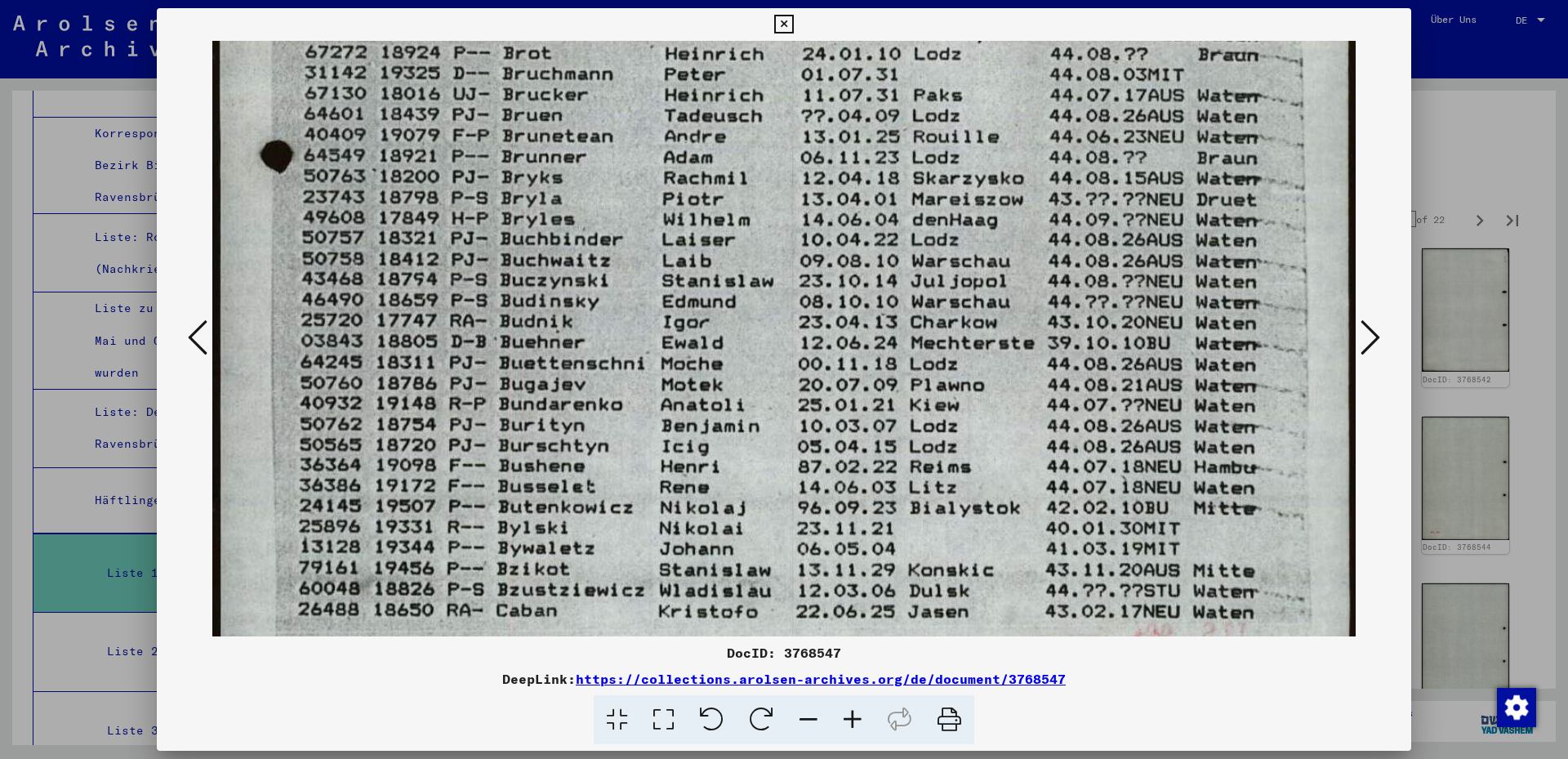 drag, startPoint x: 566, startPoint y: 505, endPoint x: 554, endPoint y: 467, distance: 39.849718 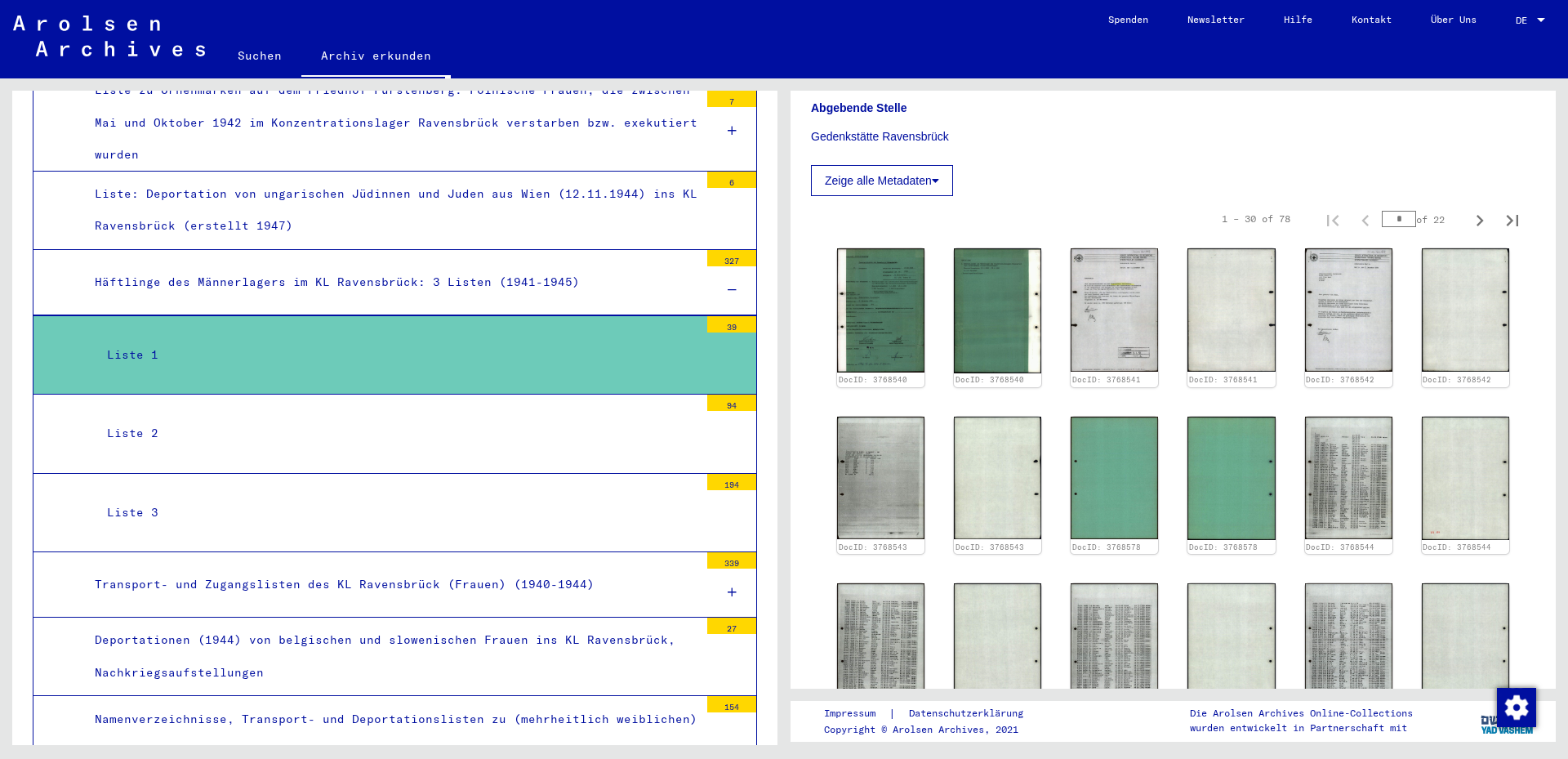 scroll, scrollTop: 6941, scrollLeft: 0, axis: vertical 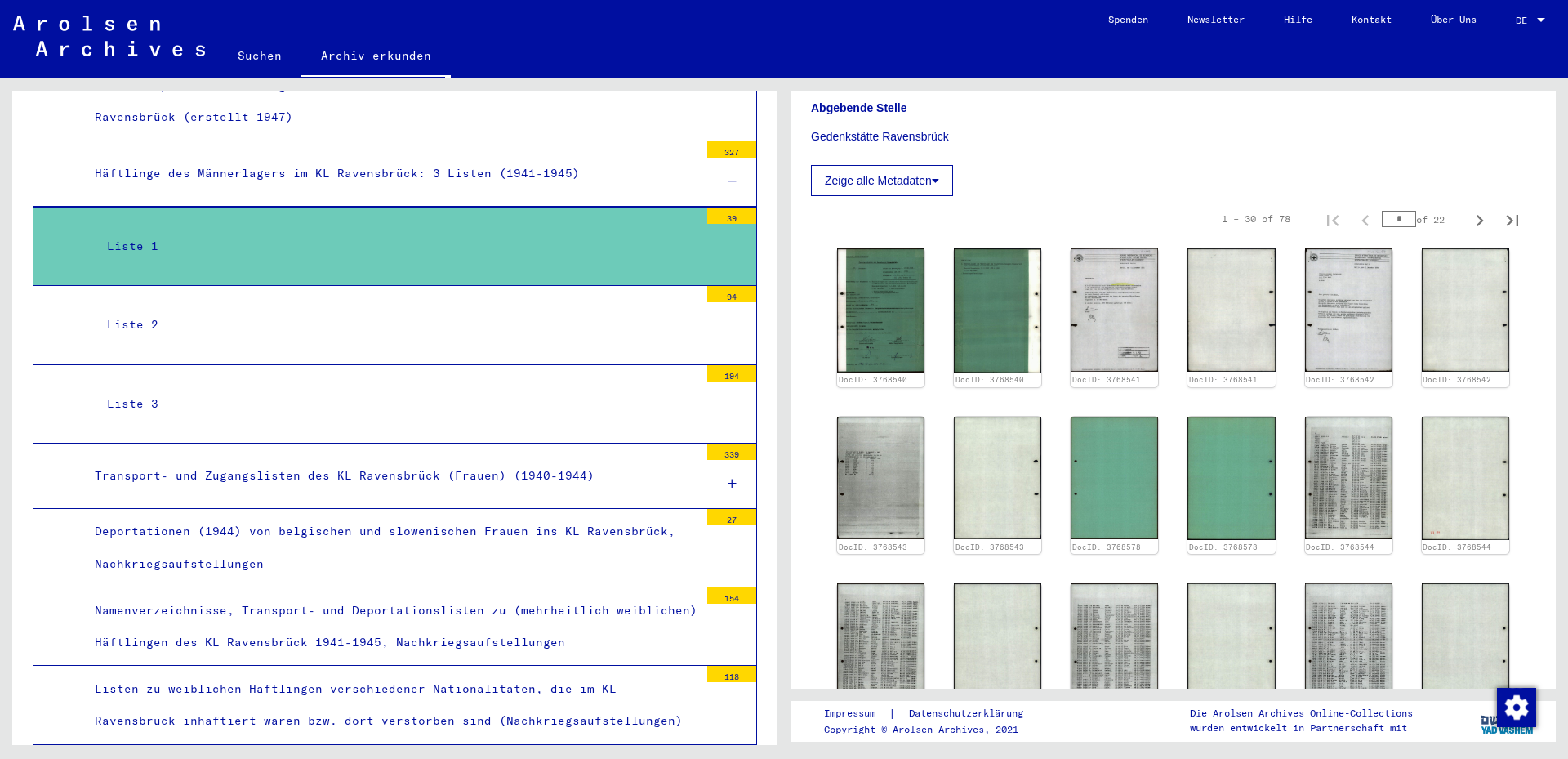 click on "Liste 2" at bounding box center [397, 324] 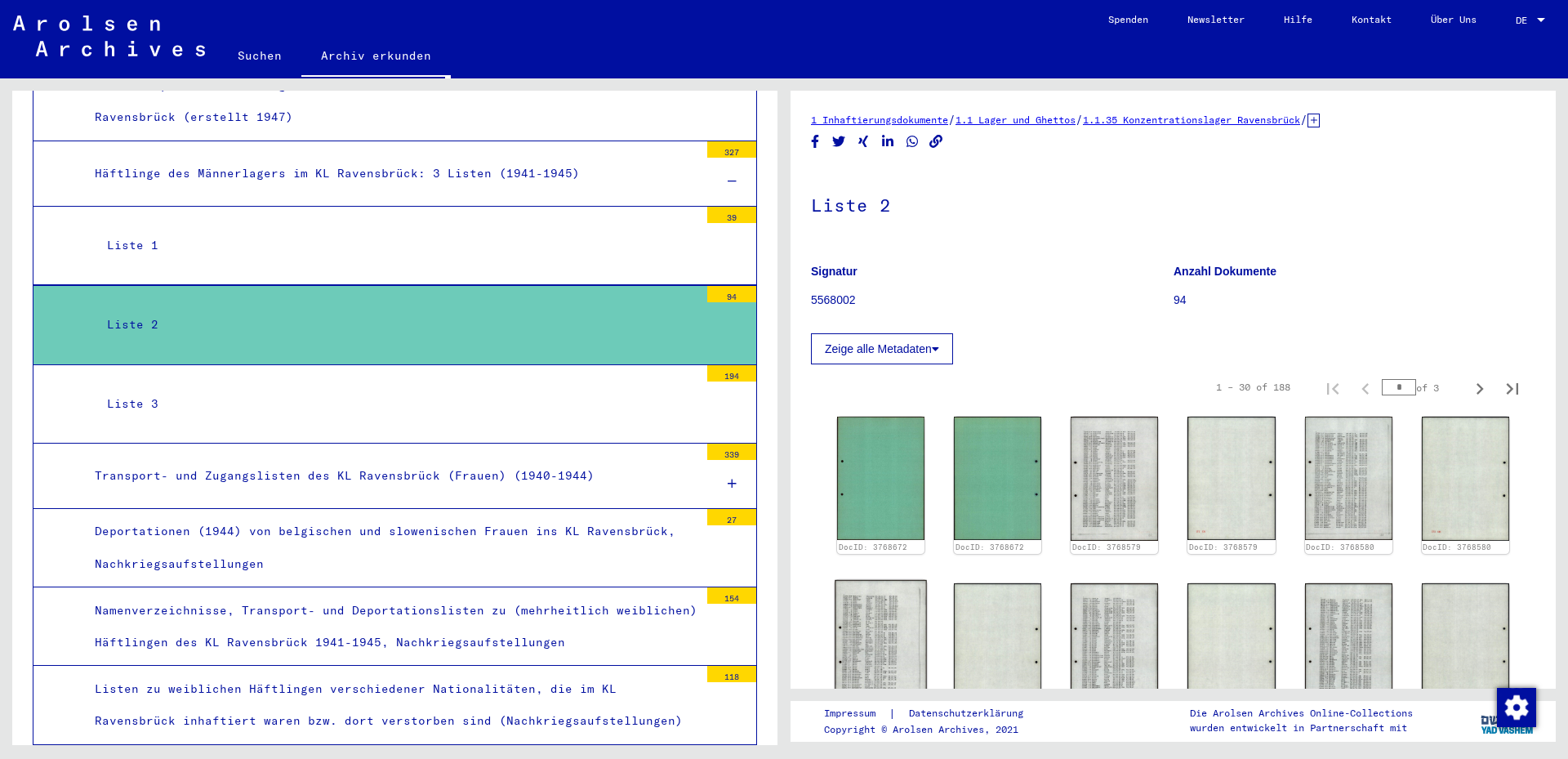 click 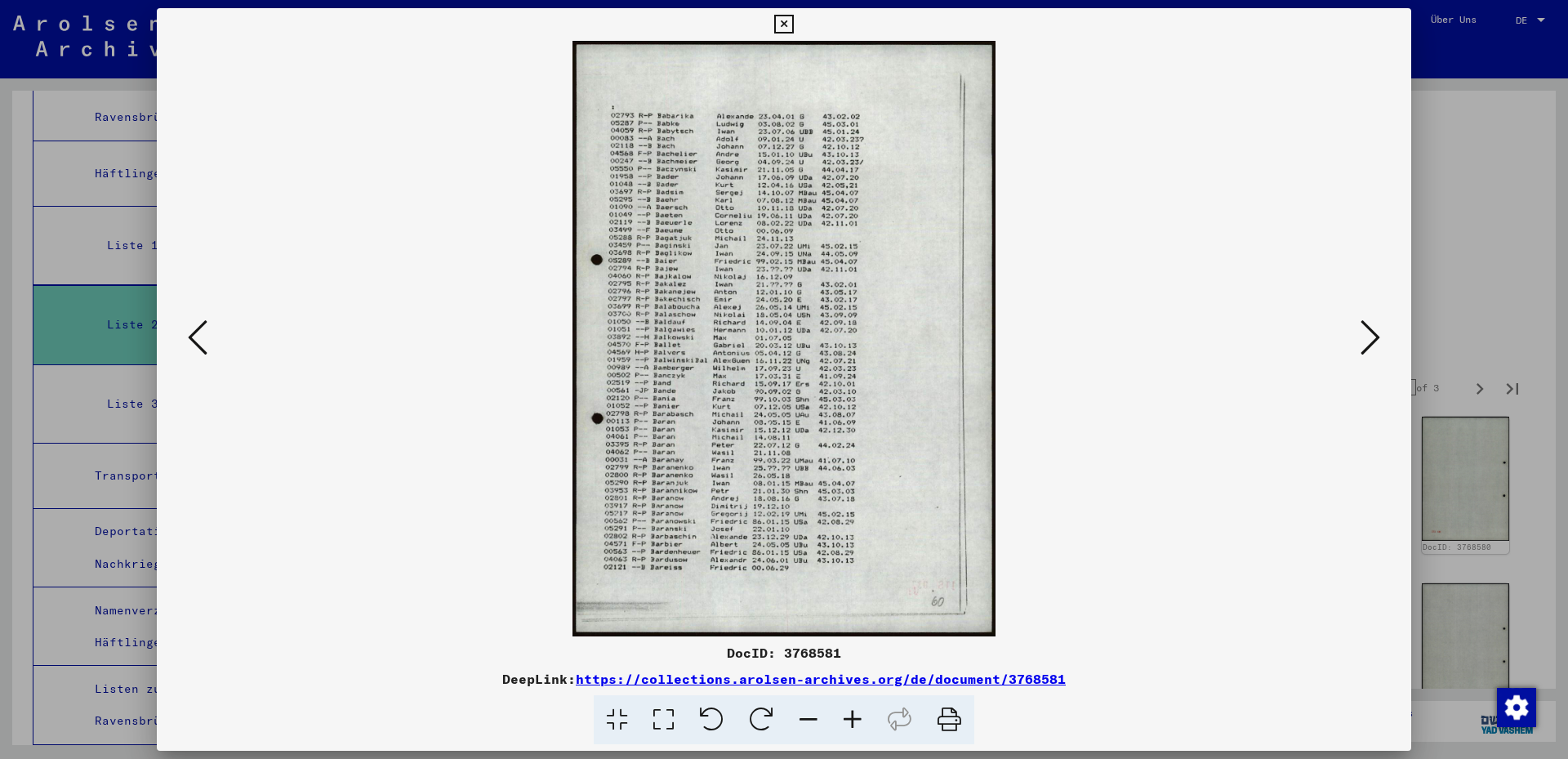 click at bounding box center [663, 720] 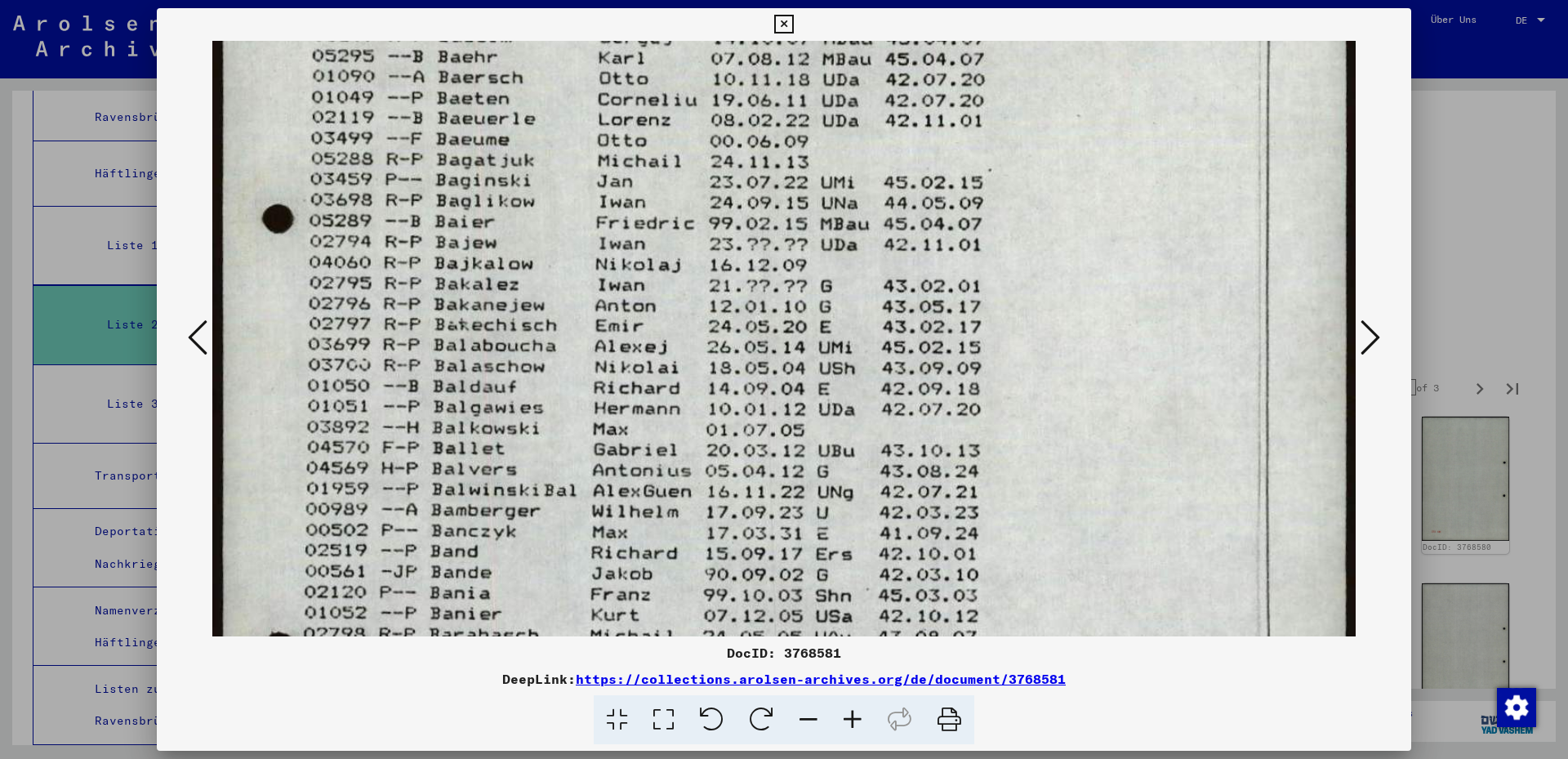 drag, startPoint x: 646, startPoint y: 588, endPoint x: 690, endPoint y: 219, distance: 371.61405 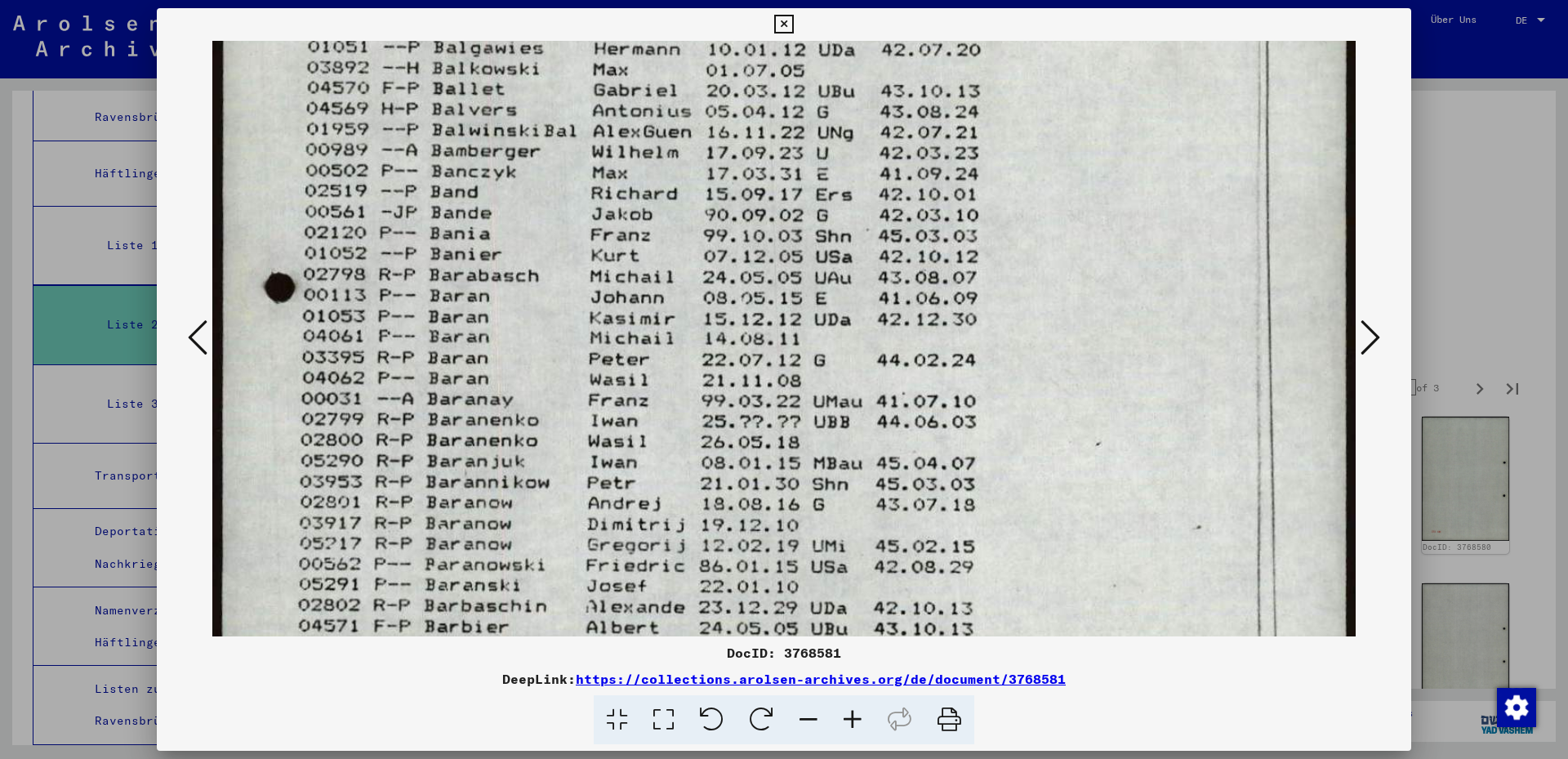 drag, startPoint x: 847, startPoint y: 141, endPoint x: 920, endPoint y: 118, distance: 76.53757 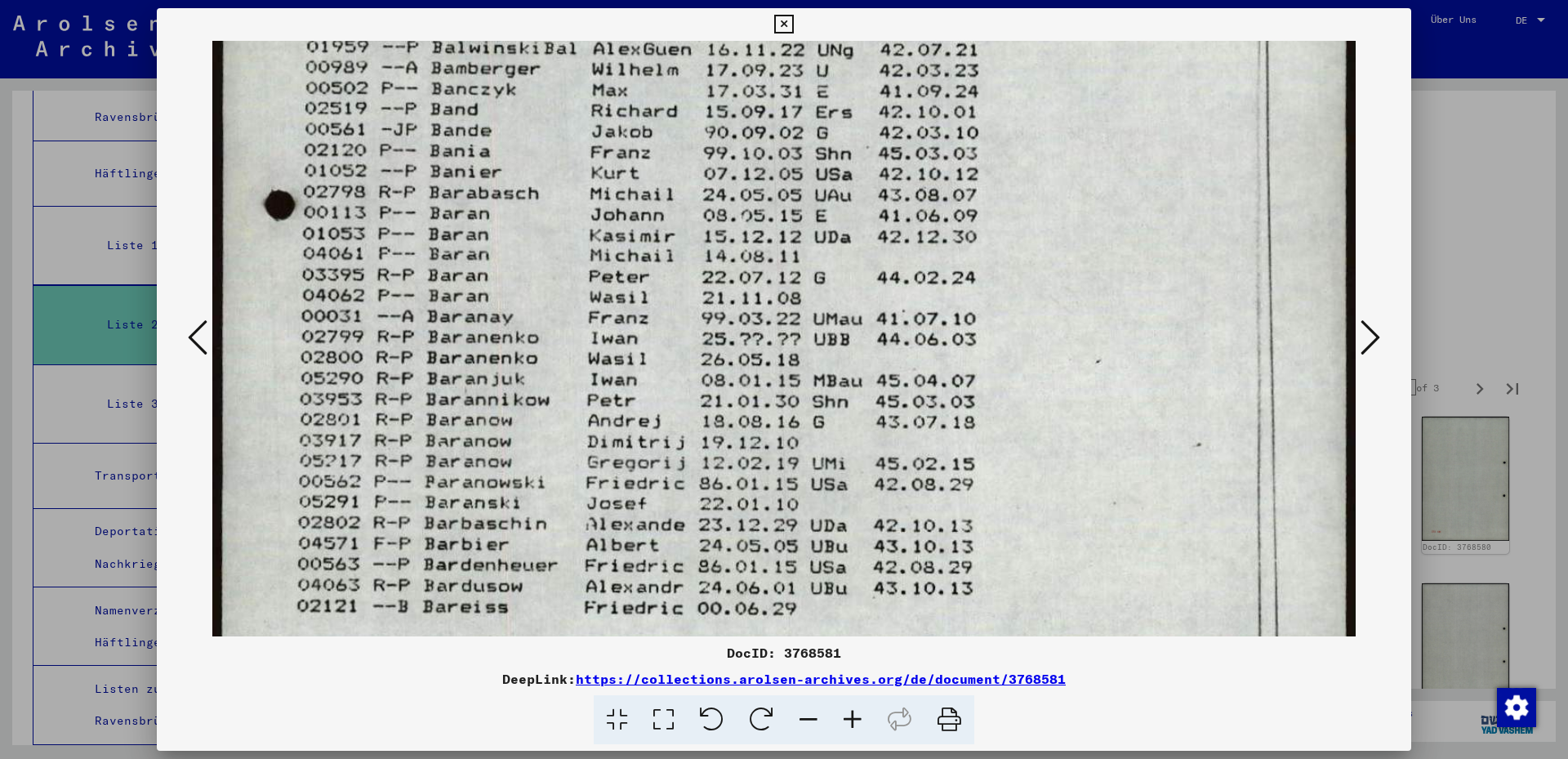 click at bounding box center [1370, 337] 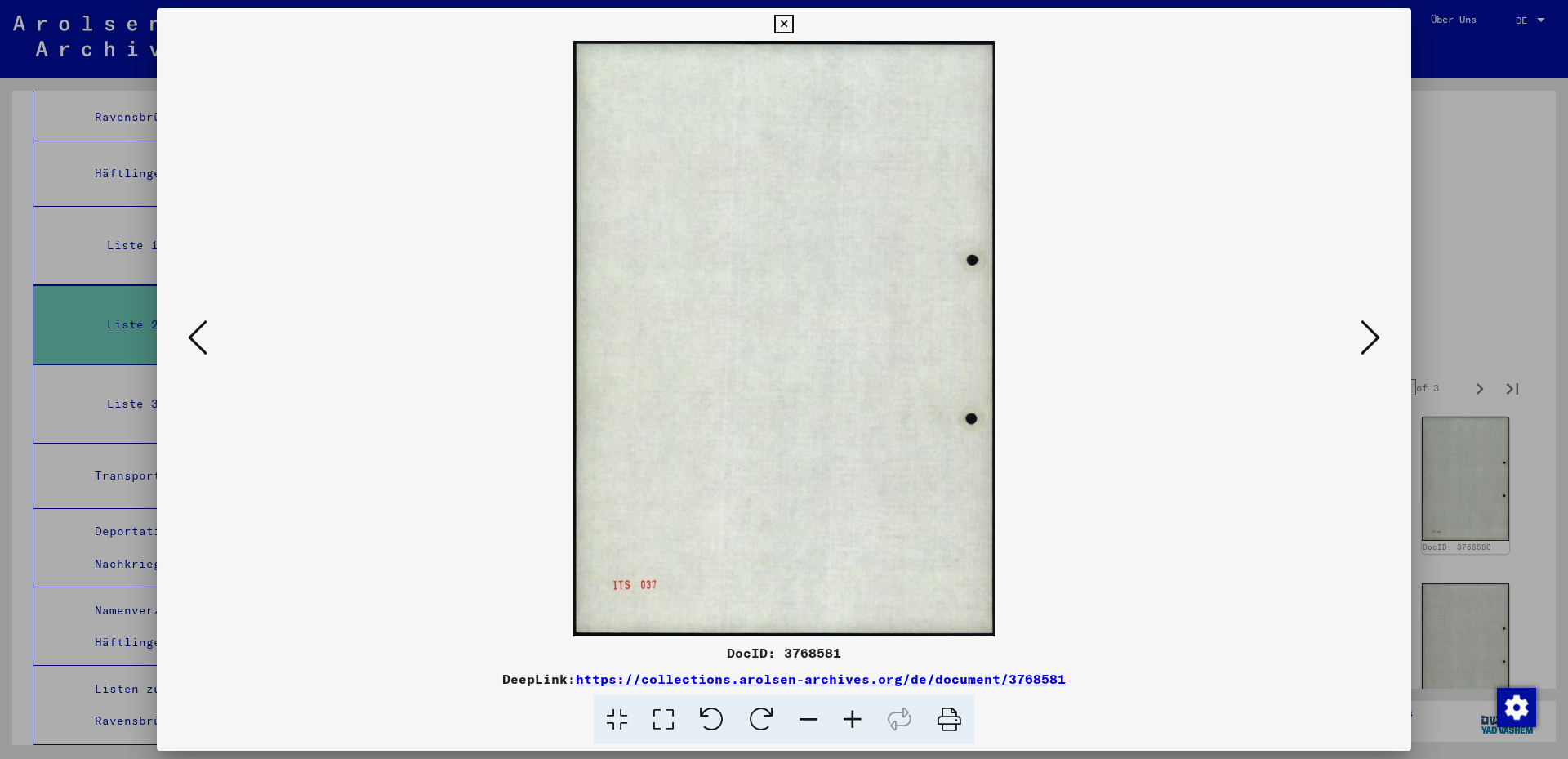 scroll, scrollTop: 0, scrollLeft: 0, axis: both 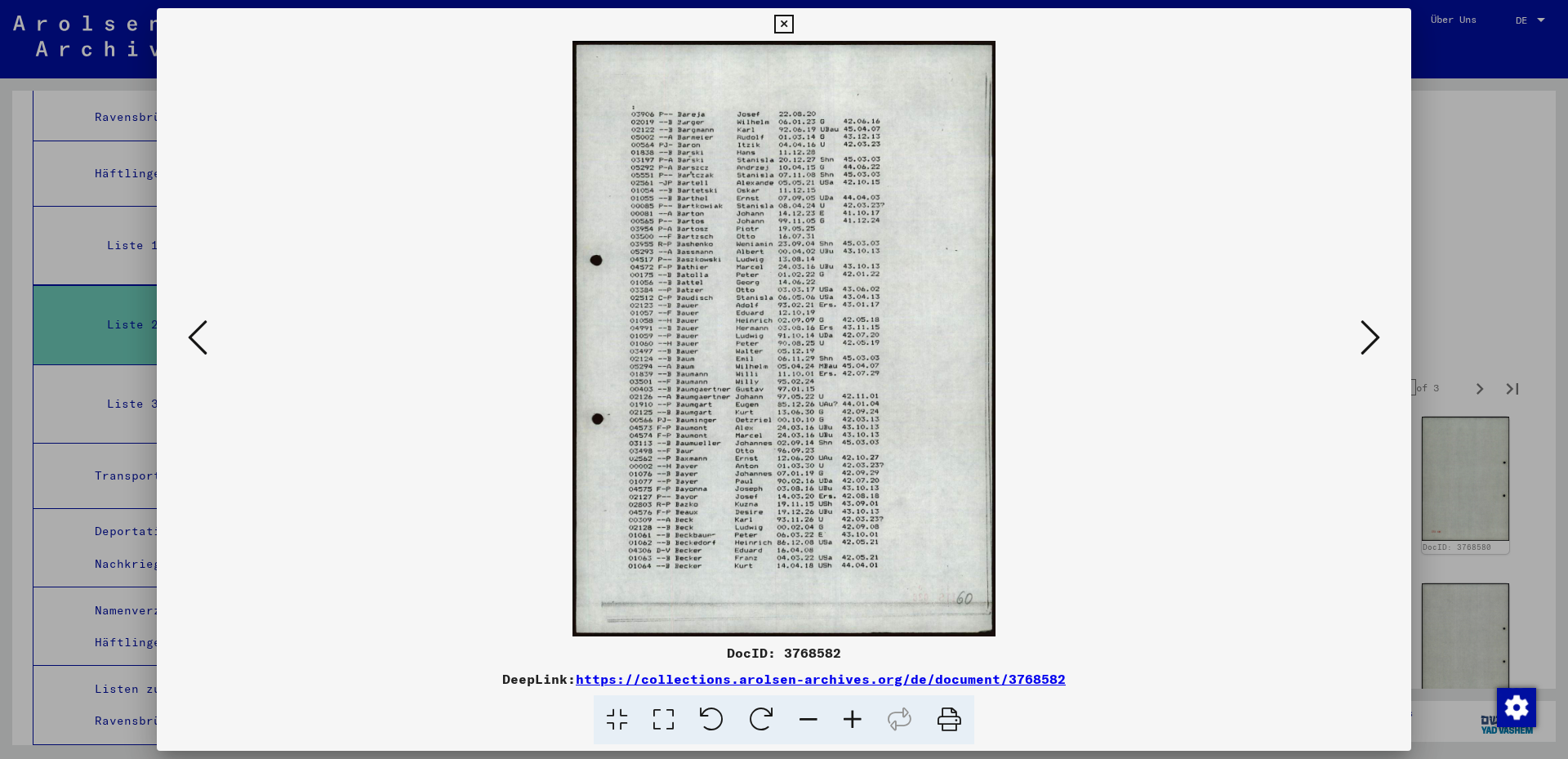 click at bounding box center (663, 720) 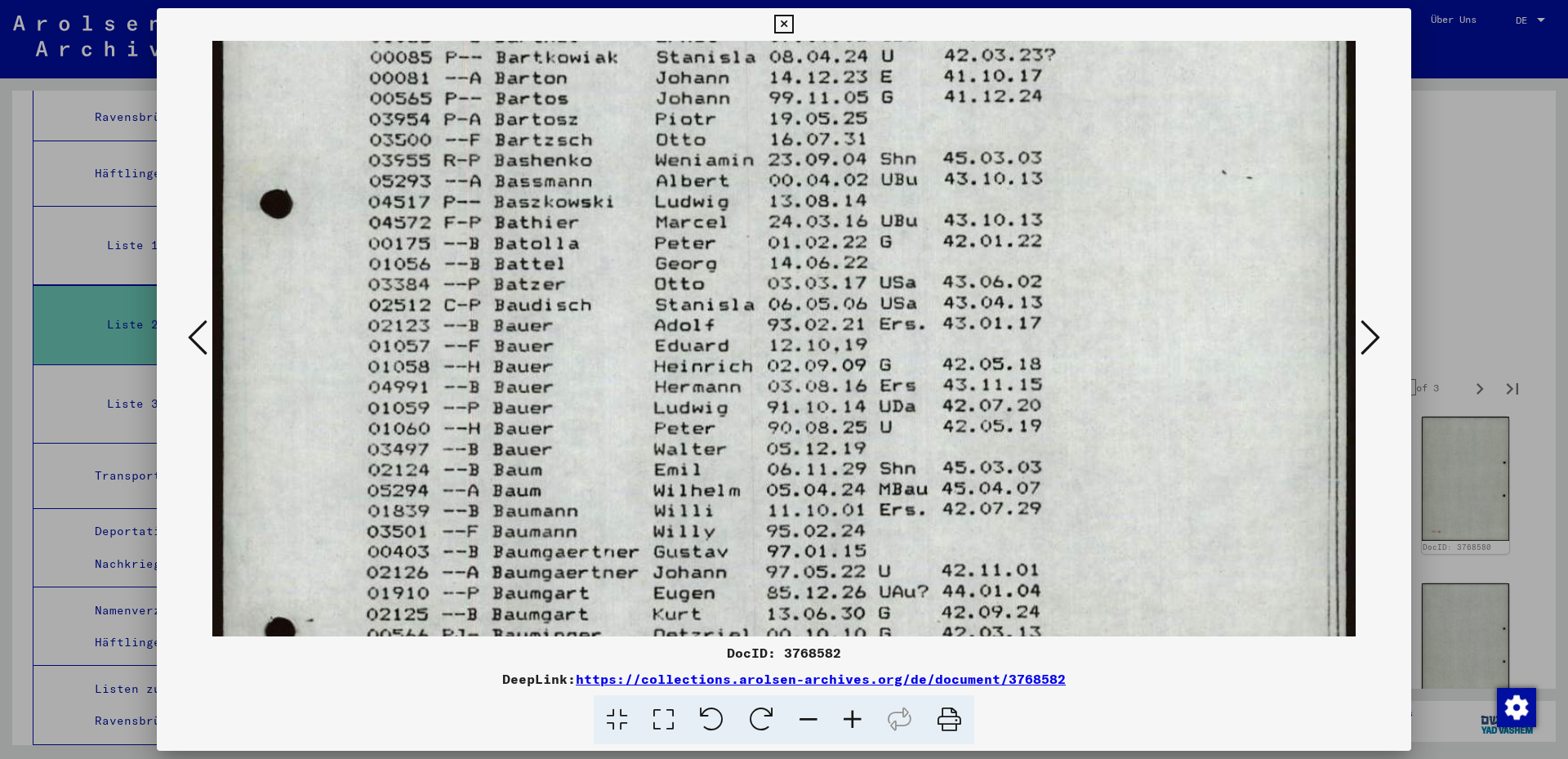 drag, startPoint x: 650, startPoint y: 516, endPoint x: 764, endPoint y: 95, distance: 436.16167 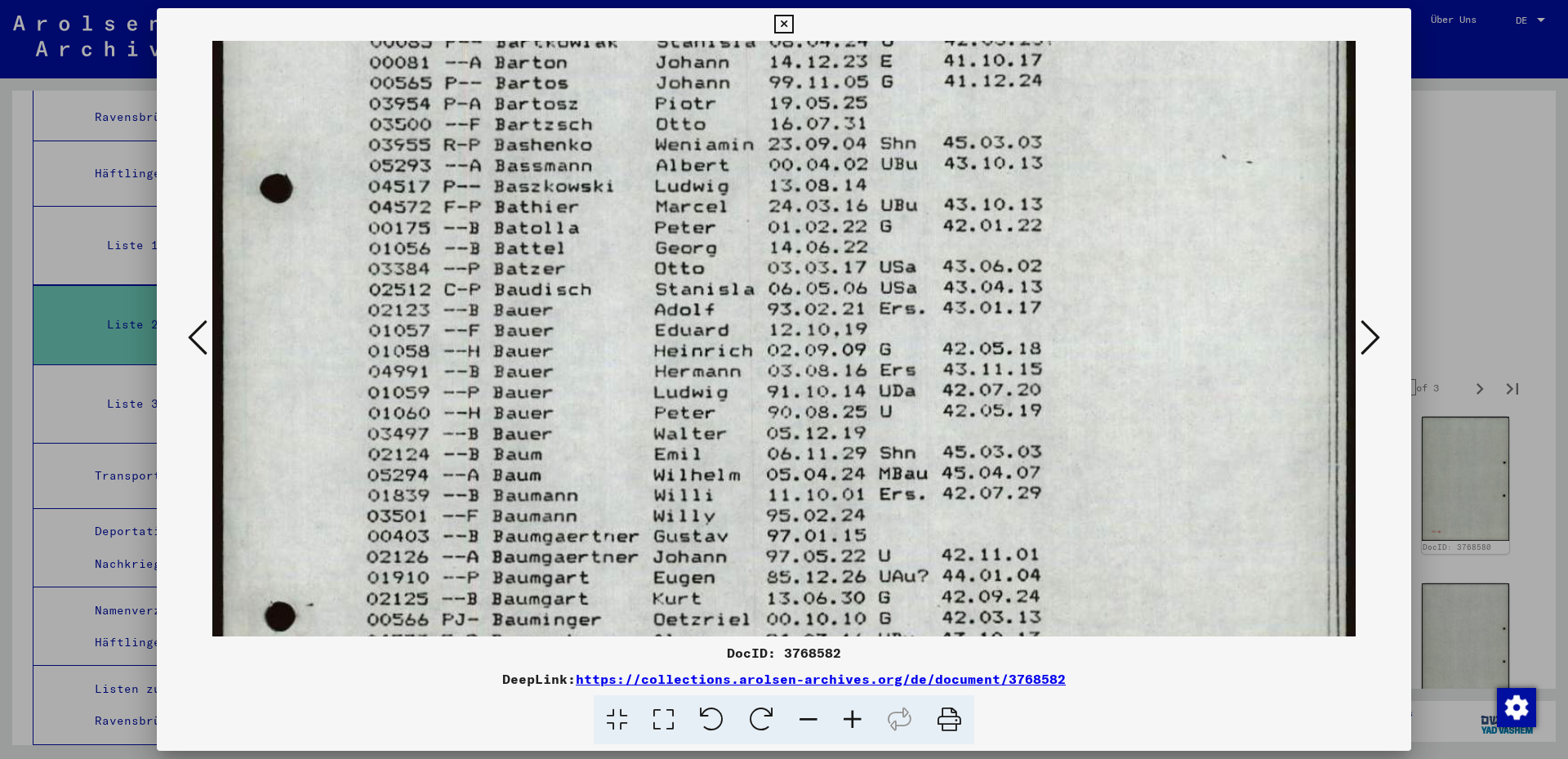 click at bounding box center [1370, 337] 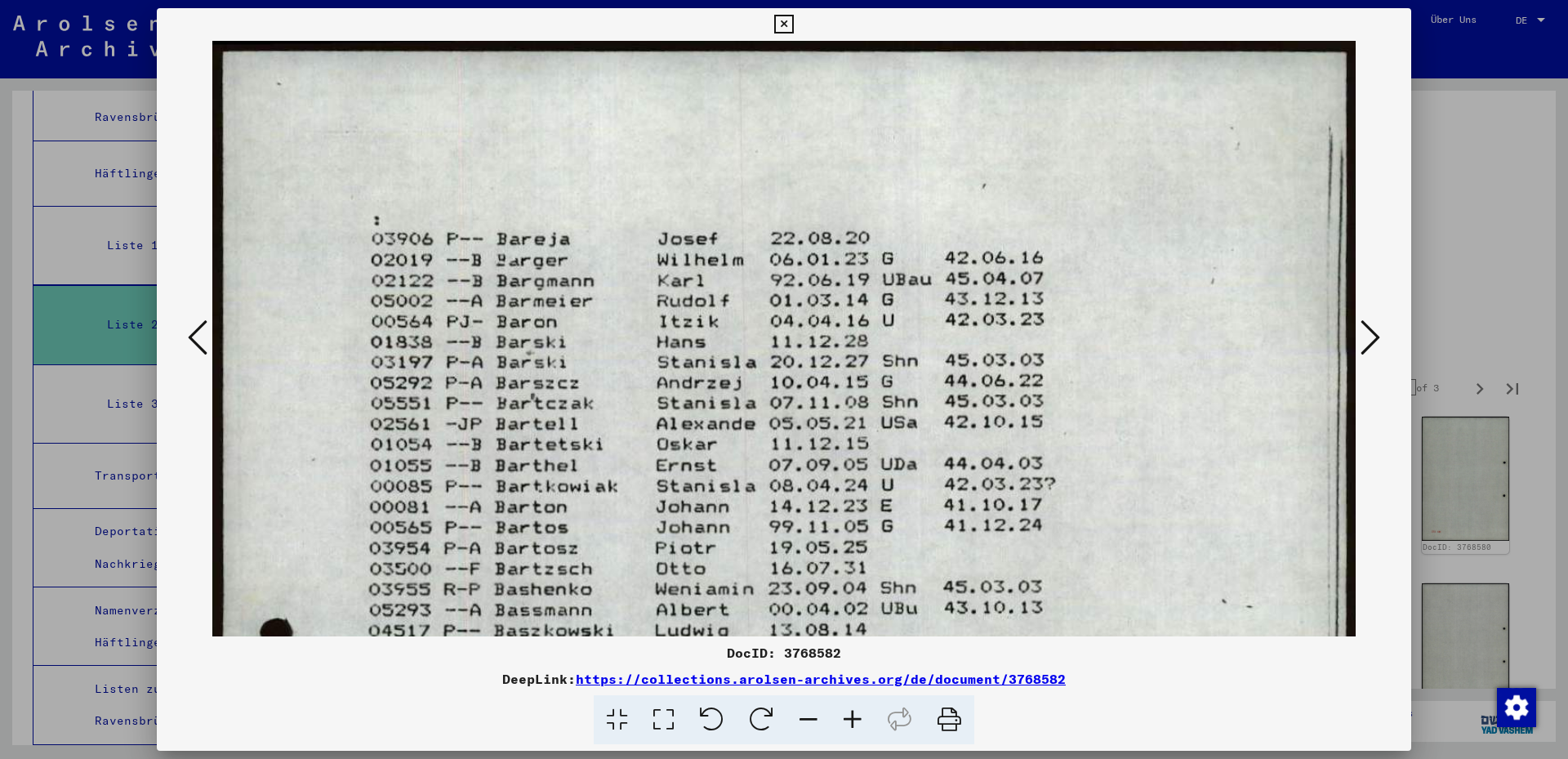 drag, startPoint x: 1374, startPoint y: 331, endPoint x: 1263, endPoint y: 371, distance: 117.98729 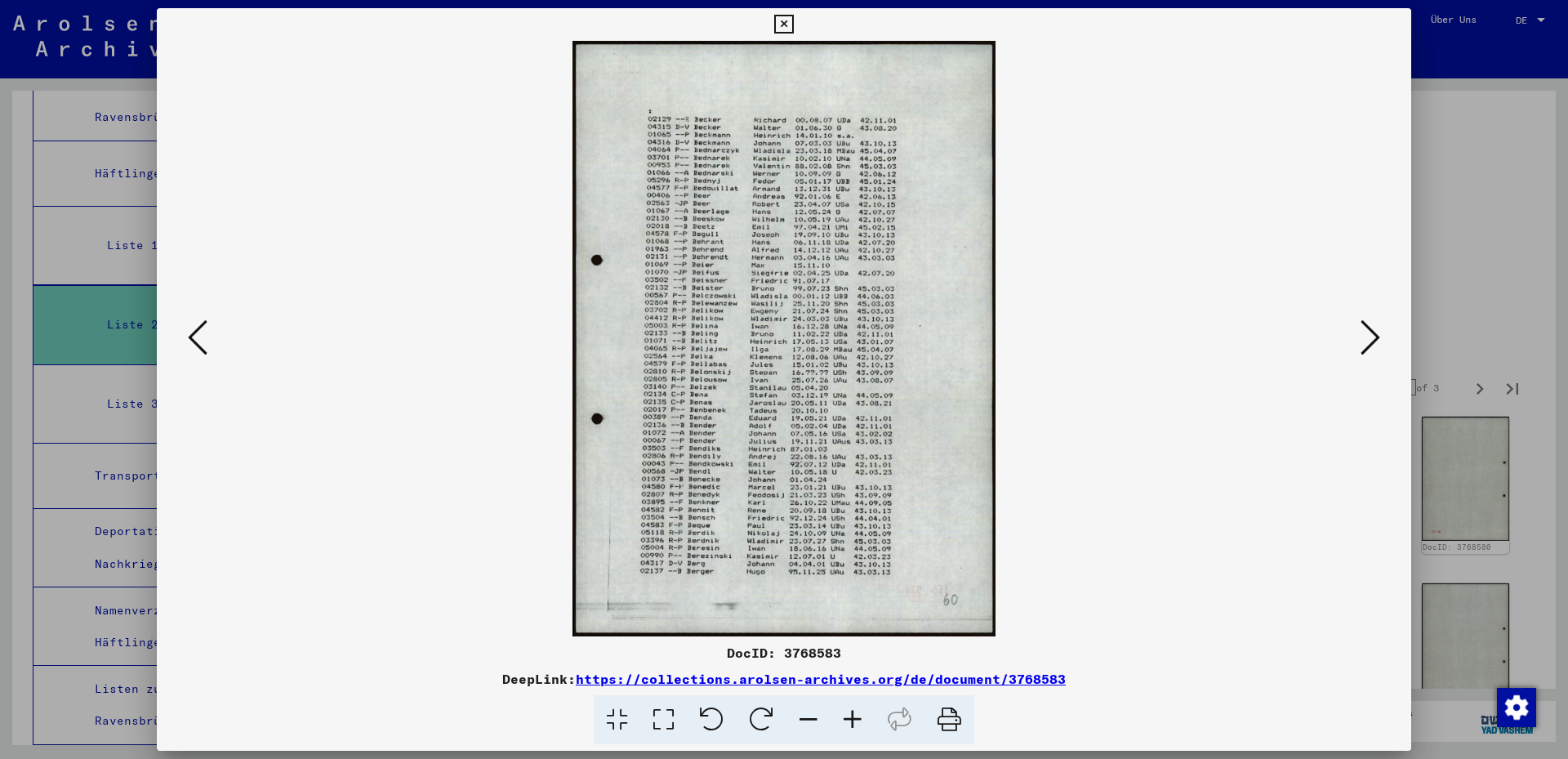 click at bounding box center (663, 720) 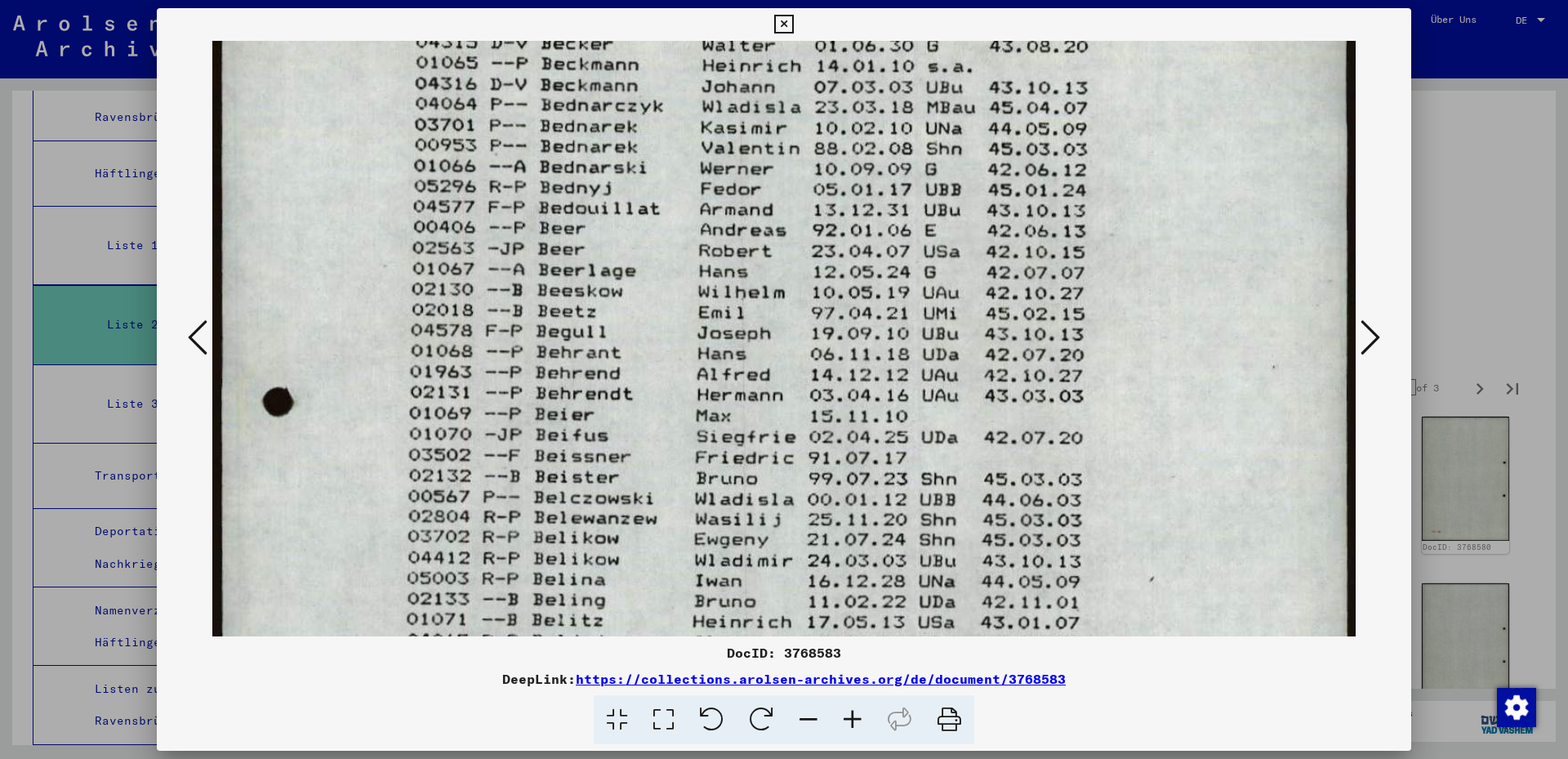 drag, startPoint x: 685, startPoint y: 526, endPoint x: 771, endPoint y: 172, distance: 364.2966 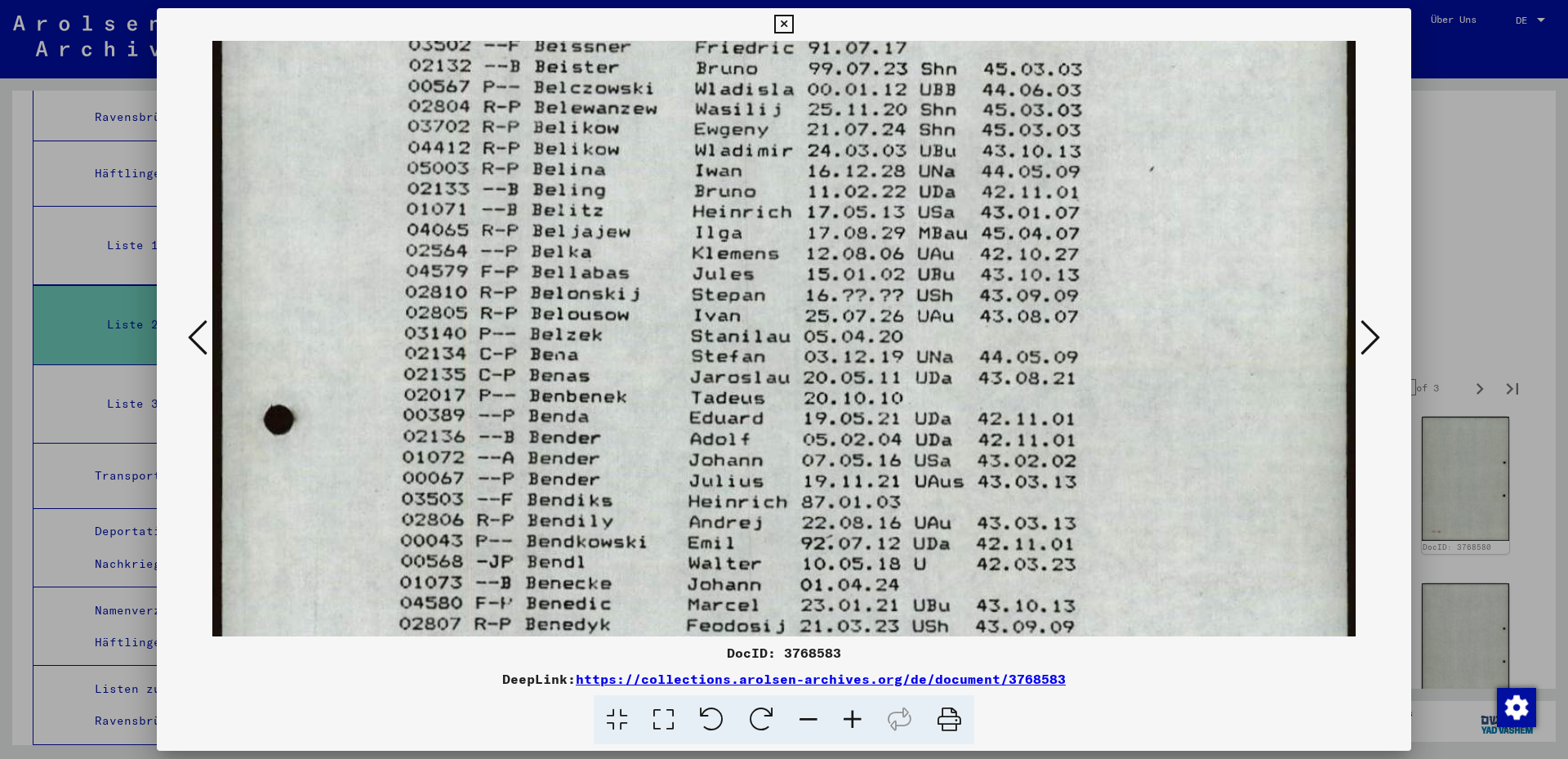 drag, startPoint x: 716, startPoint y: 511, endPoint x: 853, endPoint y: 94, distance: 438.92824 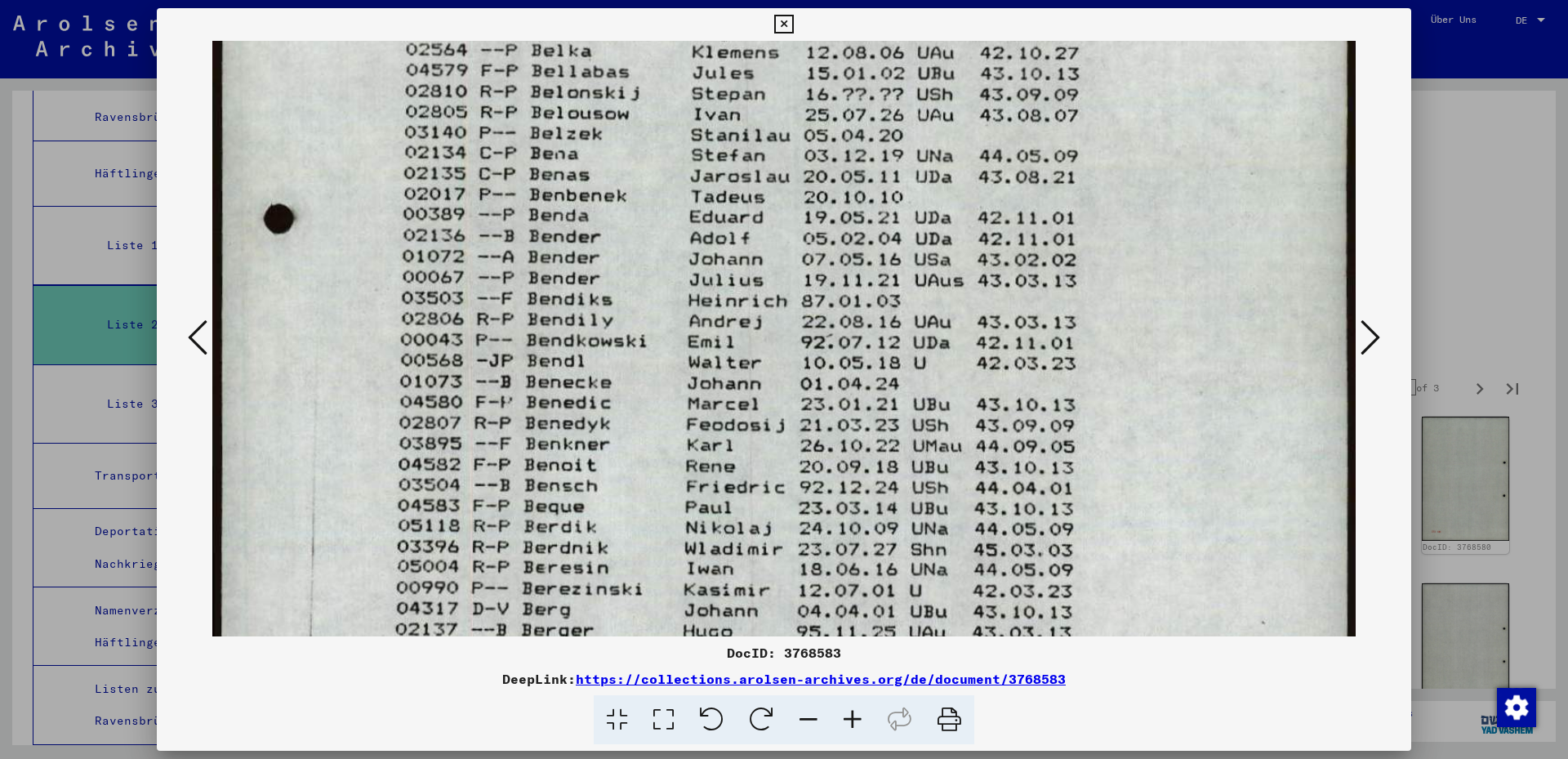 click at bounding box center (1370, 337) 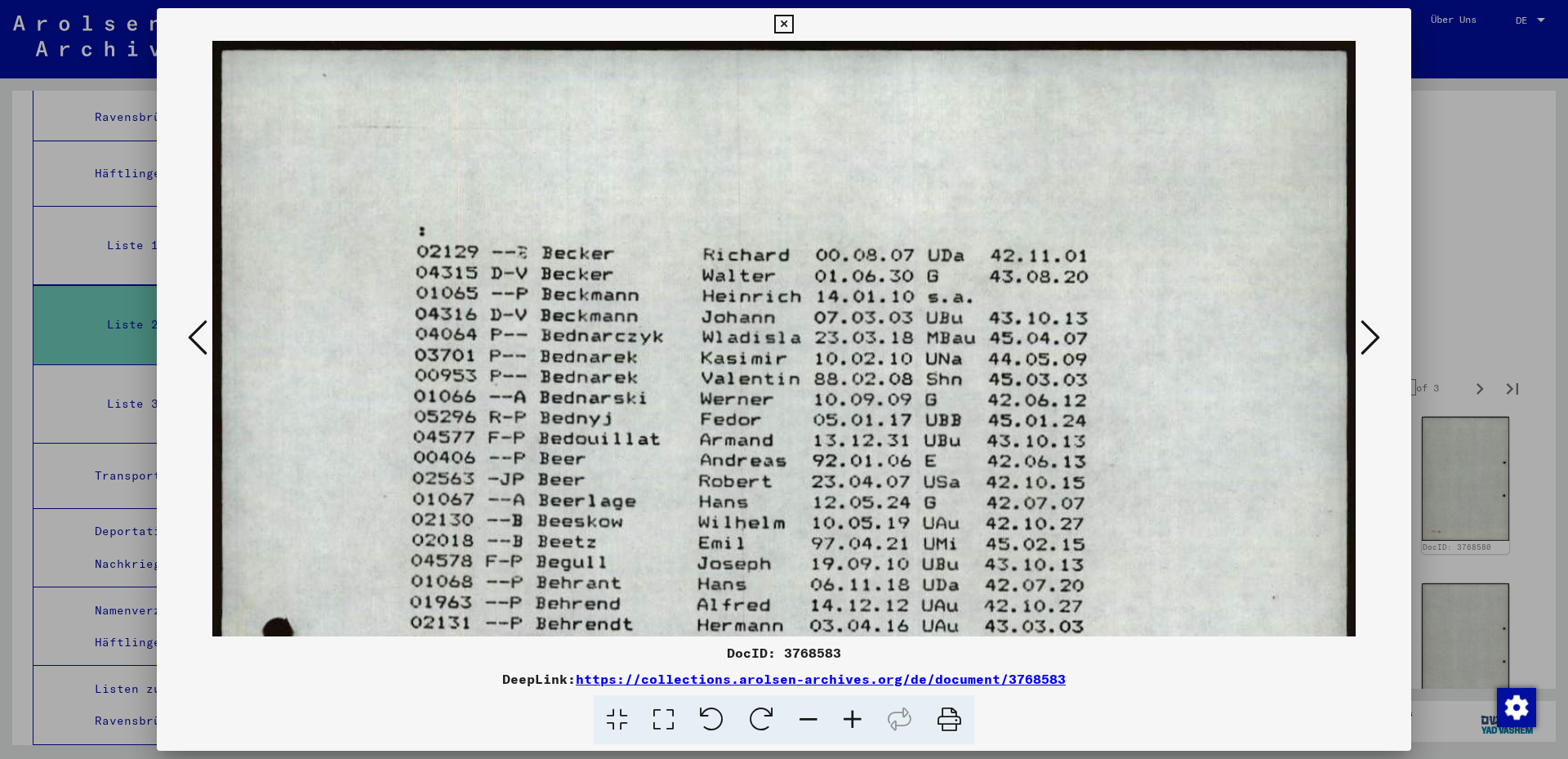 click at bounding box center (1370, 337) 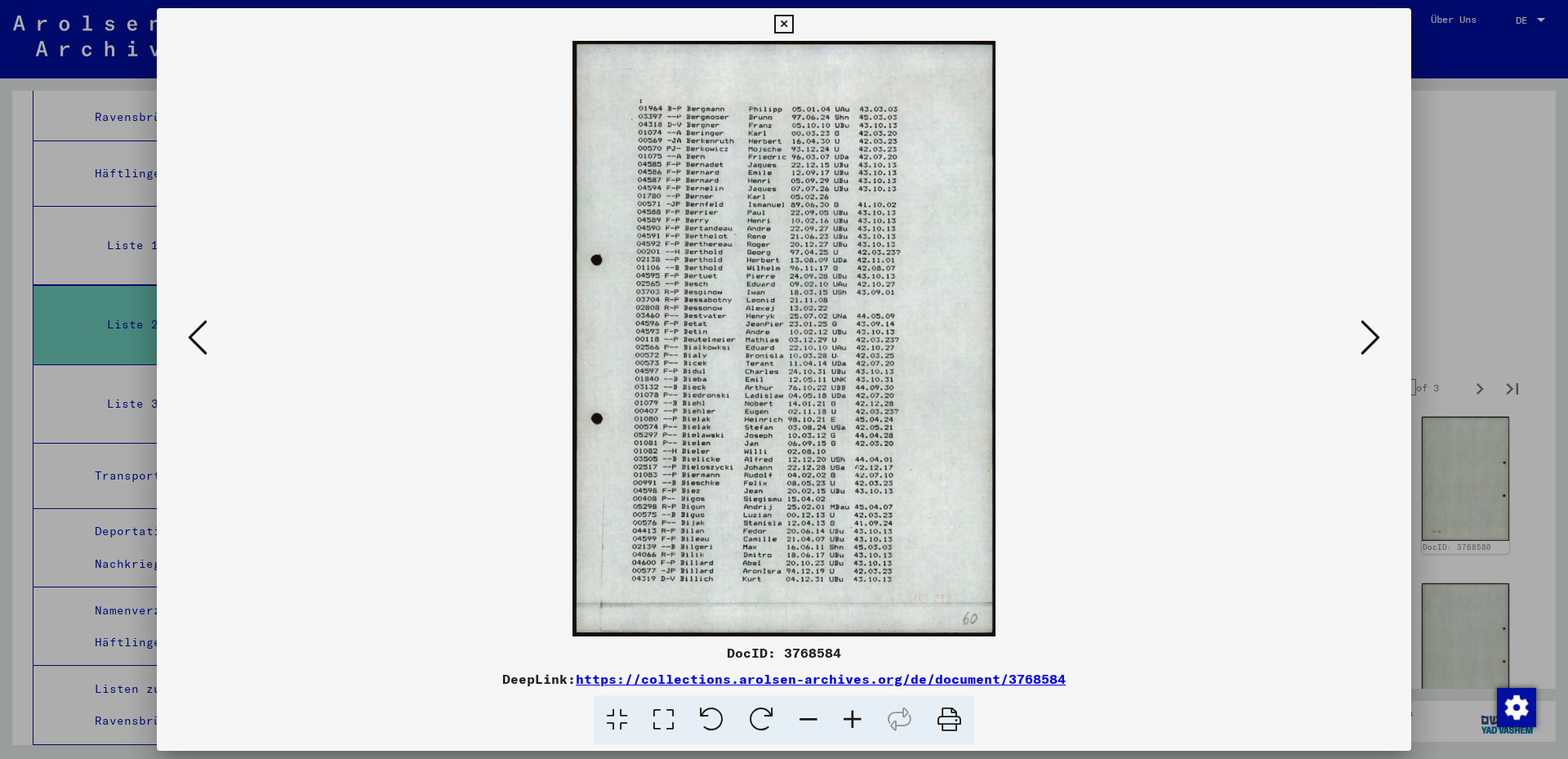 click at bounding box center (1370, 337) 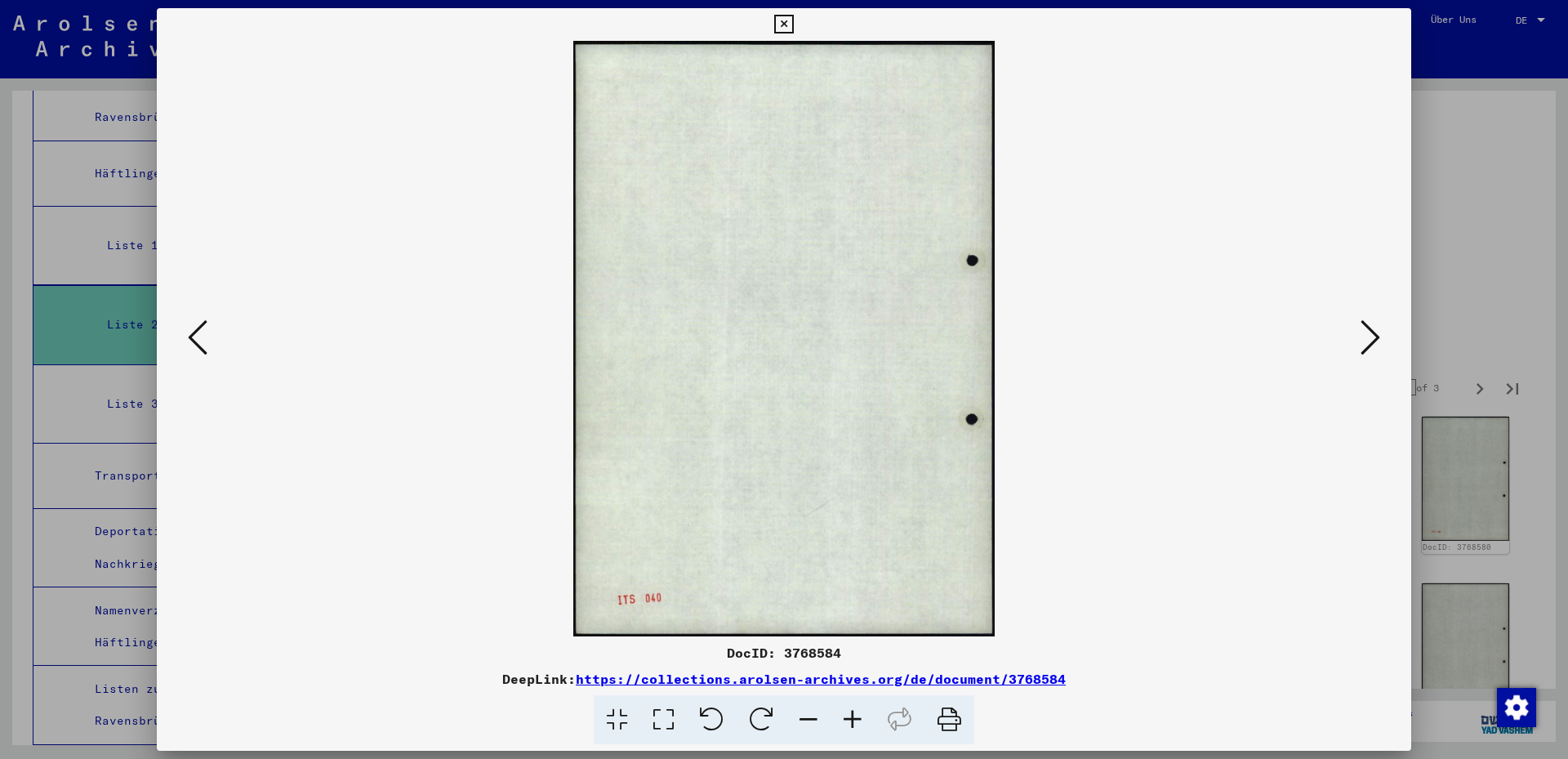 click at bounding box center [1370, 337] 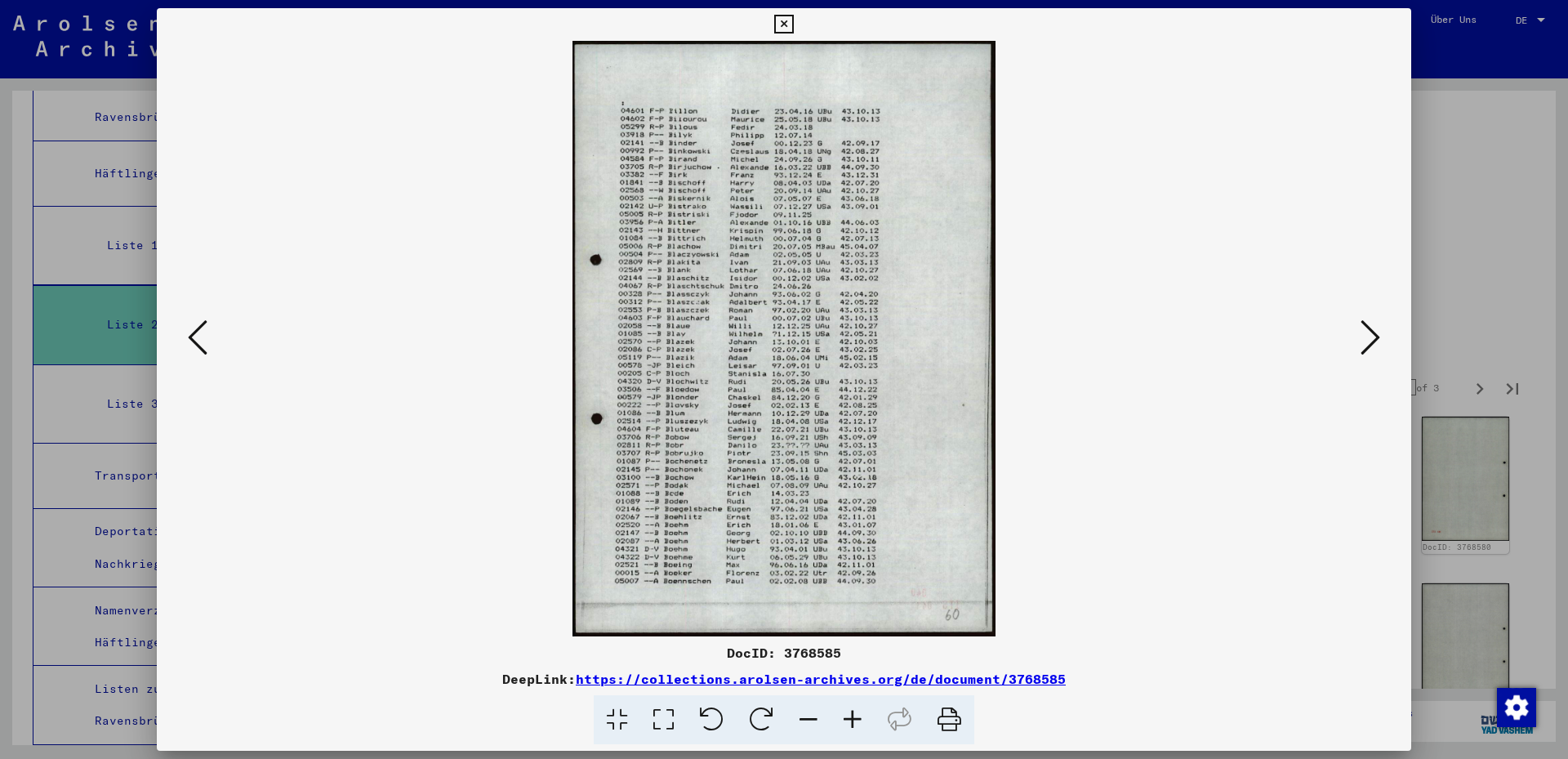 click at bounding box center (1370, 337) 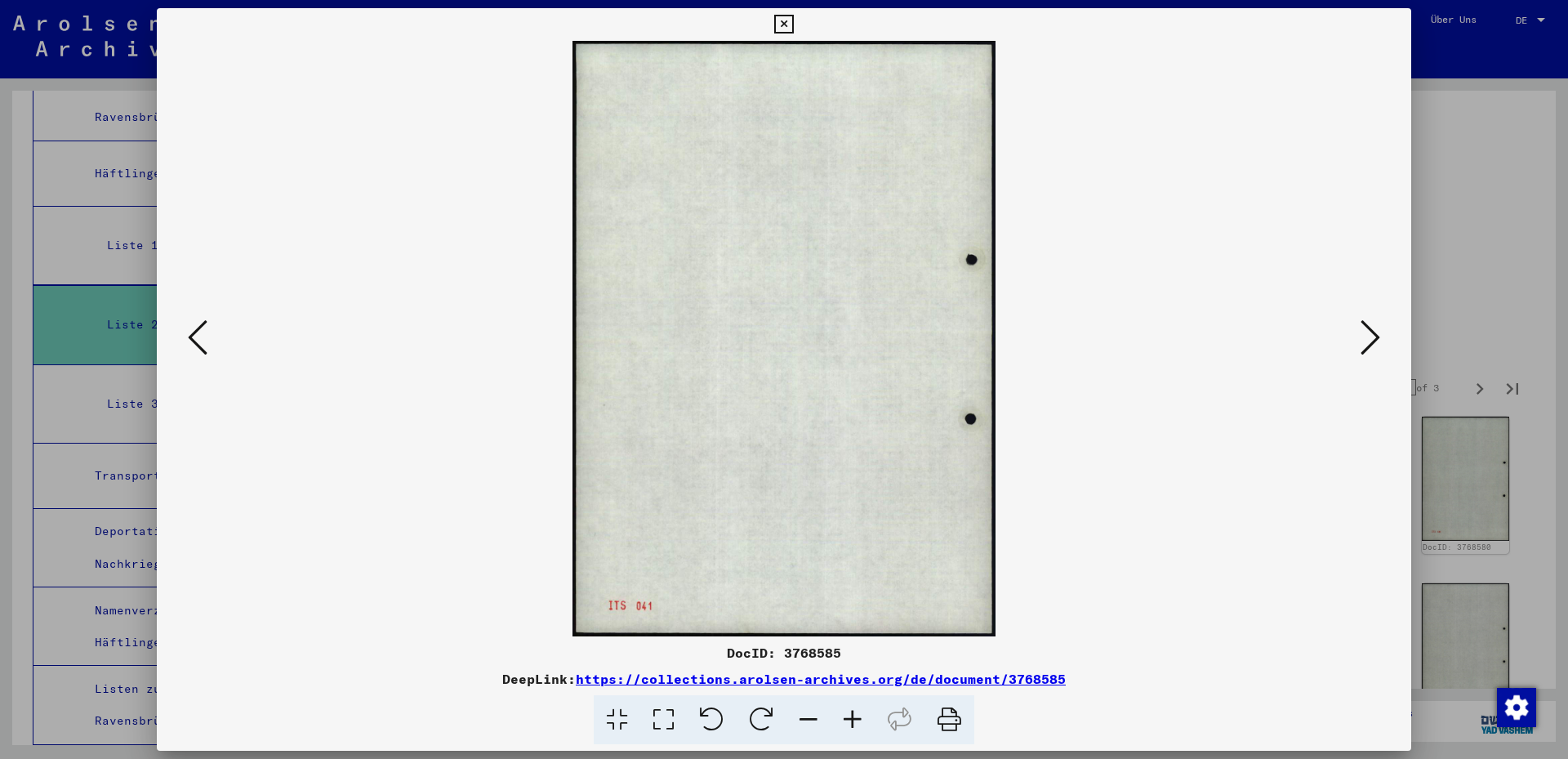 click at bounding box center (1370, 337) 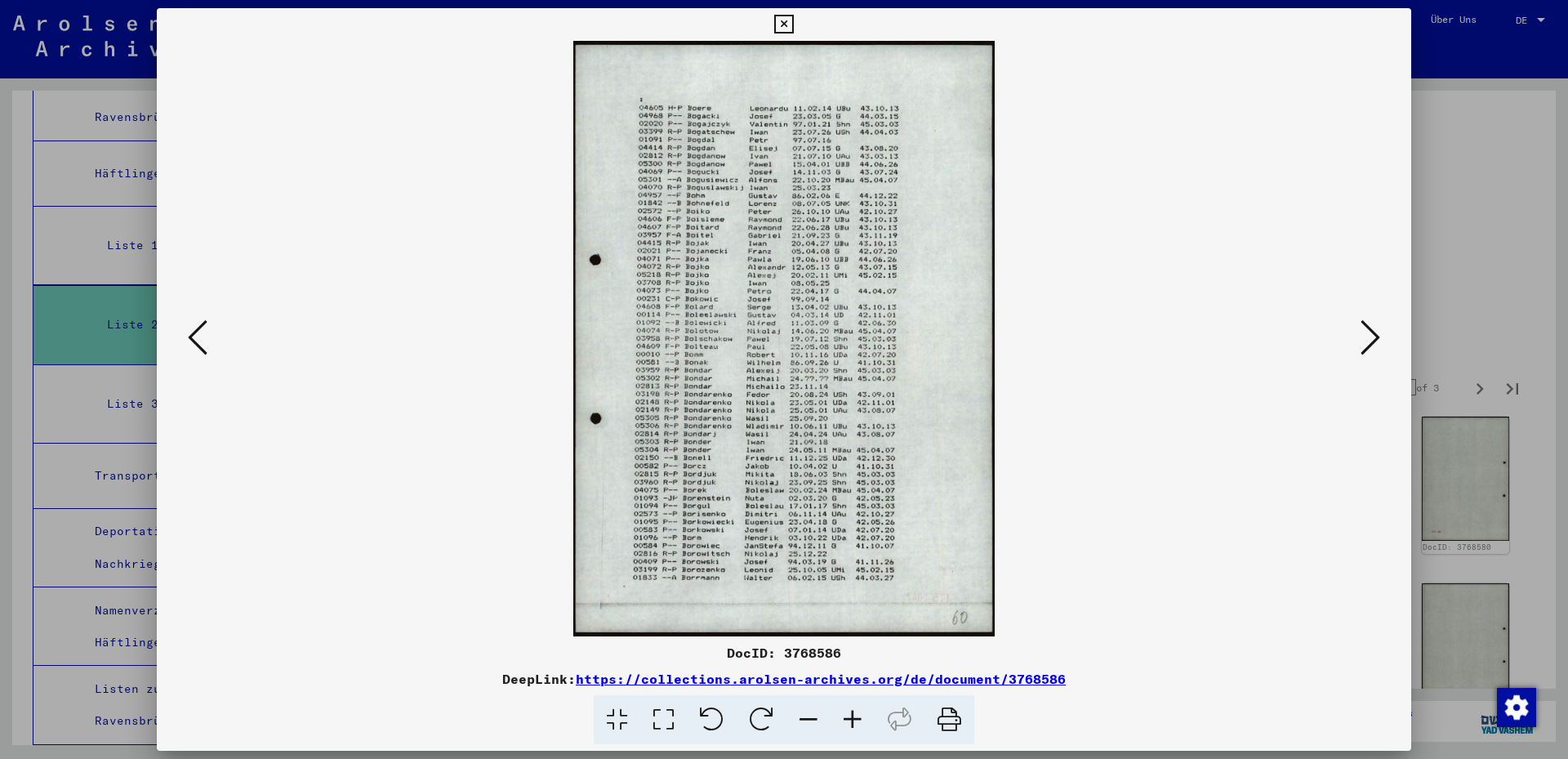 click at bounding box center [1370, 337] 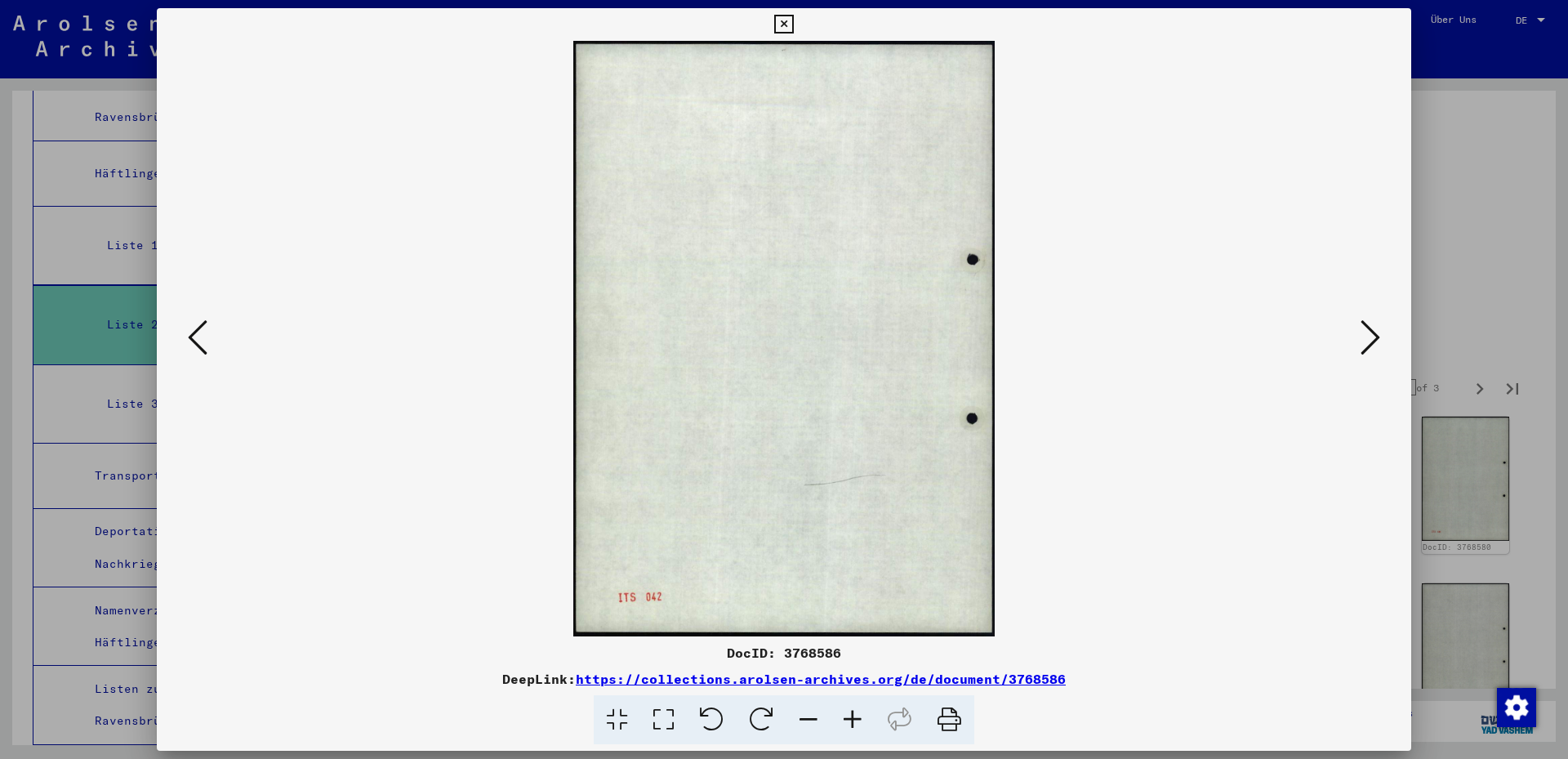 click at bounding box center [1370, 337] 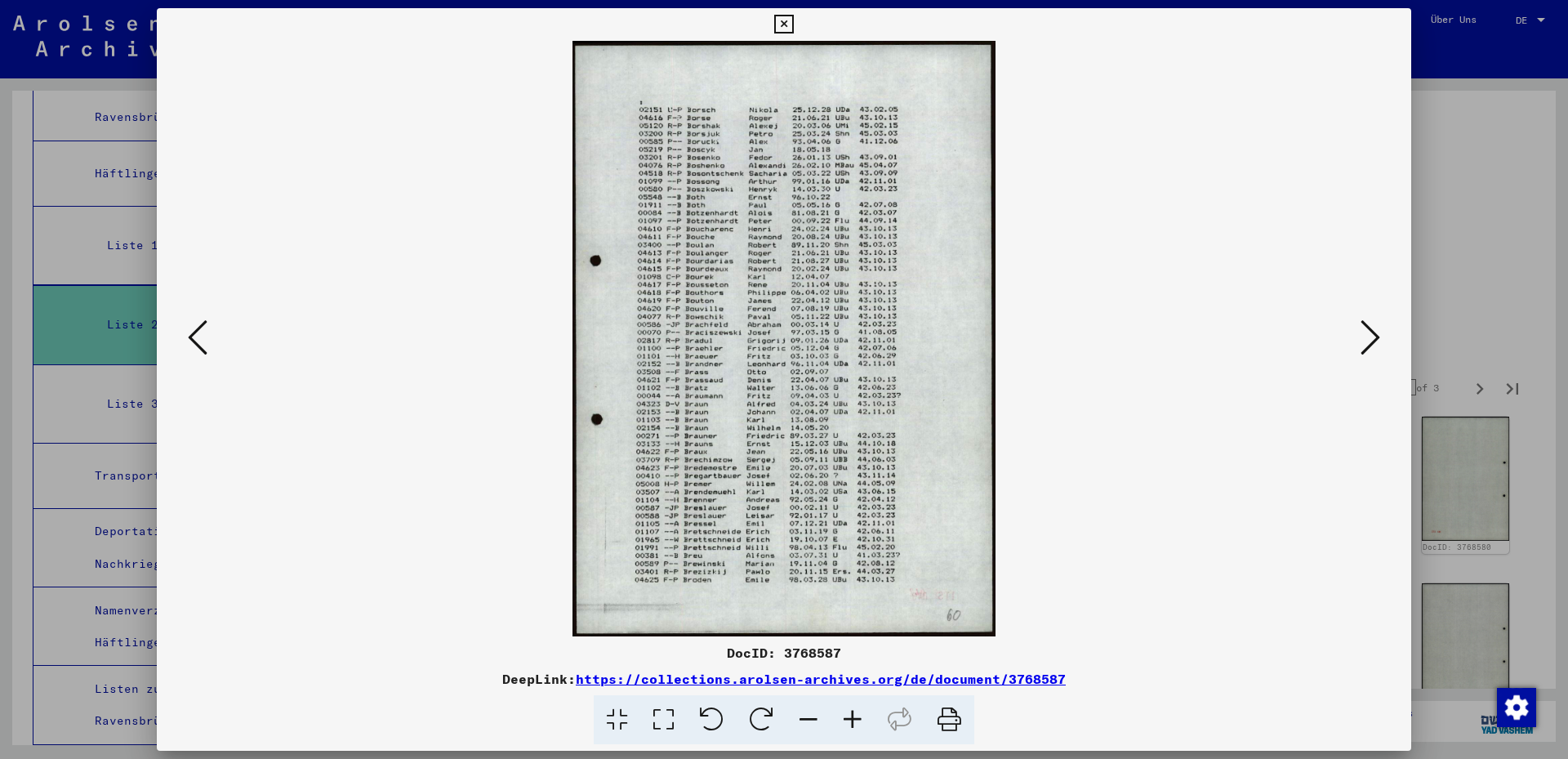 click at bounding box center (1370, 337) 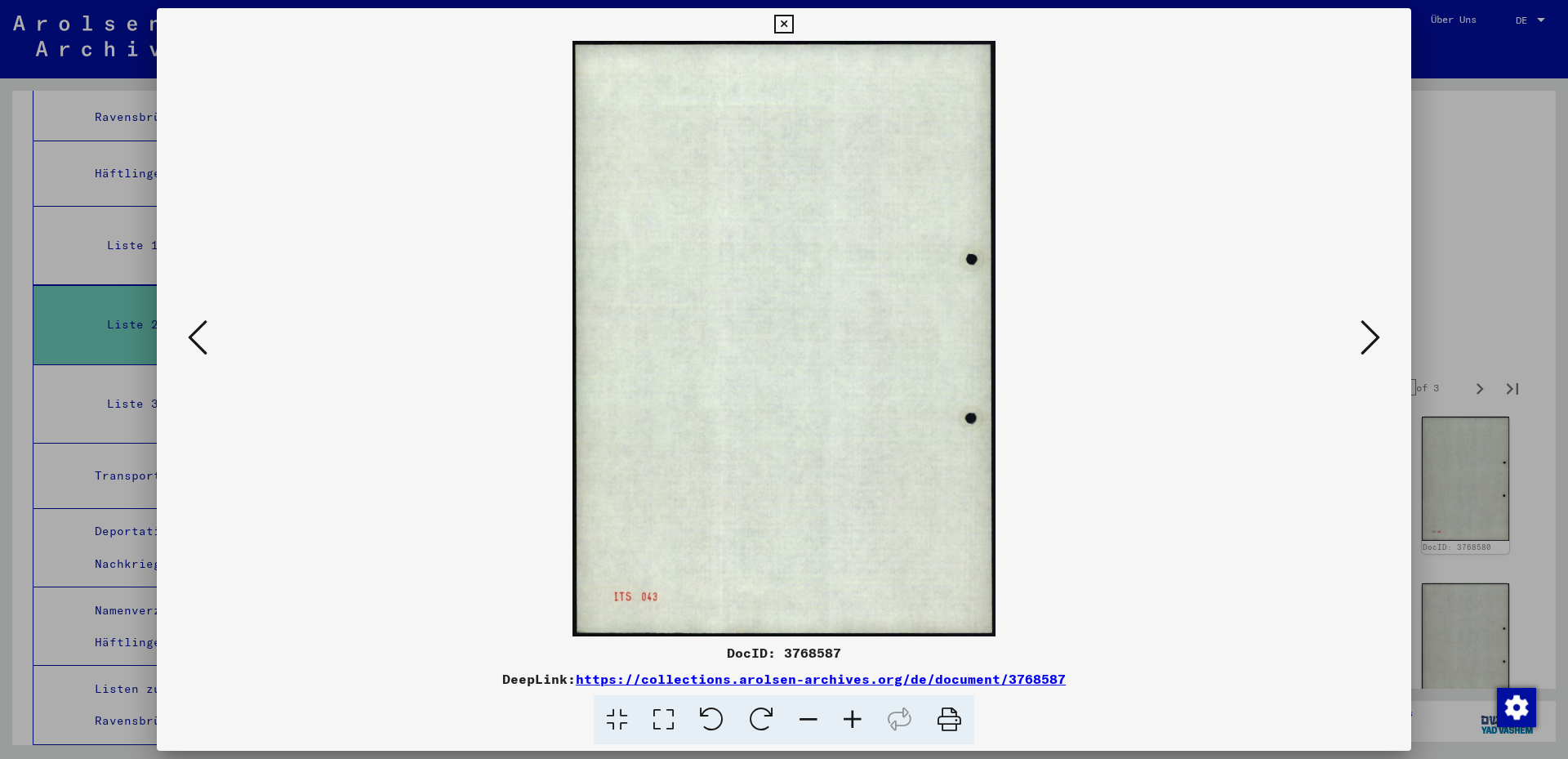 click at bounding box center [1370, 337] 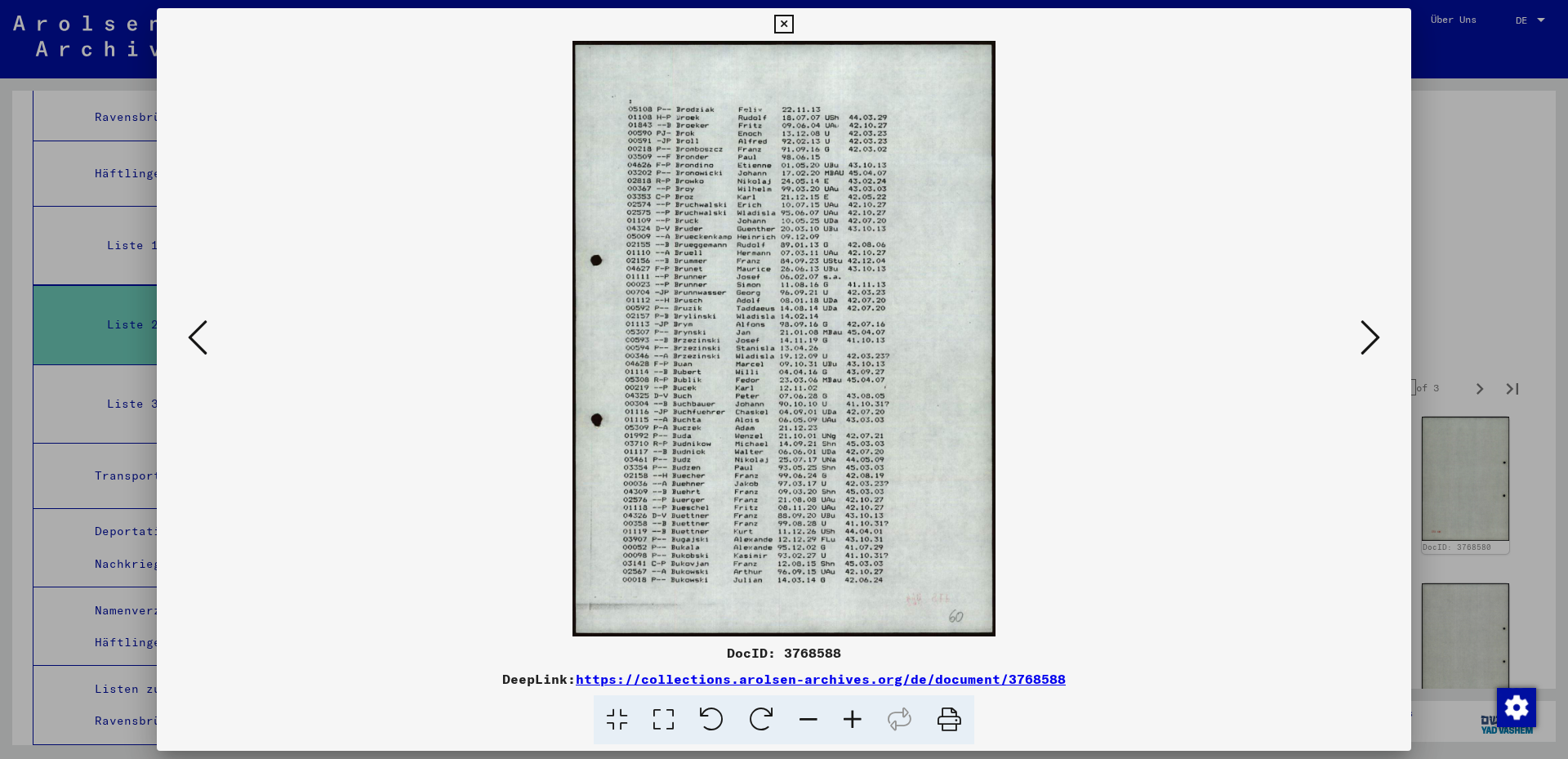 click at bounding box center [1370, 337] 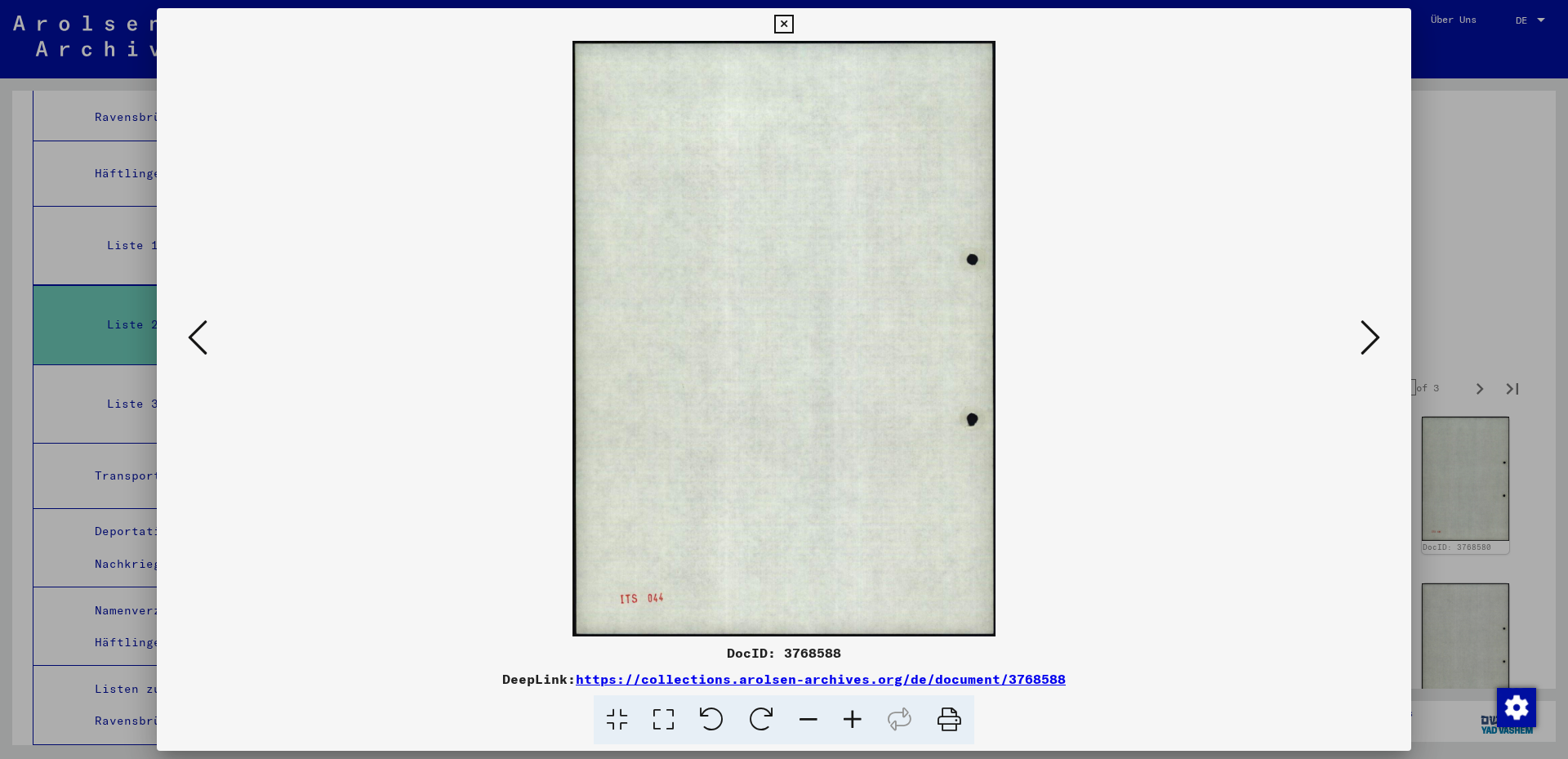 click at bounding box center [1370, 337] 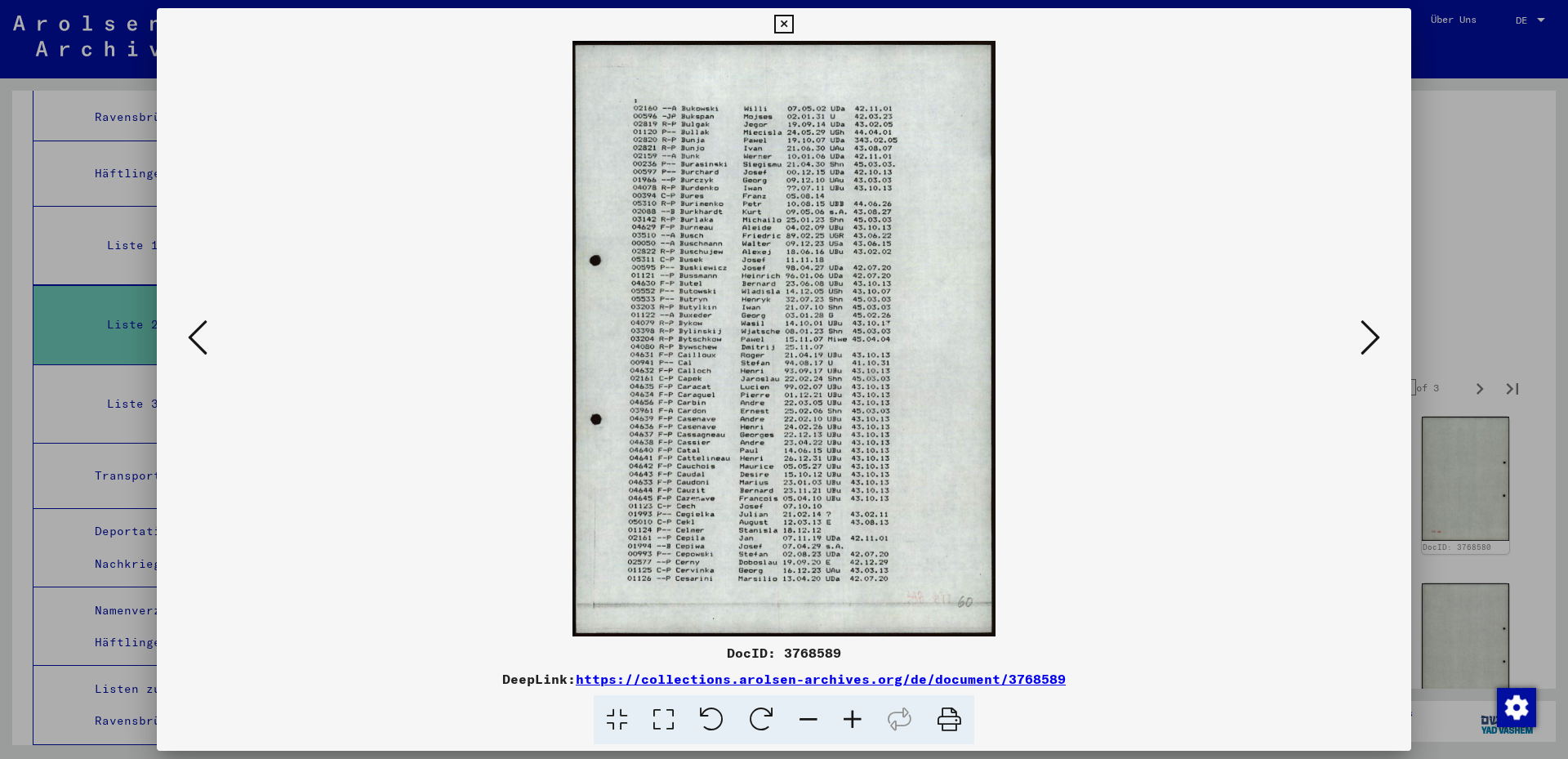 click at bounding box center [663, 720] 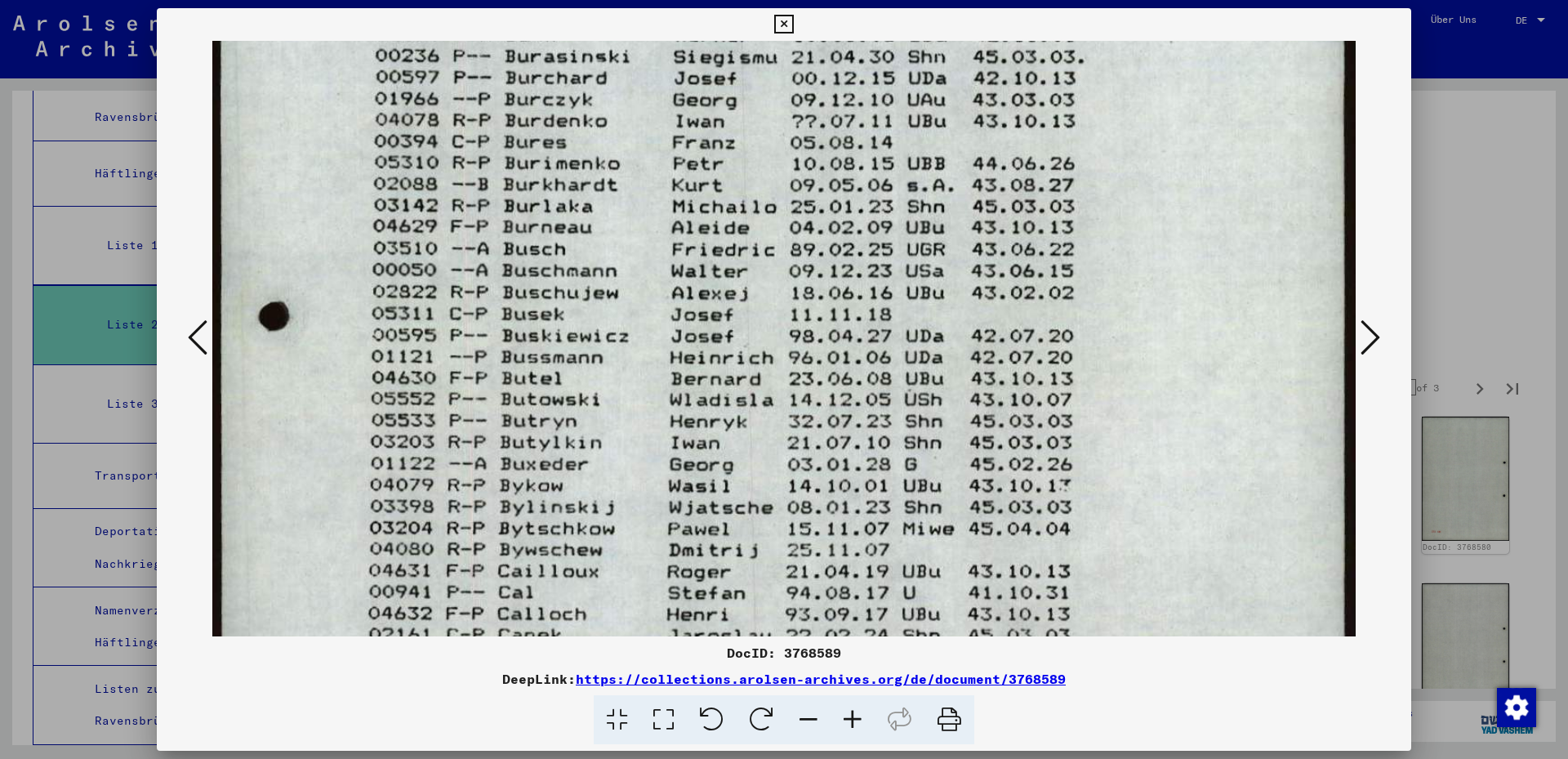 drag, startPoint x: 593, startPoint y: 426, endPoint x: 706, endPoint y: 161, distance: 288.08679 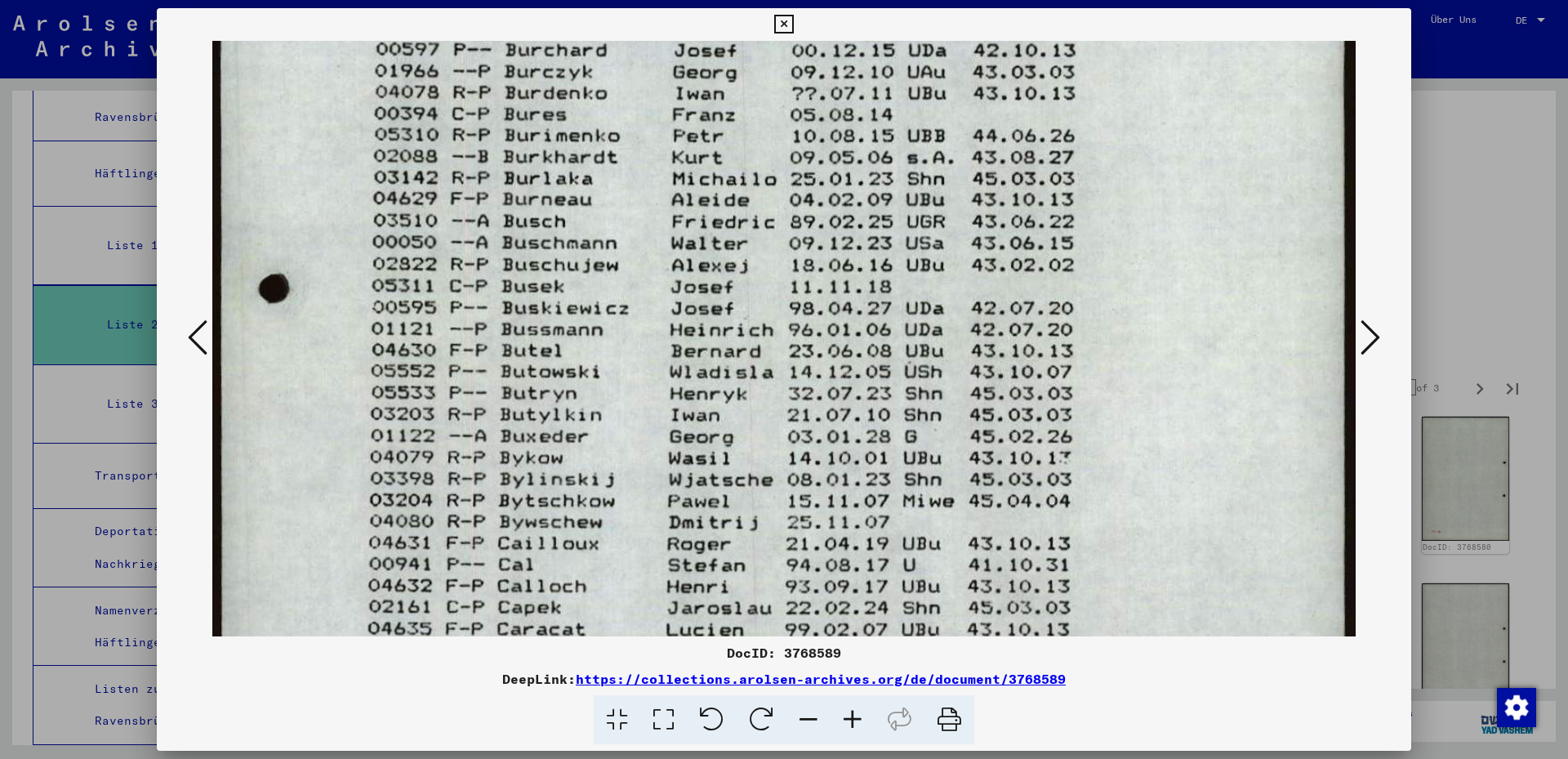 drag, startPoint x: 816, startPoint y: 520, endPoint x: 803, endPoint y: 490, distance: 32.695565 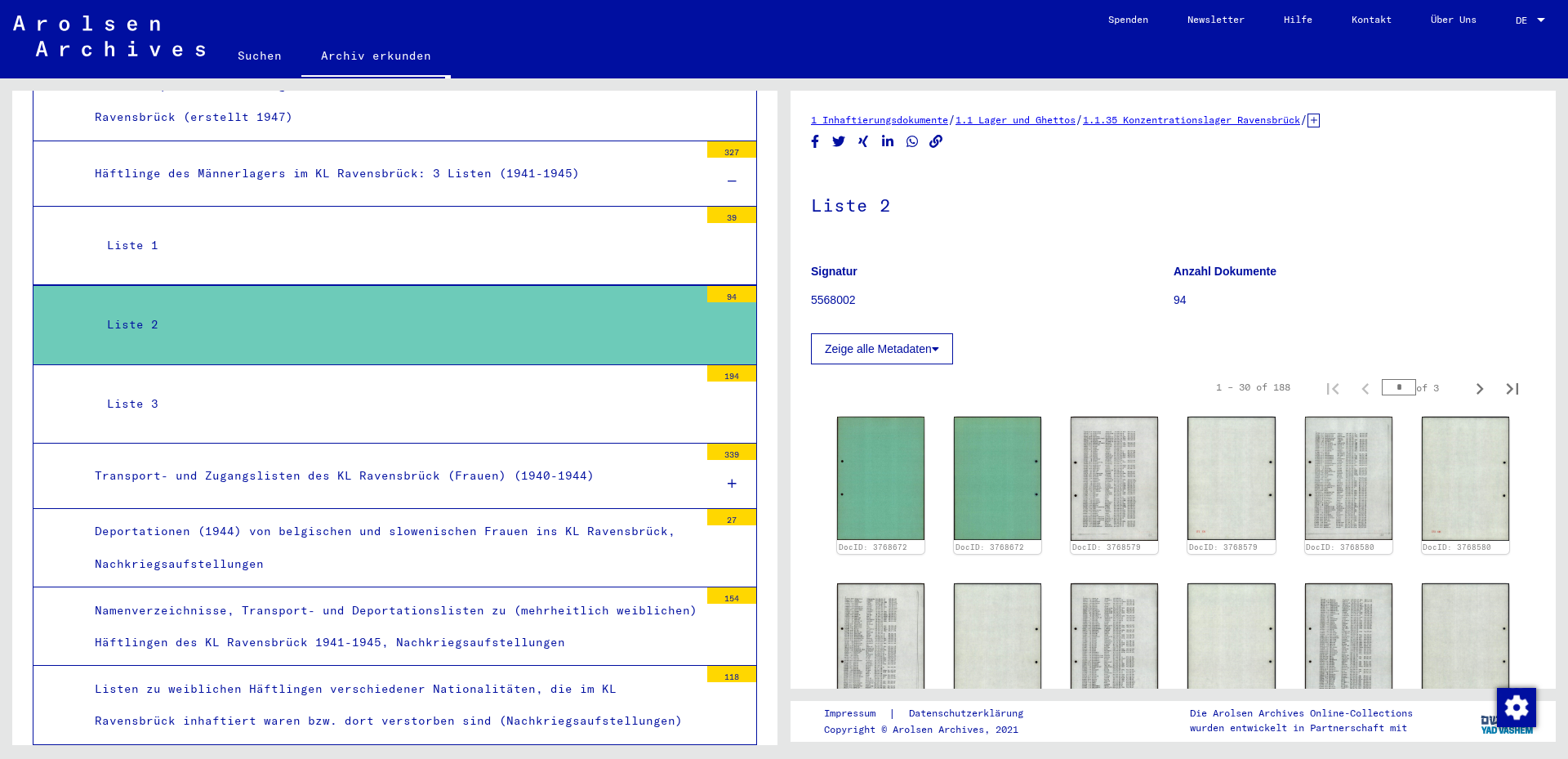 click on "Liste 3" at bounding box center [397, 404] 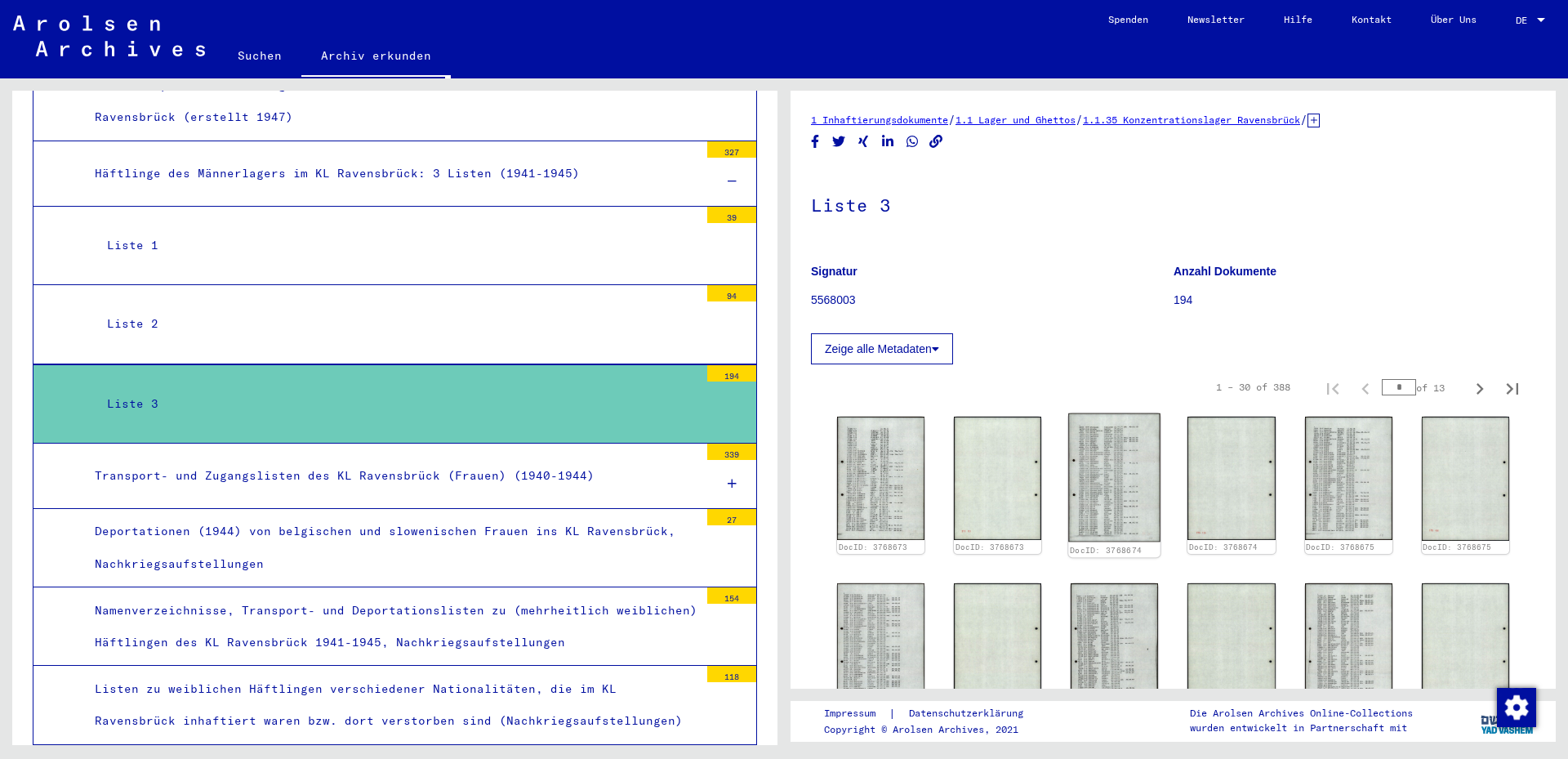 click 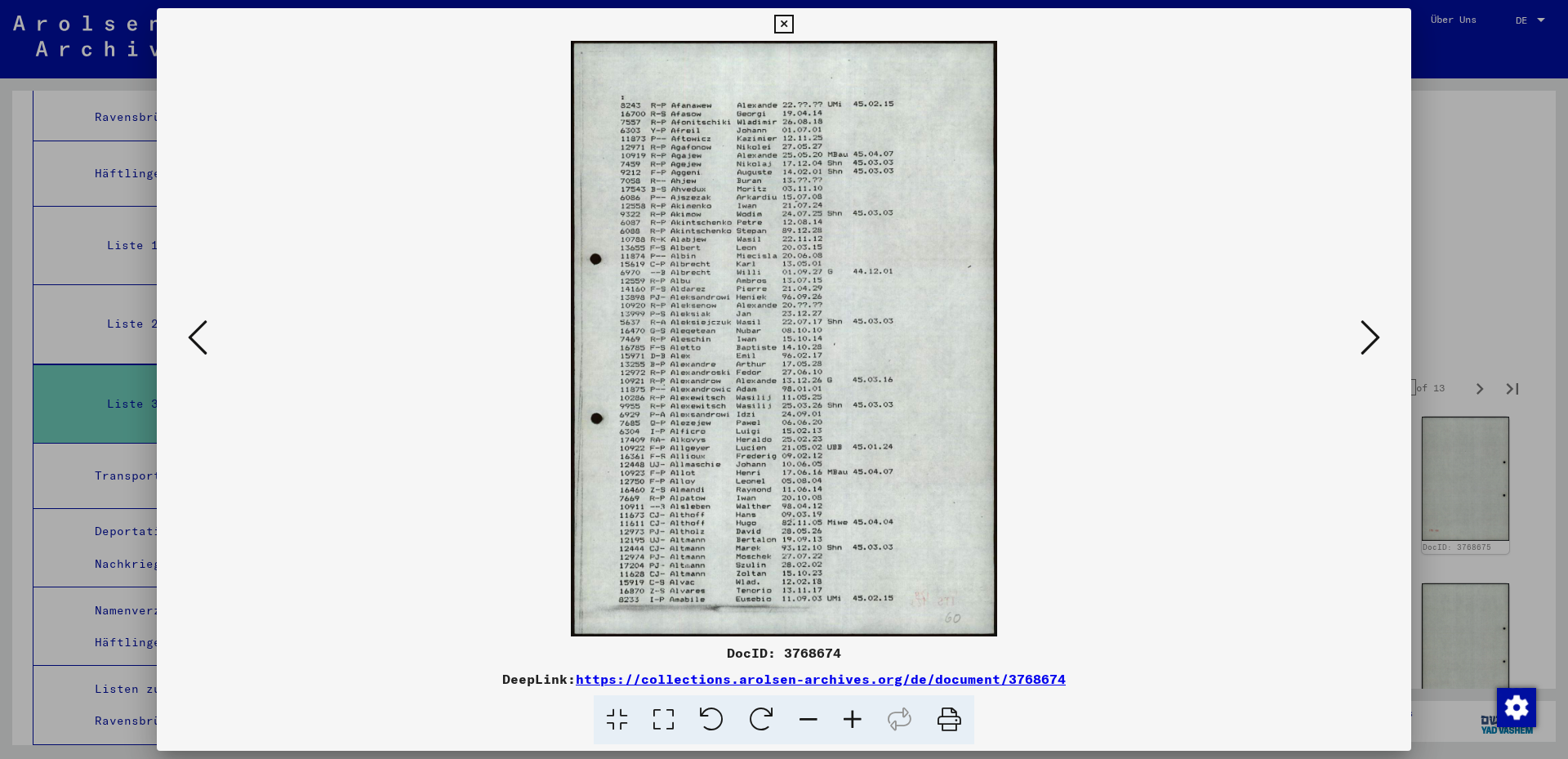 click at bounding box center (663, 720) 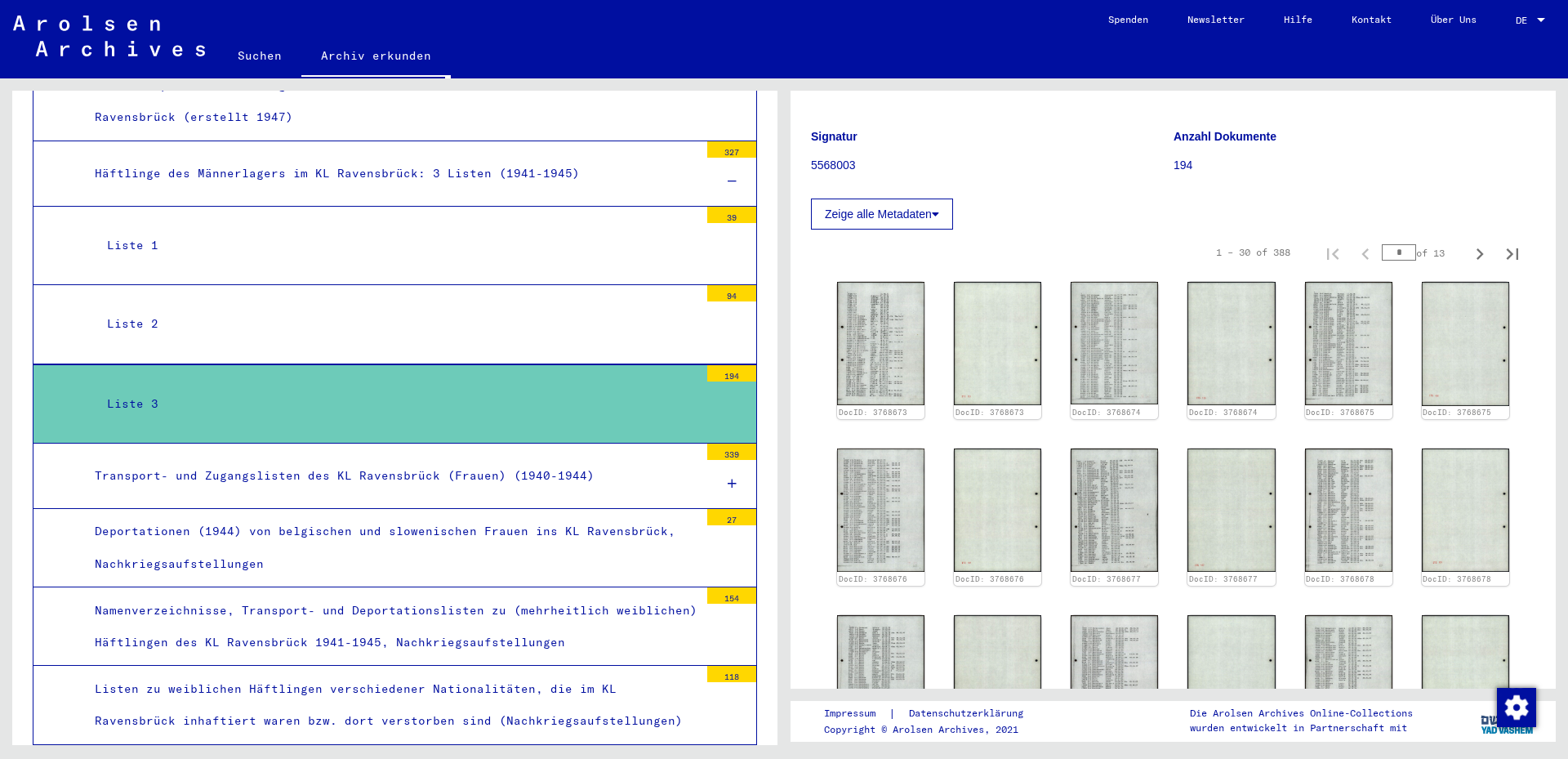 scroll, scrollTop: 327, scrollLeft: 0, axis: vertical 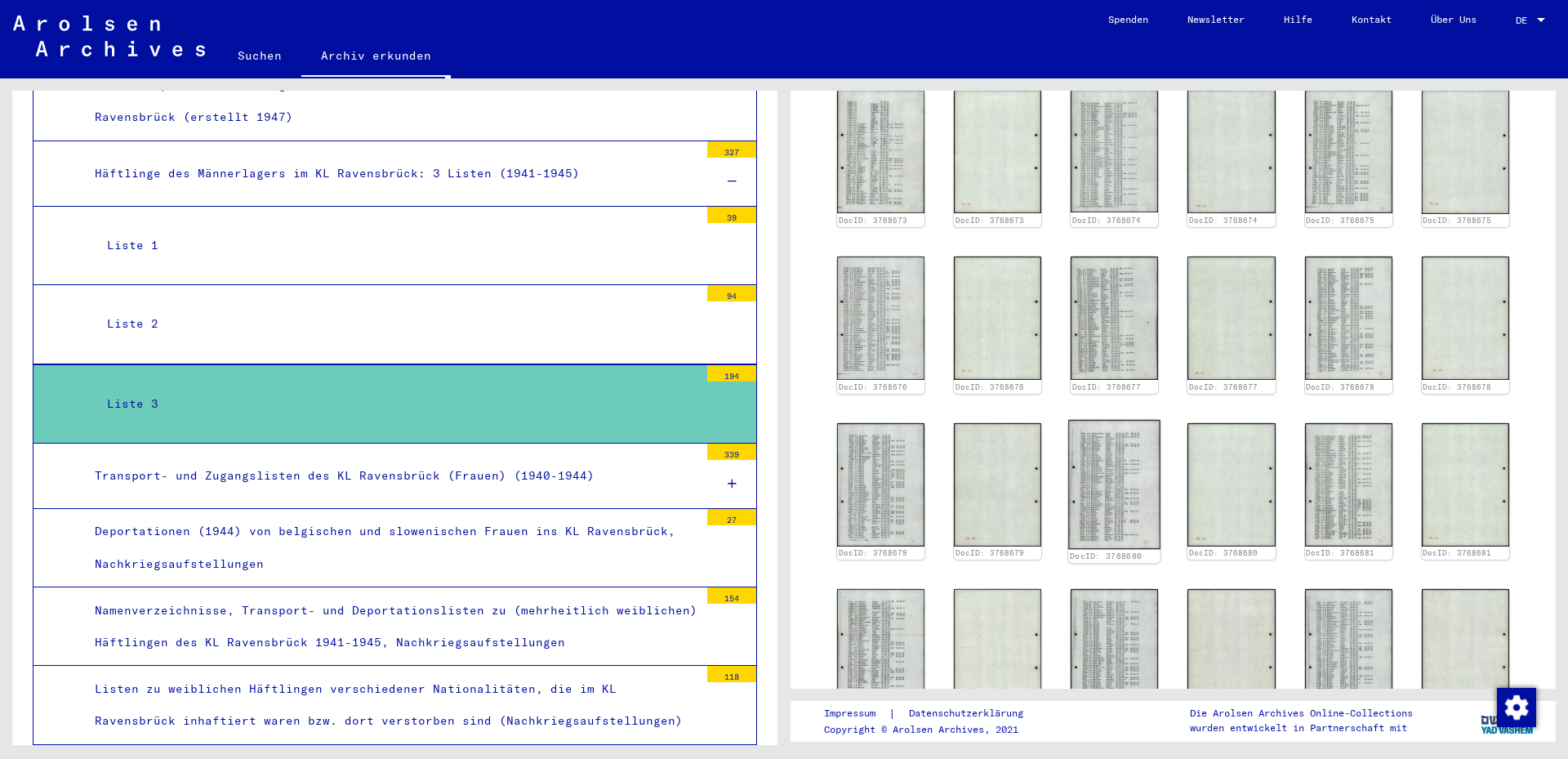 click 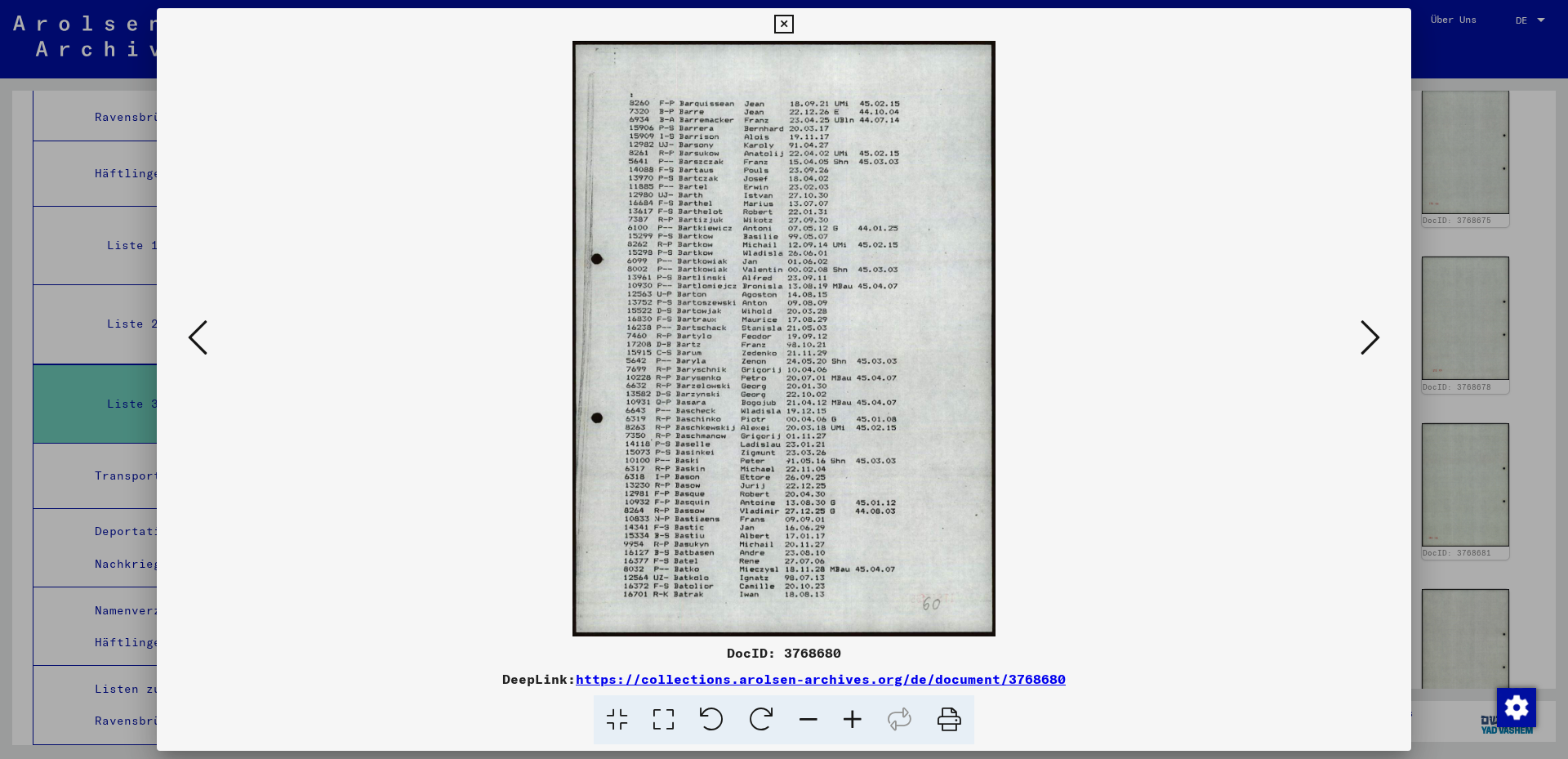 click at bounding box center (663, 720) 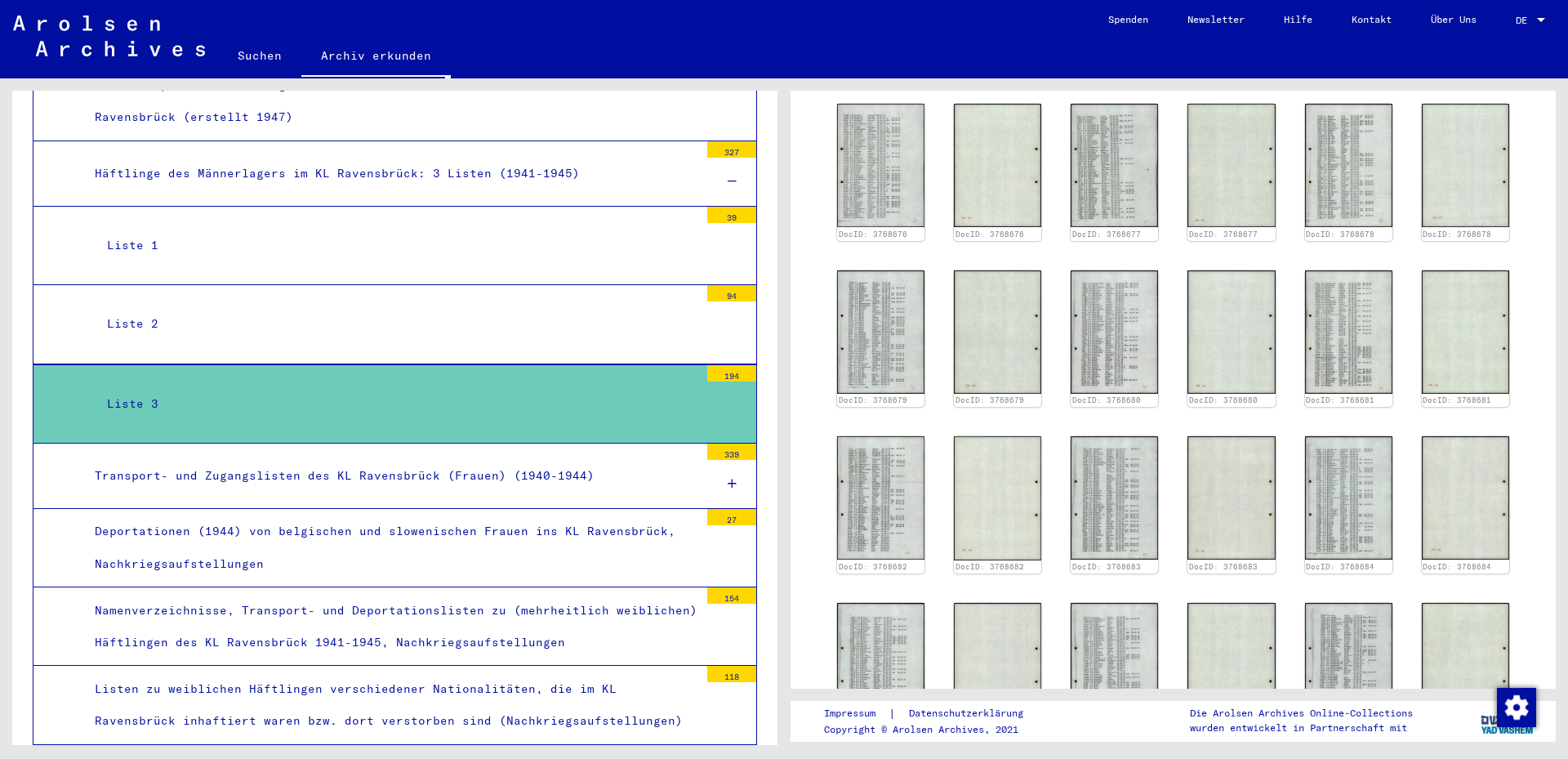 scroll, scrollTop: 490, scrollLeft: 0, axis: vertical 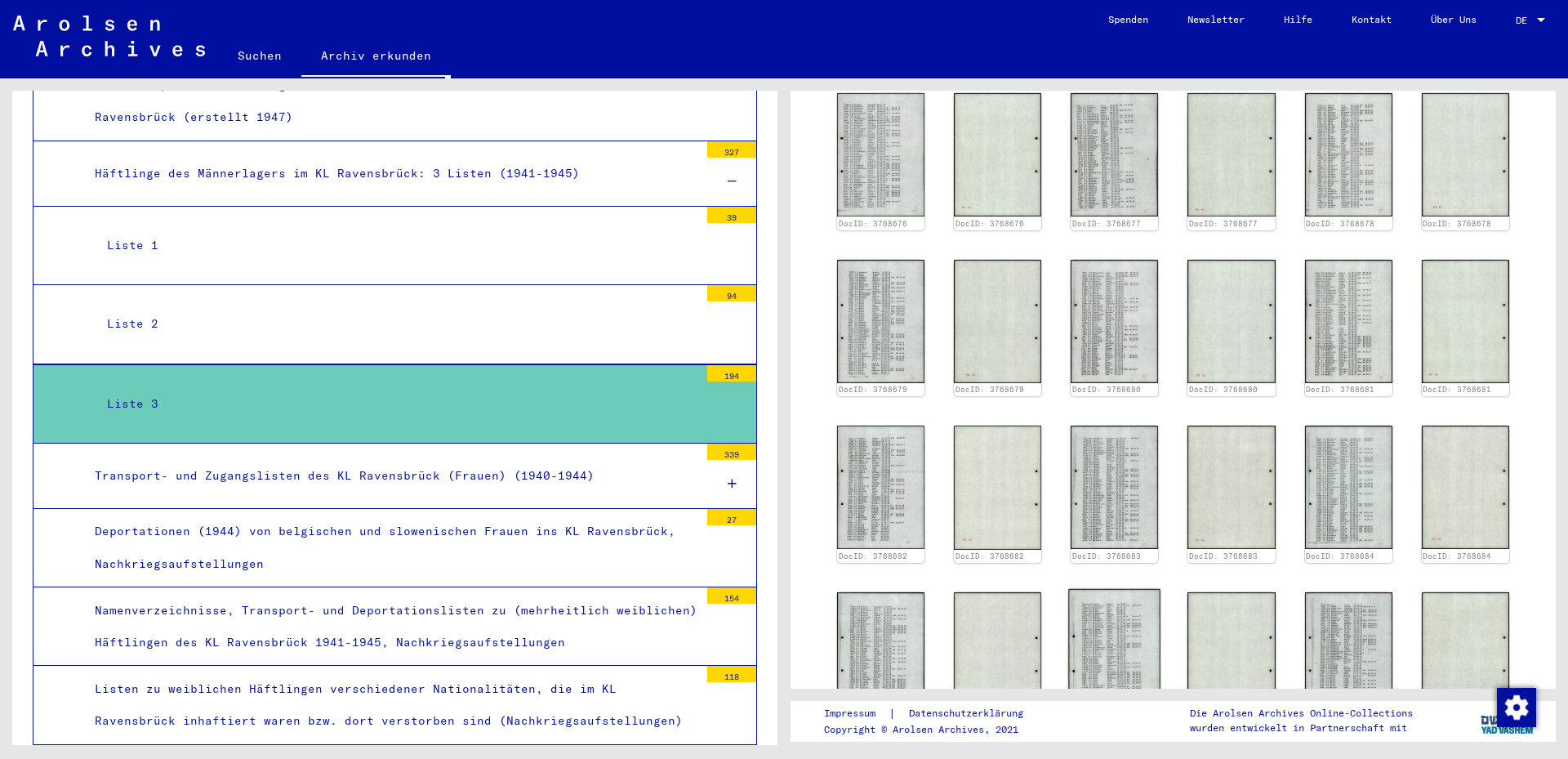 click 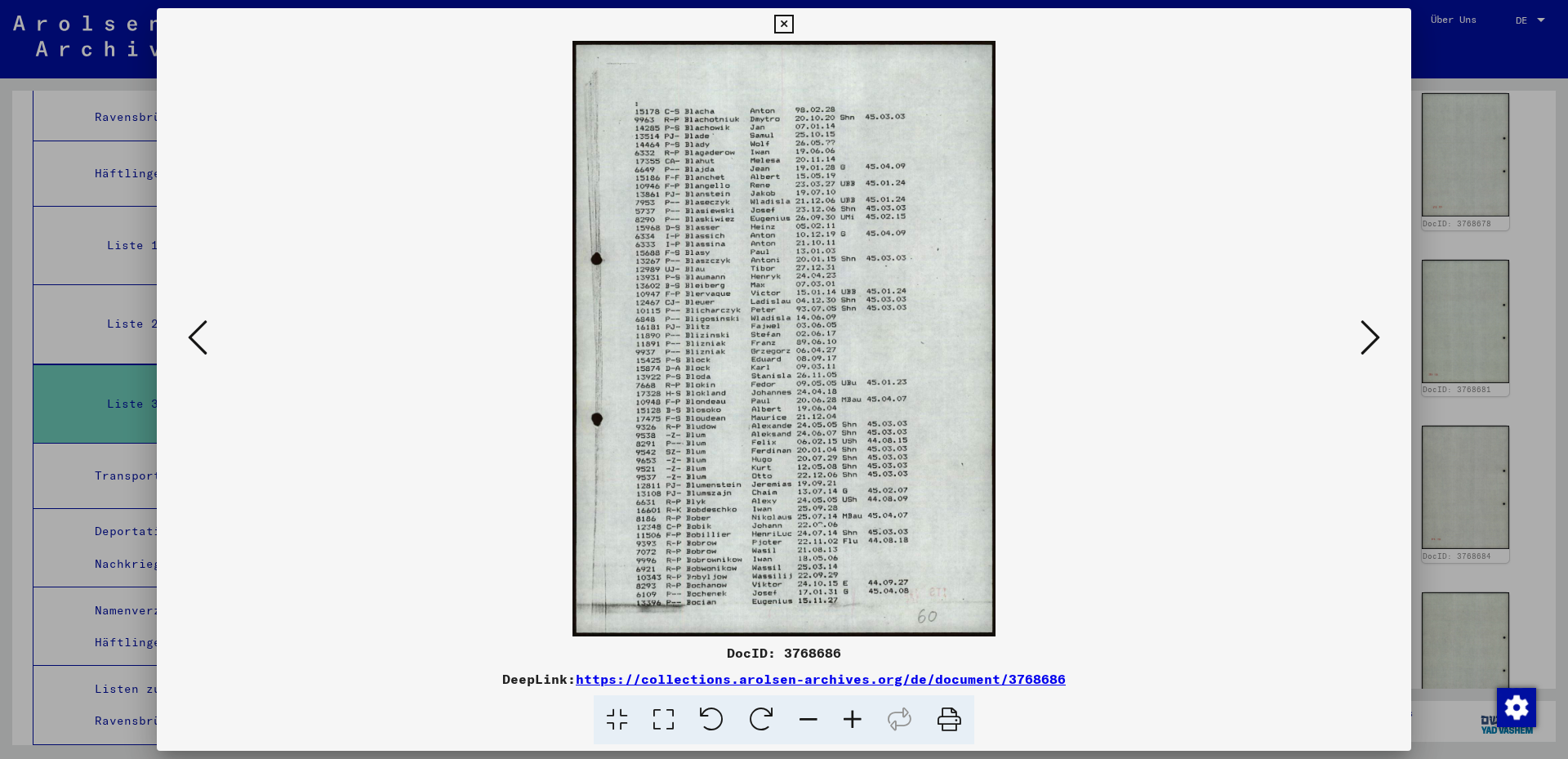 click at bounding box center [663, 720] 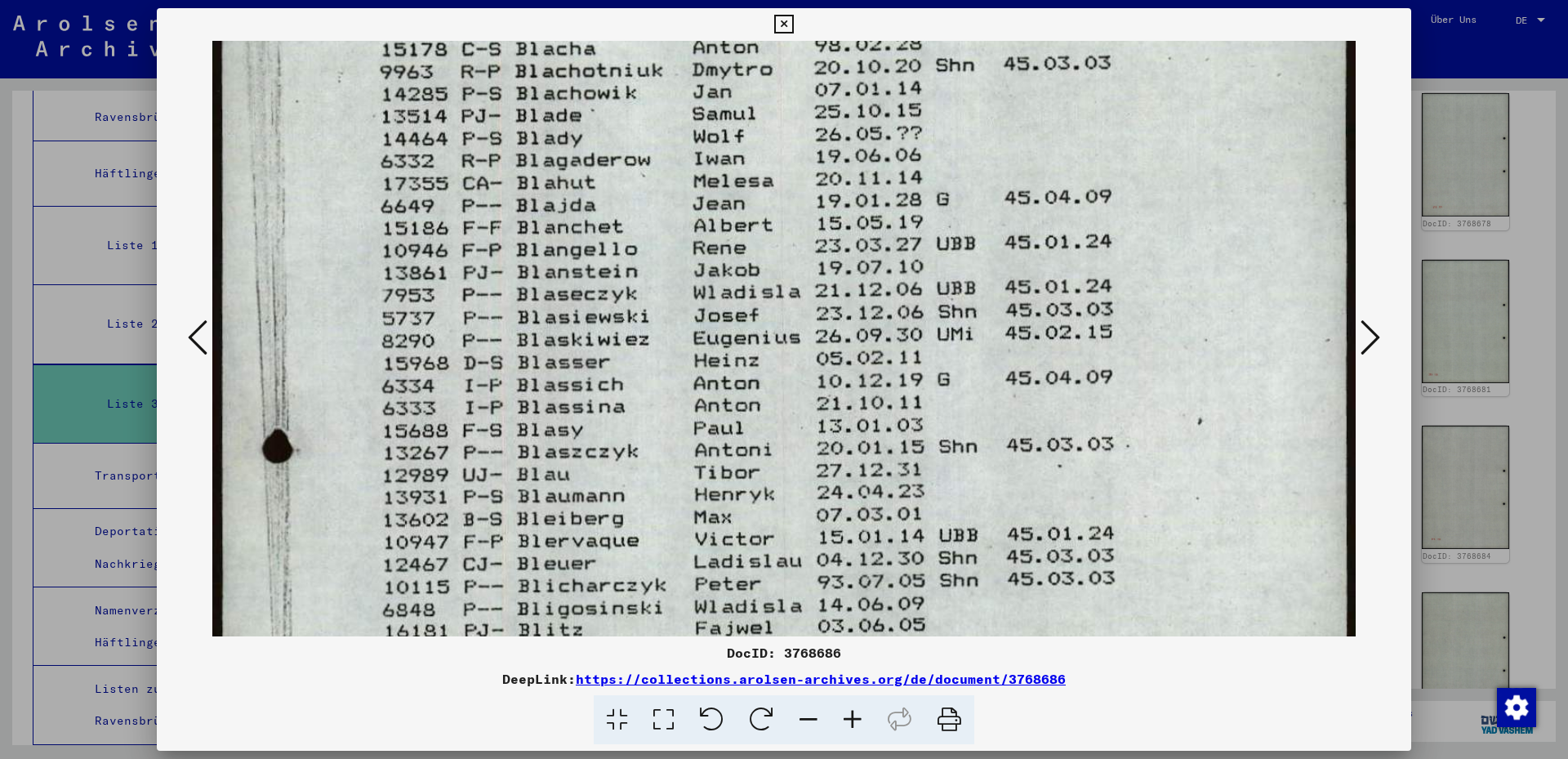 drag, startPoint x: 725, startPoint y: 498, endPoint x: 795, endPoint y: 123, distance: 381.47739 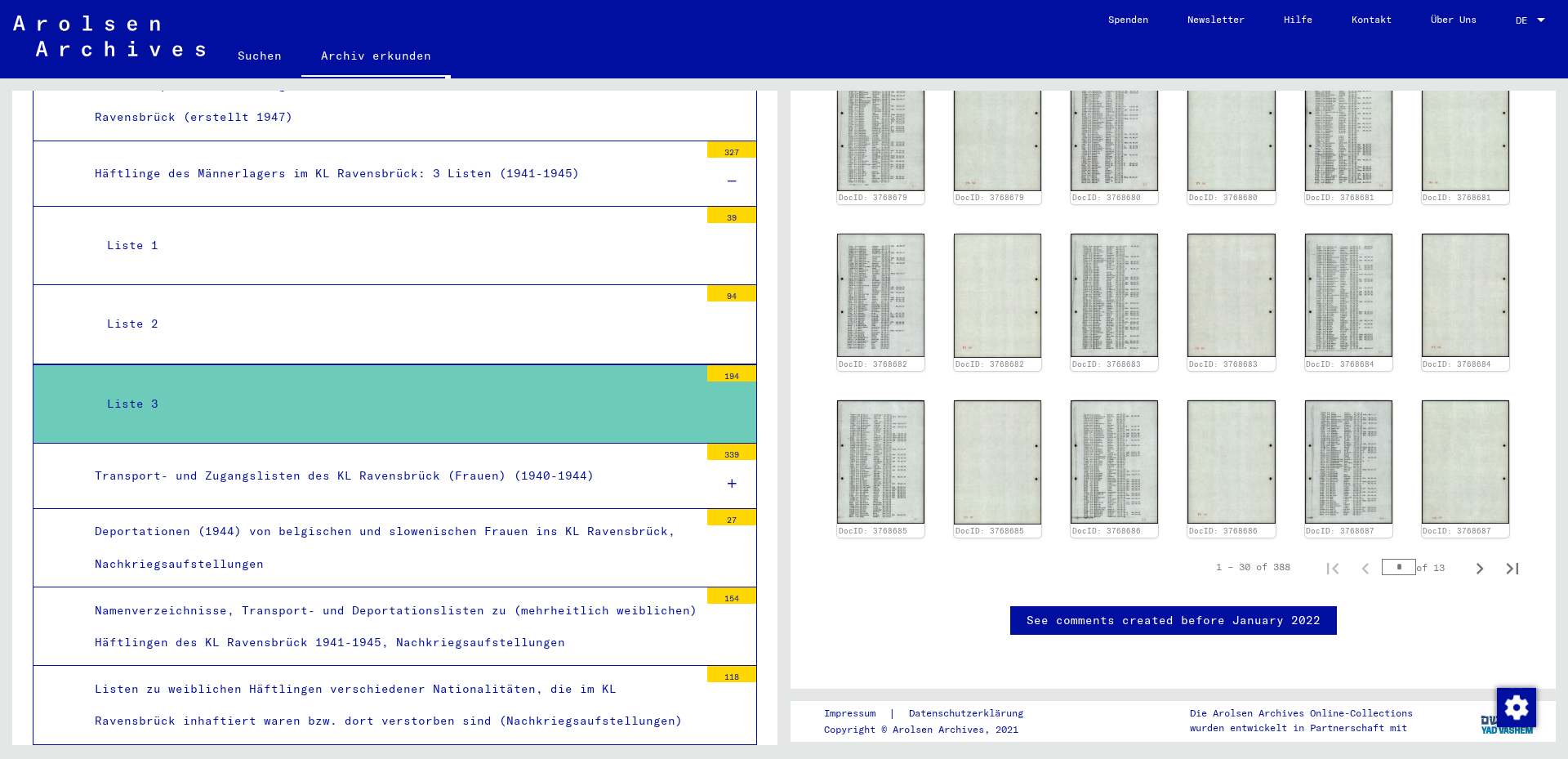 scroll, scrollTop: 817, scrollLeft: 0, axis: vertical 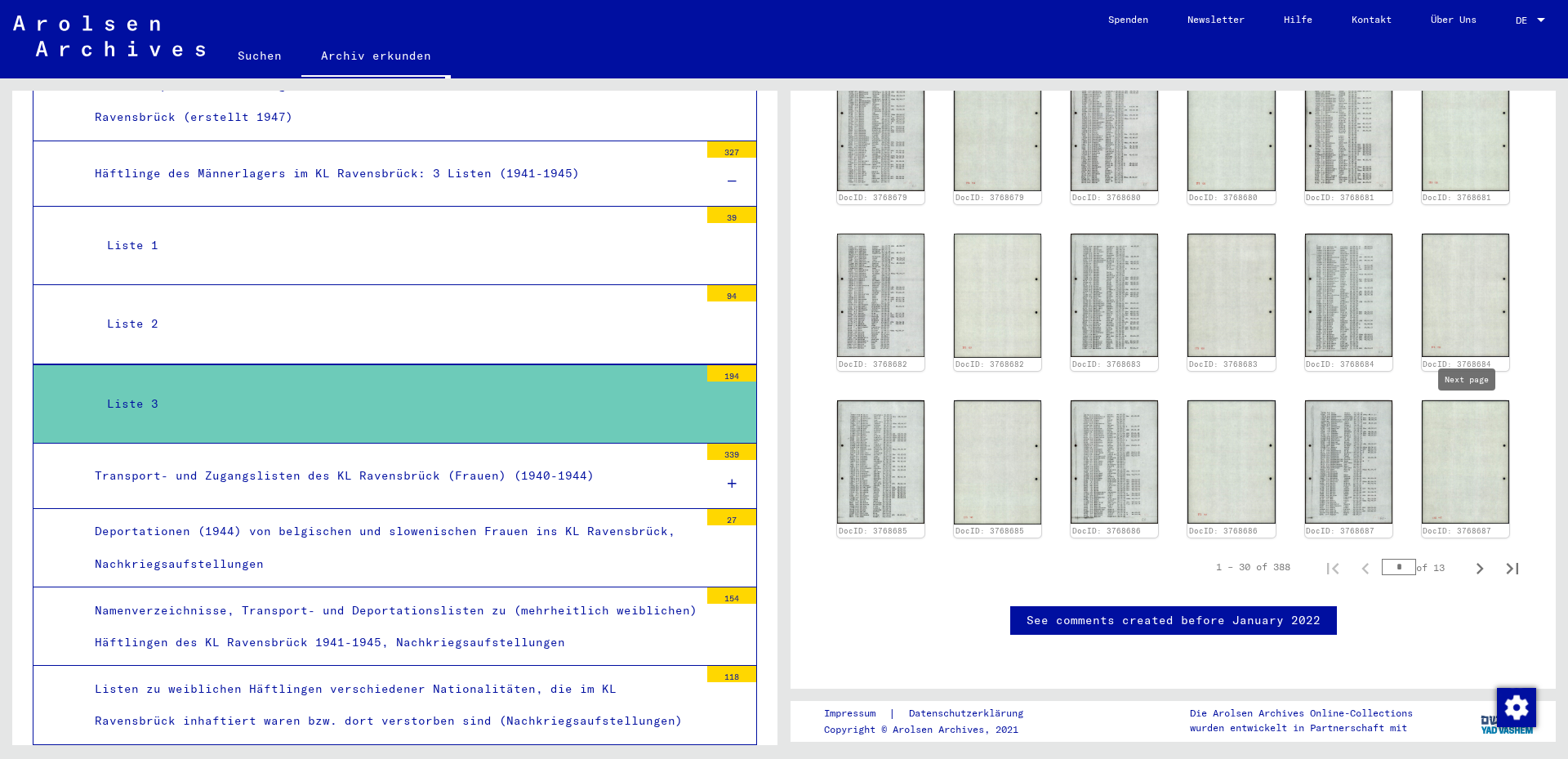 click 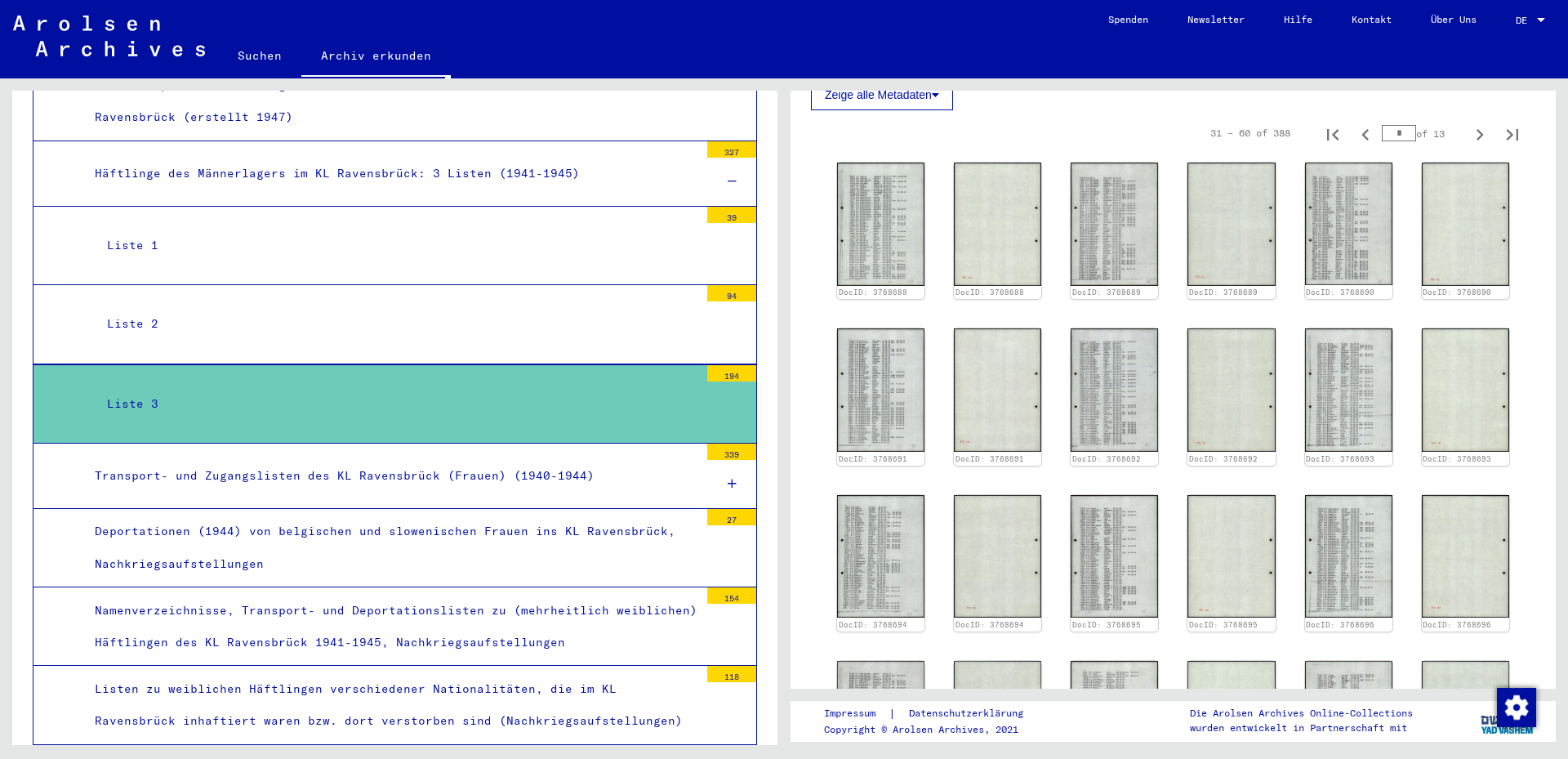 scroll, scrollTop: 245, scrollLeft: 0, axis: vertical 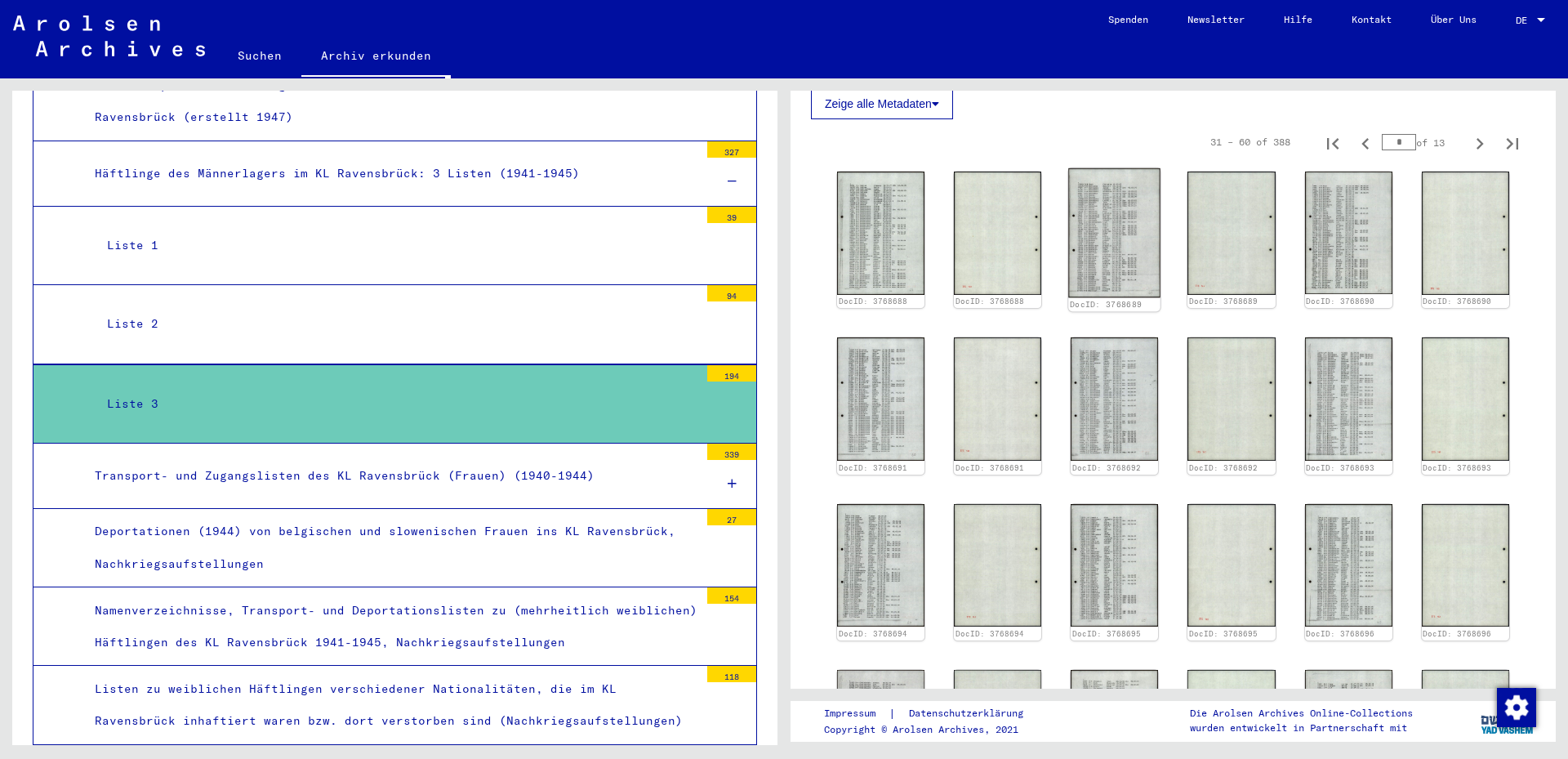 click 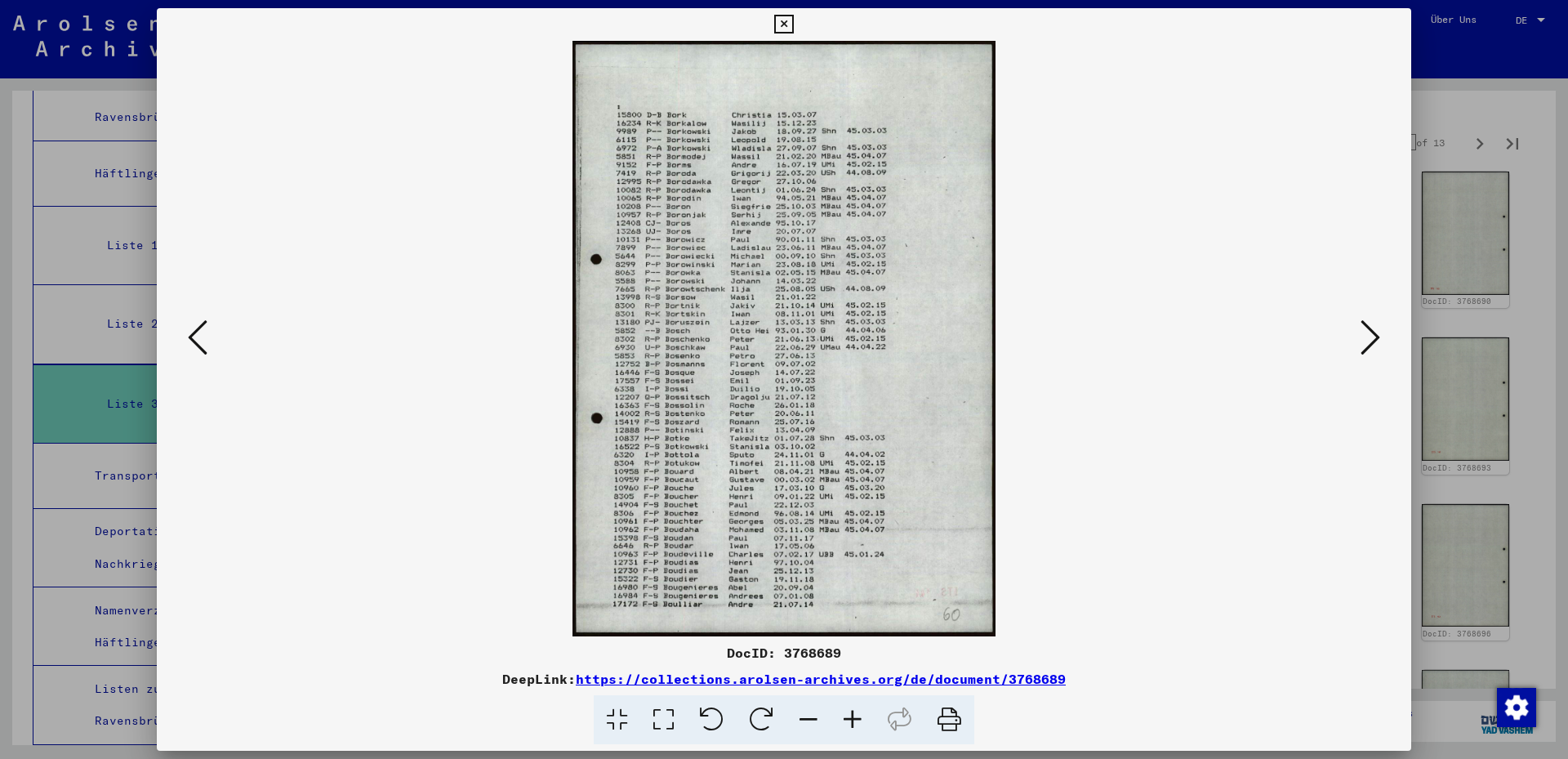click at bounding box center [1370, 337] 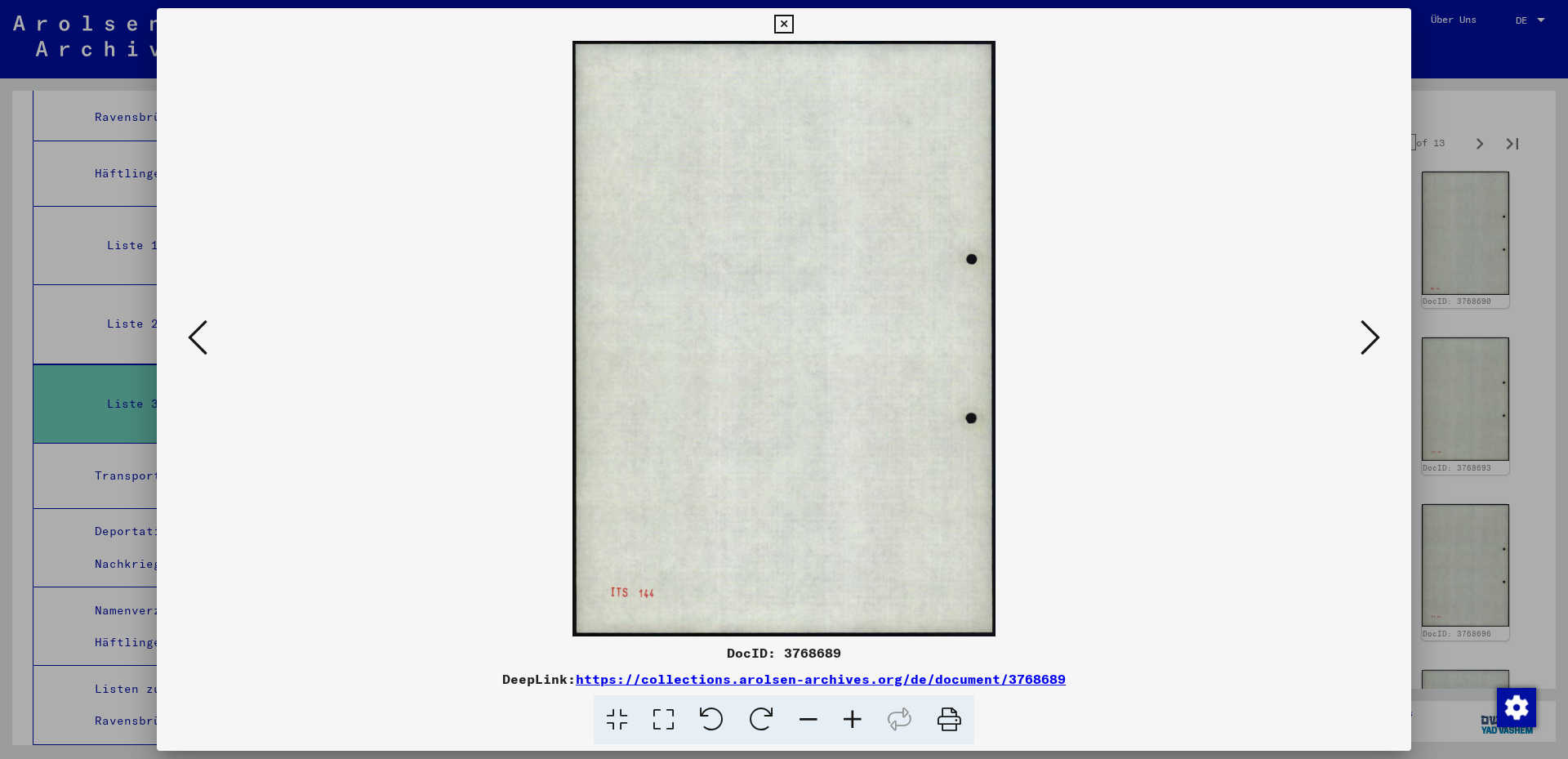 click at bounding box center [1370, 338] 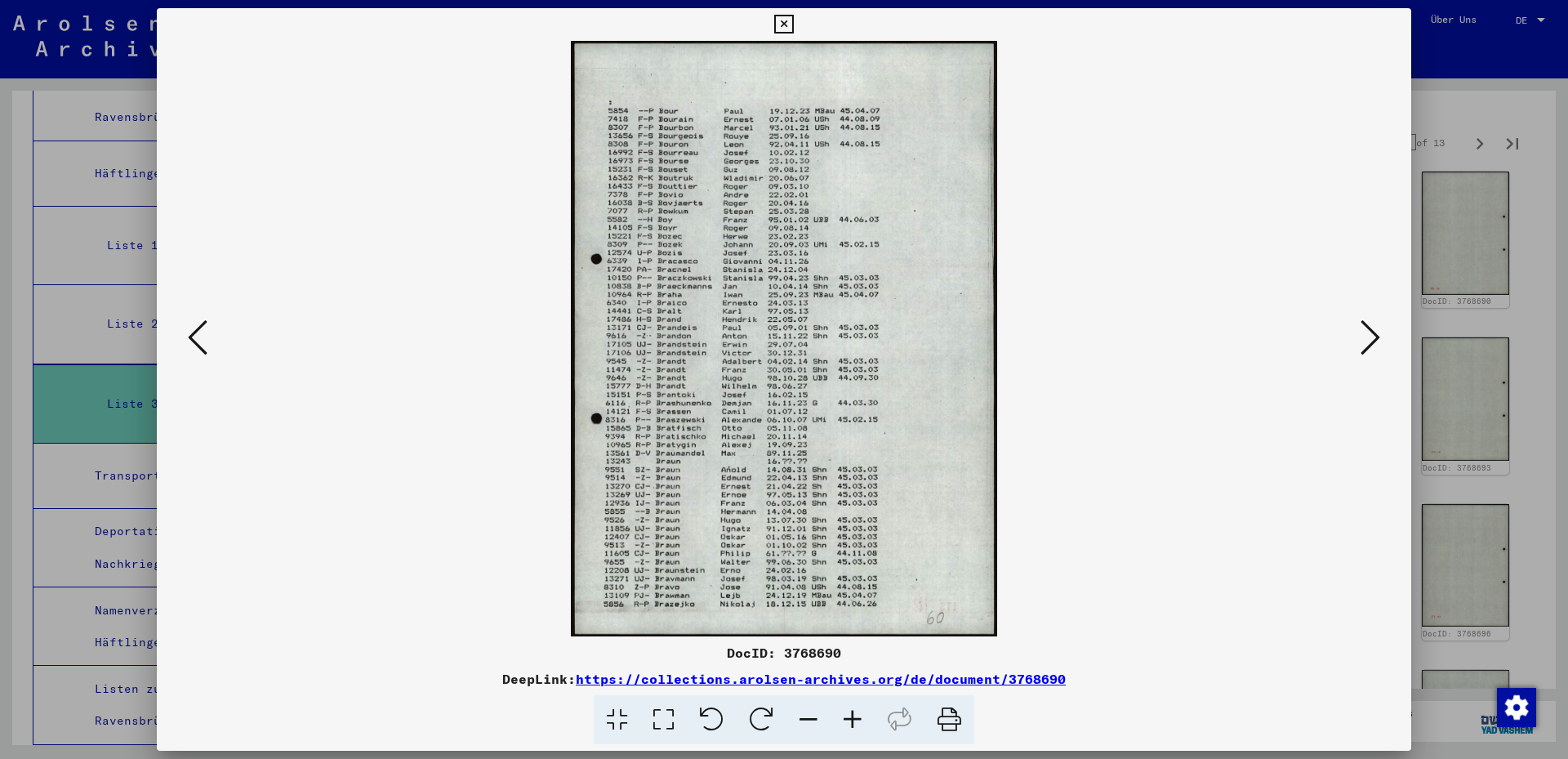 click at bounding box center [1370, 337] 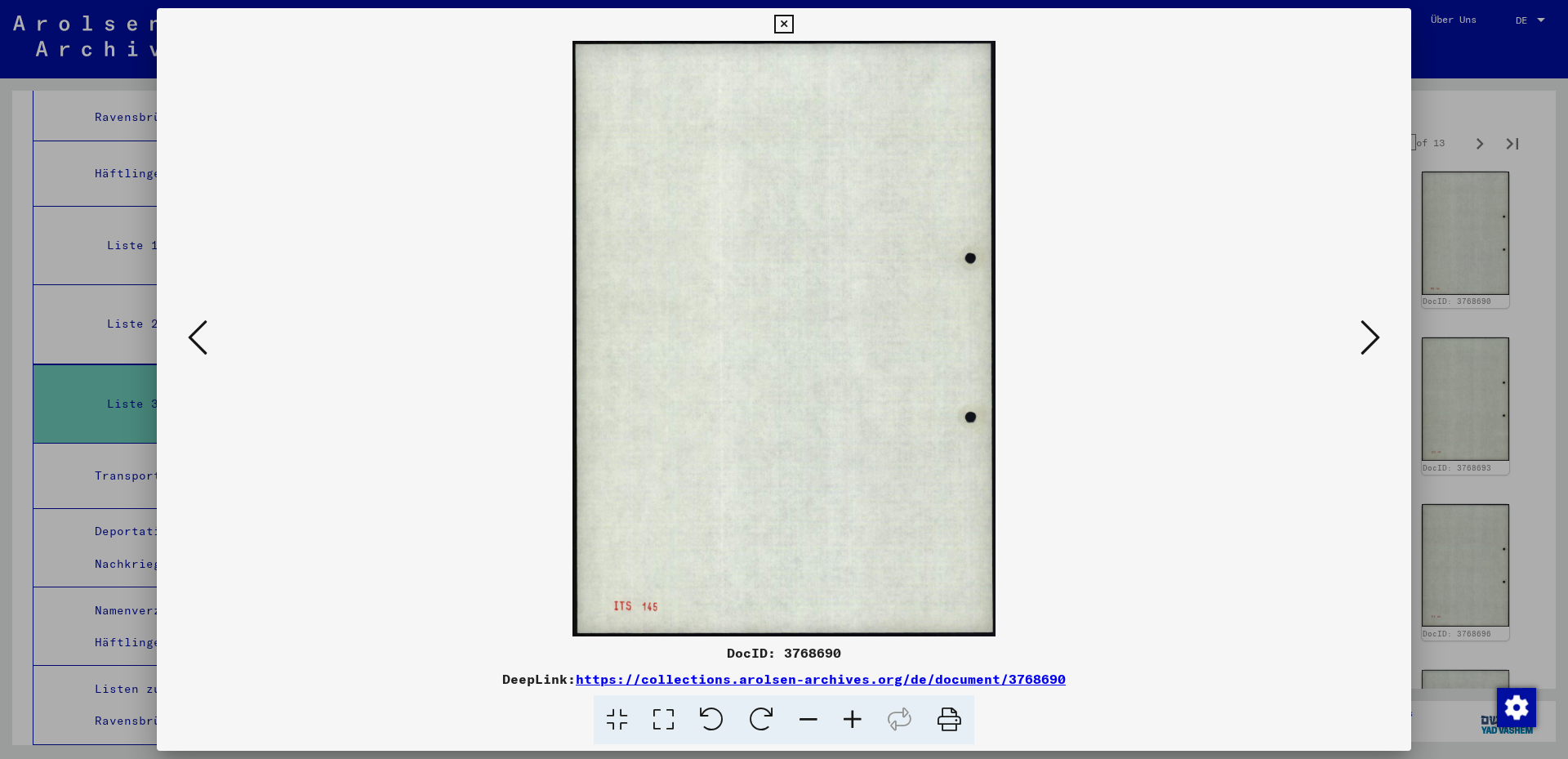 click at bounding box center (1370, 337) 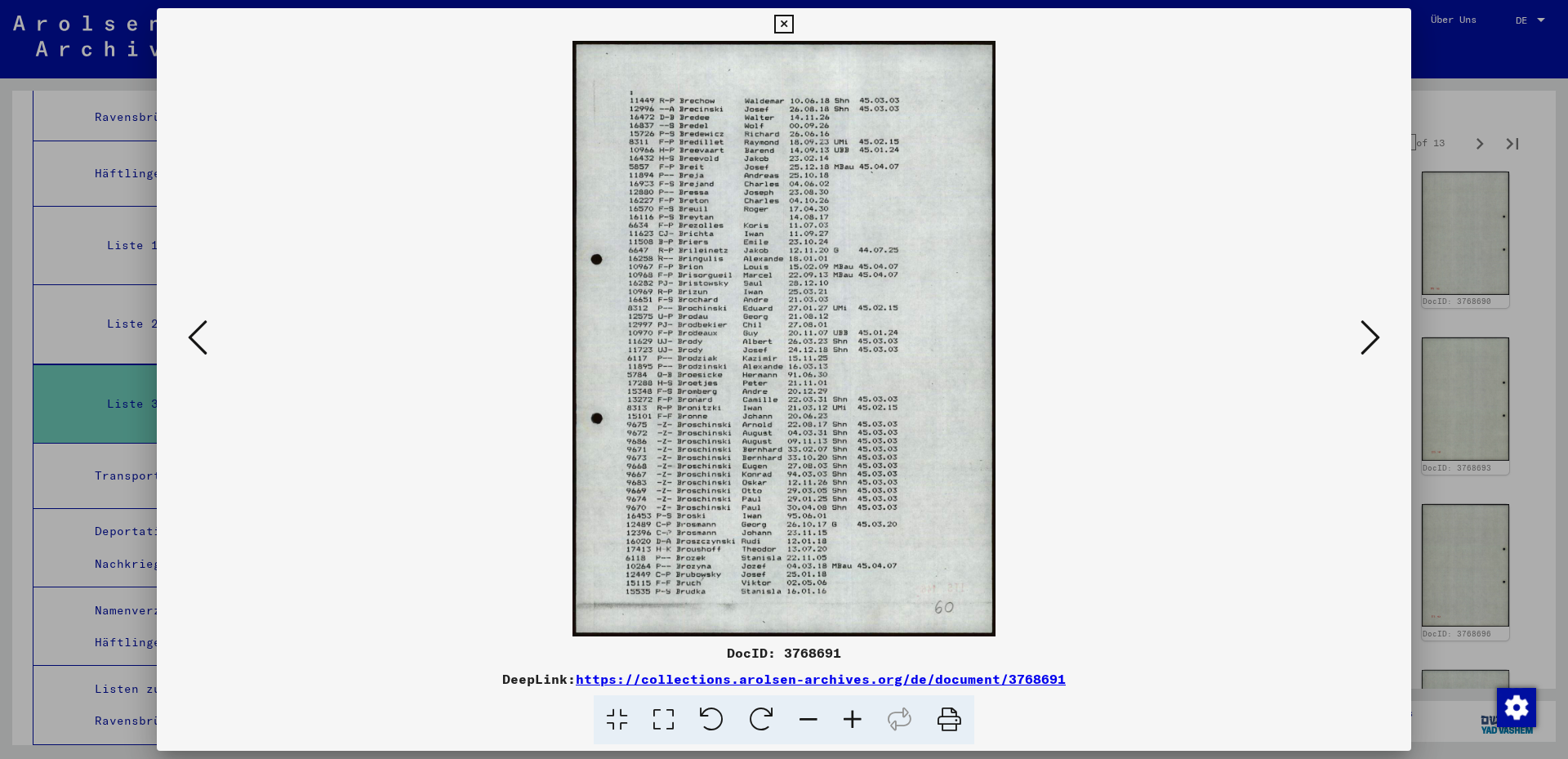 click at bounding box center [1370, 337] 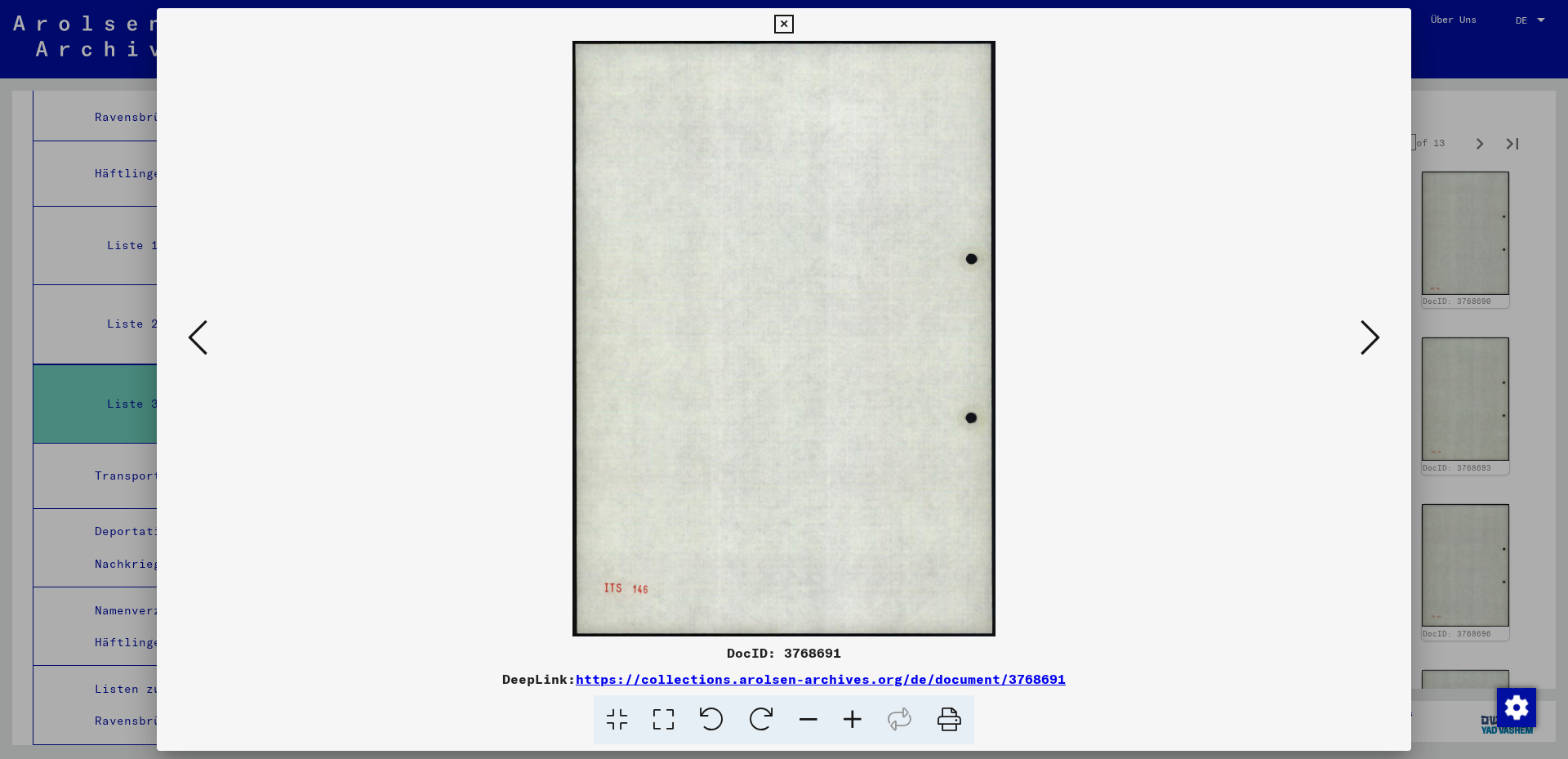 click at bounding box center [1370, 337] 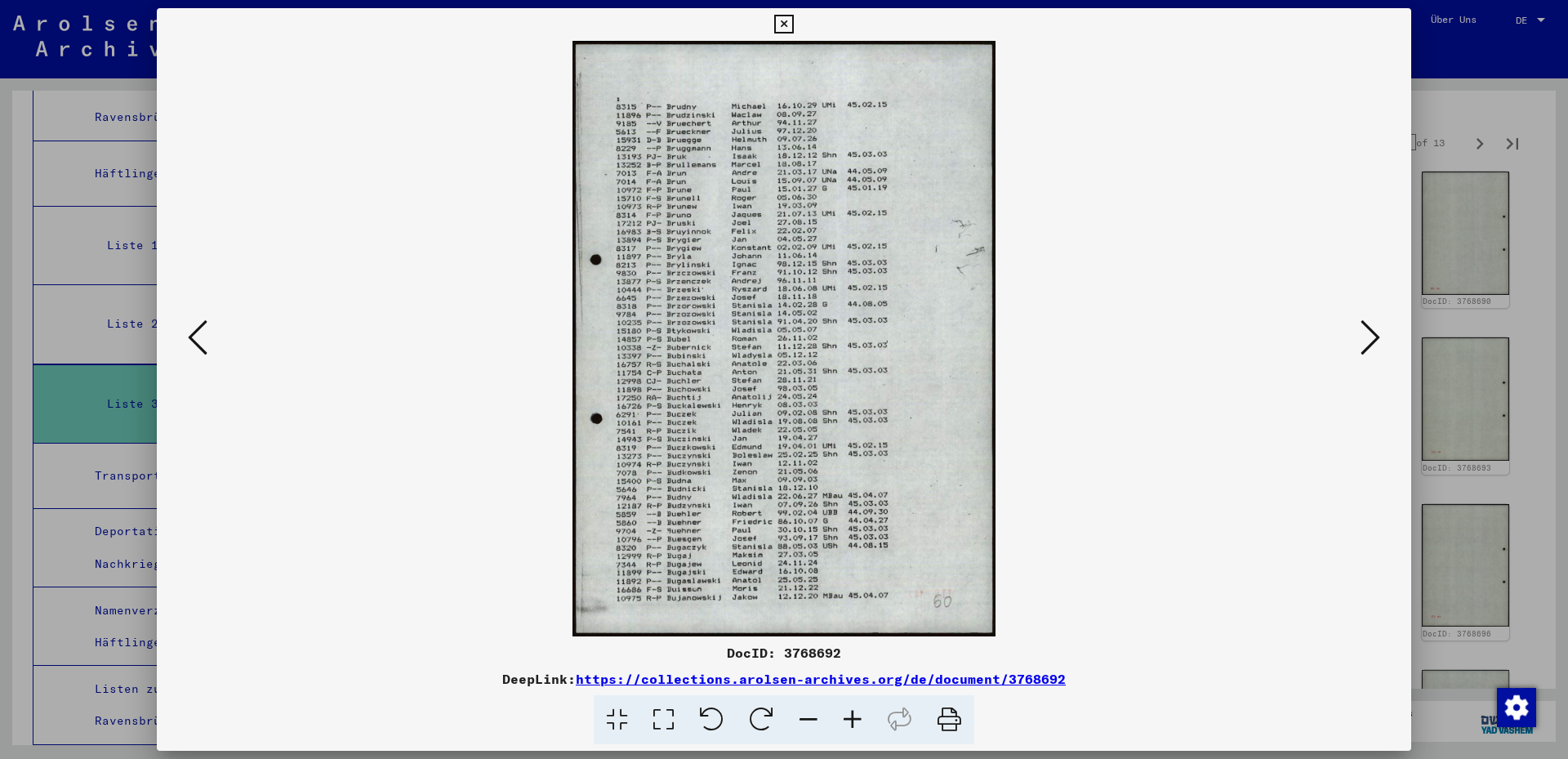 click at bounding box center (663, 720) 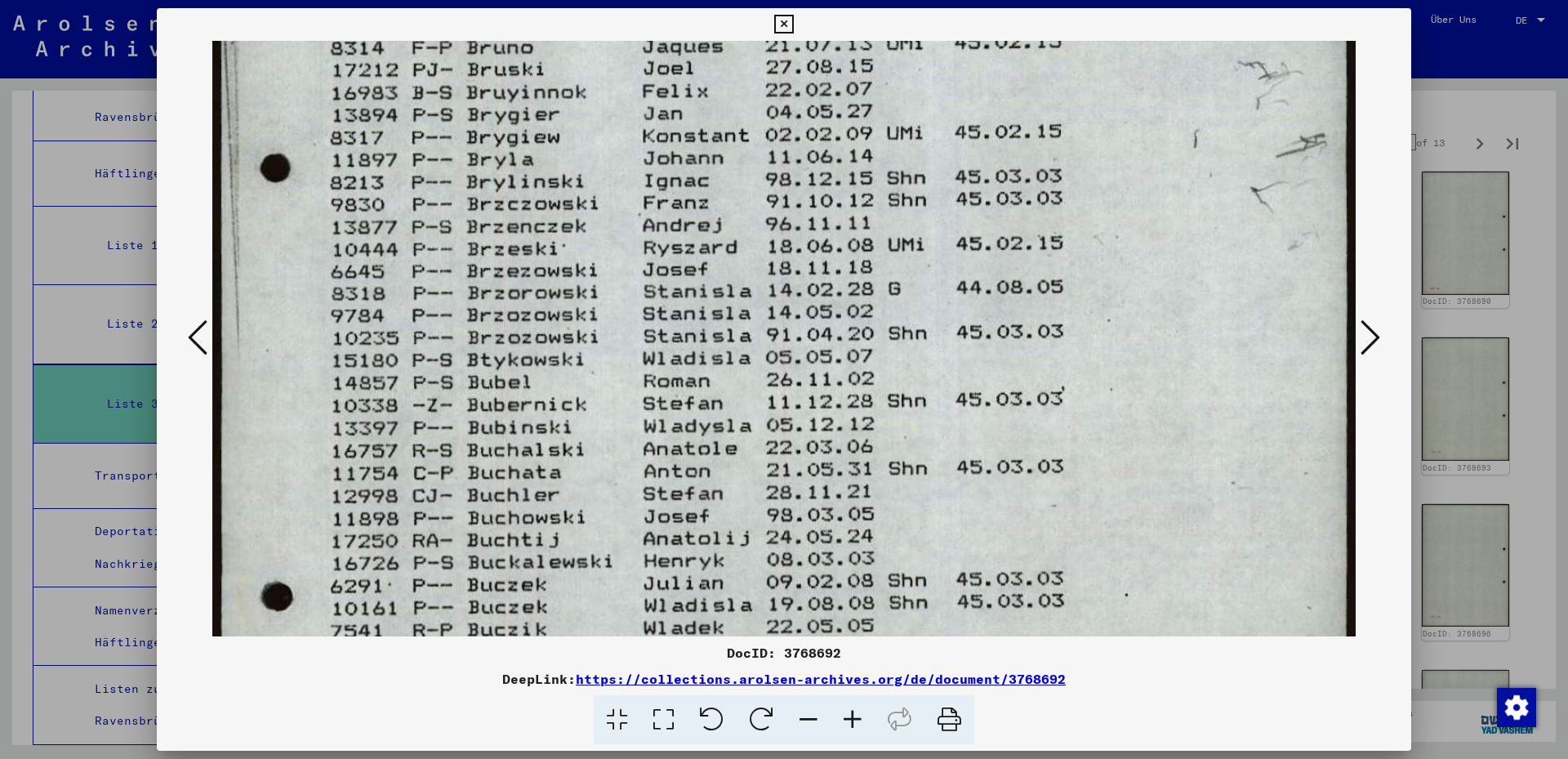 drag, startPoint x: 682, startPoint y: 542, endPoint x: 683, endPoint y: 163, distance: 379.00132 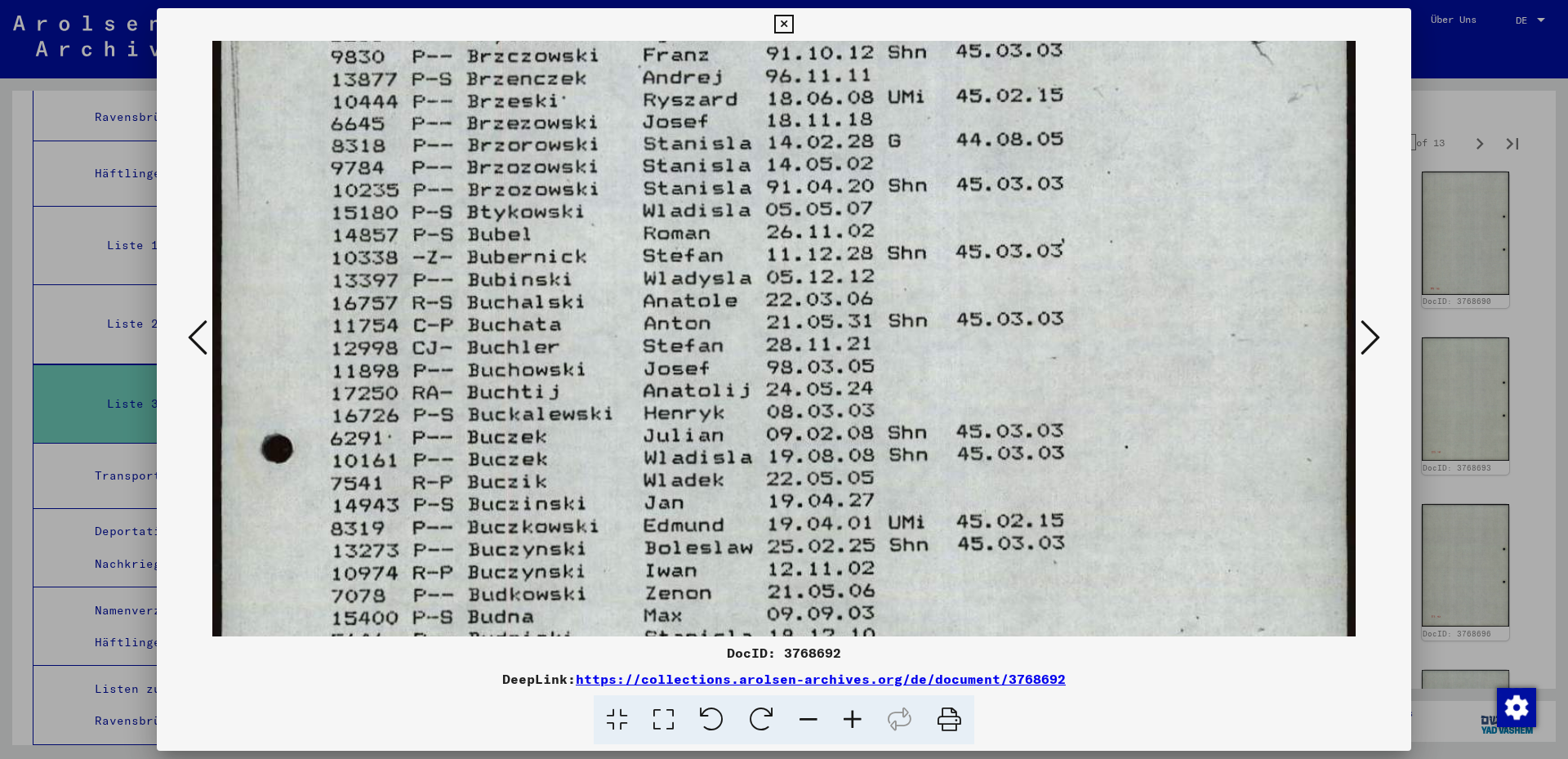 click at bounding box center (784, 233) 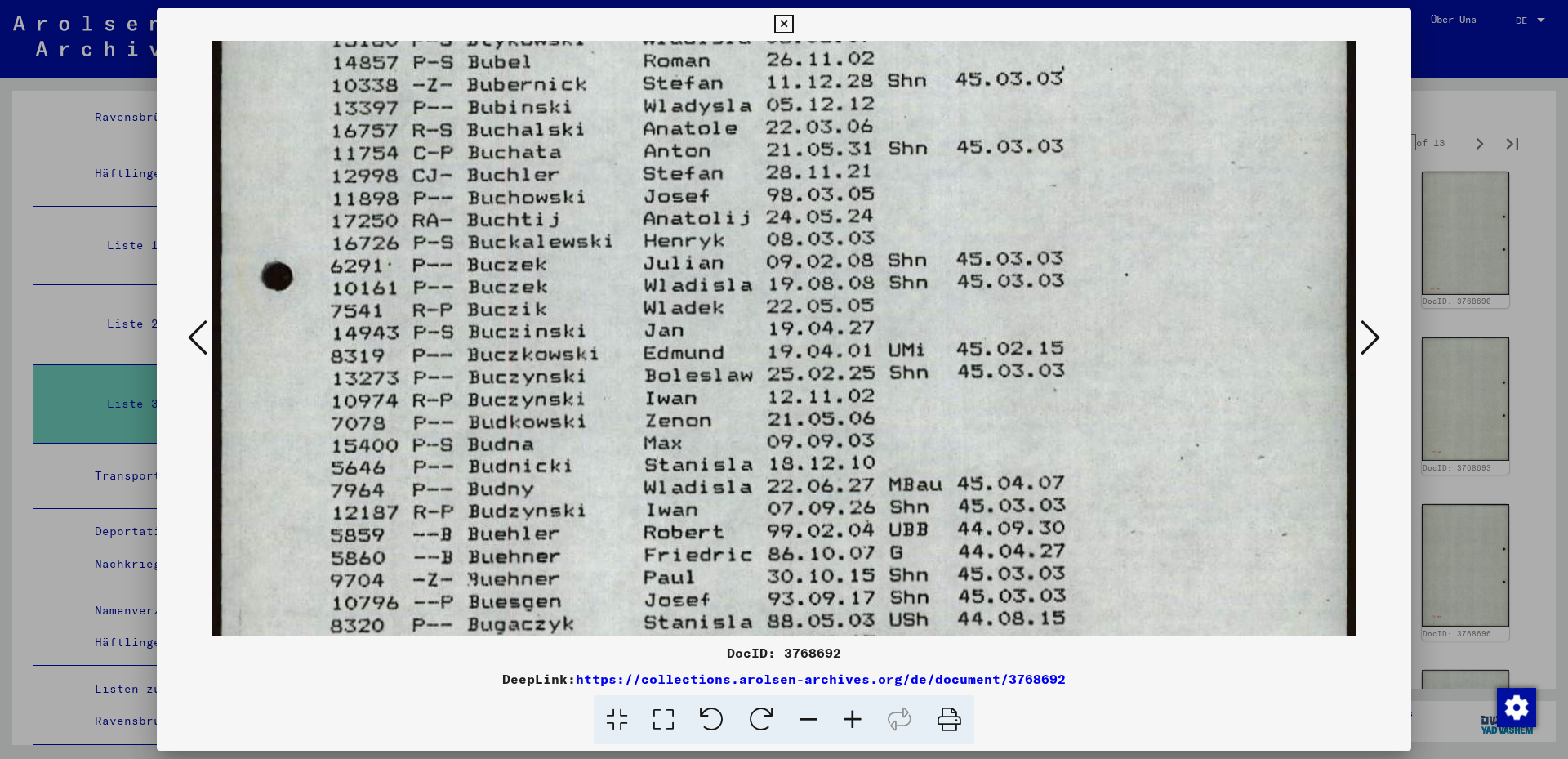 drag, startPoint x: 654, startPoint y: 368, endPoint x: 683, endPoint y: 253, distance: 118.60017 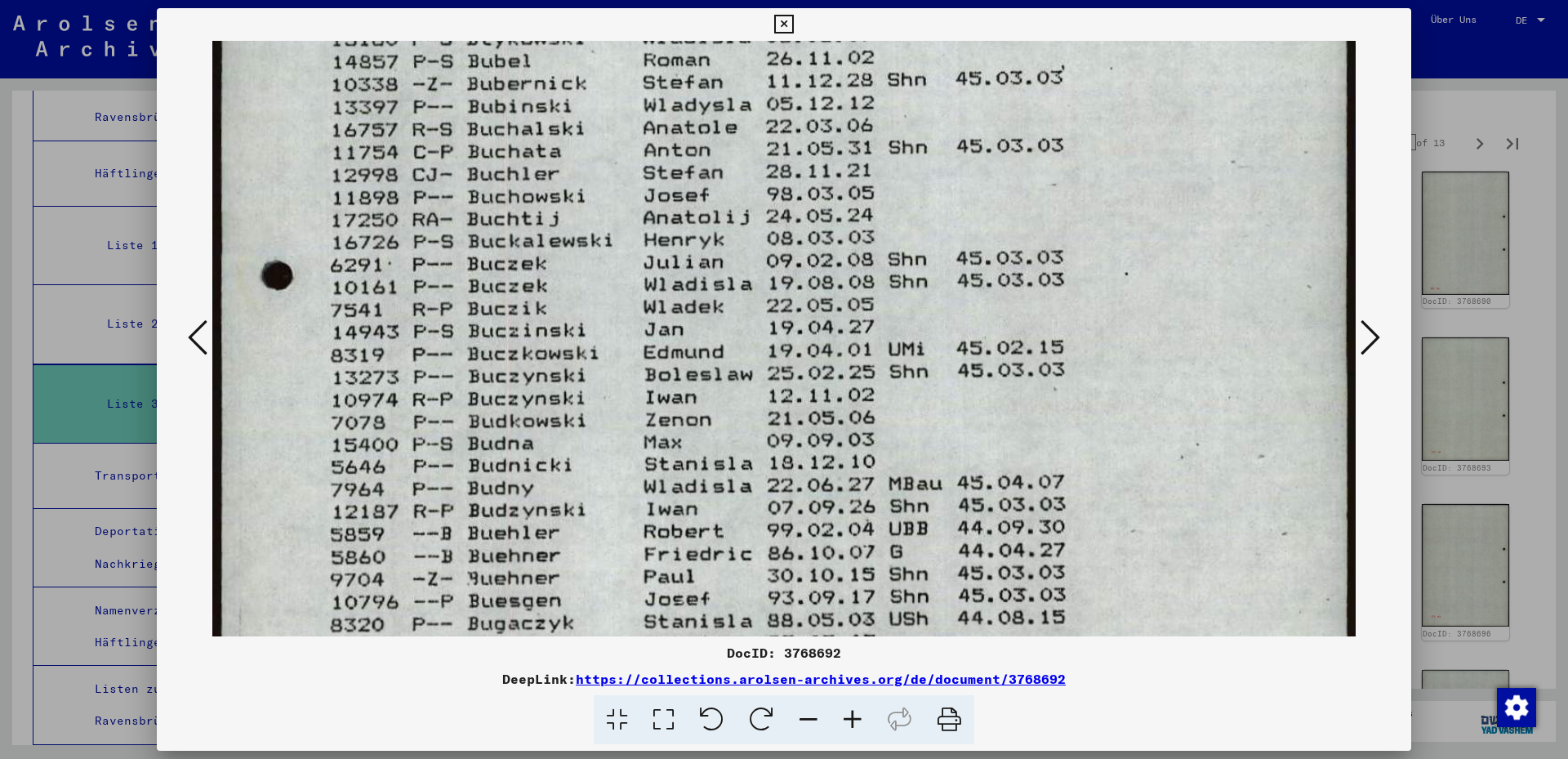 click at bounding box center [784, 60] 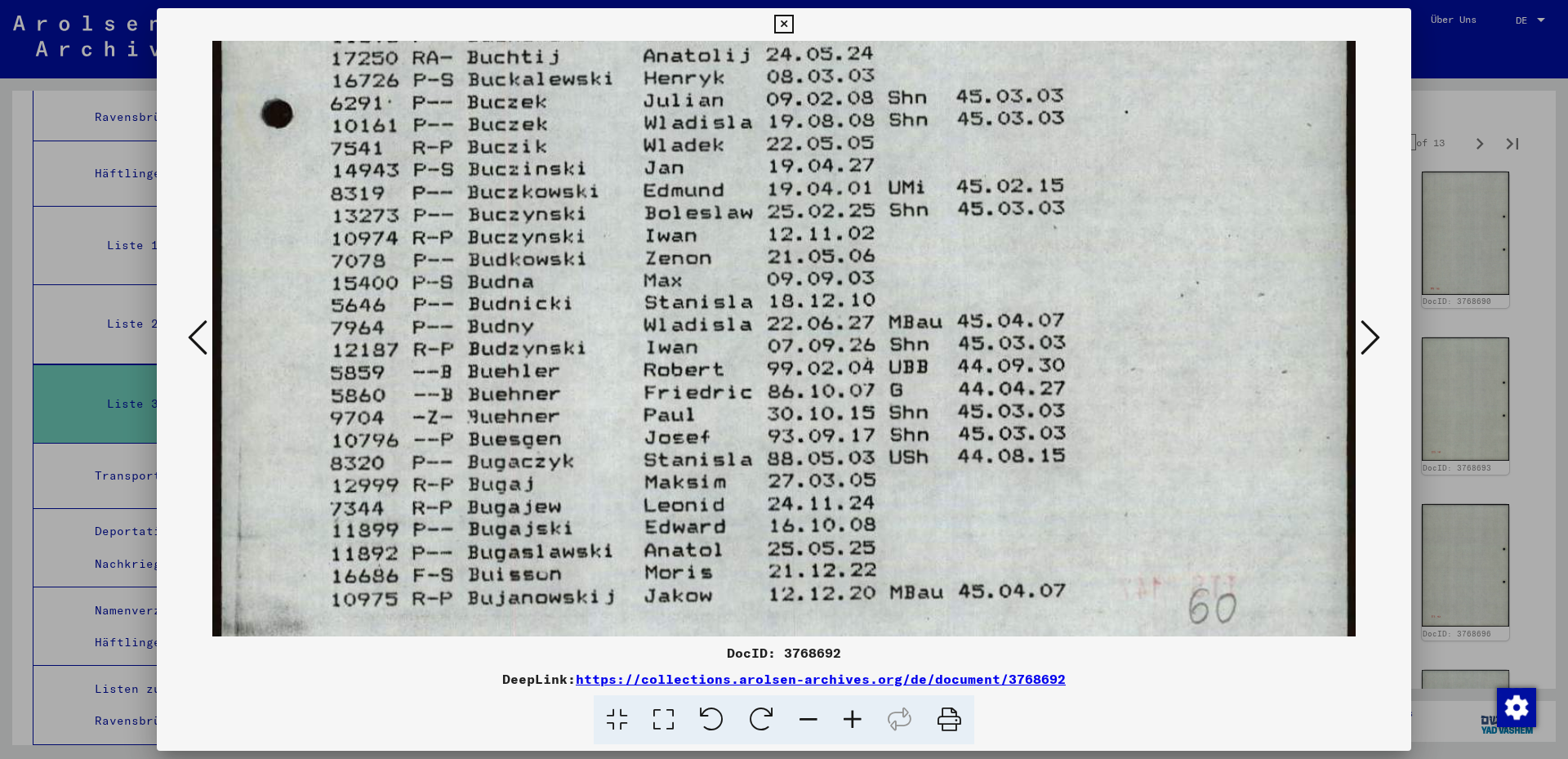 drag, startPoint x: 733, startPoint y: 367, endPoint x: 734, endPoint y: 334, distance: 33.015148 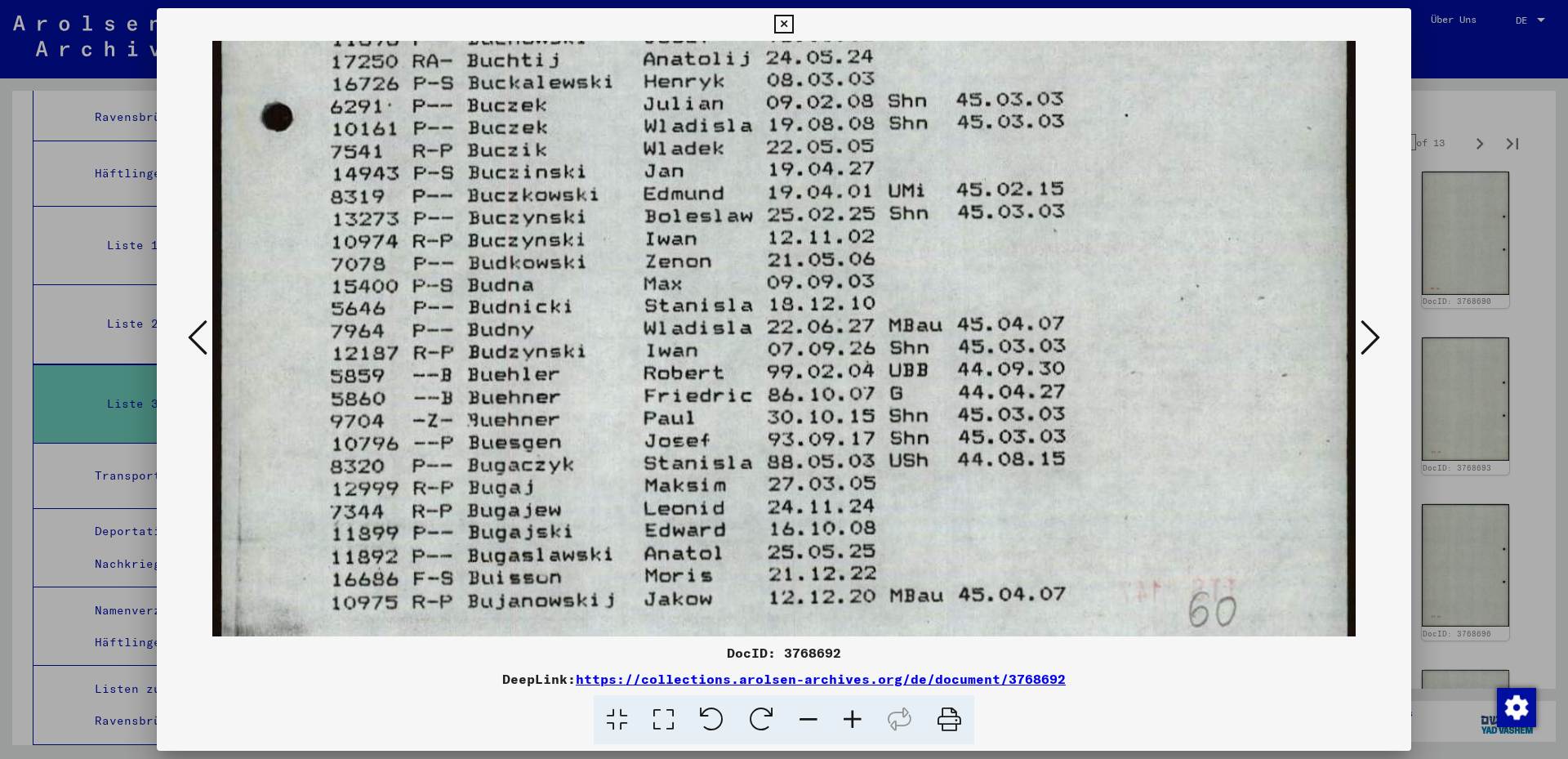 click at bounding box center (1370, 337) 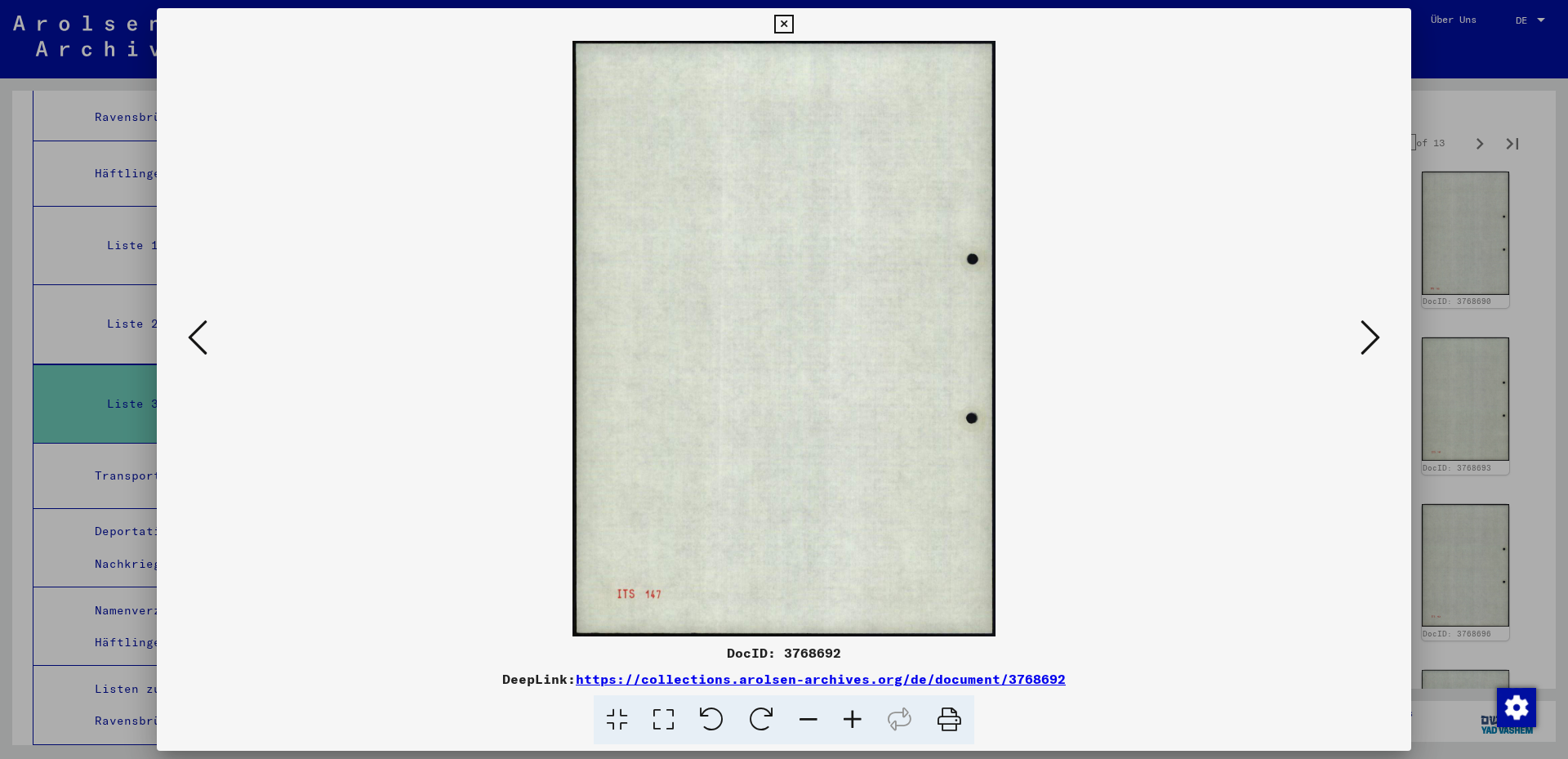 click at bounding box center (1370, 337) 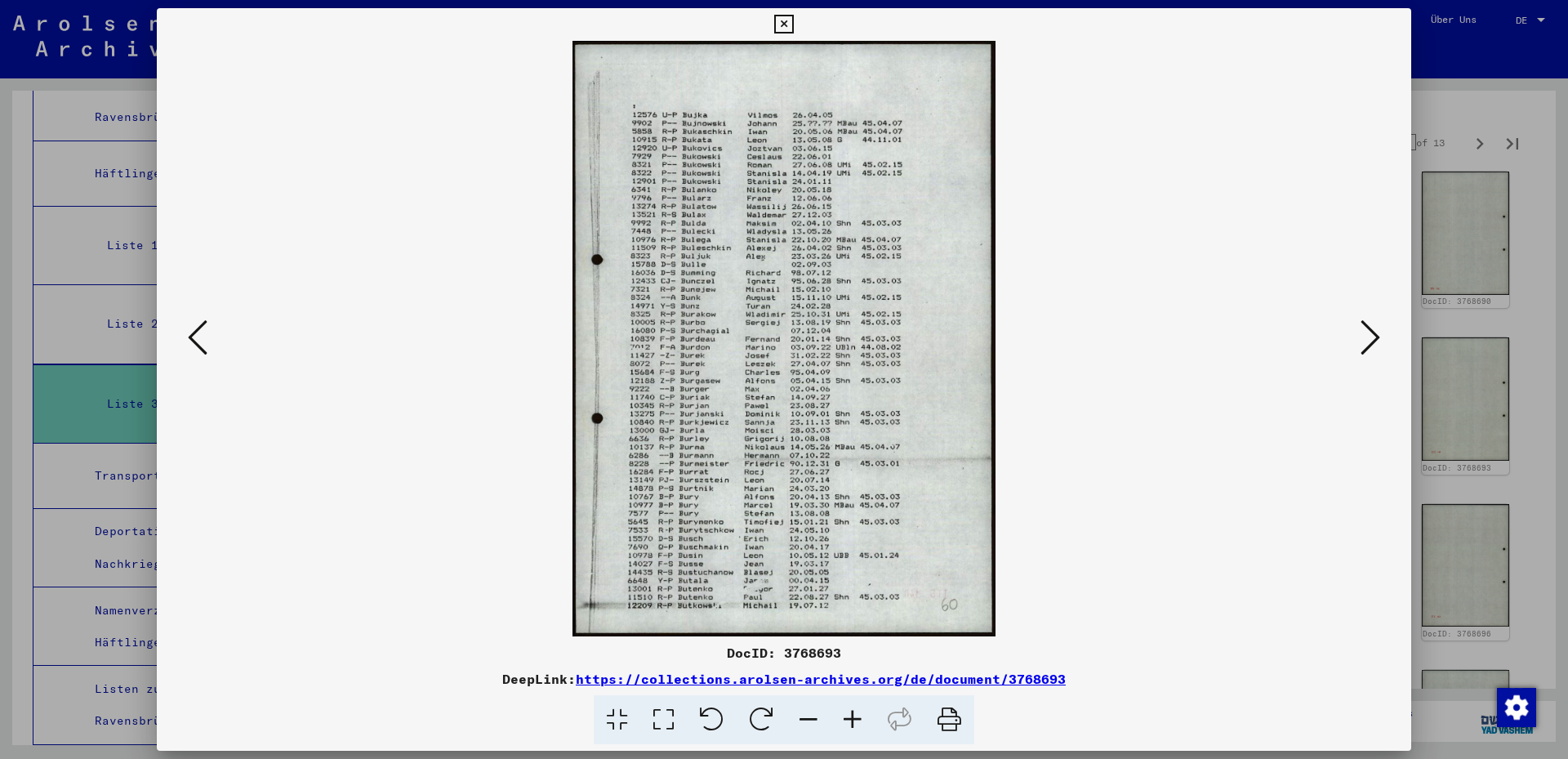 drag, startPoint x: 664, startPoint y: 720, endPoint x: 669, endPoint y: 705, distance: 15.811388 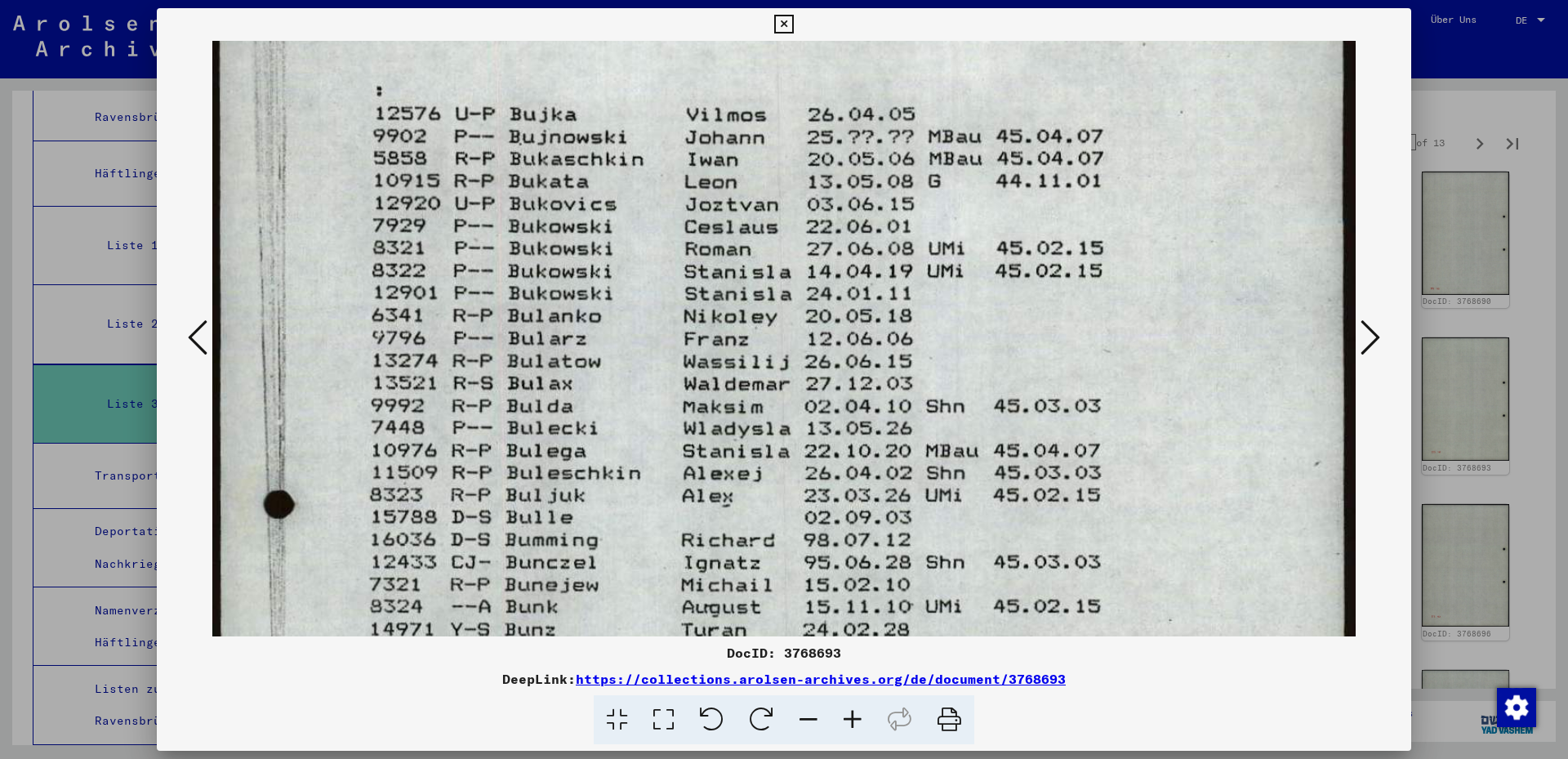 scroll, scrollTop: 265, scrollLeft: 0, axis: vertical 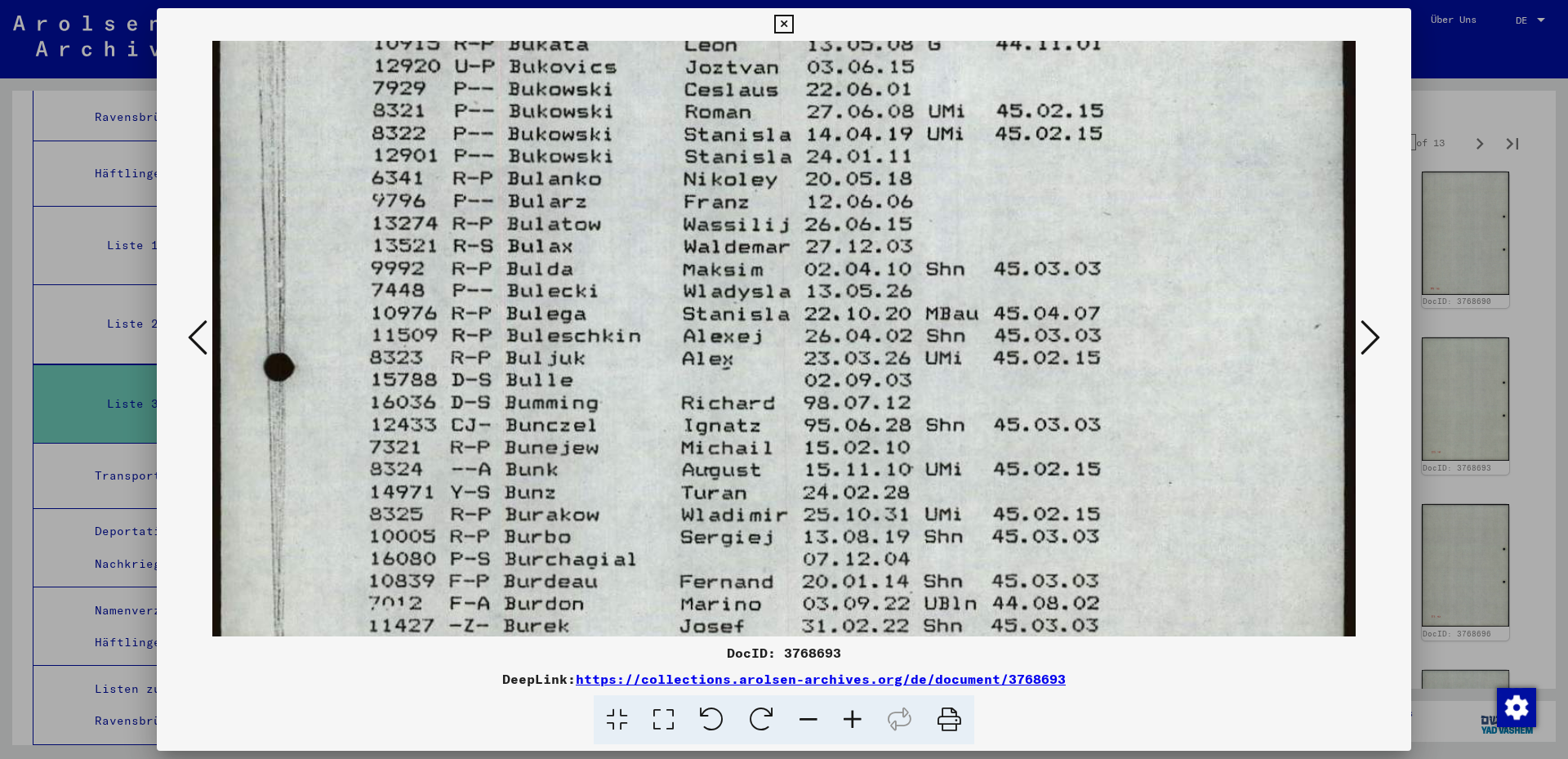 drag, startPoint x: 665, startPoint y: 455, endPoint x: 693, endPoint y: 190, distance: 266.47514 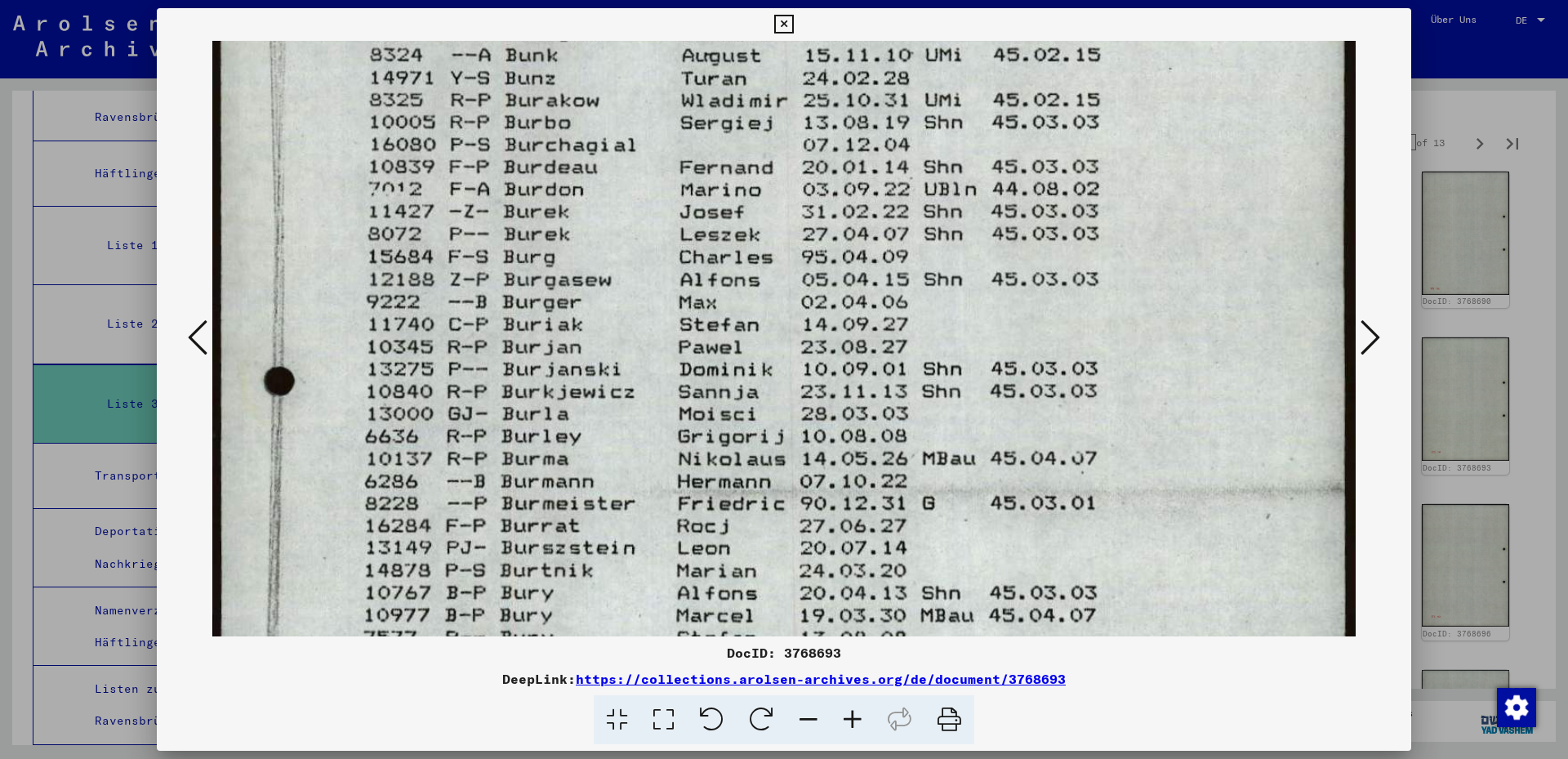 drag, startPoint x: 539, startPoint y: 486, endPoint x: 640, endPoint y: 78, distance: 420.3154 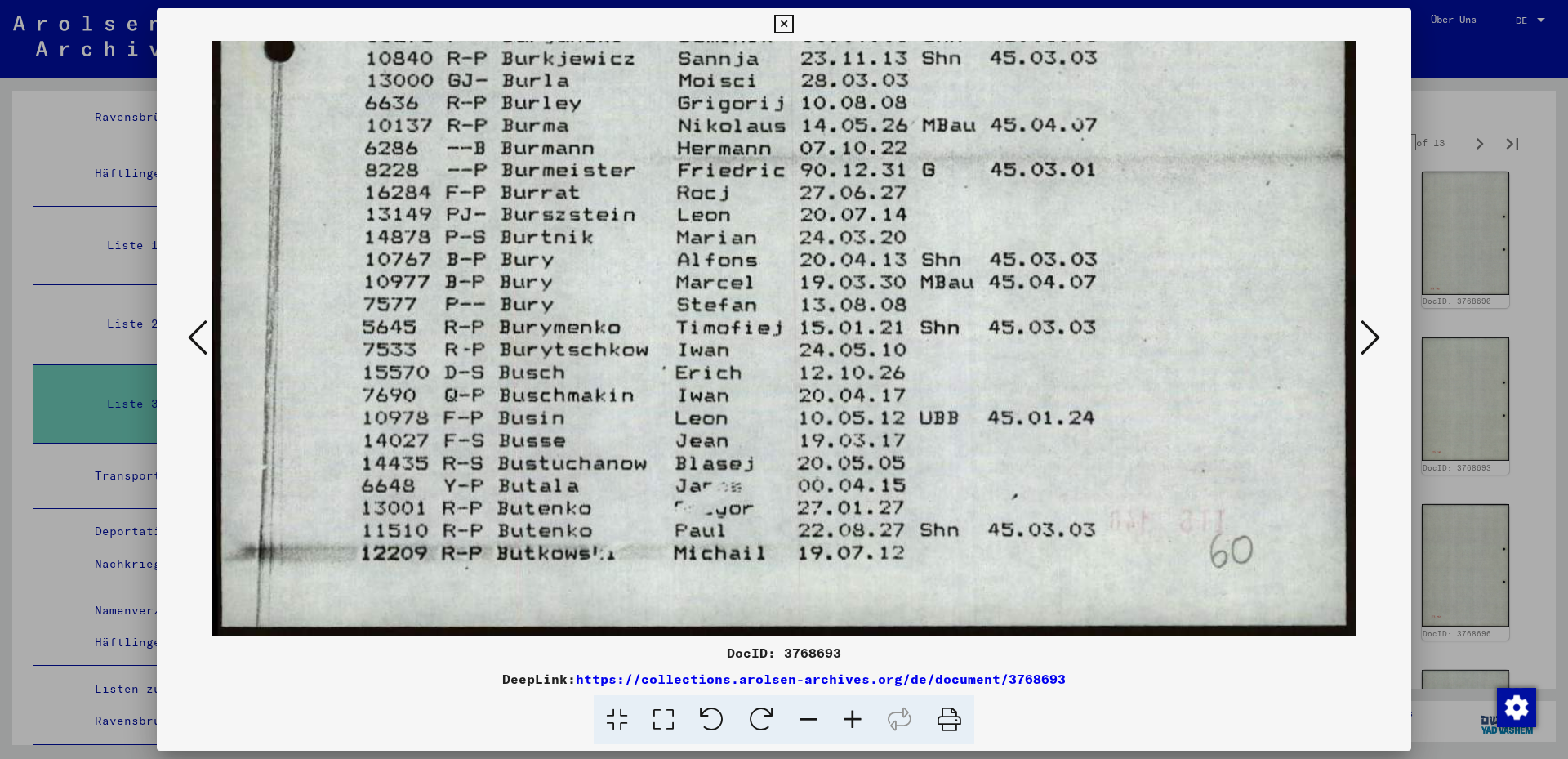 drag, startPoint x: 743, startPoint y: 525, endPoint x: 813, endPoint y: 219, distance: 313.90444 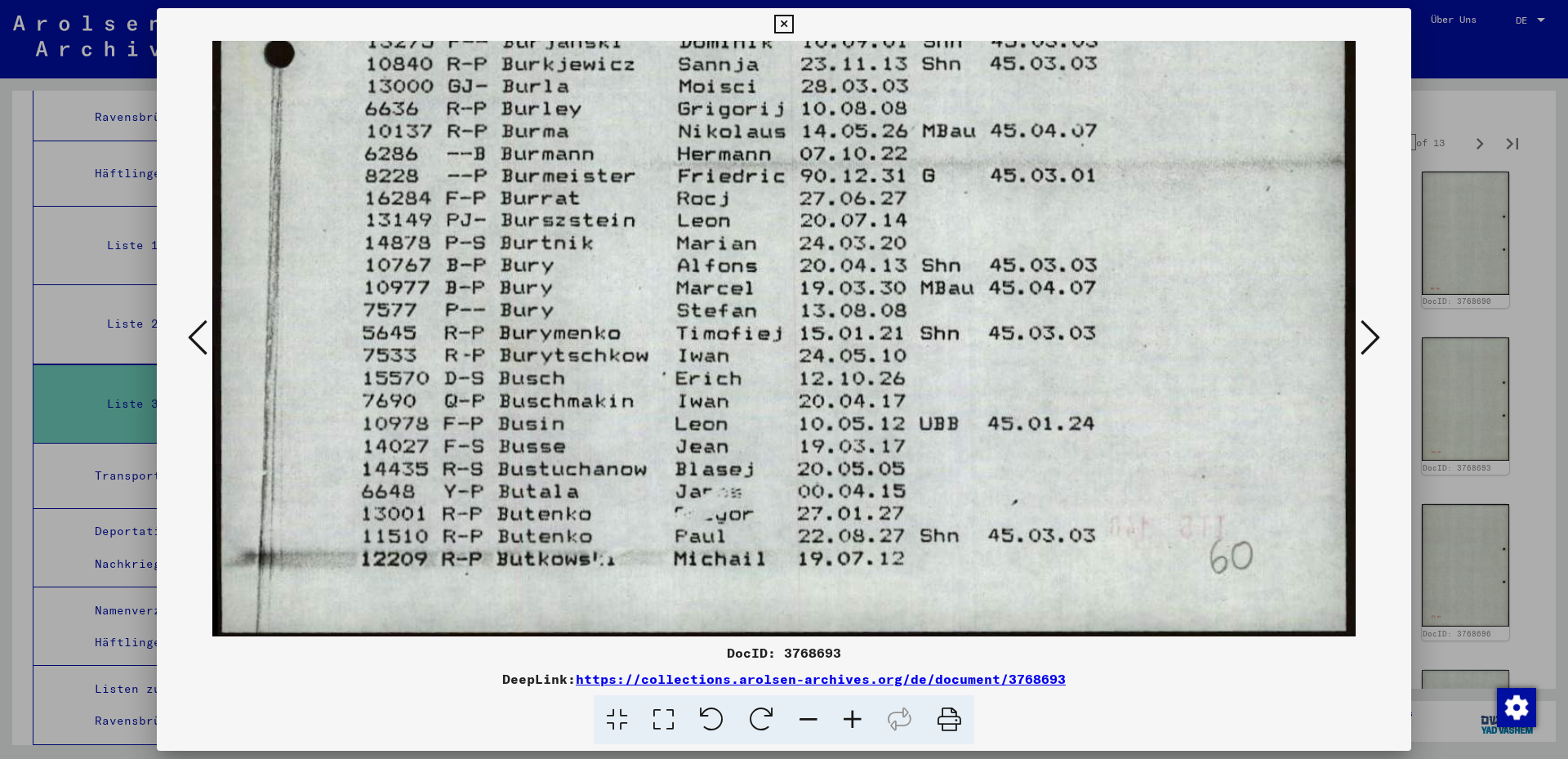 click at bounding box center (1370, 337) 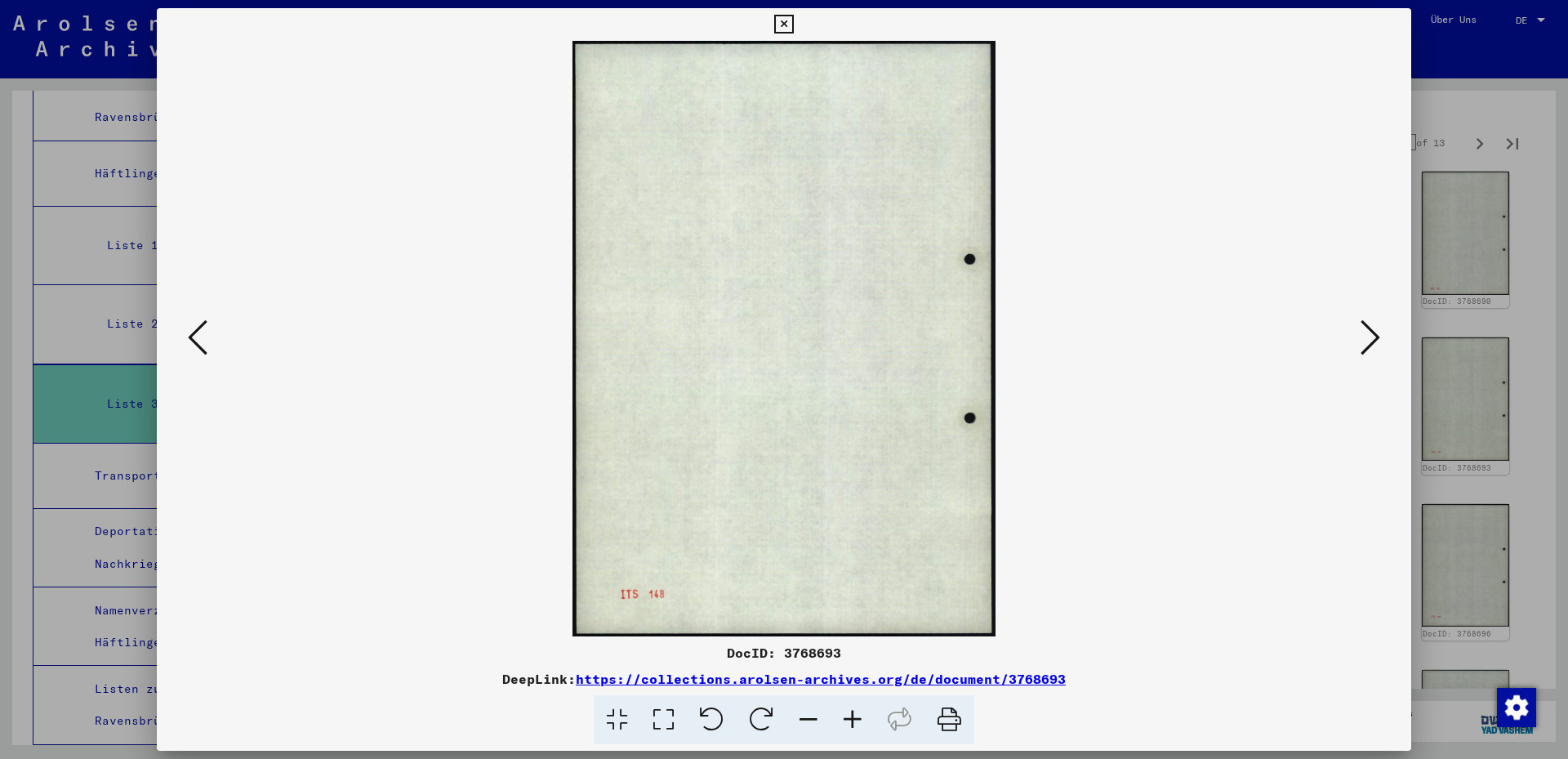 click at bounding box center [1370, 337] 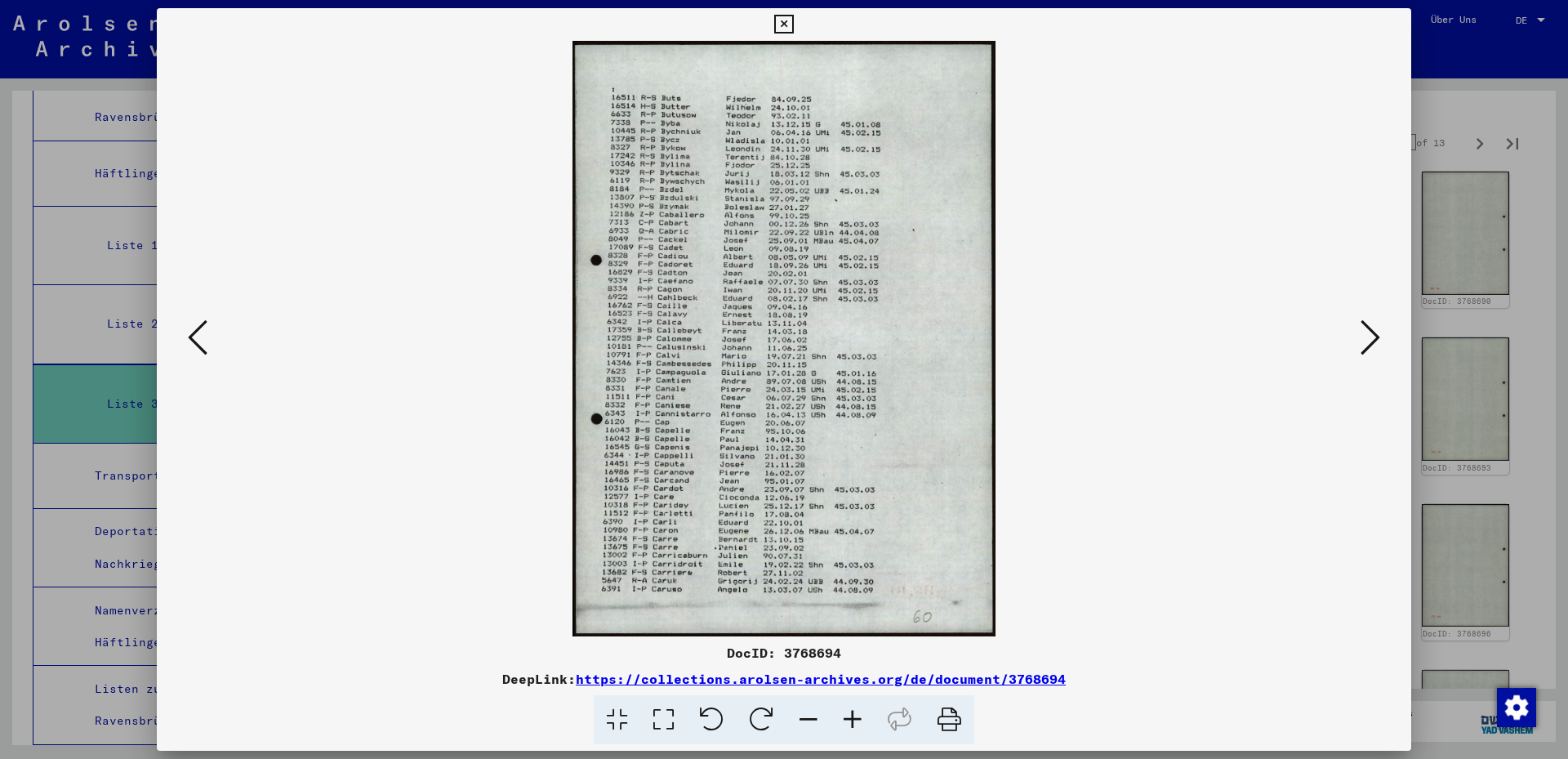 drag, startPoint x: 672, startPoint y: 730, endPoint x: 671, endPoint y: 612, distance: 118.00424 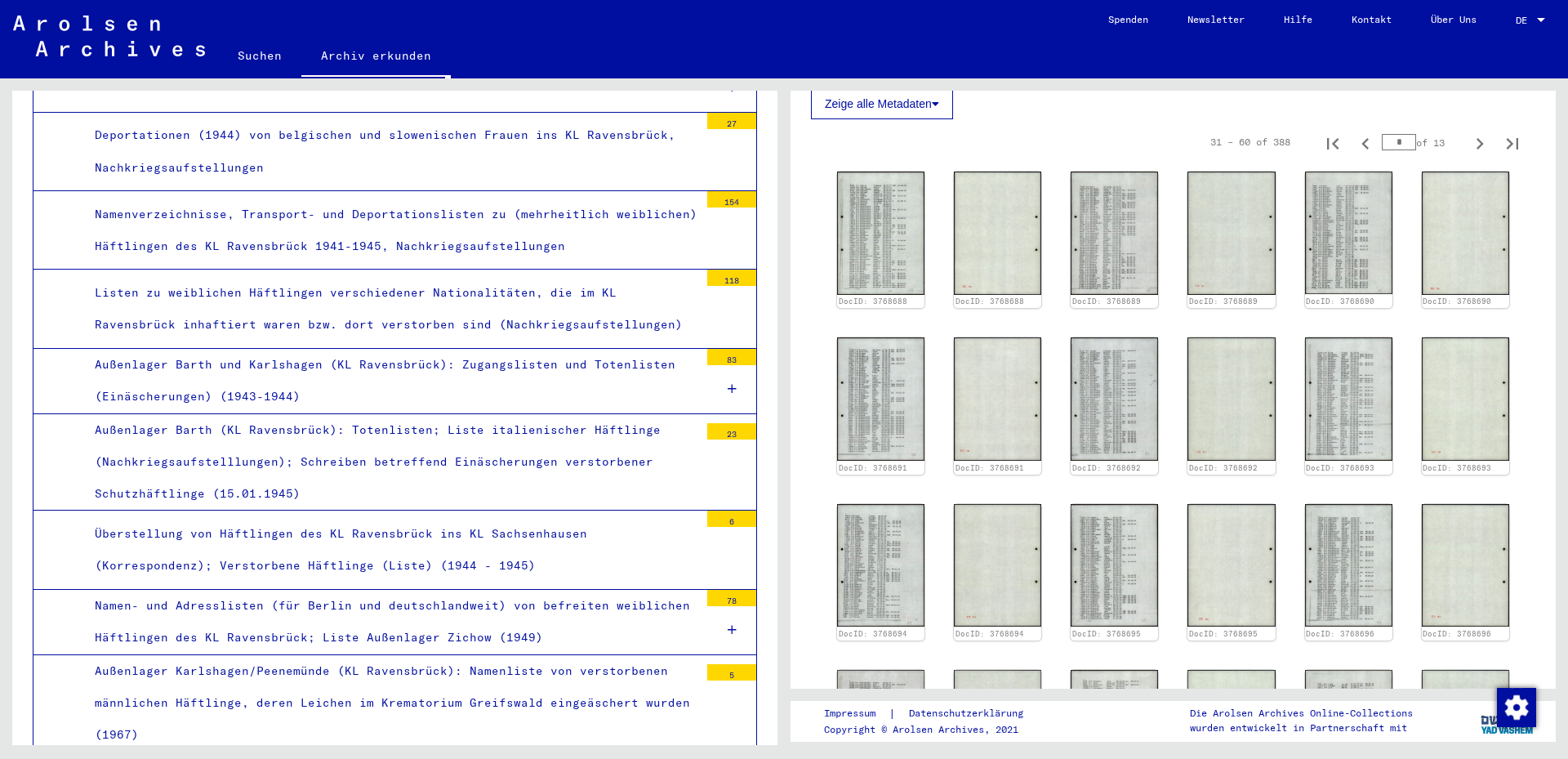 scroll, scrollTop: 7513, scrollLeft: 0, axis: vertical 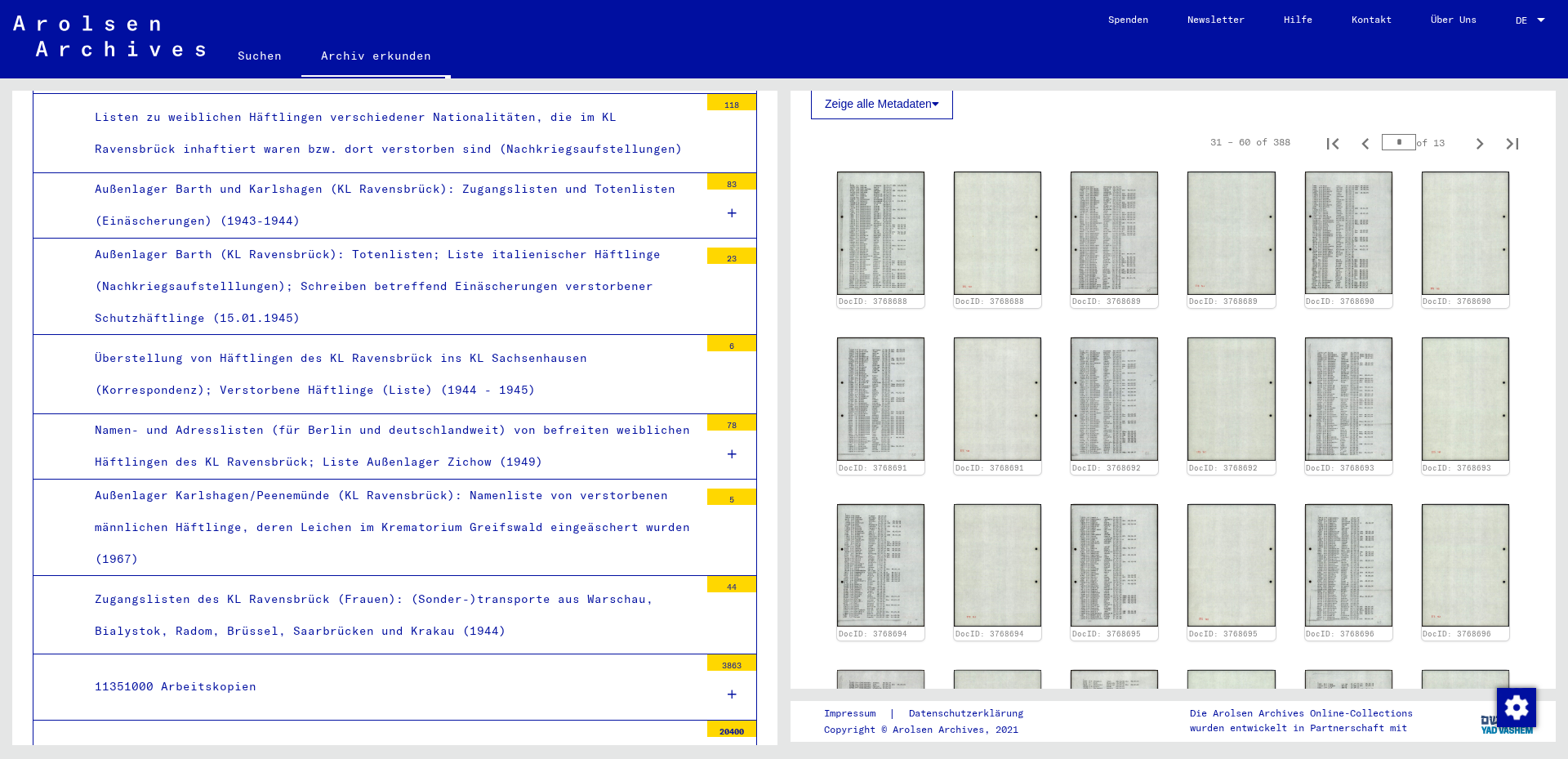 click on "Überstellung von Häftlingen des KL Ravensbrück ins KL Sachsenhausen      (Korrespondenz); Verstorbene Häftlinge (Liste) (1944 - 1945)" at bounding box center [390, 374] 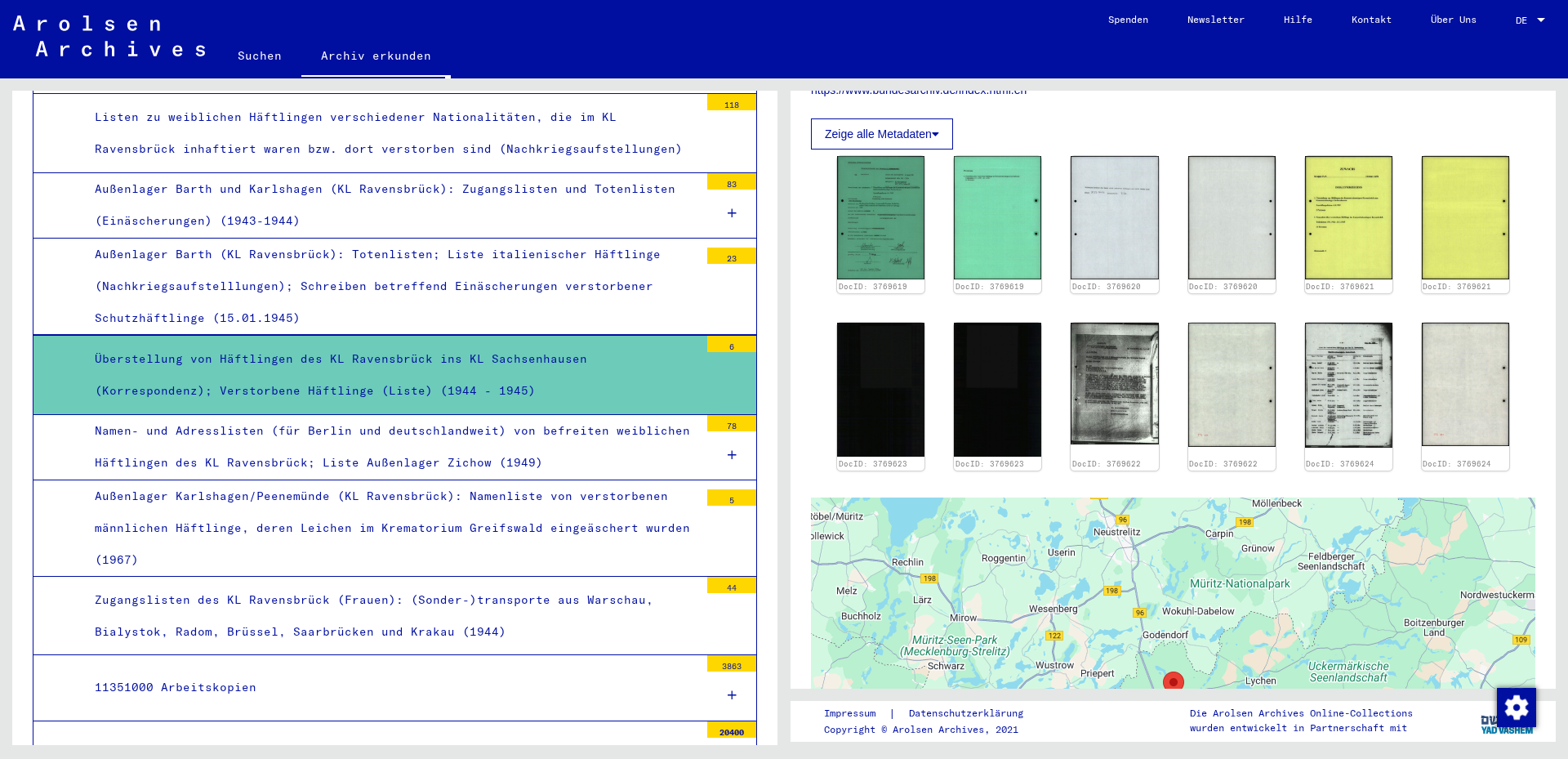 scroll, scrollTop: 572, scrollLeft: 0, axis: vertical 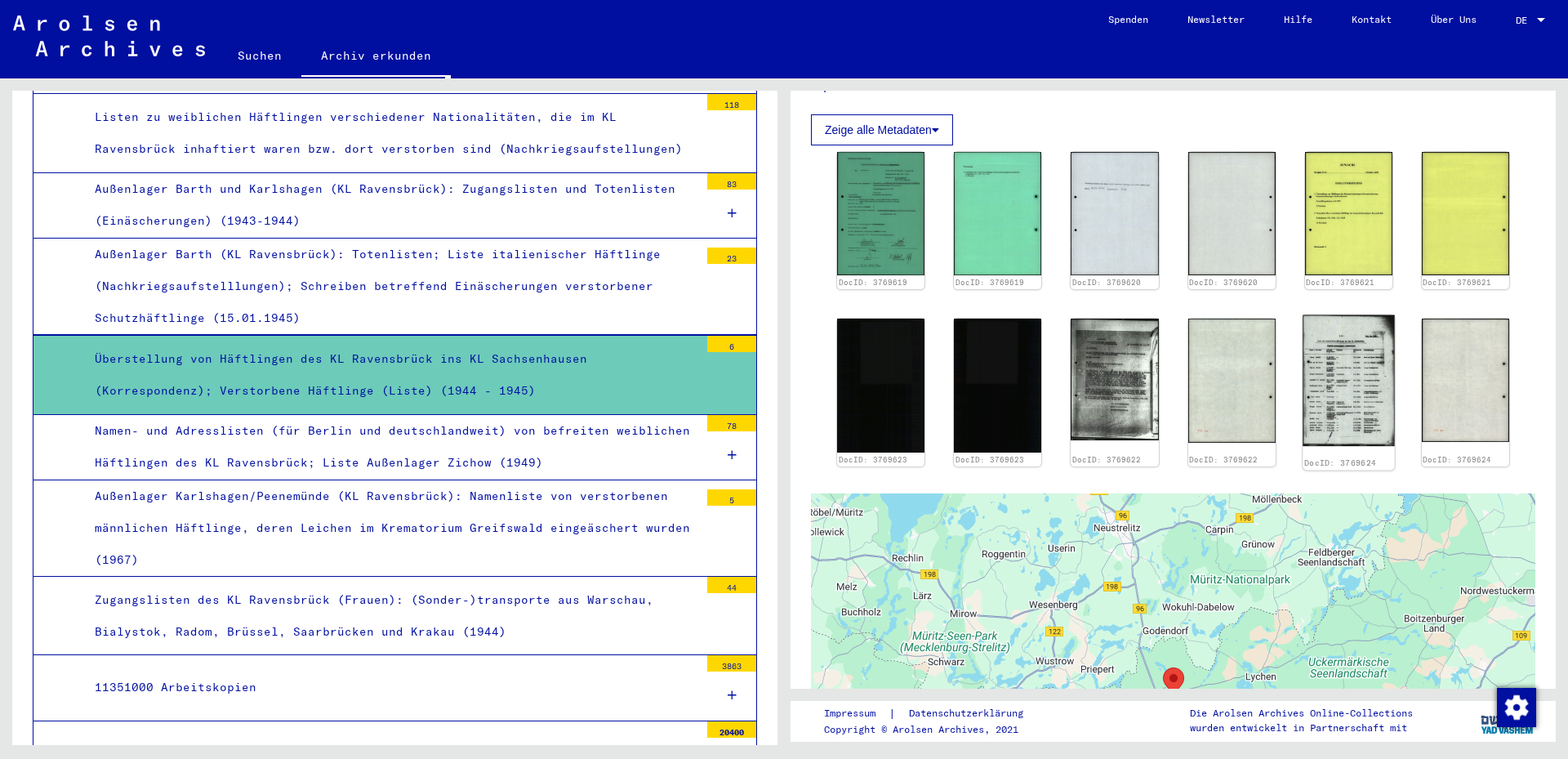 click 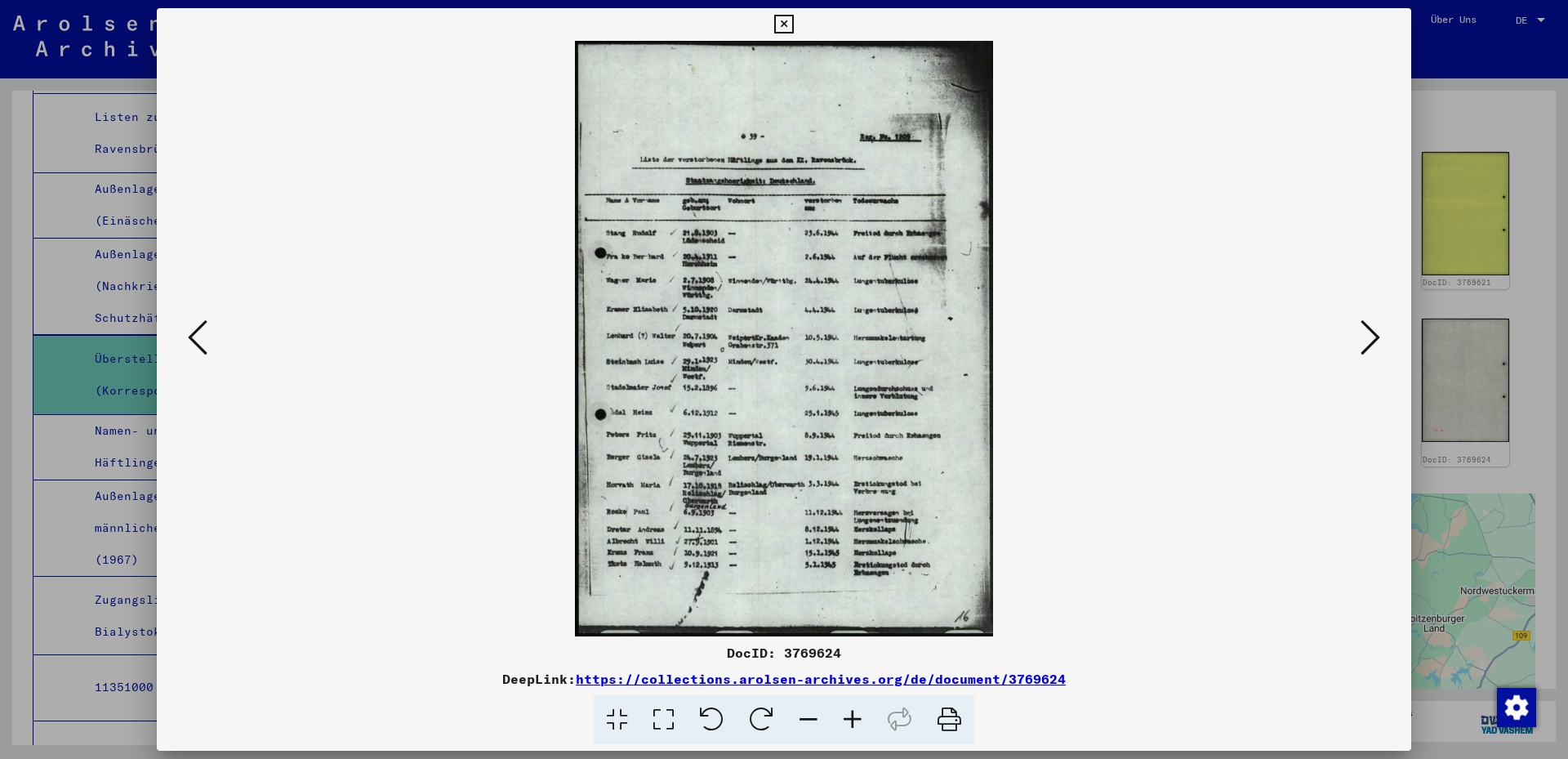 click at bounding box center (663, 720) 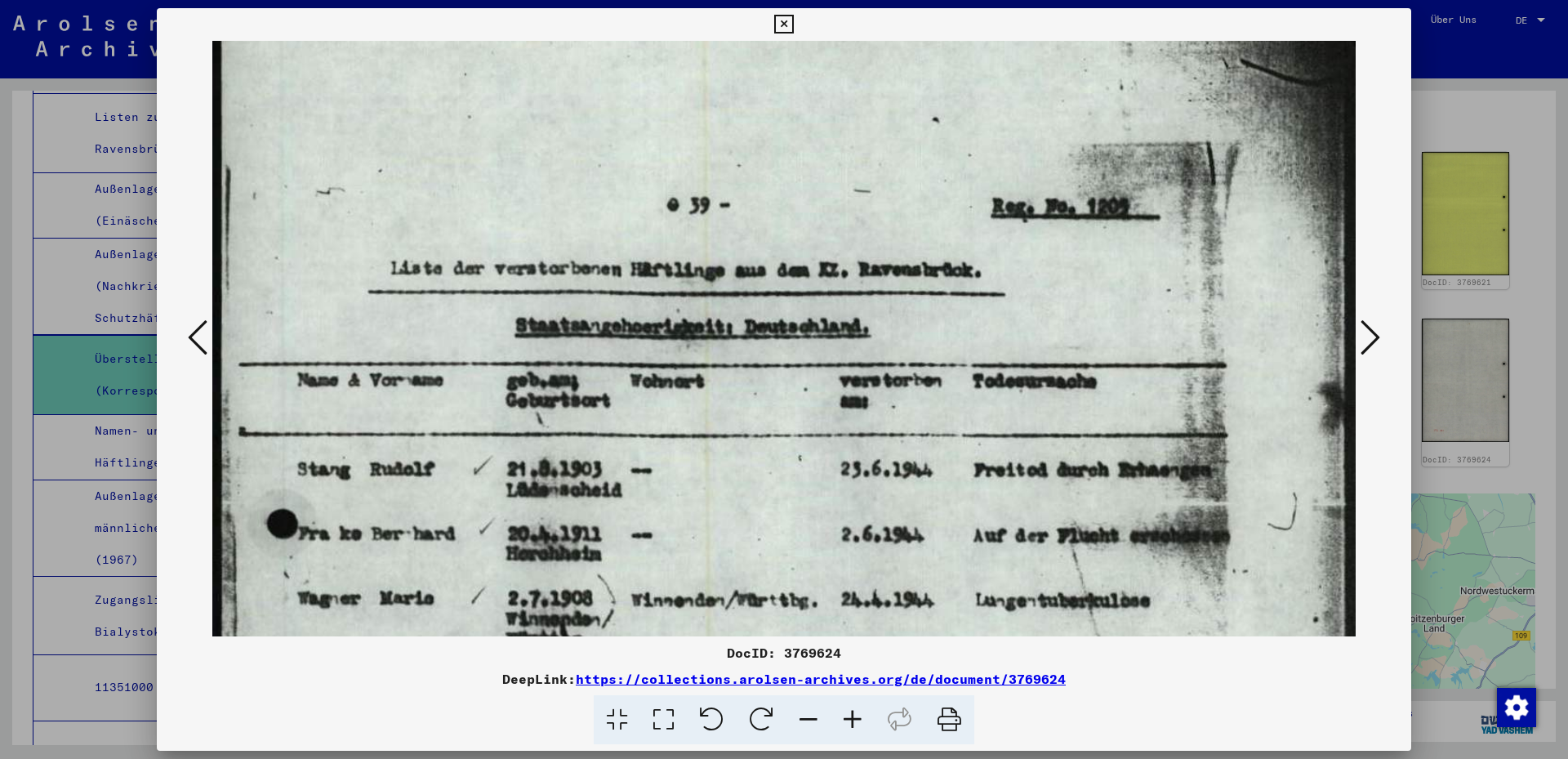 scroll, scrollTop: 145, scrollLeft: 0, axis: vertical 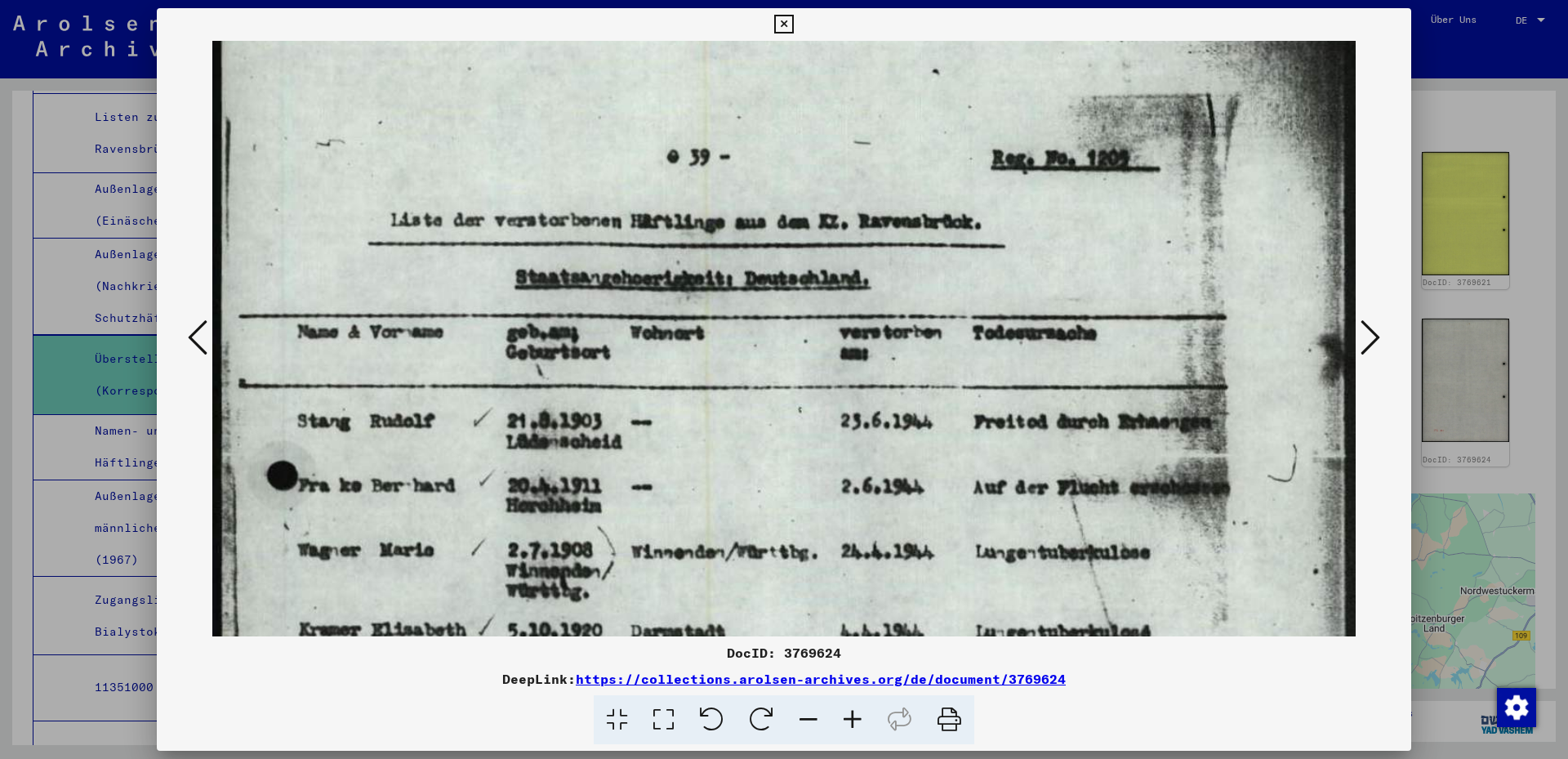 drag, startPoint x: 816, startPoint y: 381, endPoint x: 815, endPoint y: 306, distance: 75.00667 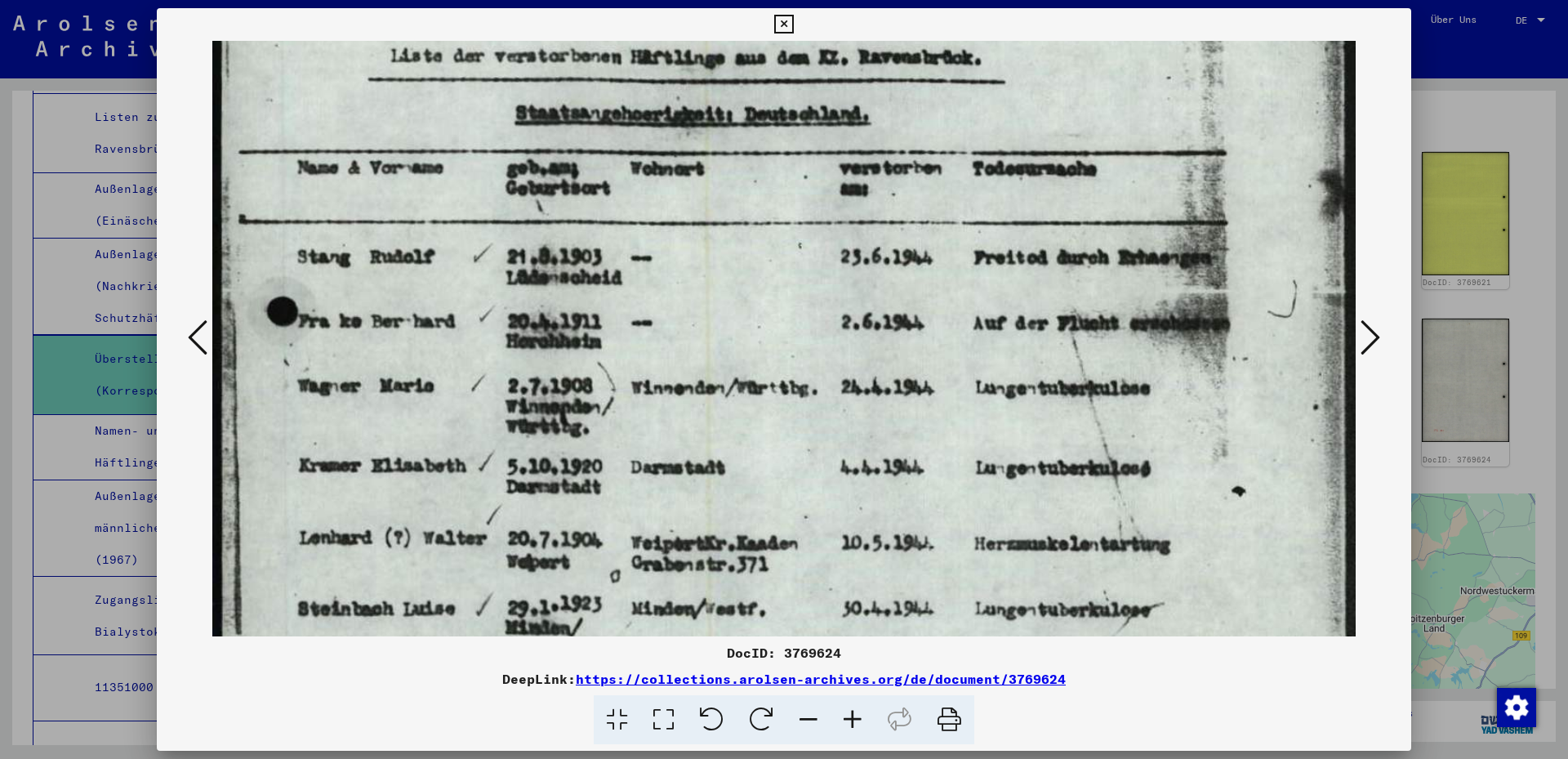 drag, startPoint x: 813, startPoint y: 478, endPoint x: 813, endPoint y: 322, distance: 156 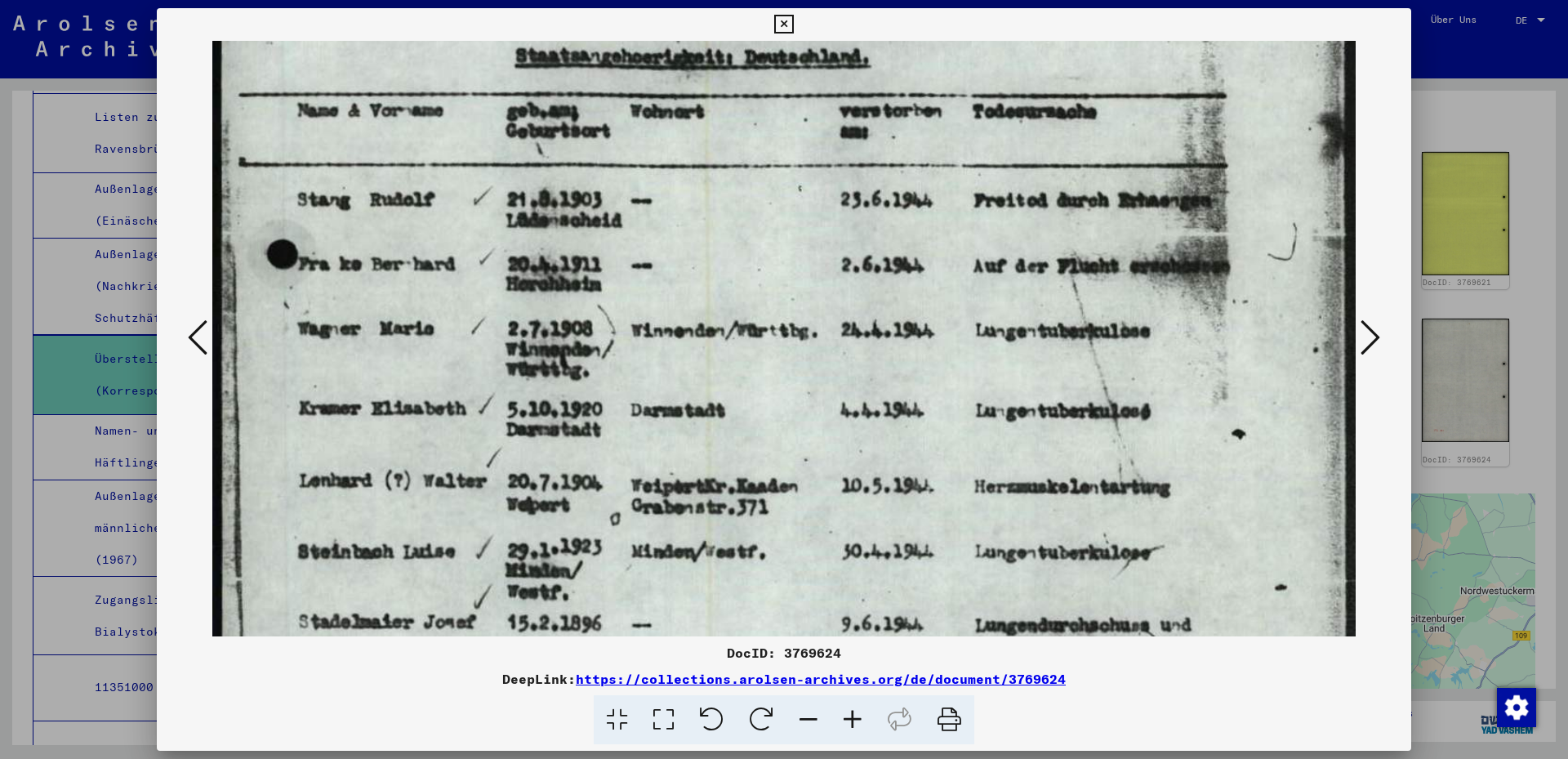 drag, startPoint x: 829, startPoint y: 463, endPoint x: 822, endPoint y: 417, distance: 46.52956 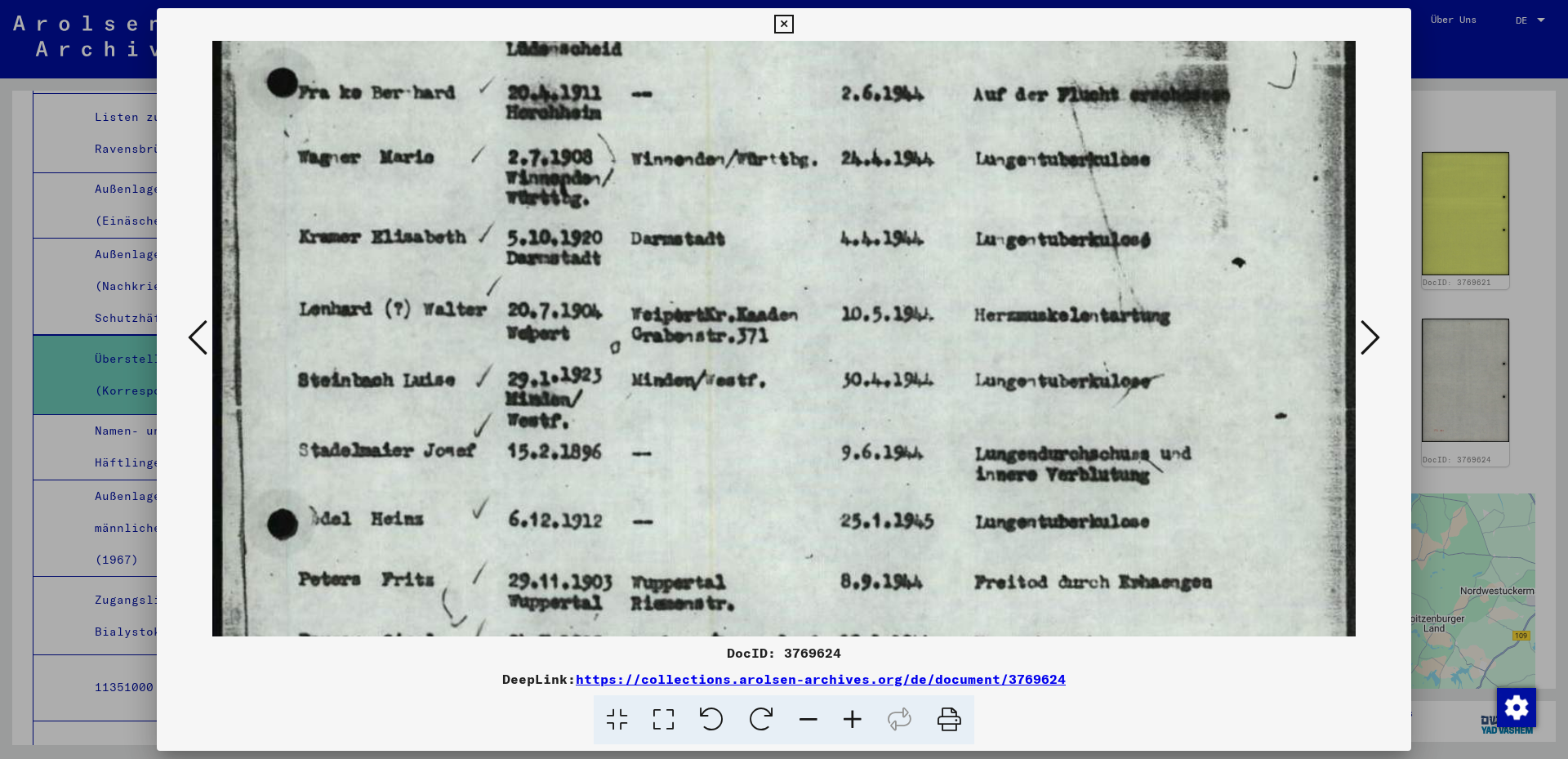 drag, startPoint x: 803, startPoint y: 470, endPoint x: 795, endPoint y: 294, distance: 176.18172 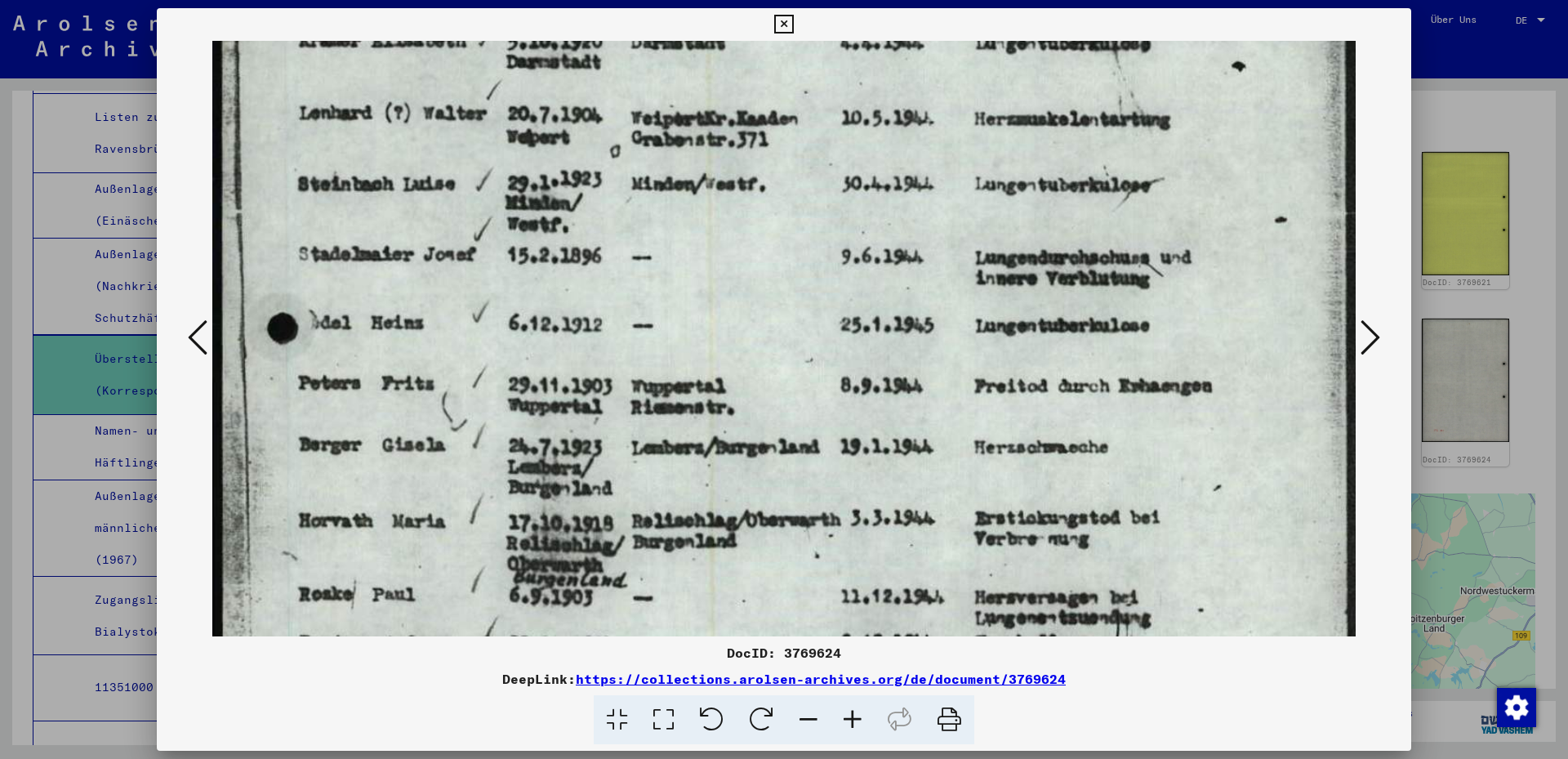 drag, startPoint x: 794, startPoint y: 474, endPoint x: 790, endPoint y: 278, distance: 196.04081 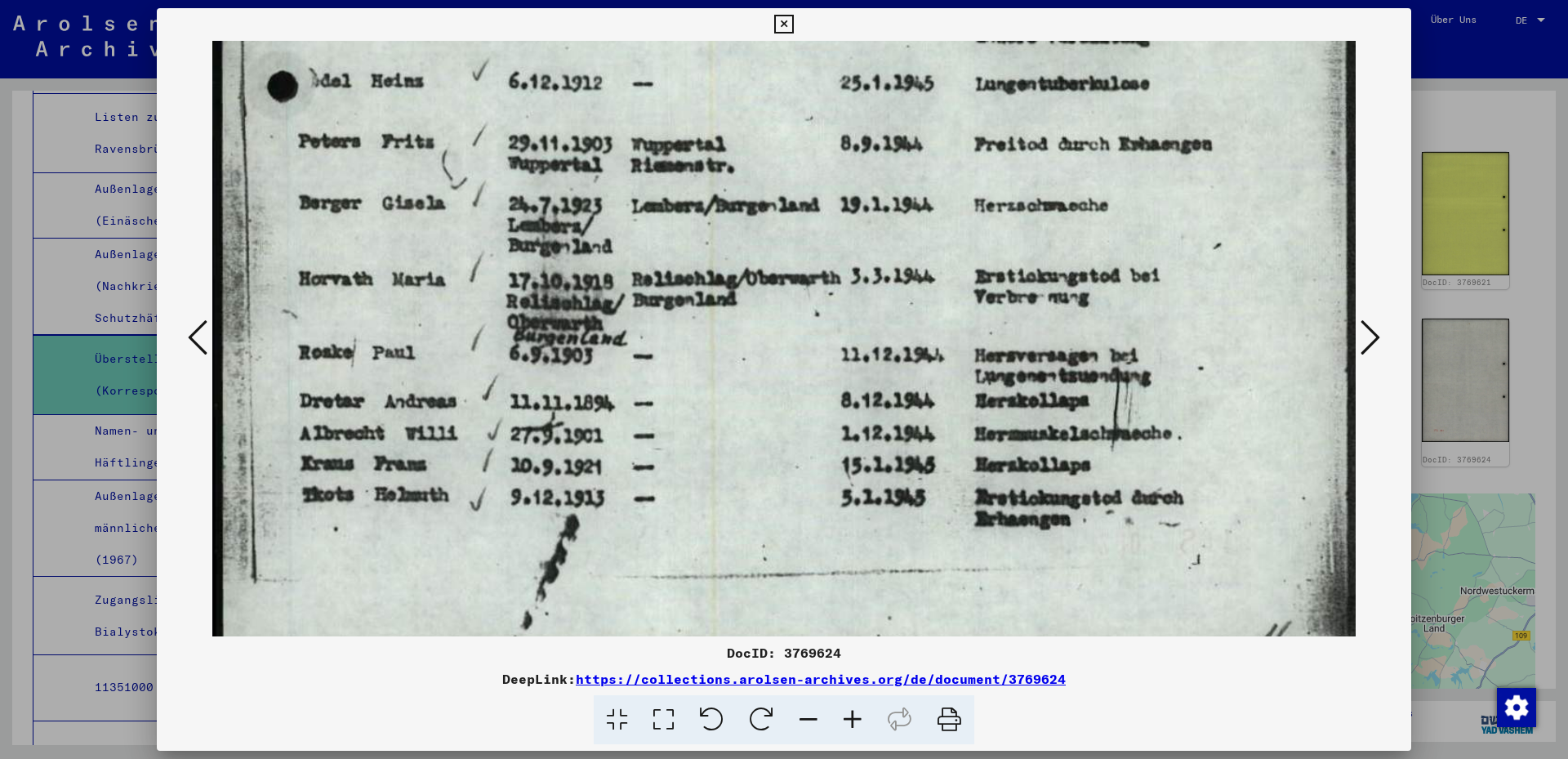 drag, startPoint x: 759, startPoint y: 437, endPoint x: 769, endPoint y: 211, distance: 226.2211 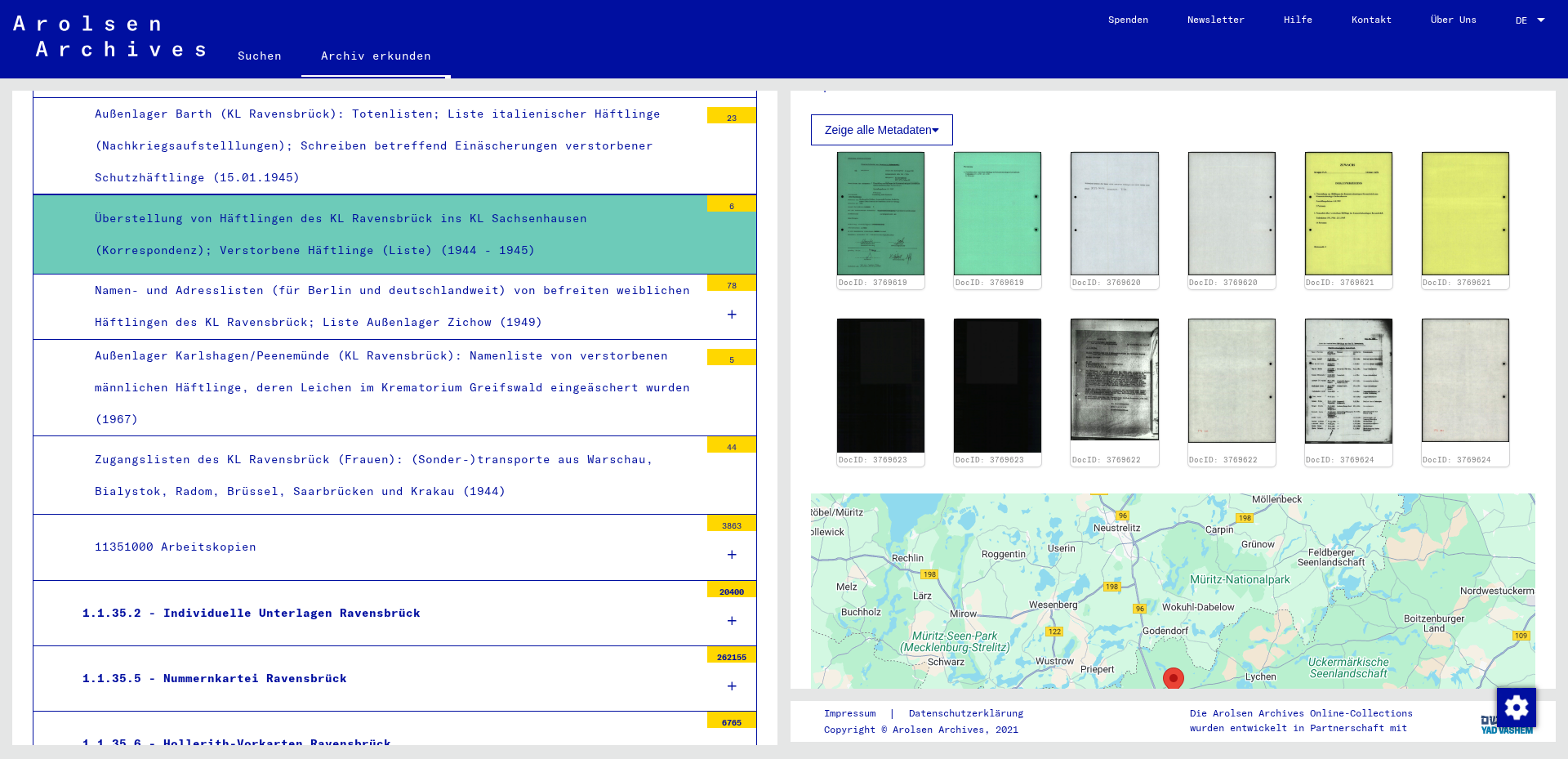 scroll, scrollTop: 7676, scrollLeft: 0, axis: vertical 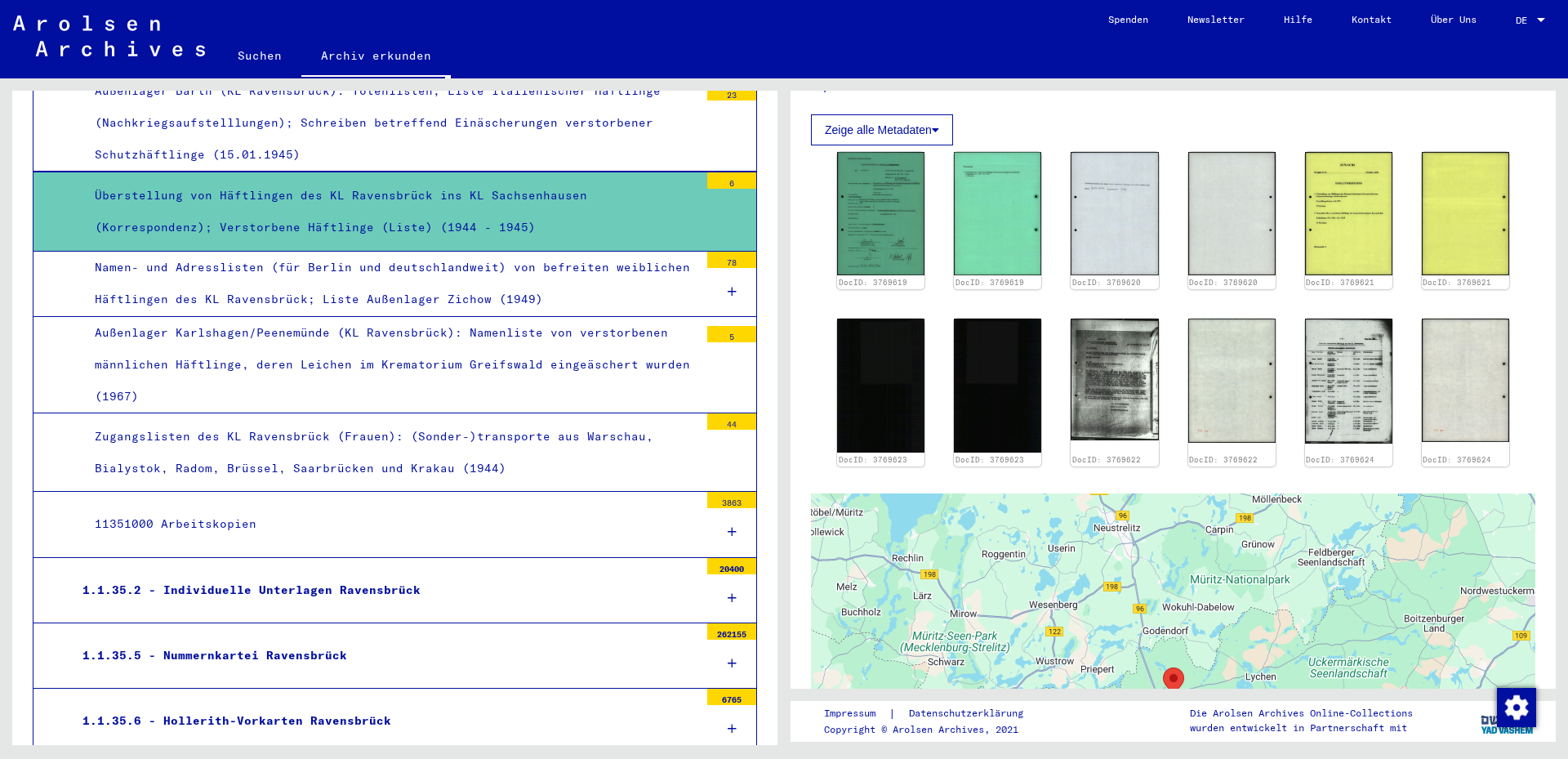 click on "11351000 Arbeitskopien" at bounding box center [390, 524] 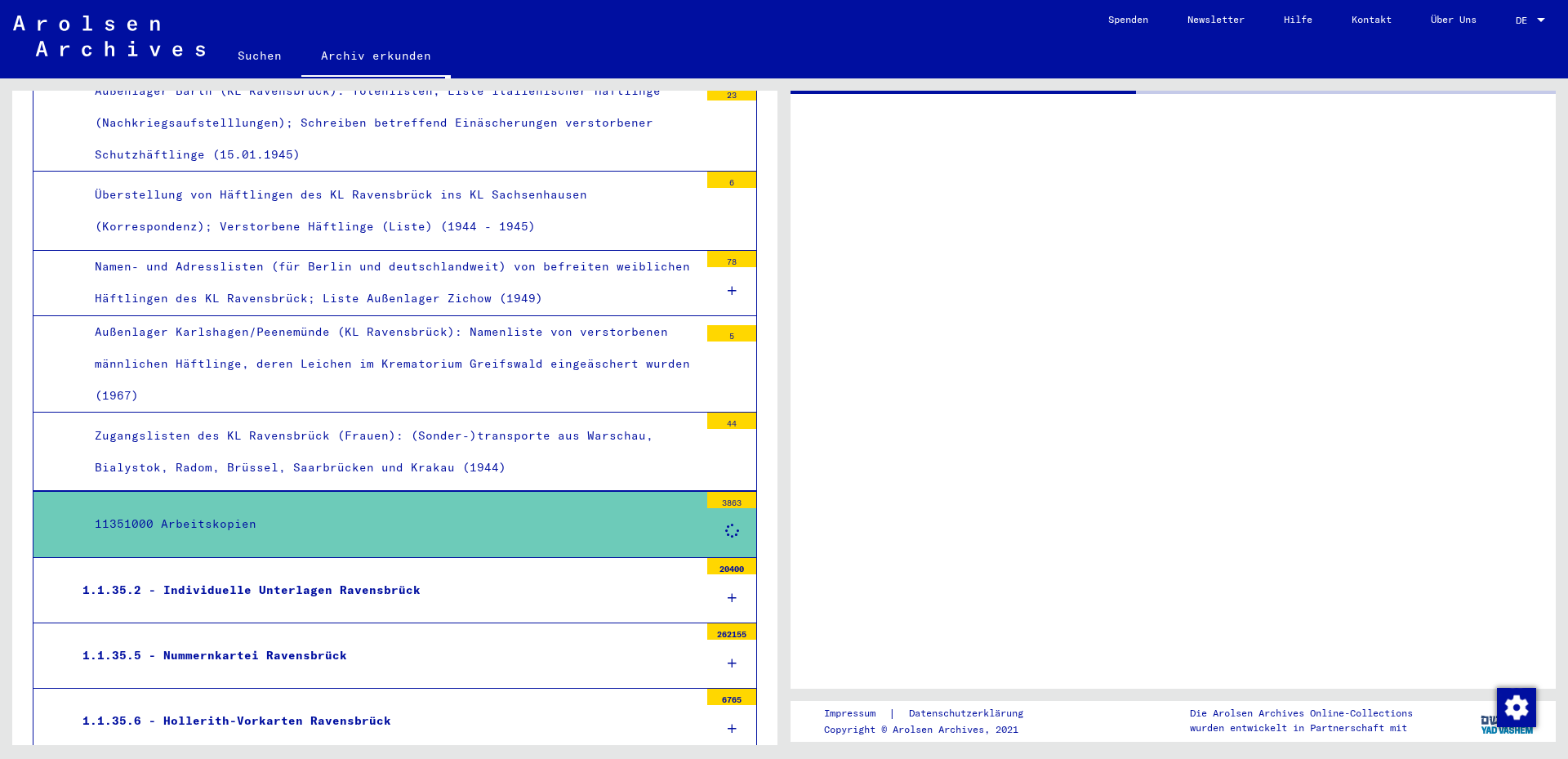 scroll, scrollTop: 0, scrollLeft: 0, axis: both 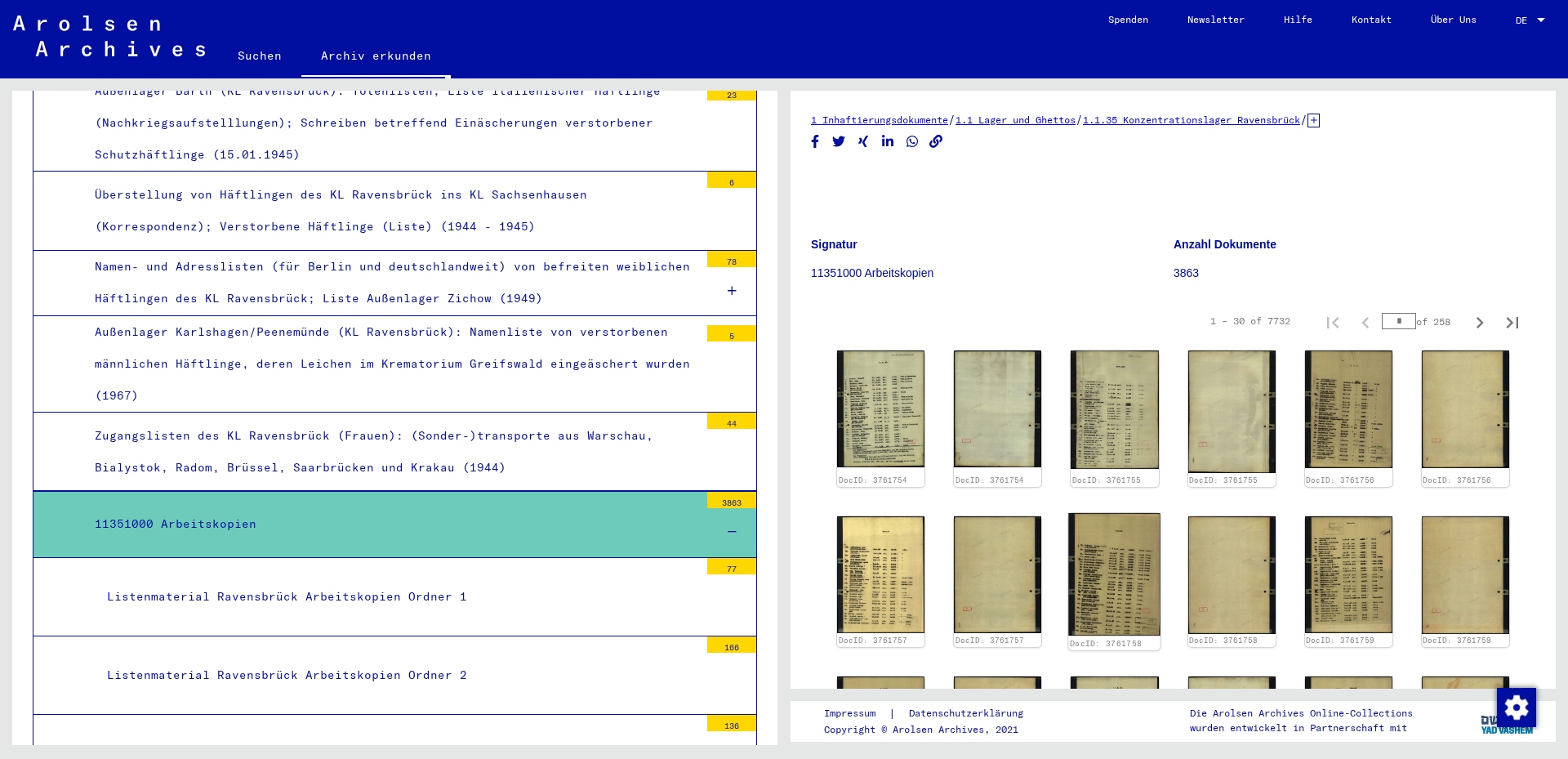 click 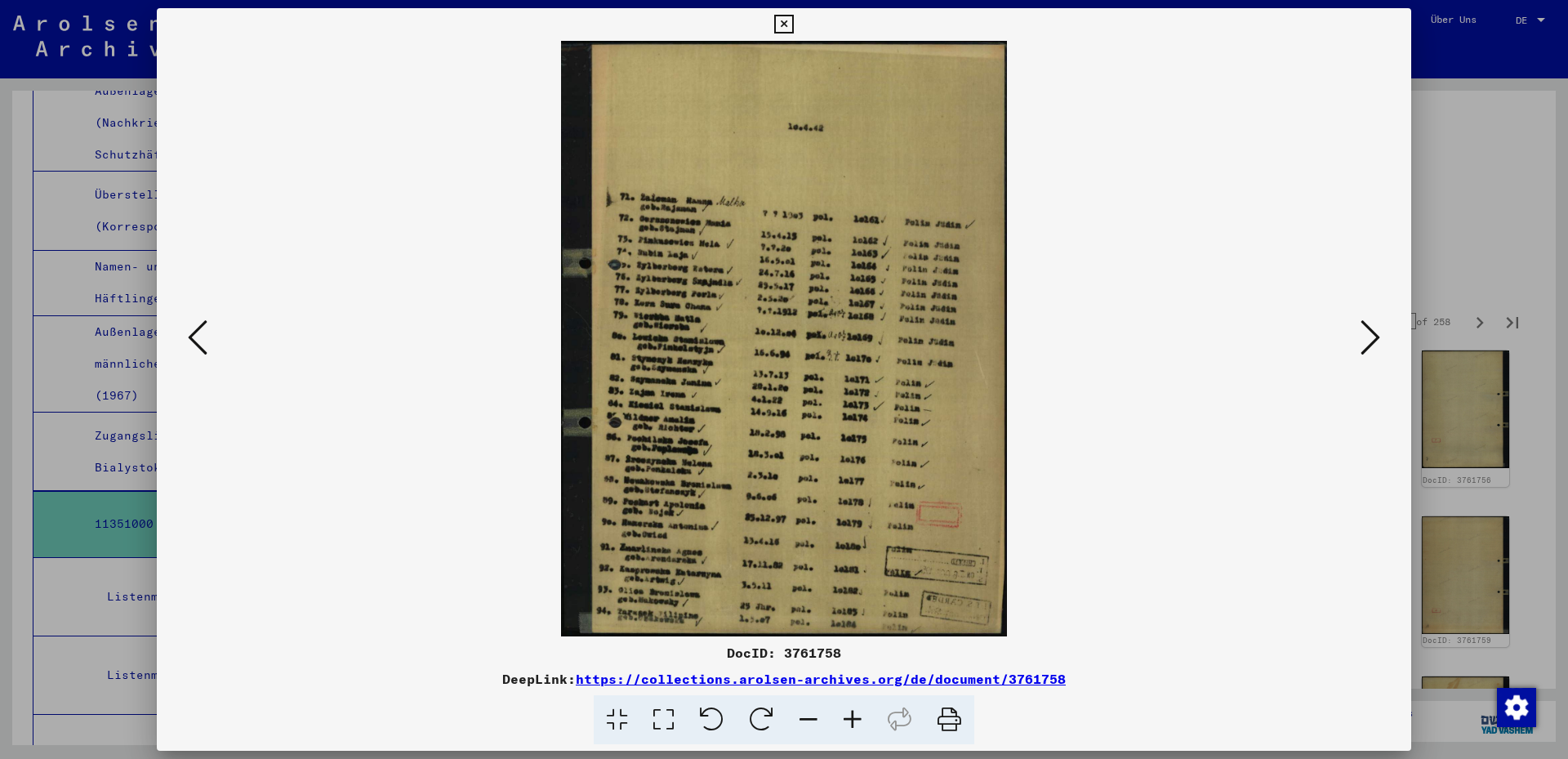 click at bounding box center (663, 720) 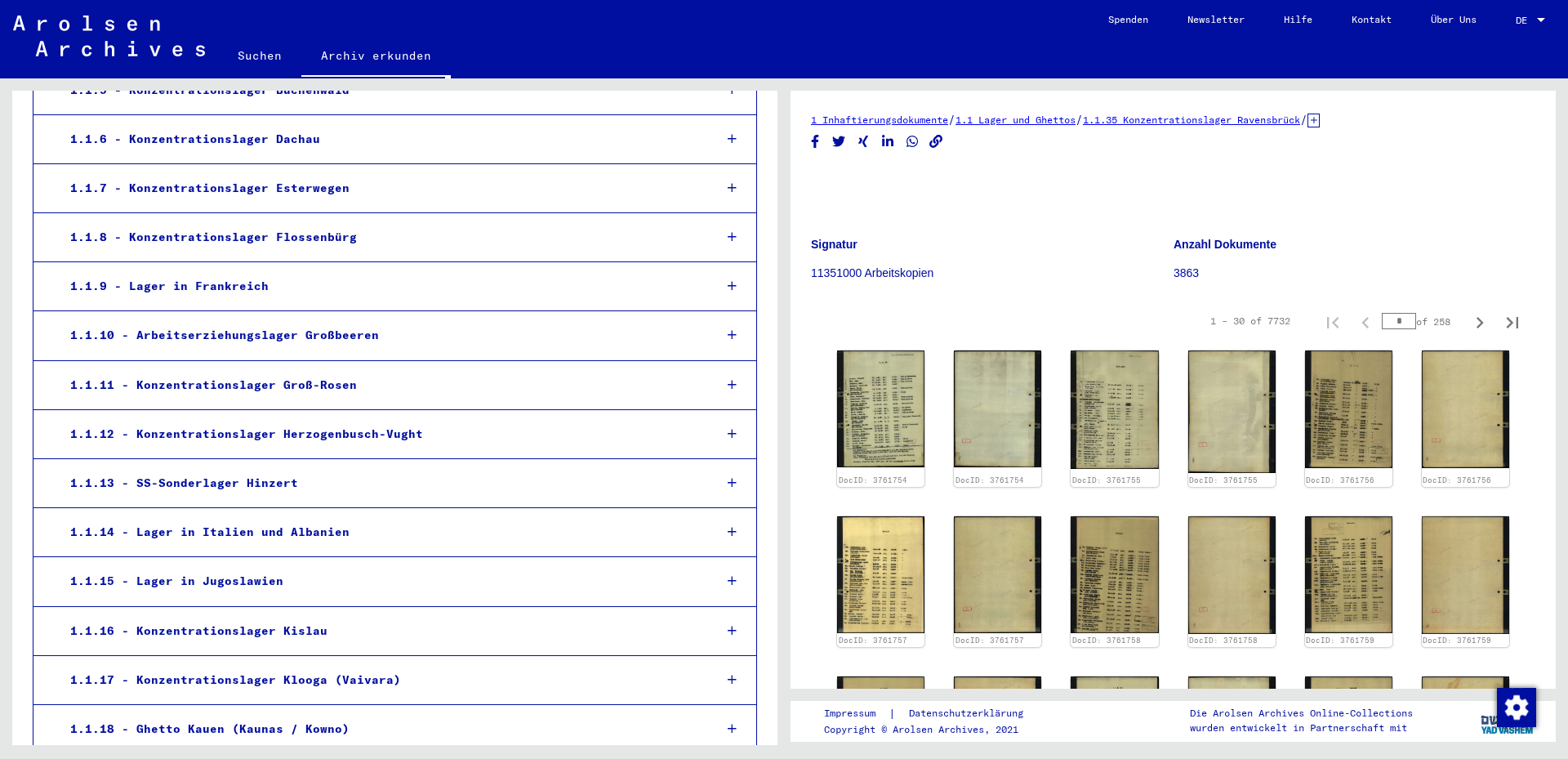 scroll, scrollTop: 0, scrollLeft: 0, axis: both 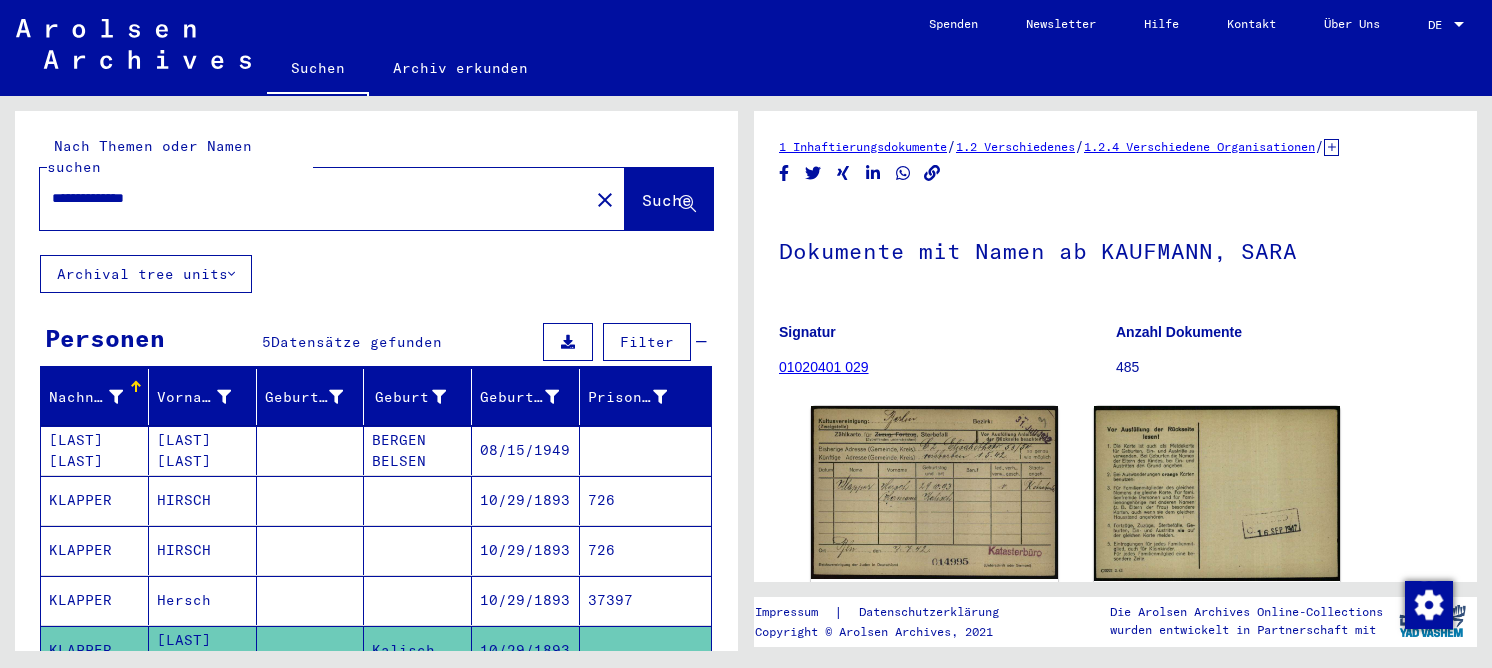 drag, startPoint x: 151, startPoint y: 168, endPoint x: 43, endPoint y: 171, distance: 108.04166 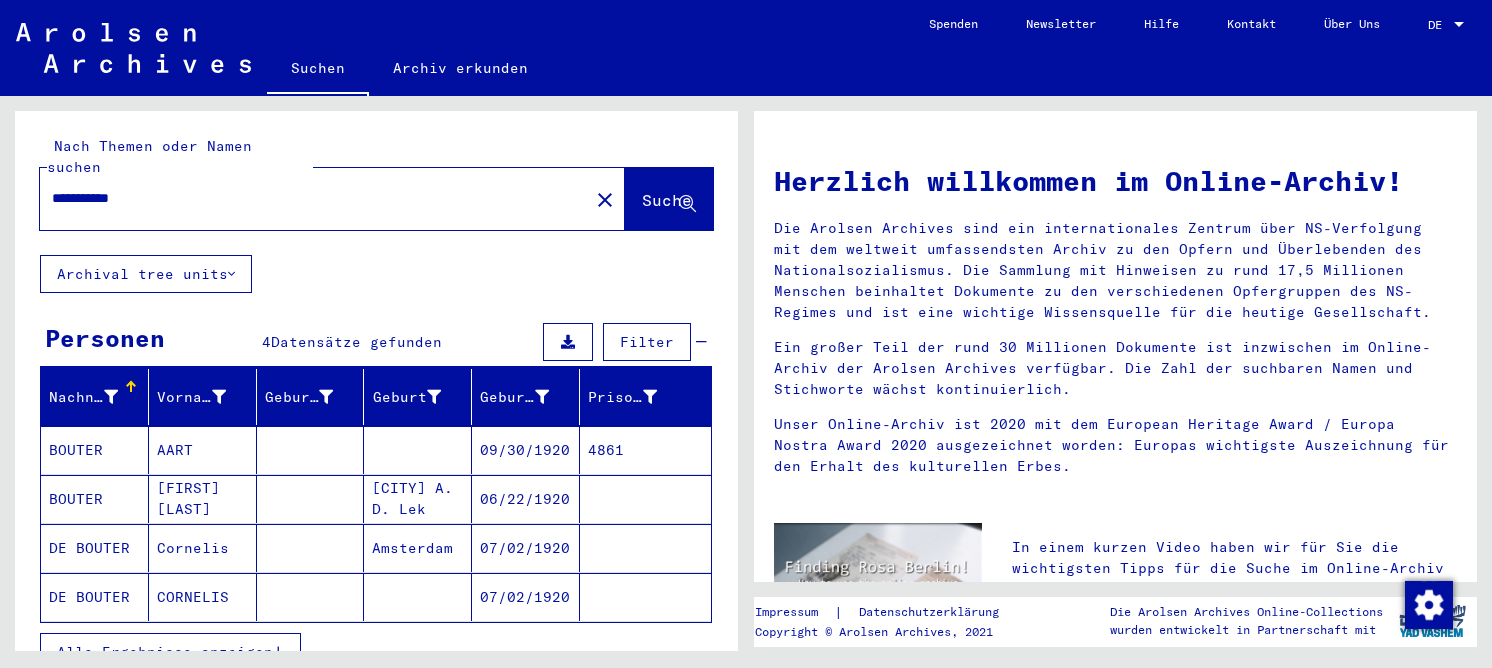 click at bounding box center [311, 499] 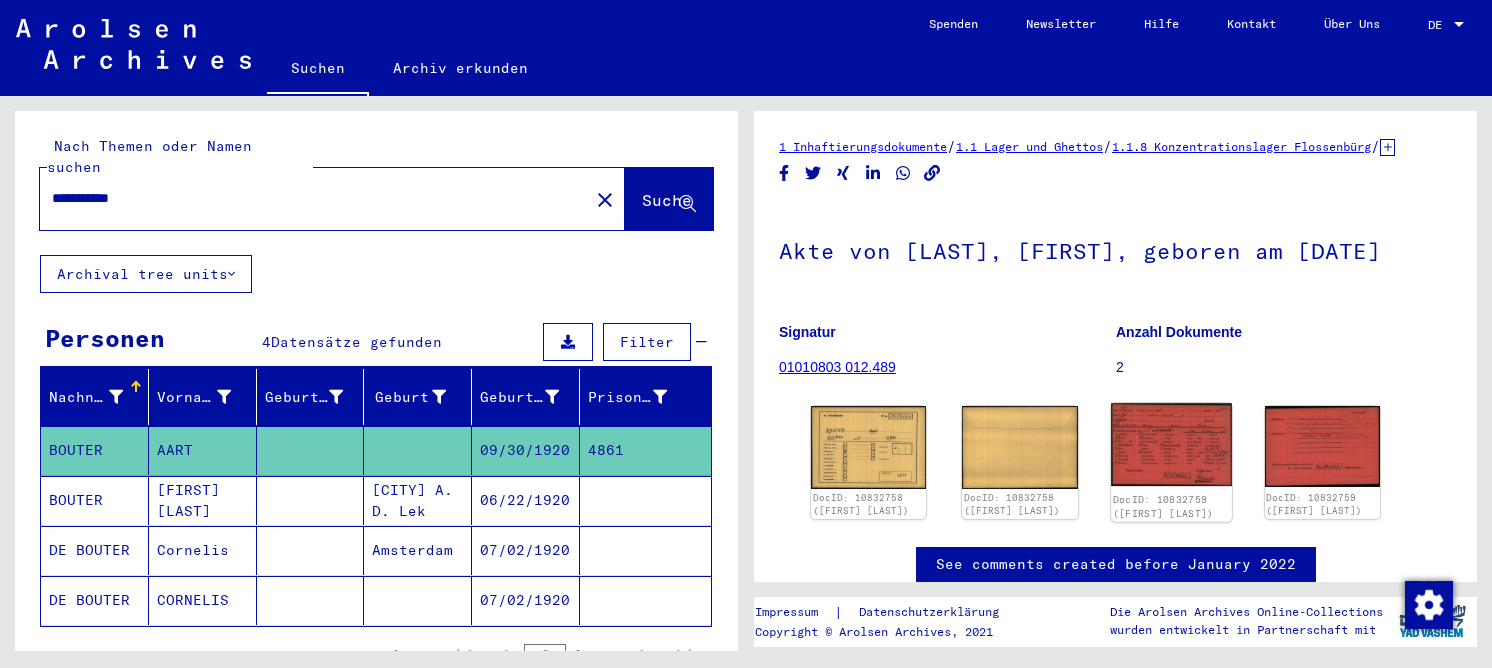 click 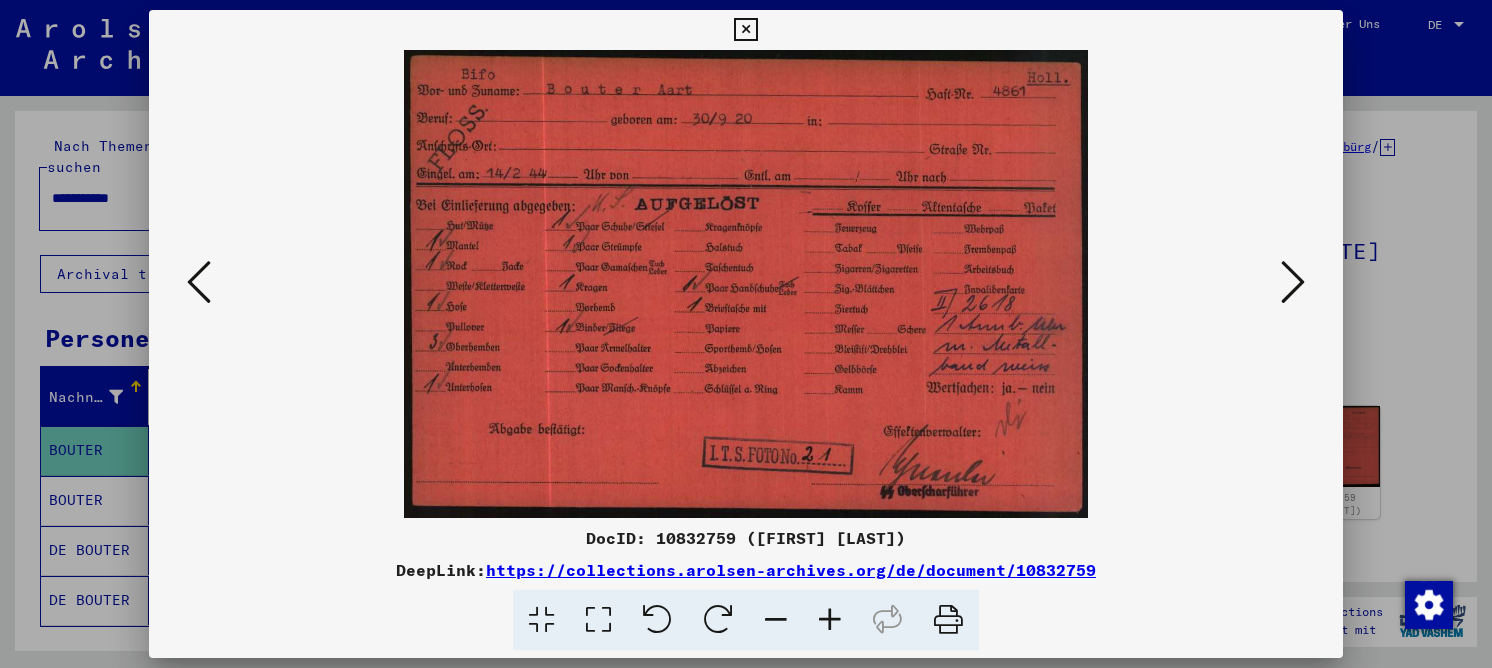 click at bounding box center (598, 620) 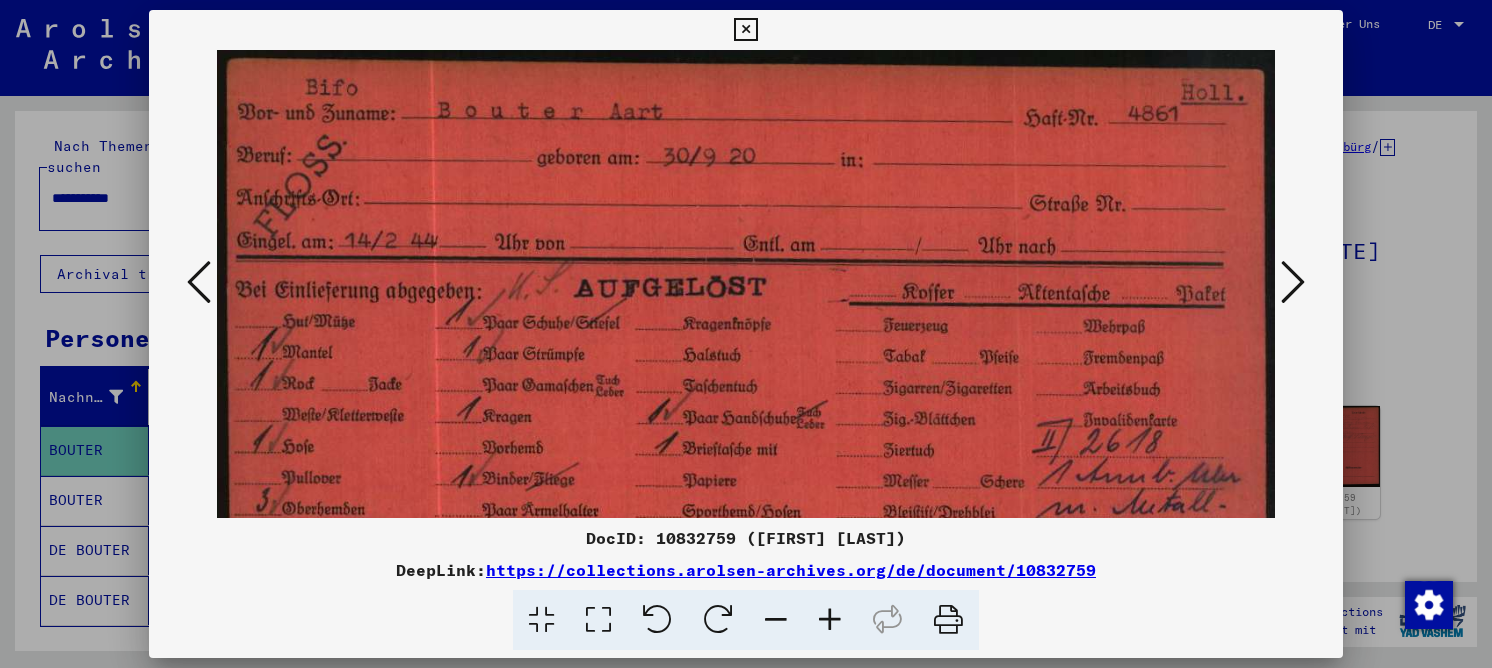 click at bounding box center [745, 30] 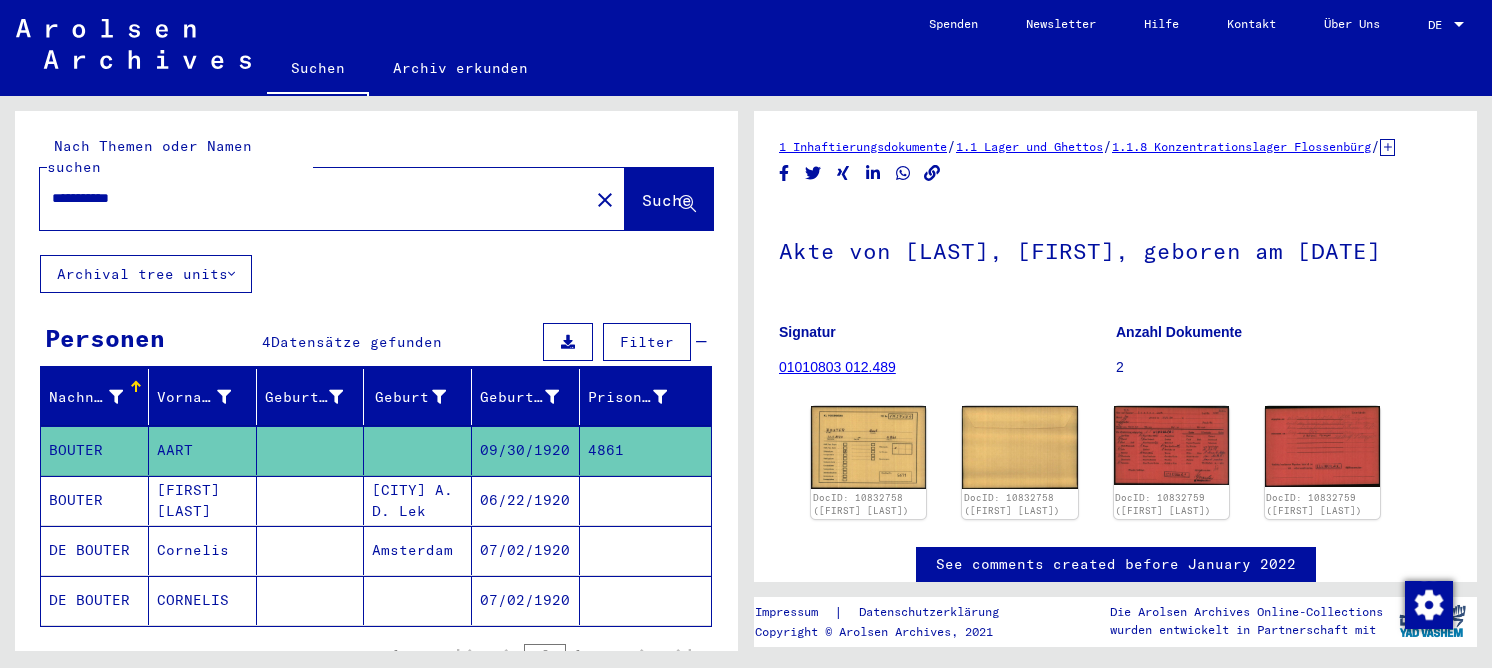 click on "**********" at bounding box center (314, 198) 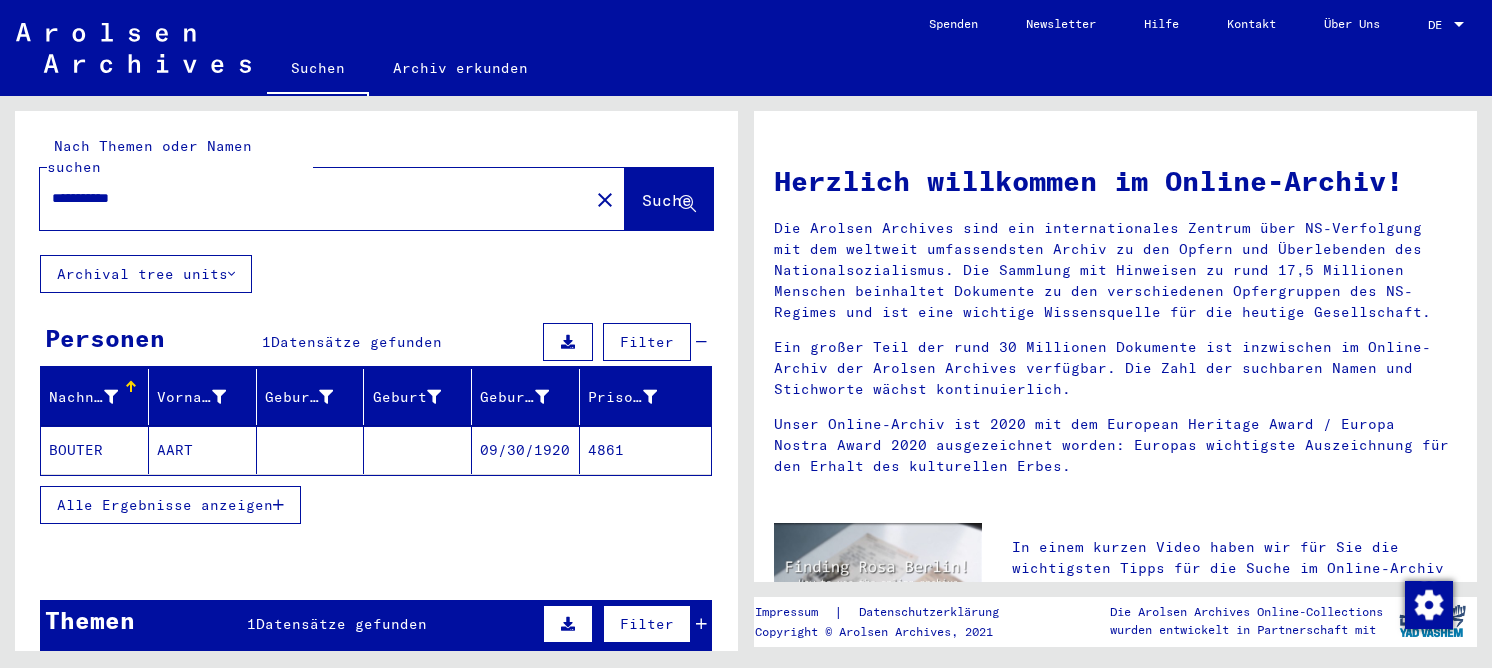 click on "Archiv erkunden" 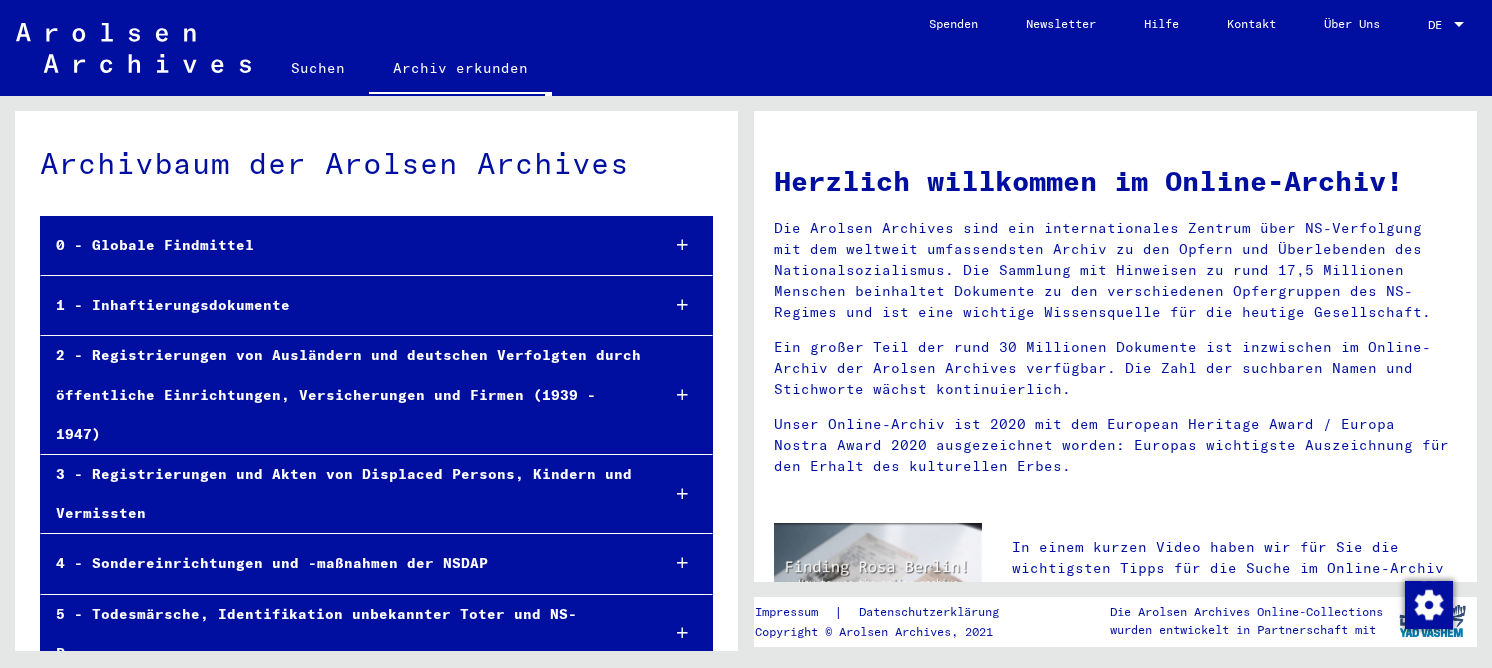 click on "1 - Inhaftierungsdokumente" at bounding box center [342, 305] 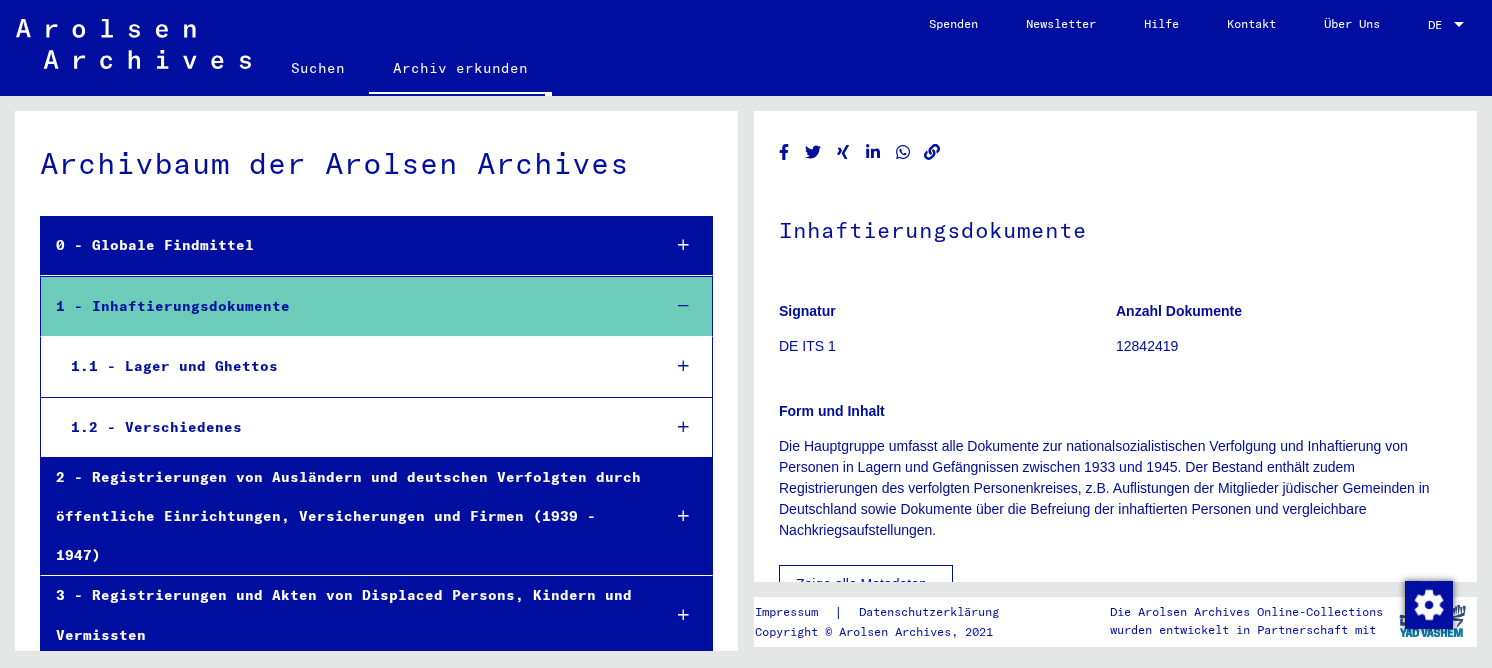 click on "1.1 - Lager und Ghettos" at bounding box center (350, 366) 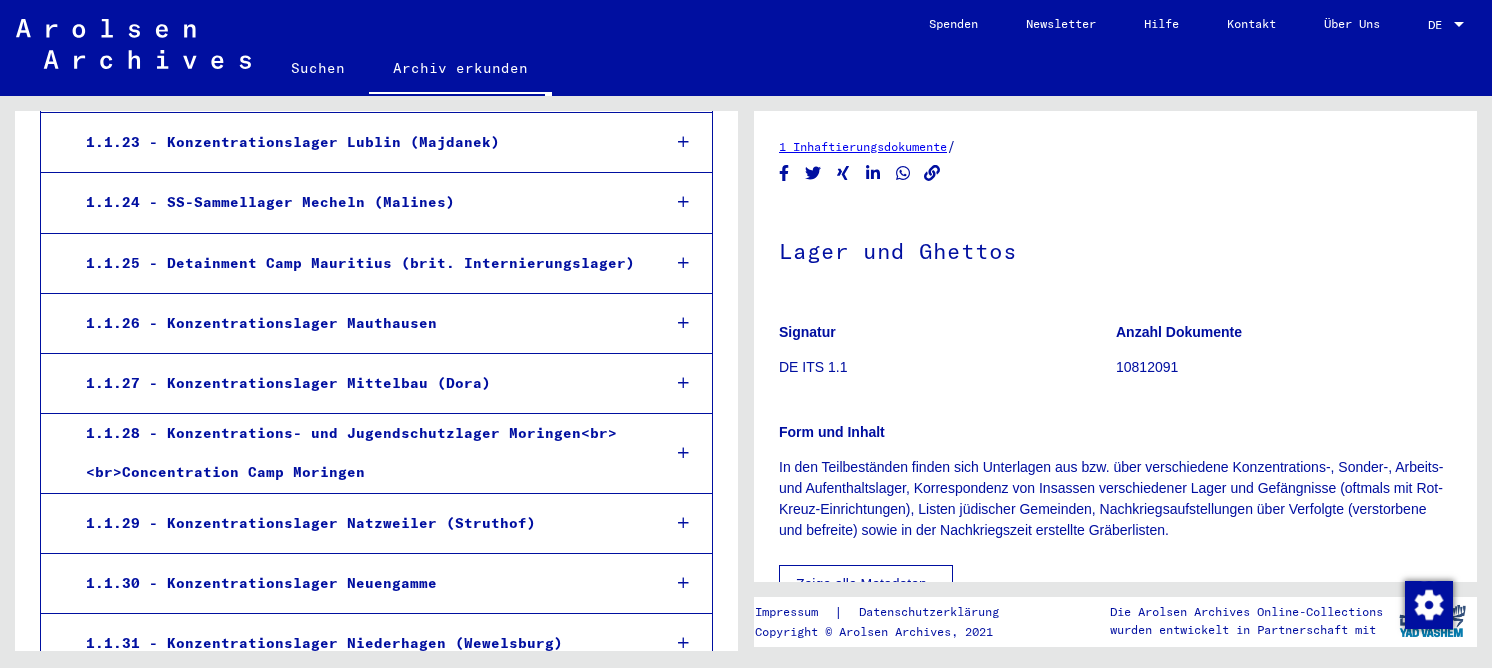 scroll, scrollTop: 2000, scrollLeft: 0, axis: vertical 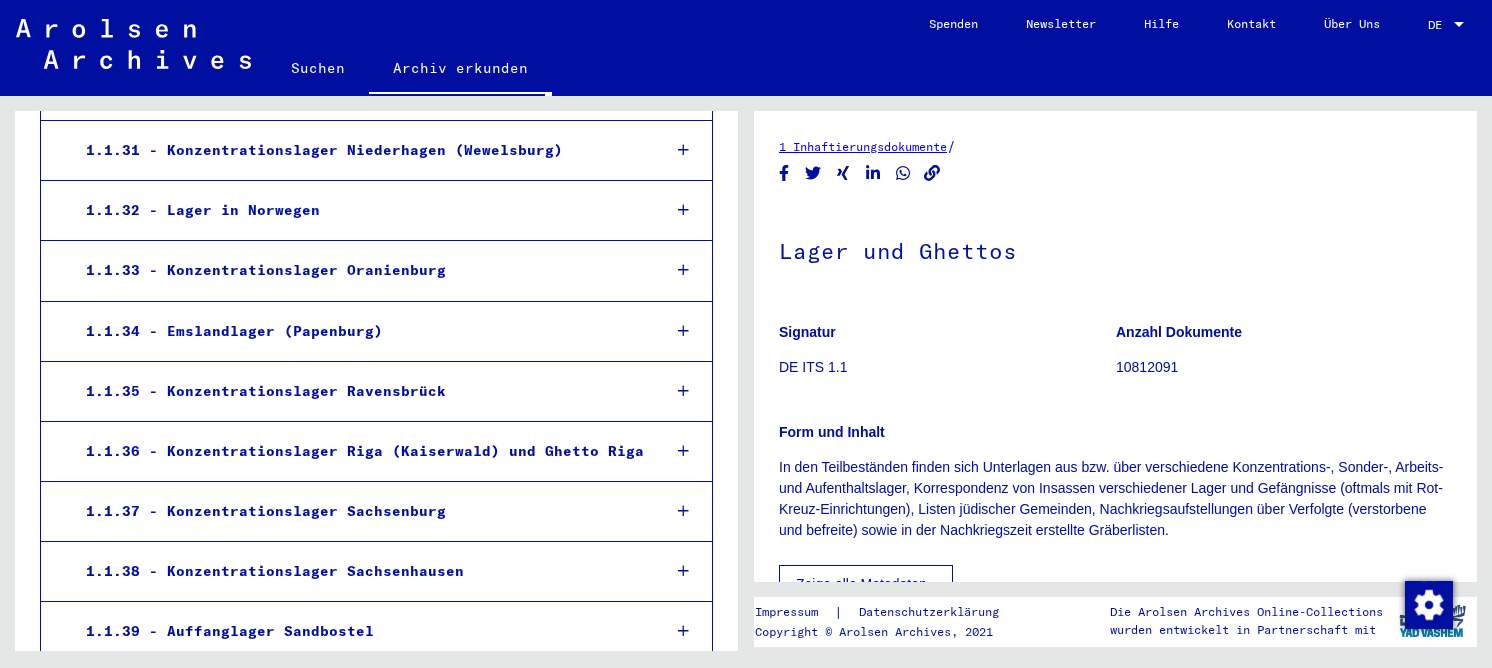 click on "1.1.38 - Konzentrationslager Sachsenhausen" at bounding box center (357, 571) 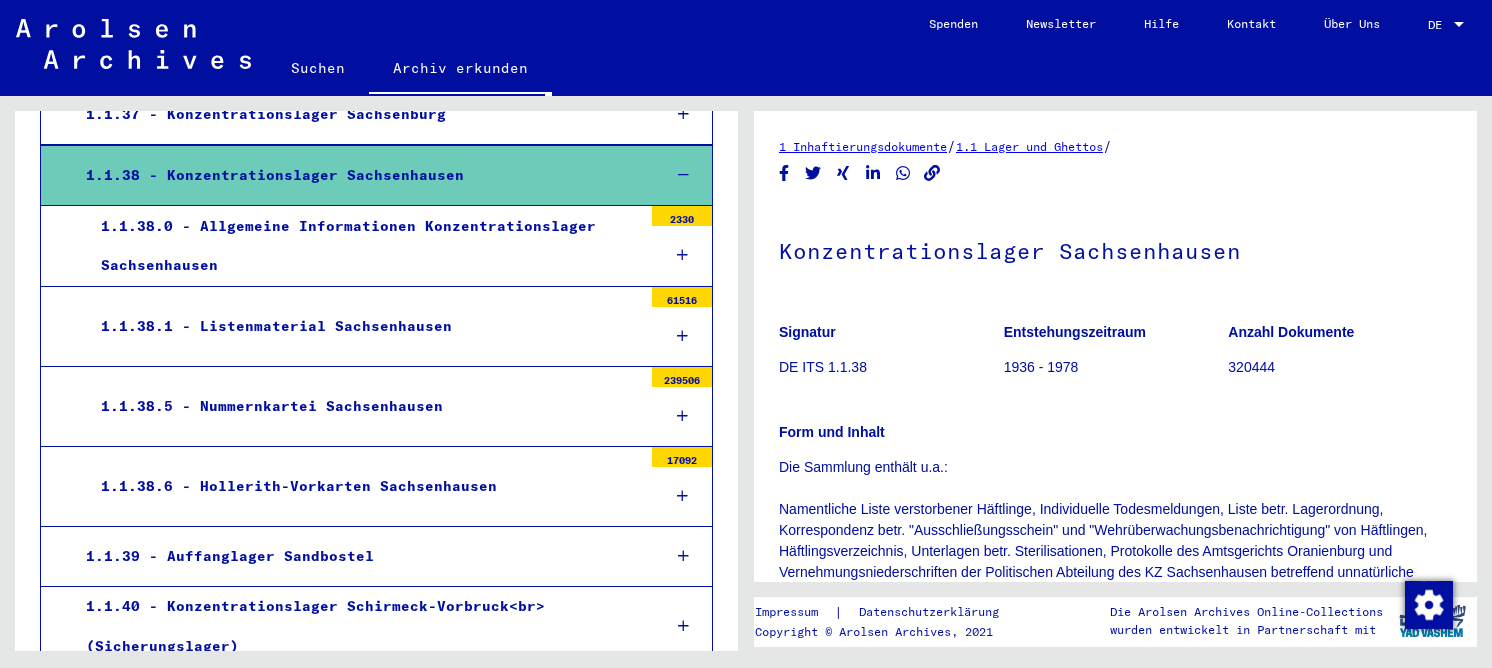 scroll, scrollTop: 2599, scrollLeft: 0, axis: vertical 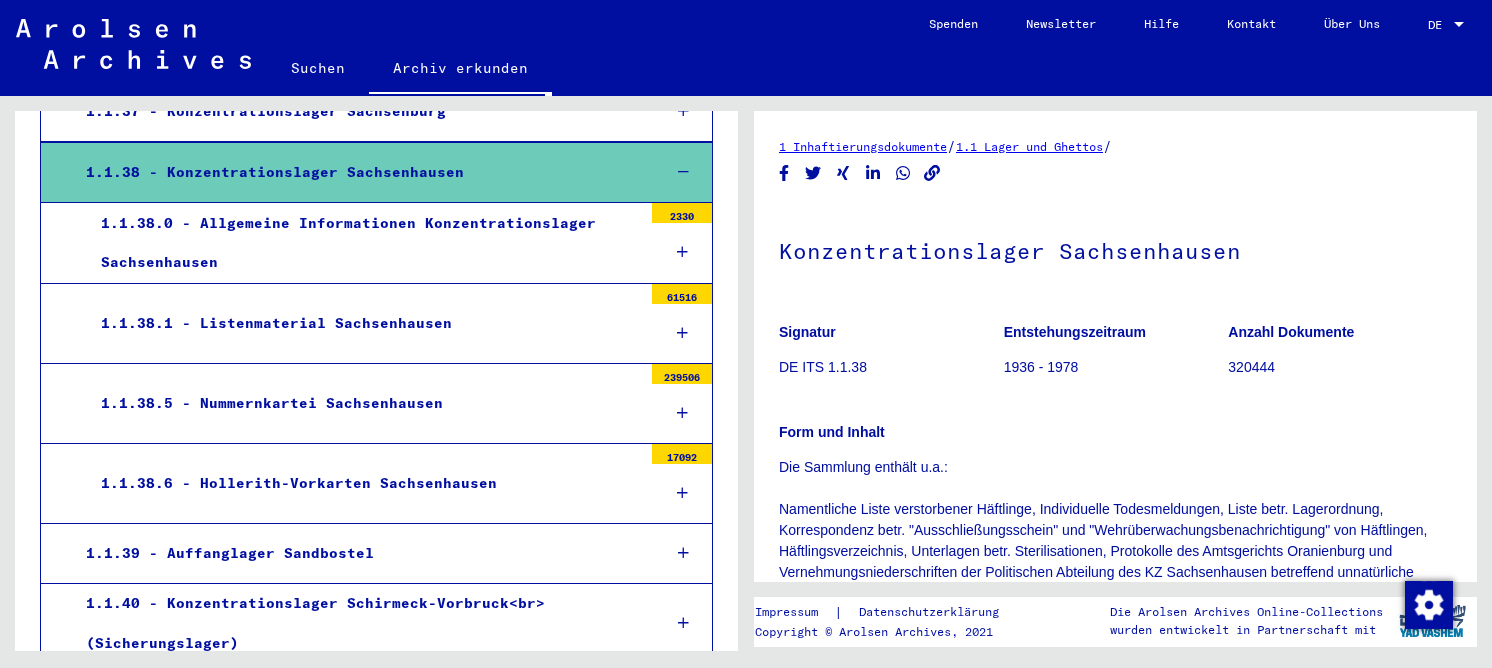 click on "1.1.38.1 - Listenmaterial Sachsenhausen" at bounding box center [364, 323] 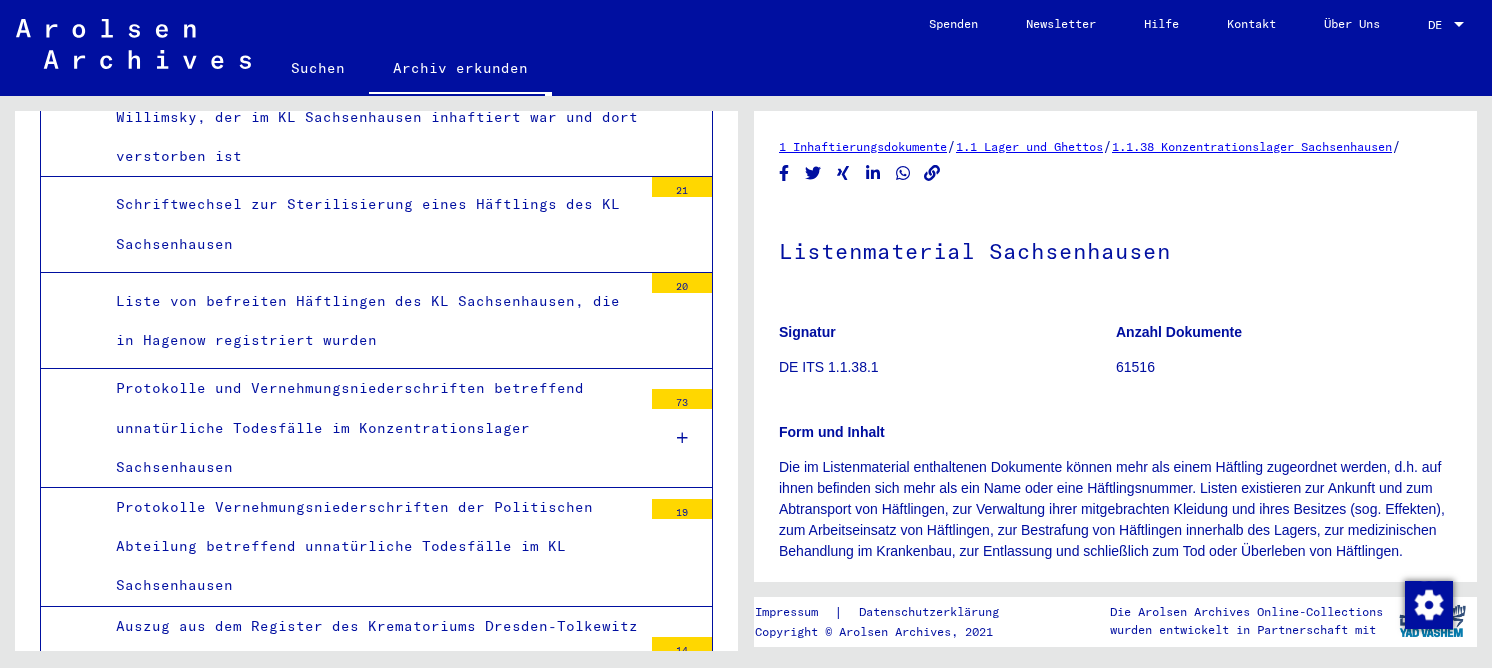 scroll, scrollTop: 12624, scrollLeft: 0, axis: vertical 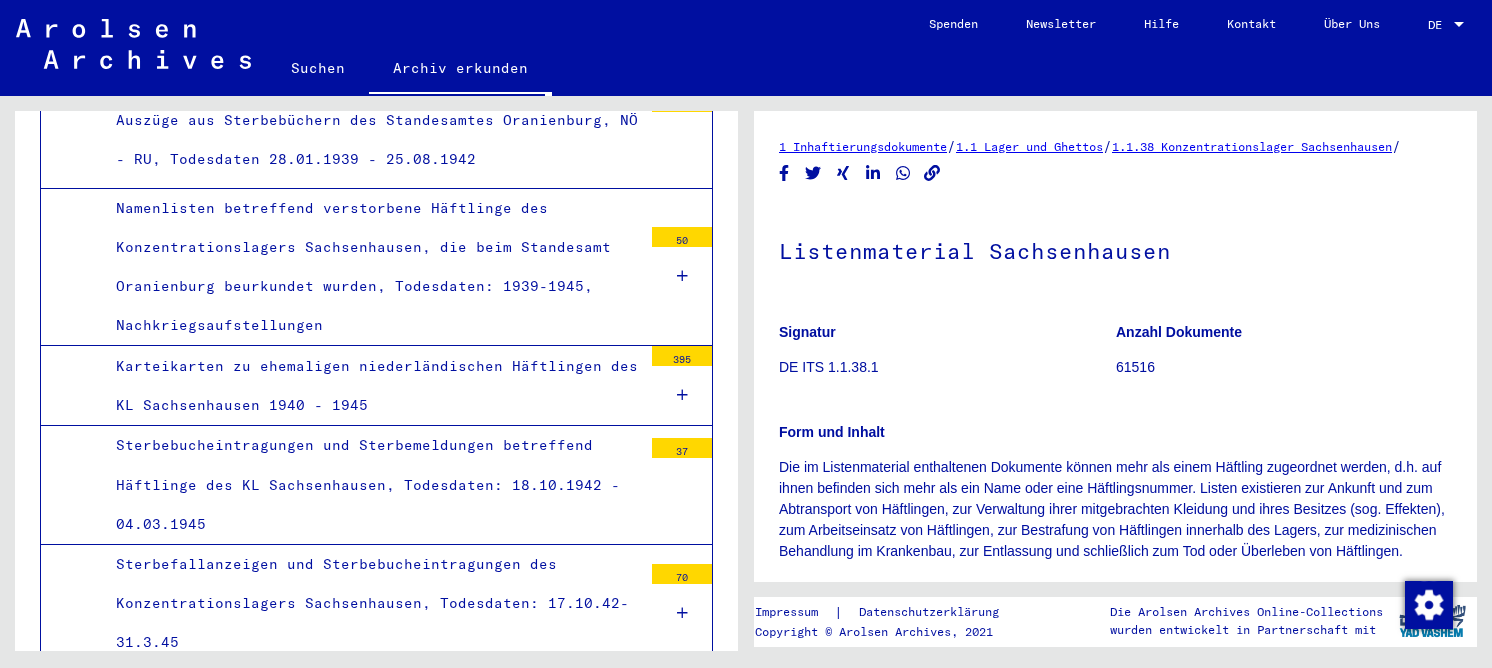 click on "Karteikarten zu ehemaligen niederländischen Häftlingen des KL      Sachsenhausen 1940 - 1945" at bounding box center (371, 386) 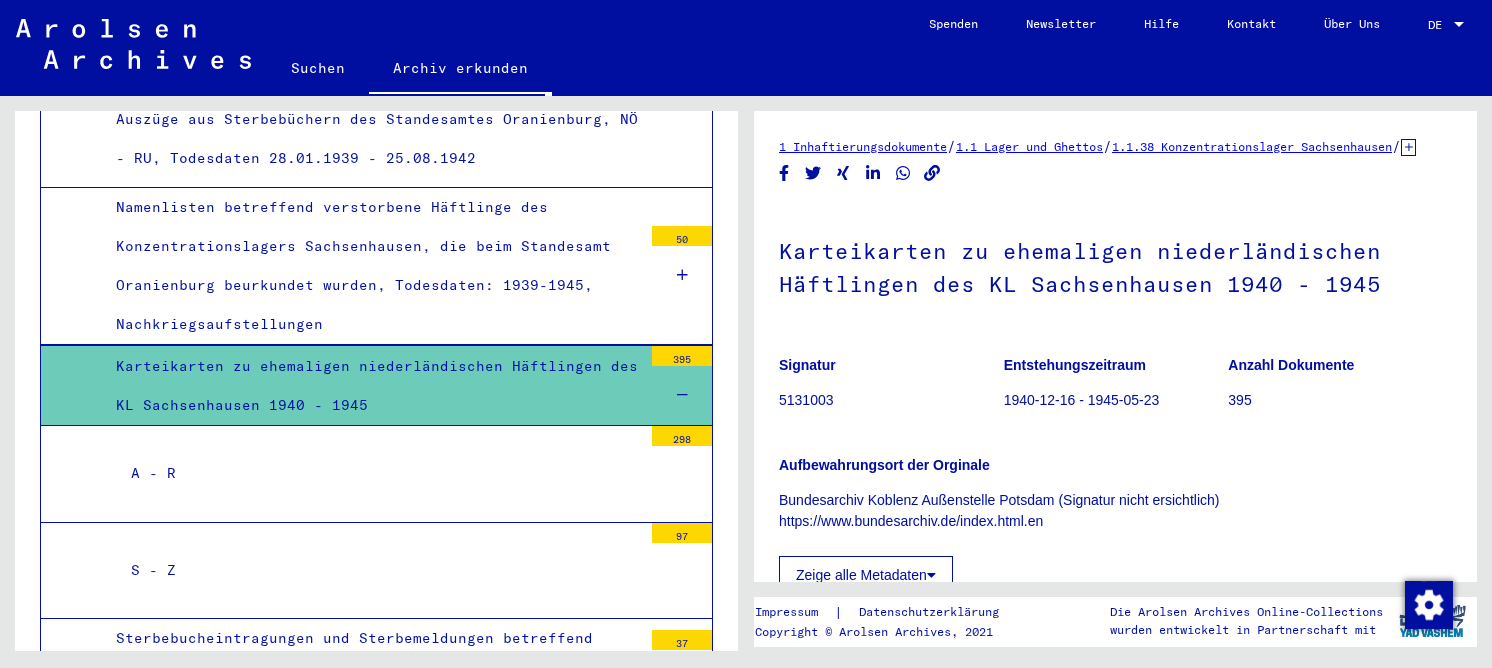 click on "A - R" at bounding box center (379, 473) 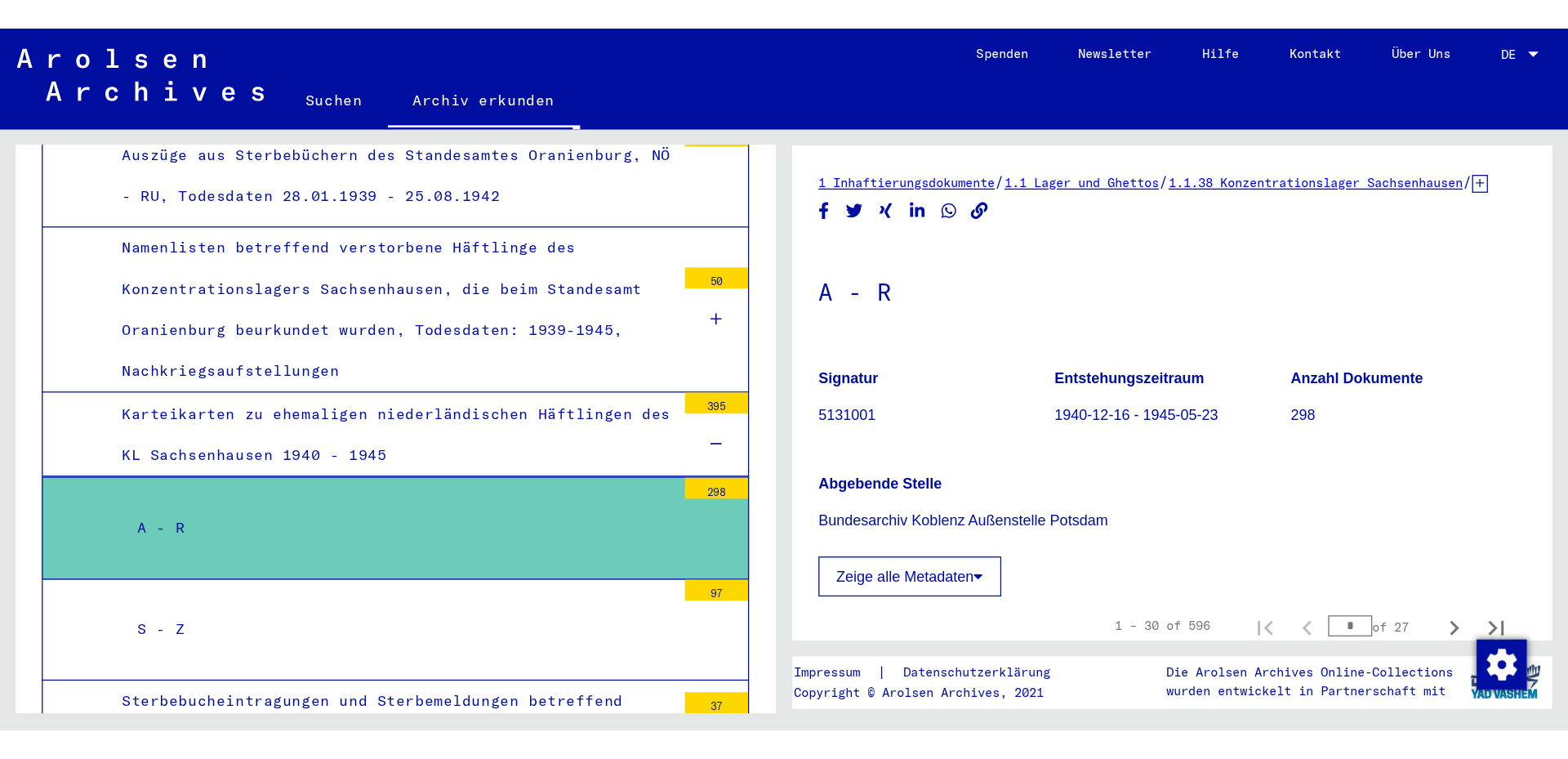 scroll, scrollTop: 9076, scrollLeft: 0, axis: vertical 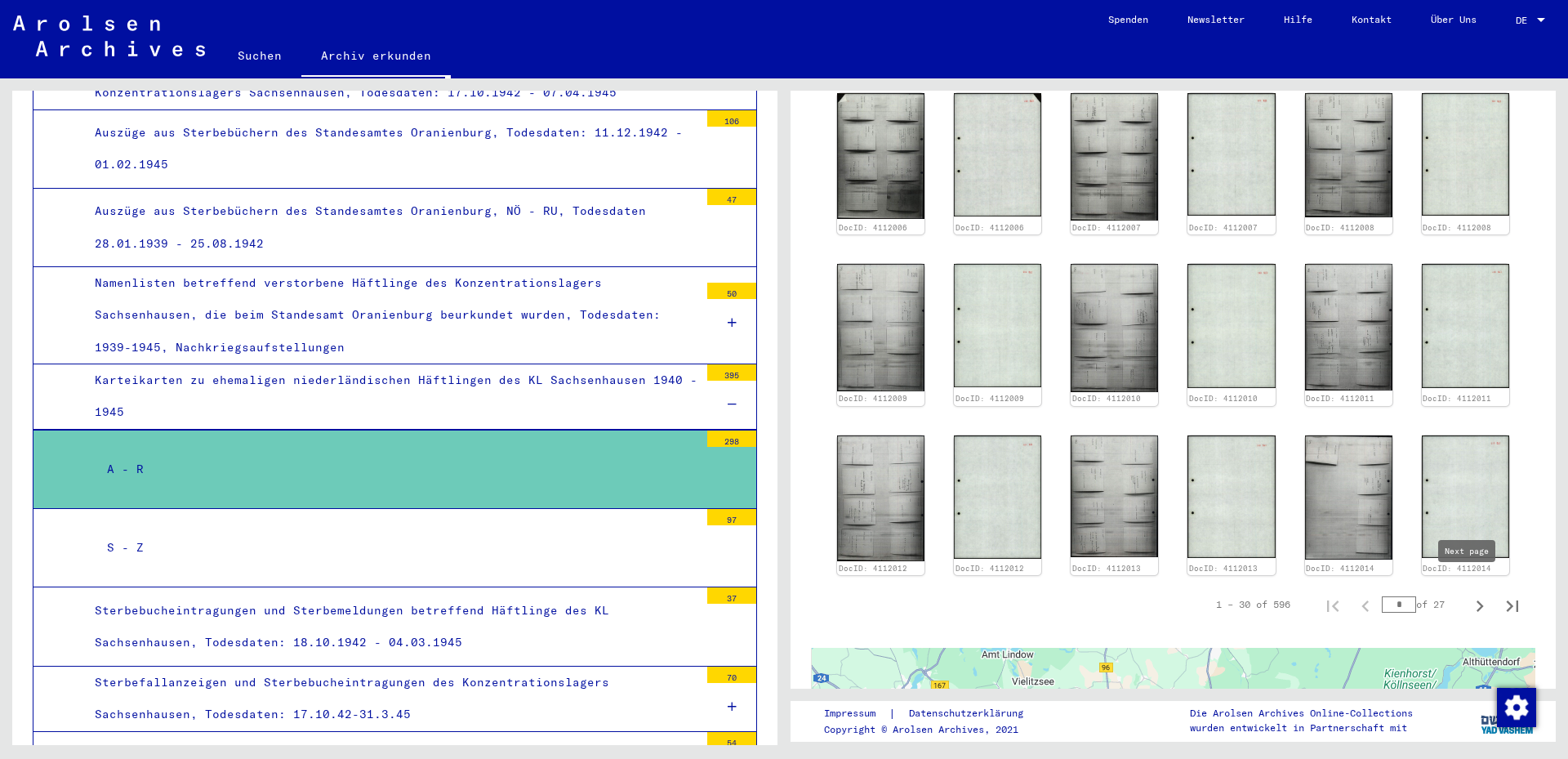 click 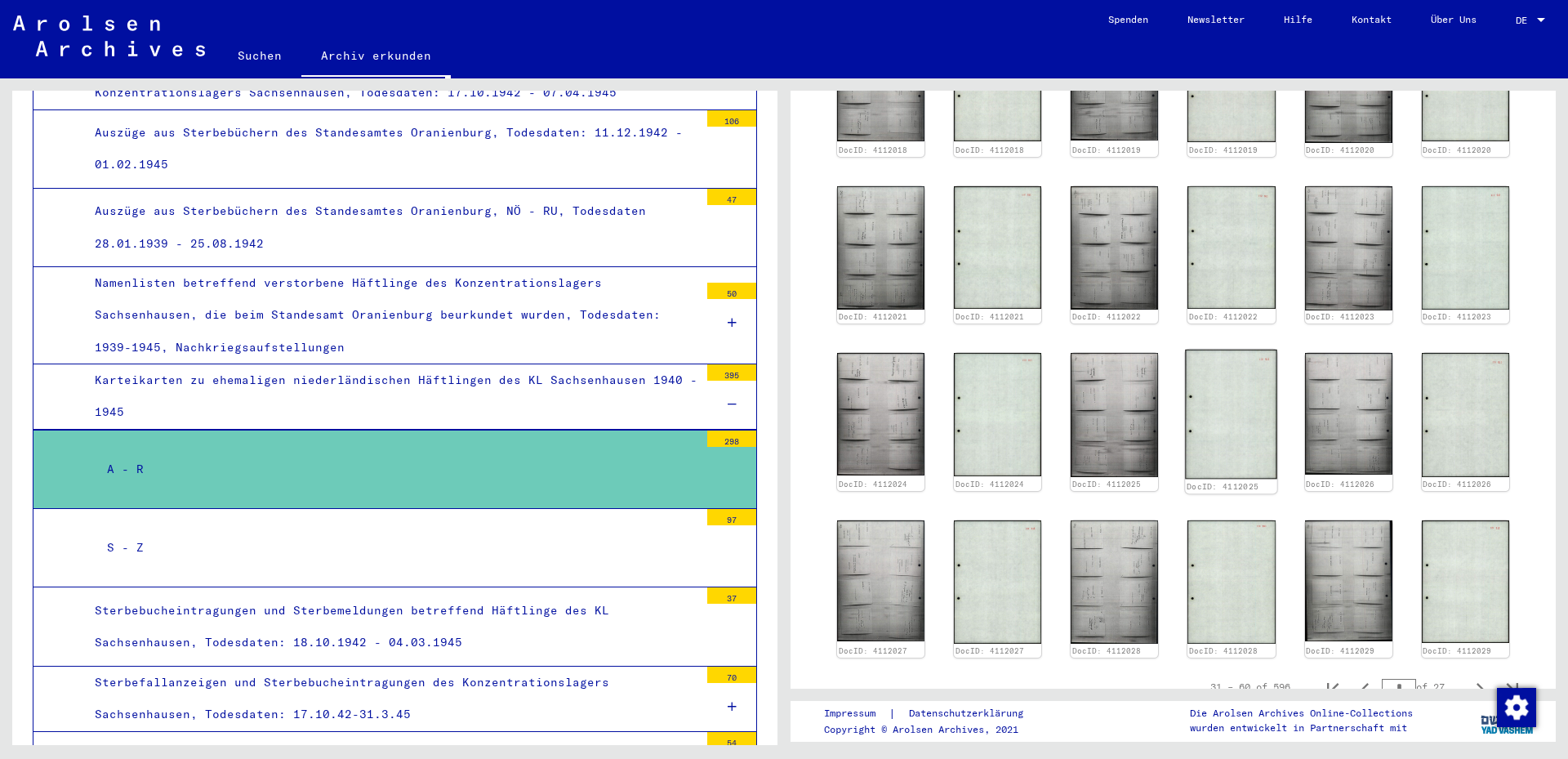 scroll, scrollTop: 654, scrollLeft: 0, axis: vertical 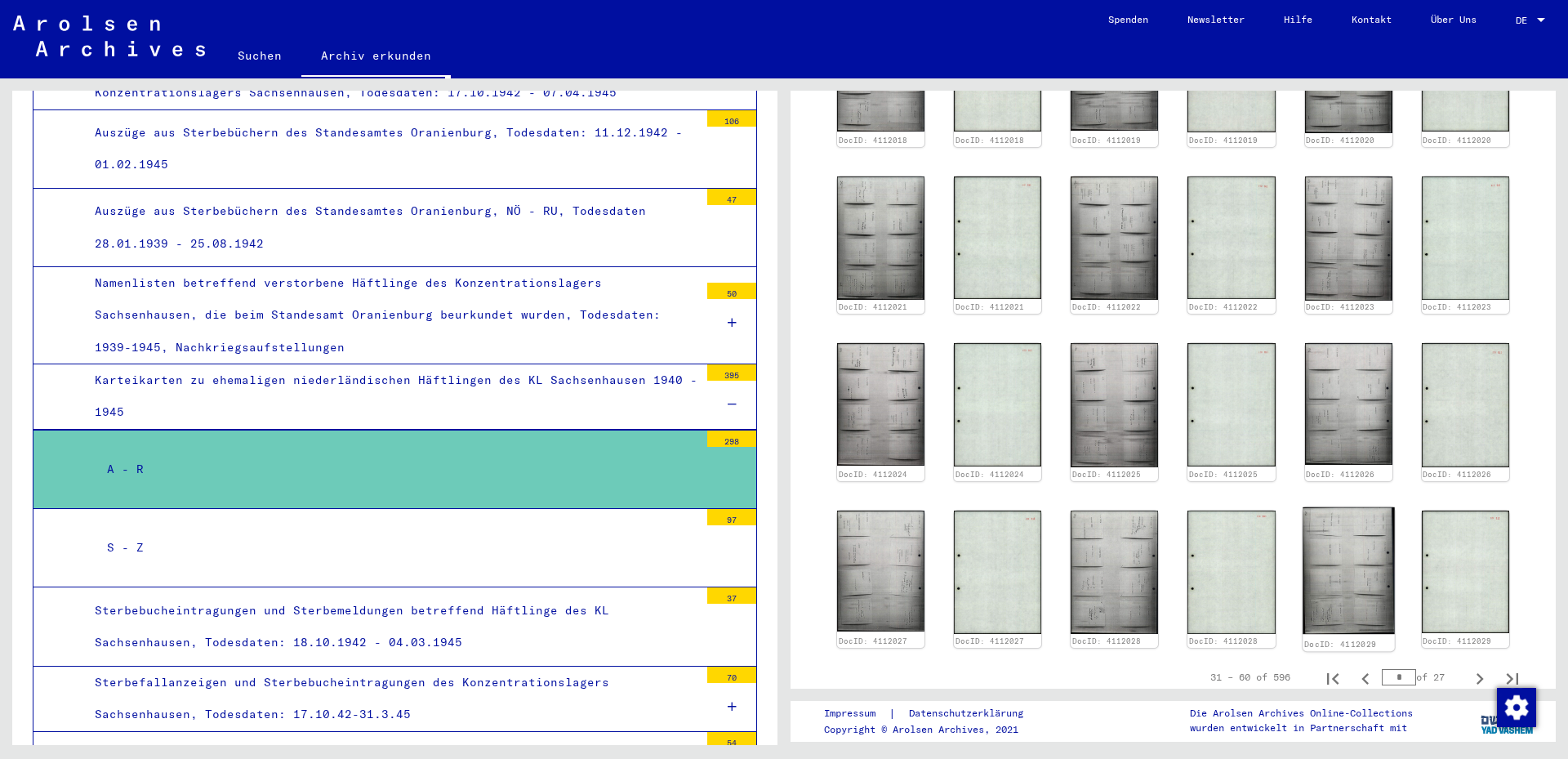 click 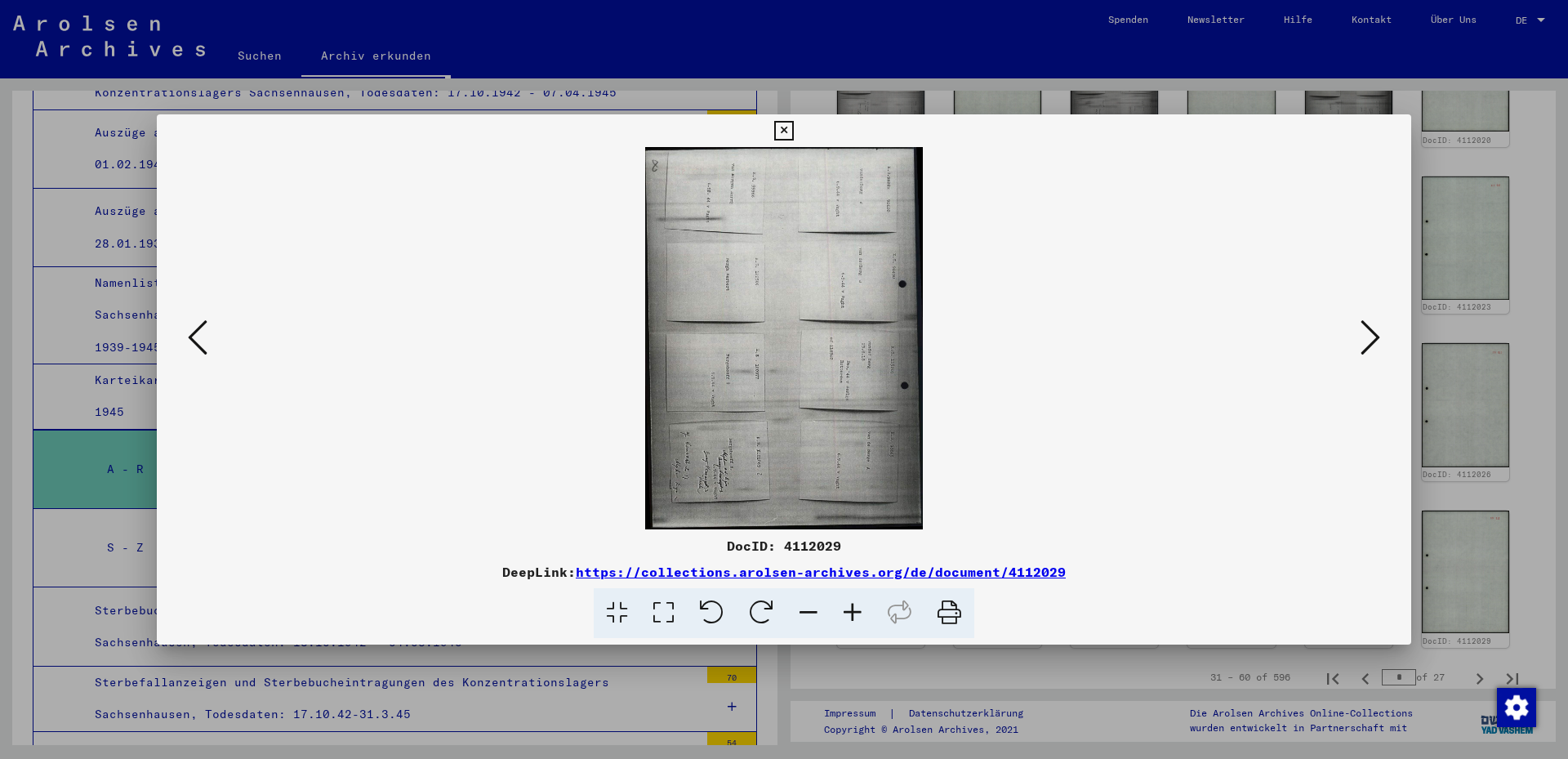 click at bounding box center (663, 613) 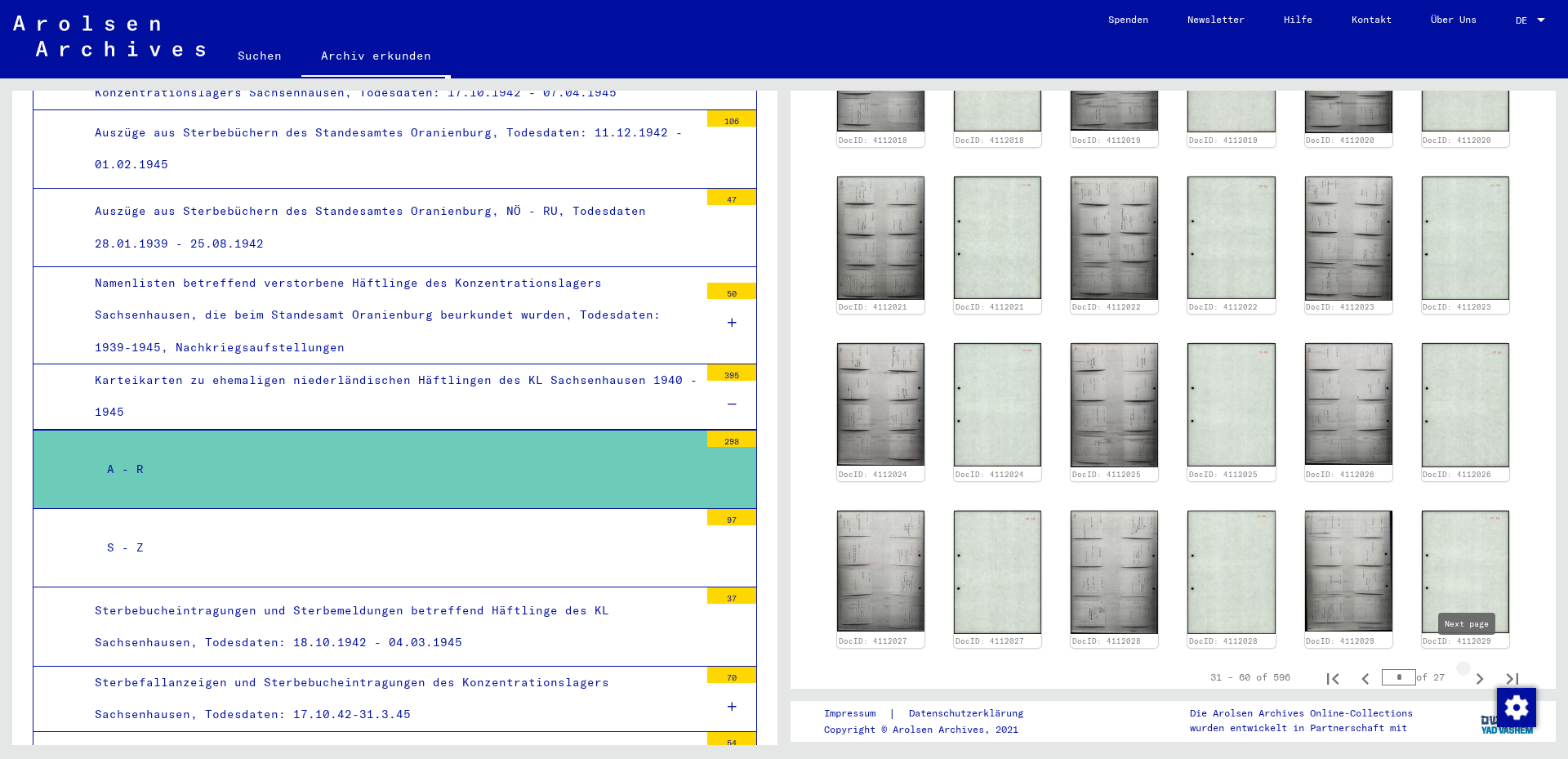 click 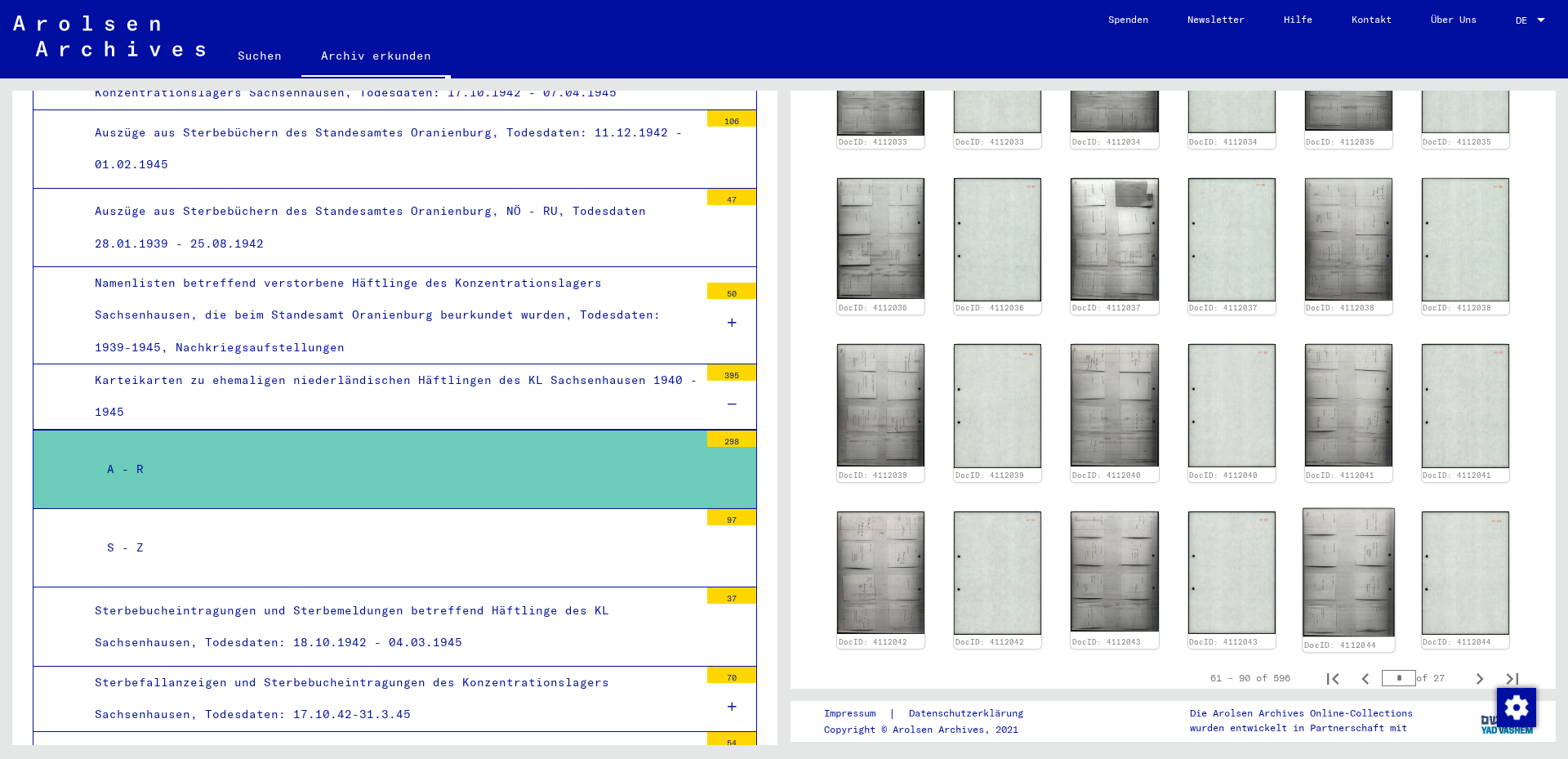 click 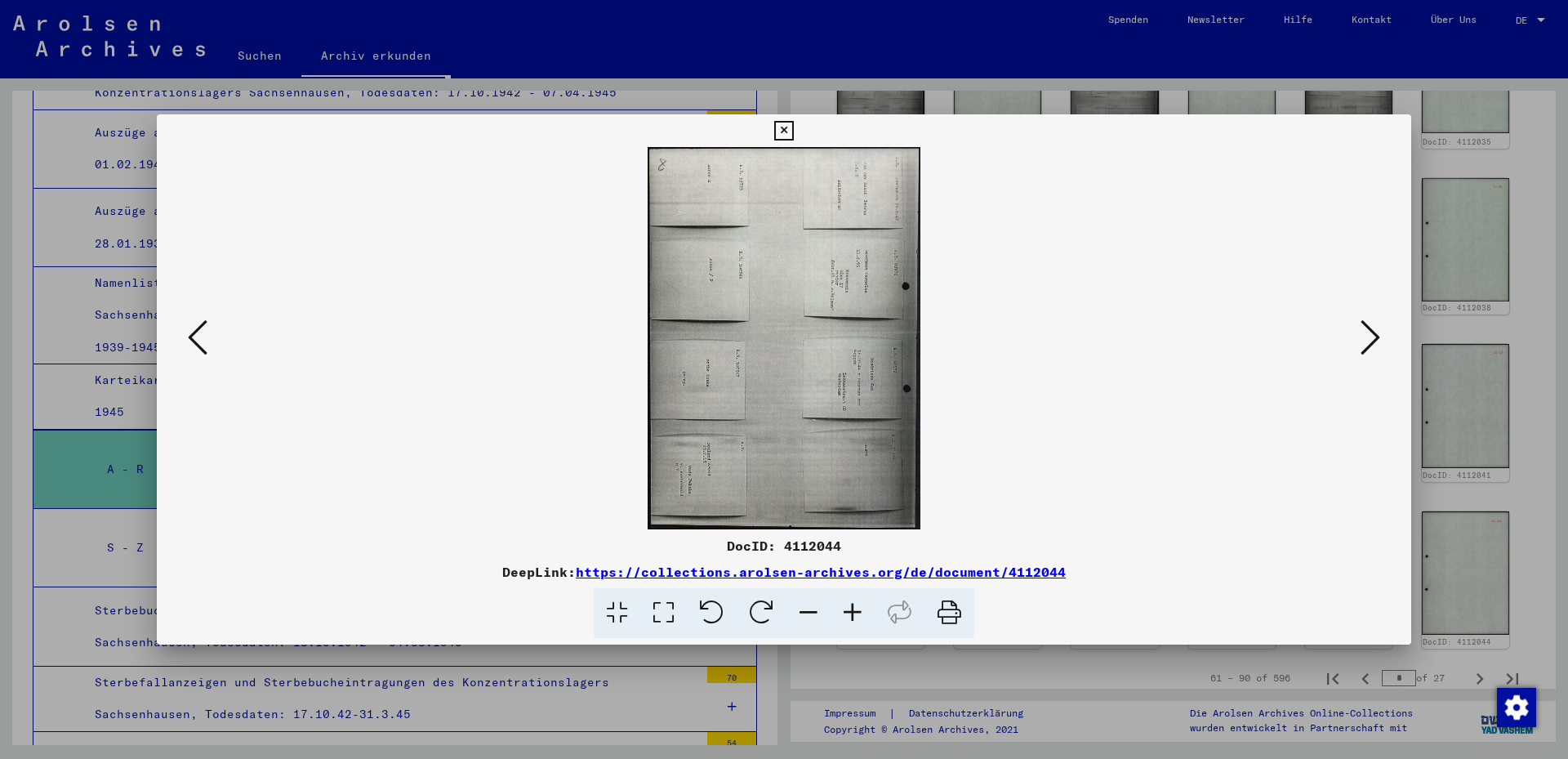 drag, startPoint x: 675, startPoint y: 611, endPoint x: 688, endPoint y: 598, distance: 18.384776 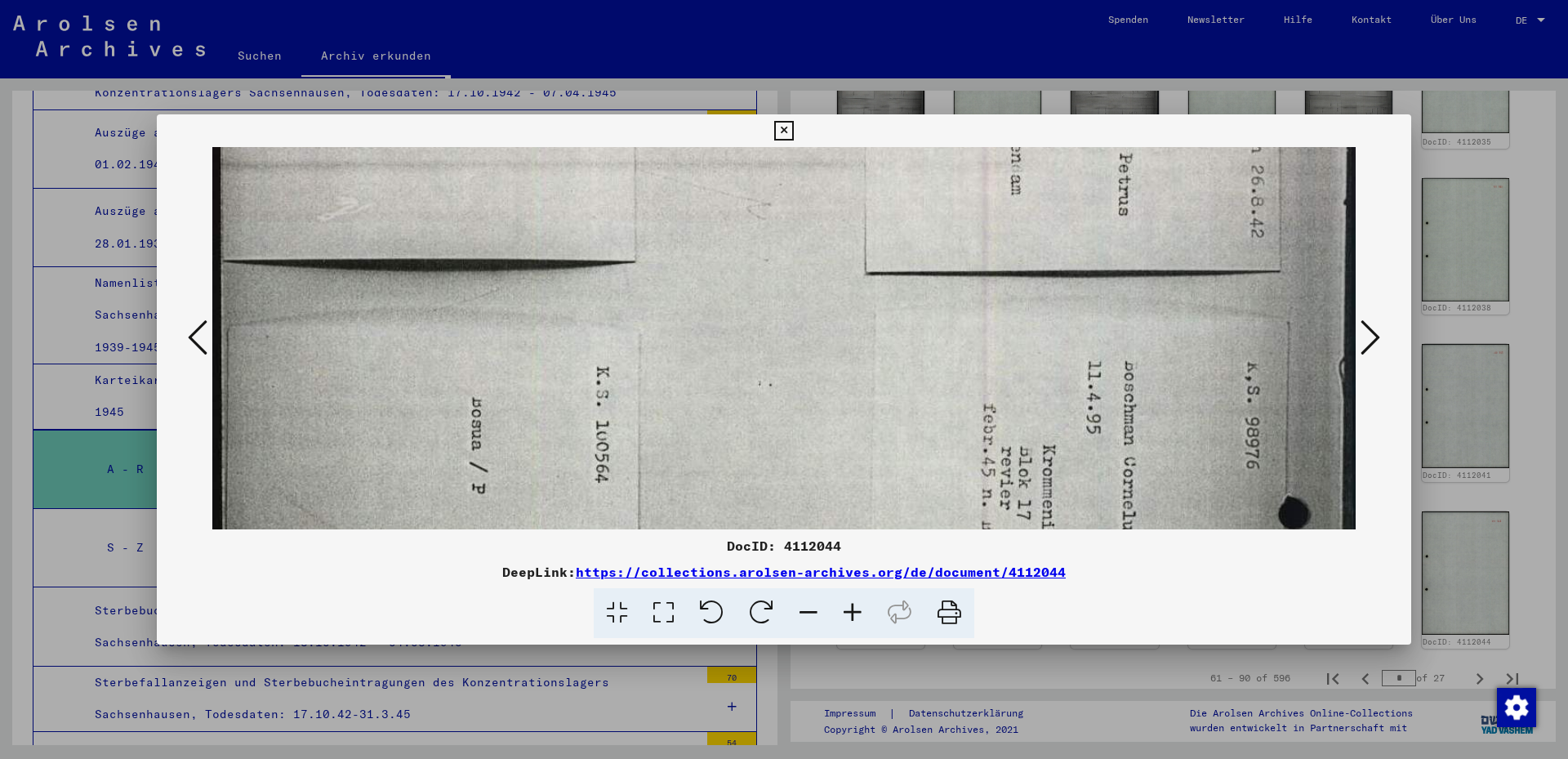 drag, startPoint x: 742, startPoint y: 333, endPoint x: 696, endPoint y: 54, distance: 282.76669 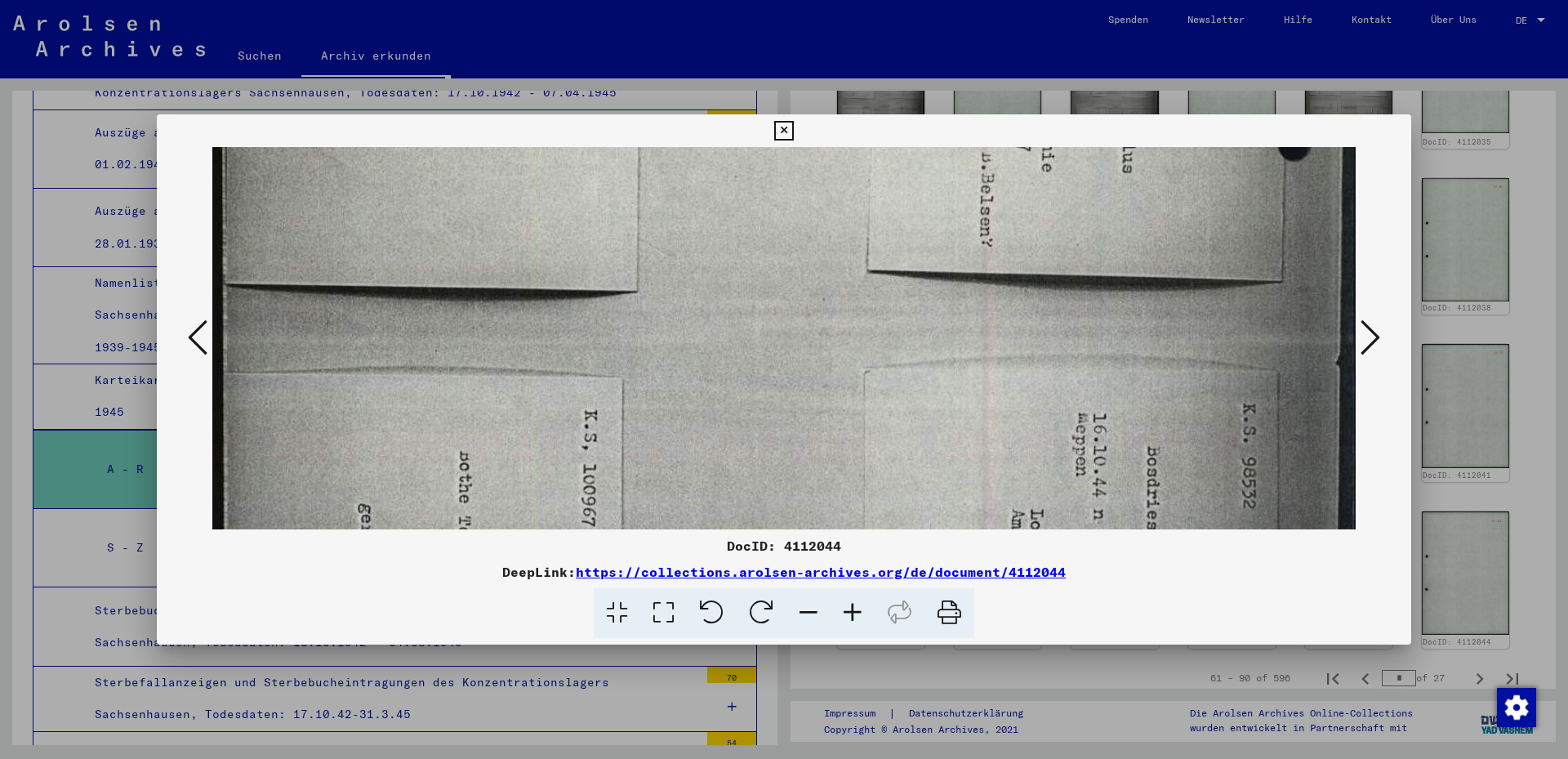 drag, startPoint x: 718, startPoint y: 418, endPoint x: 772, endPoint y: 149, distance: 274.36654 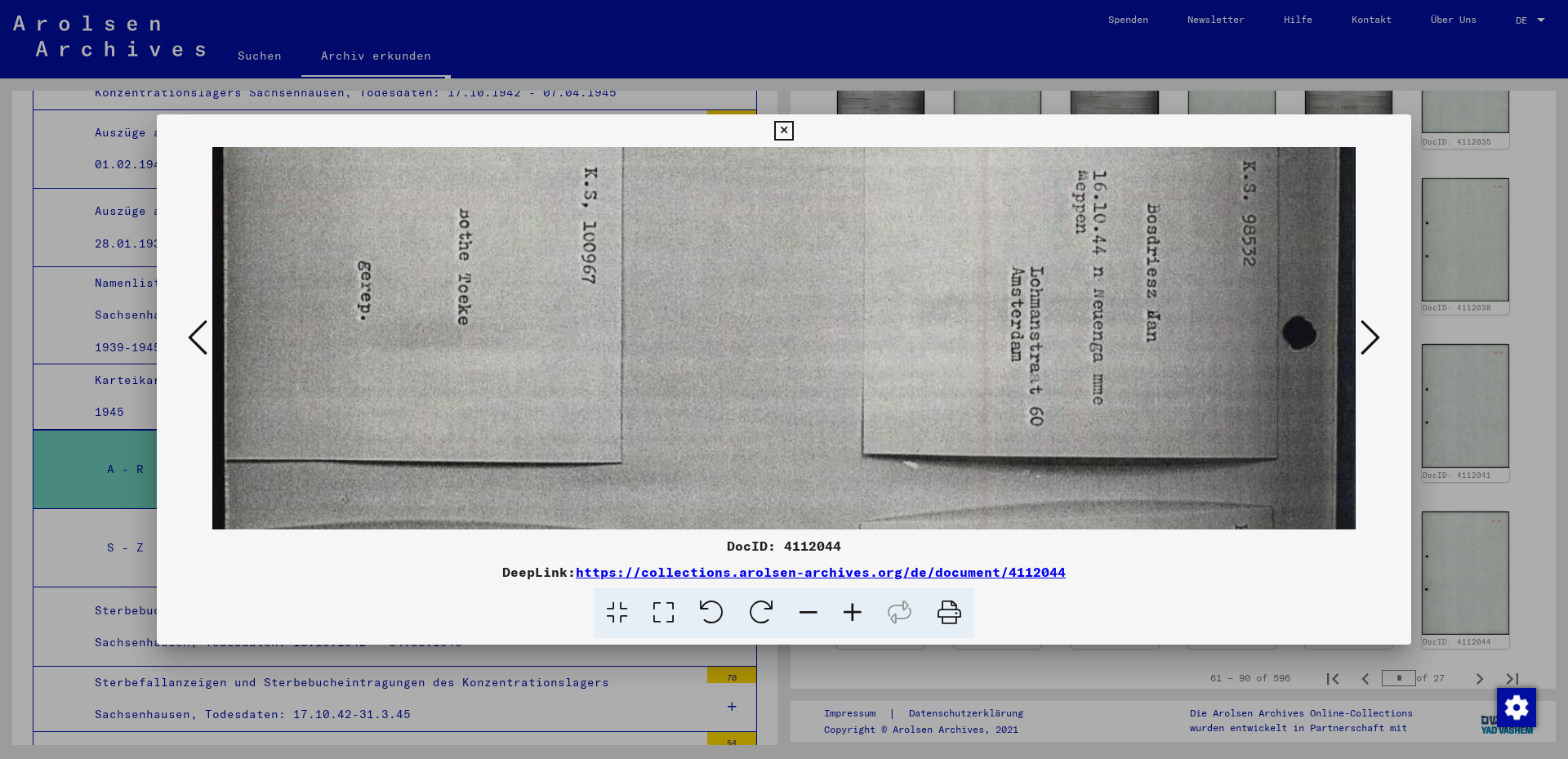 drag, startPoint x: 814, startPoint y: 448, endPoint x: 817, endPoint y: 343, distance: 105.04285 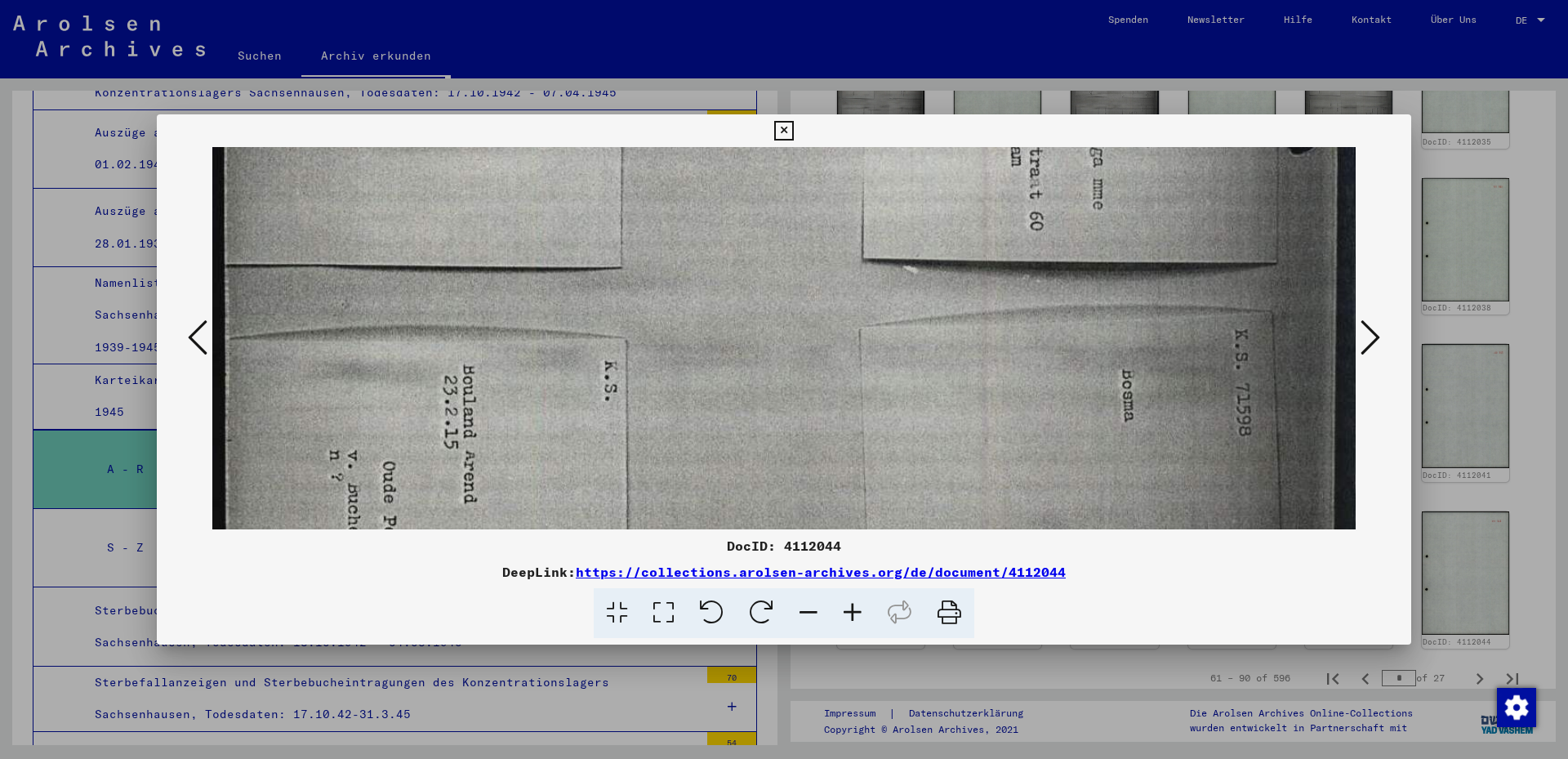 drag, startPoint x: 813, startPoint y: 284, endPoint x: 798, endPoint y: 232, distance: 54.120237 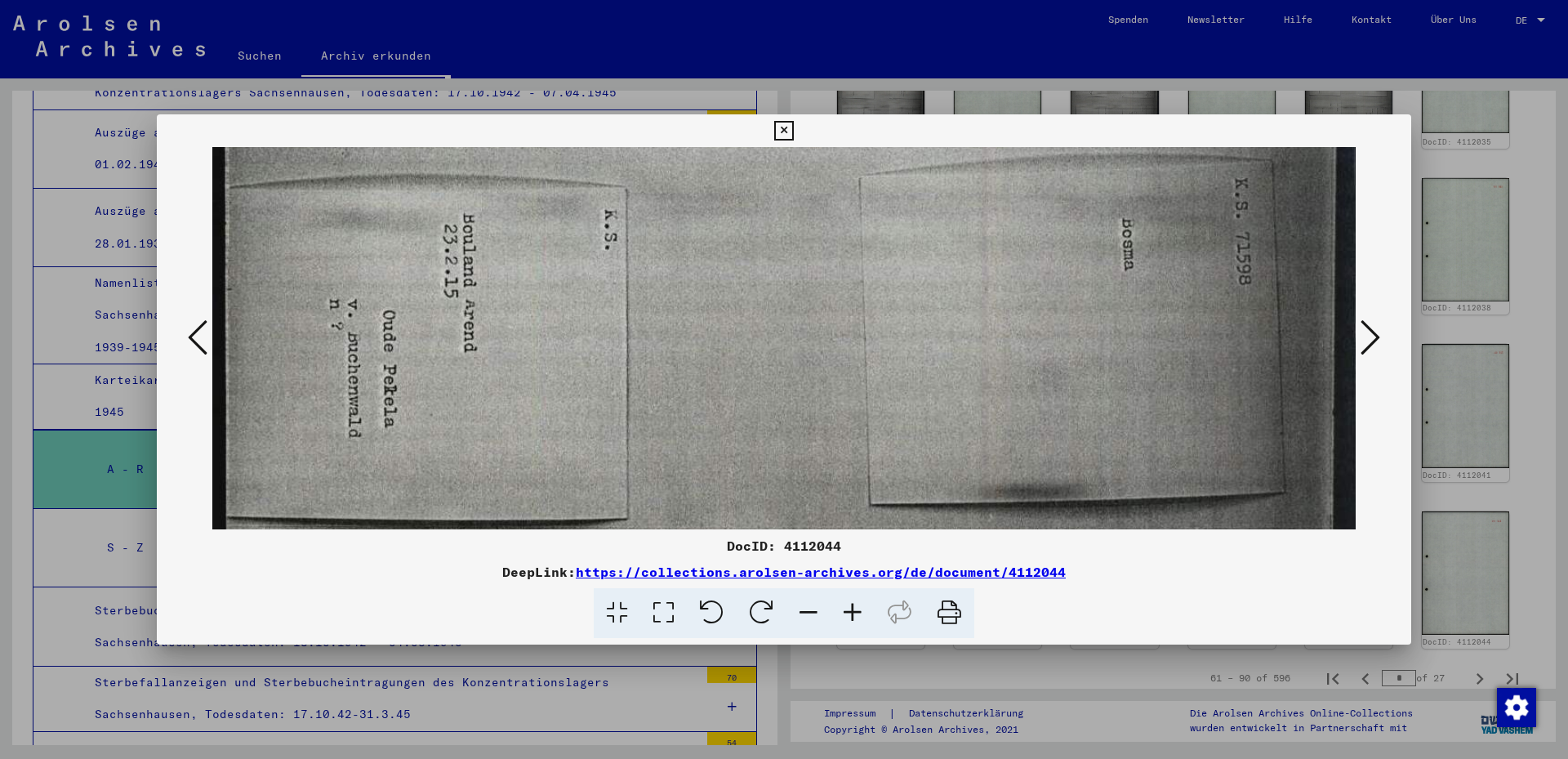 drag, startPoint x: 794, startPoint y: 390, endPoint x: 817, endPoint y: 182, distance: 209.26777 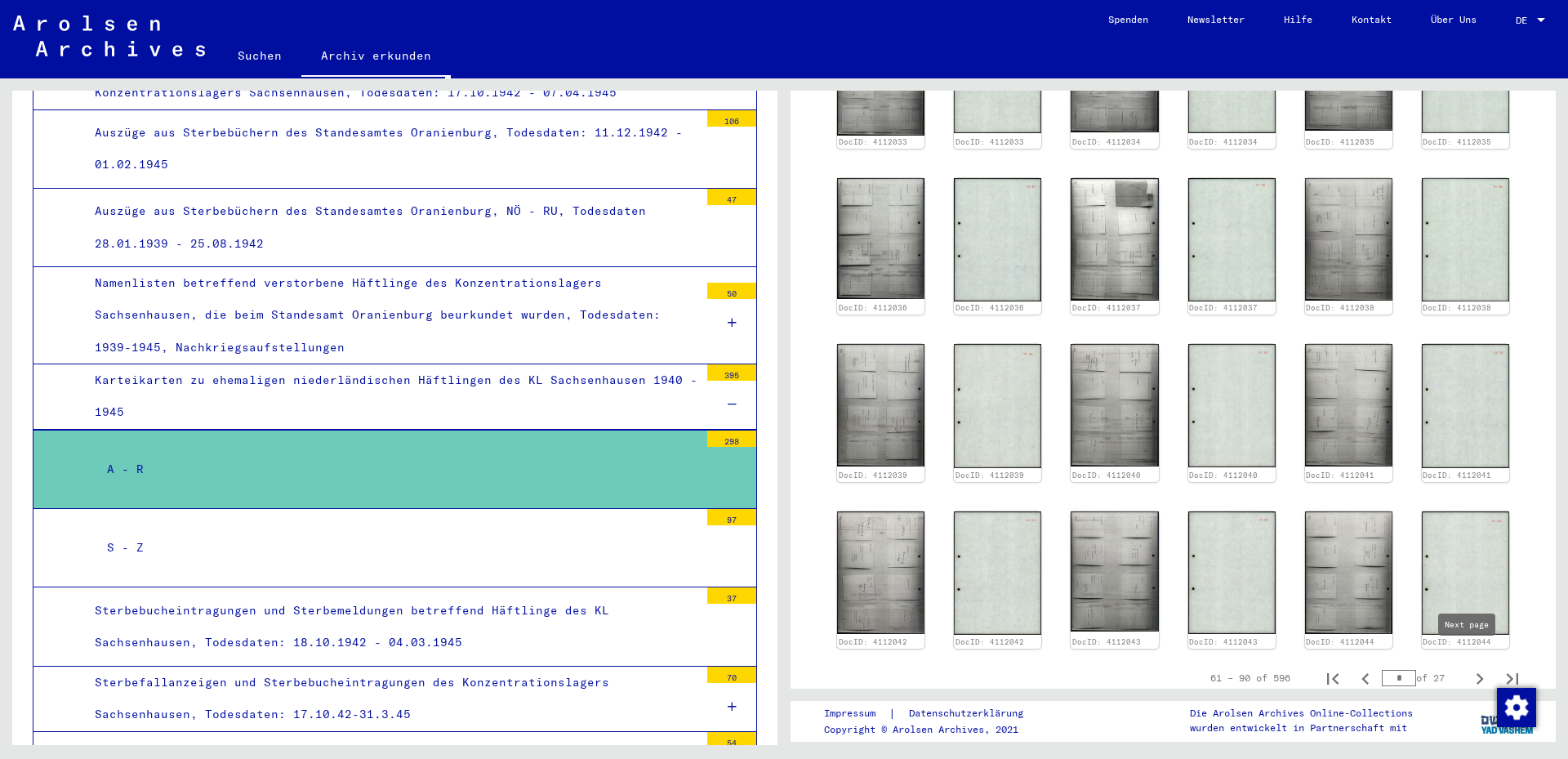 click 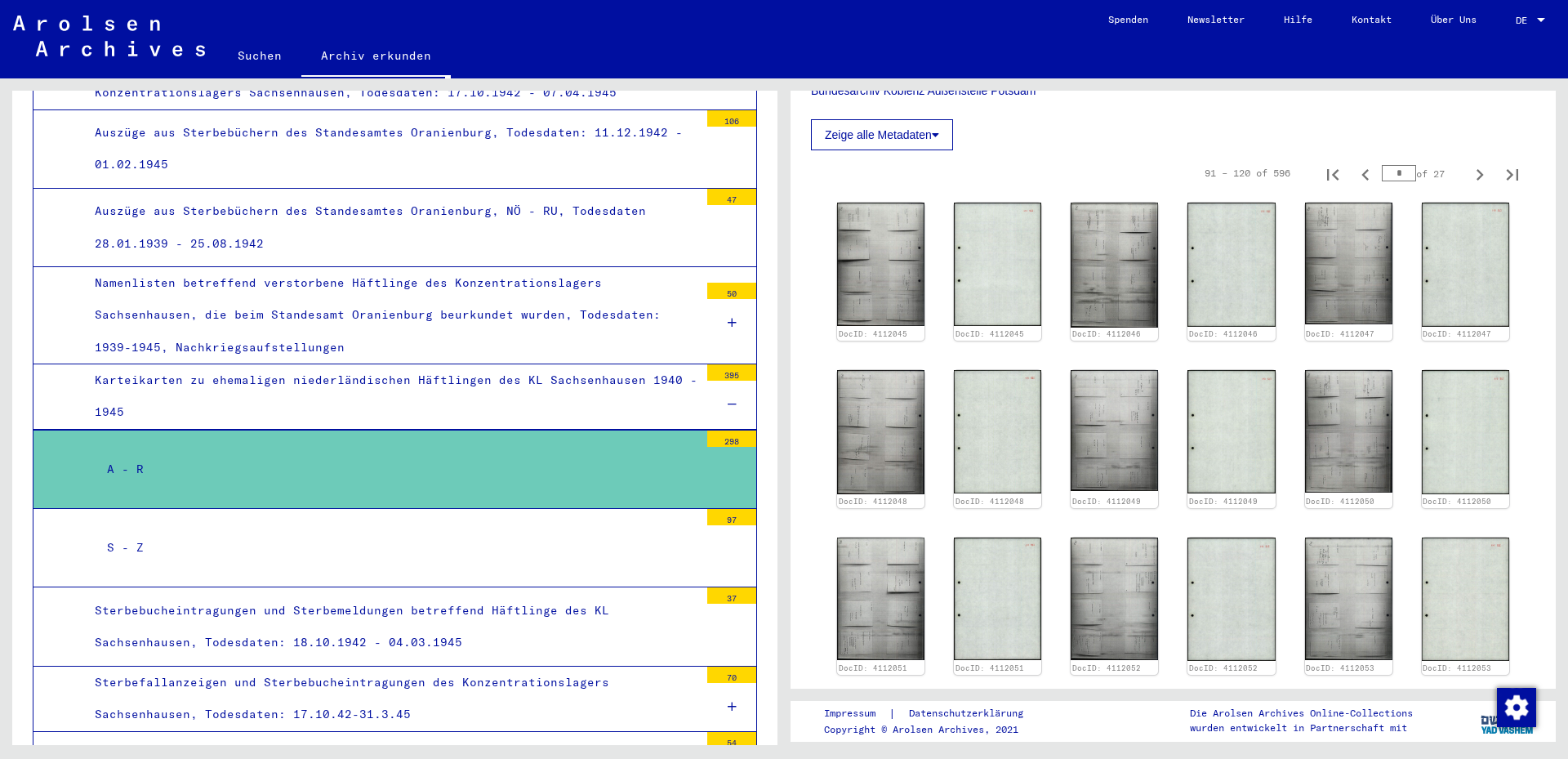 scroll, scrollTop: 83, scrollLeft: 0, axis: vertical 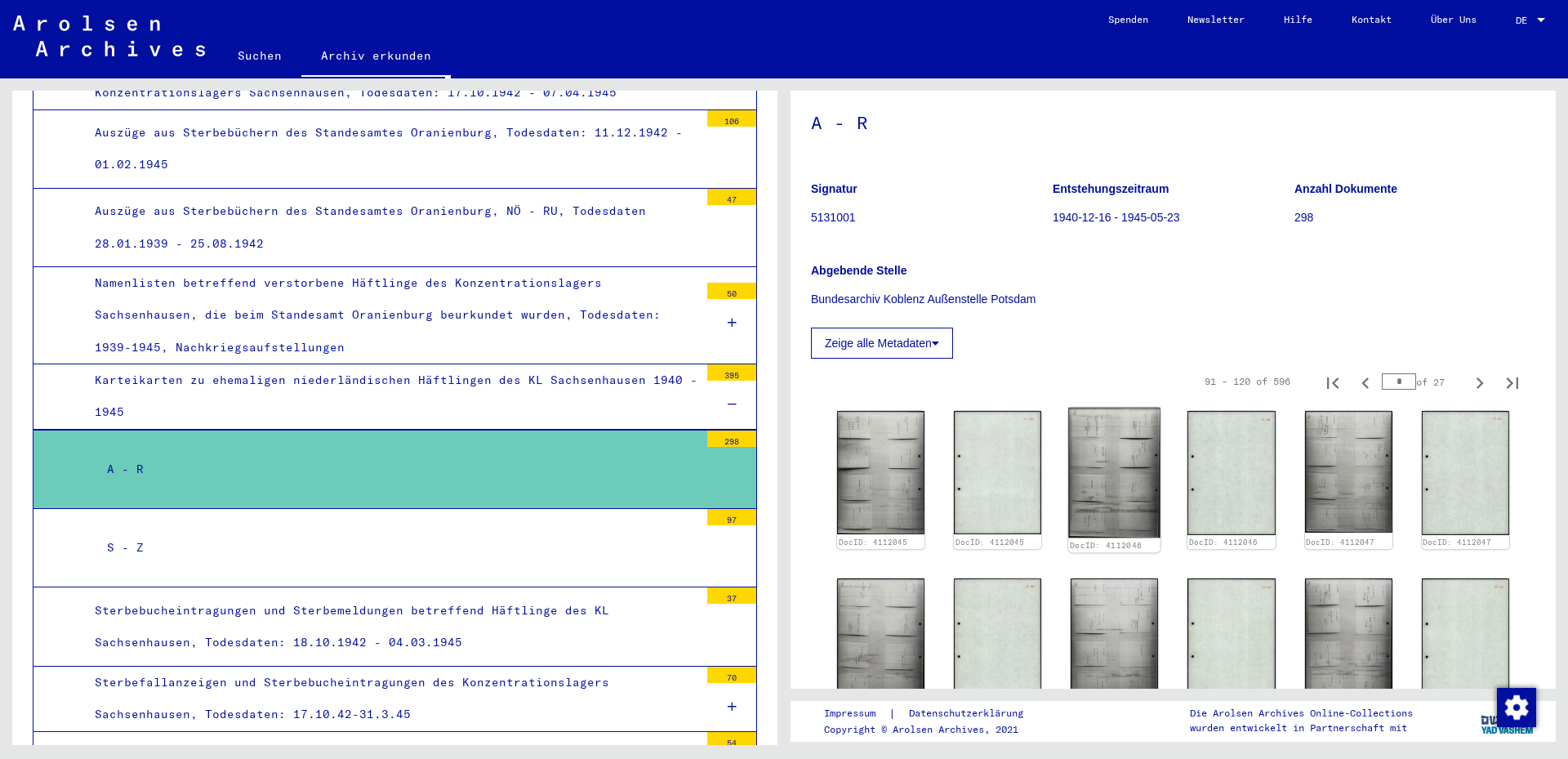 click 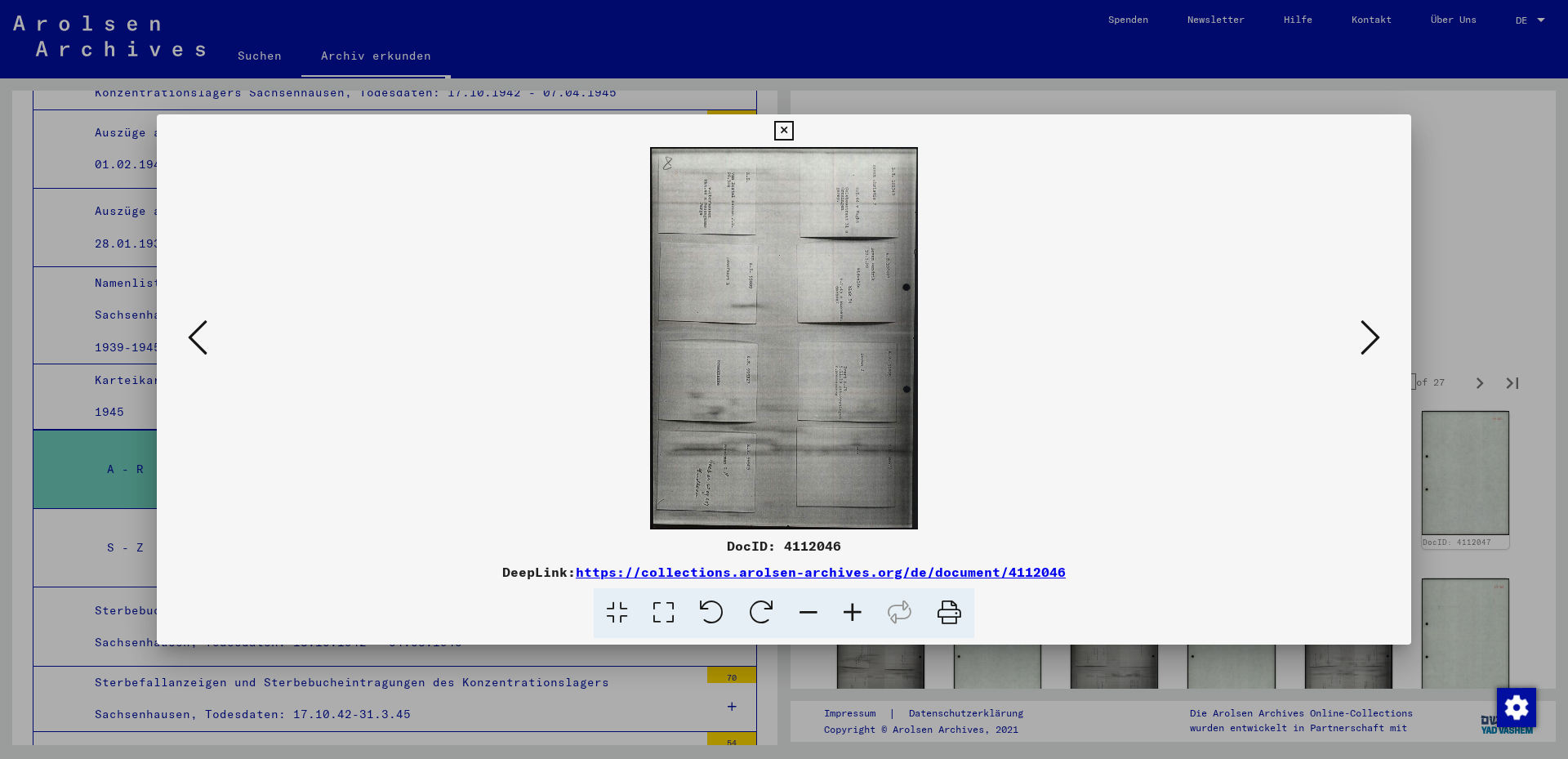 drag, startPoint x: 684, startPoint y: 614, endPoint x: 688, endPoint y: 605, distance: 9.848858 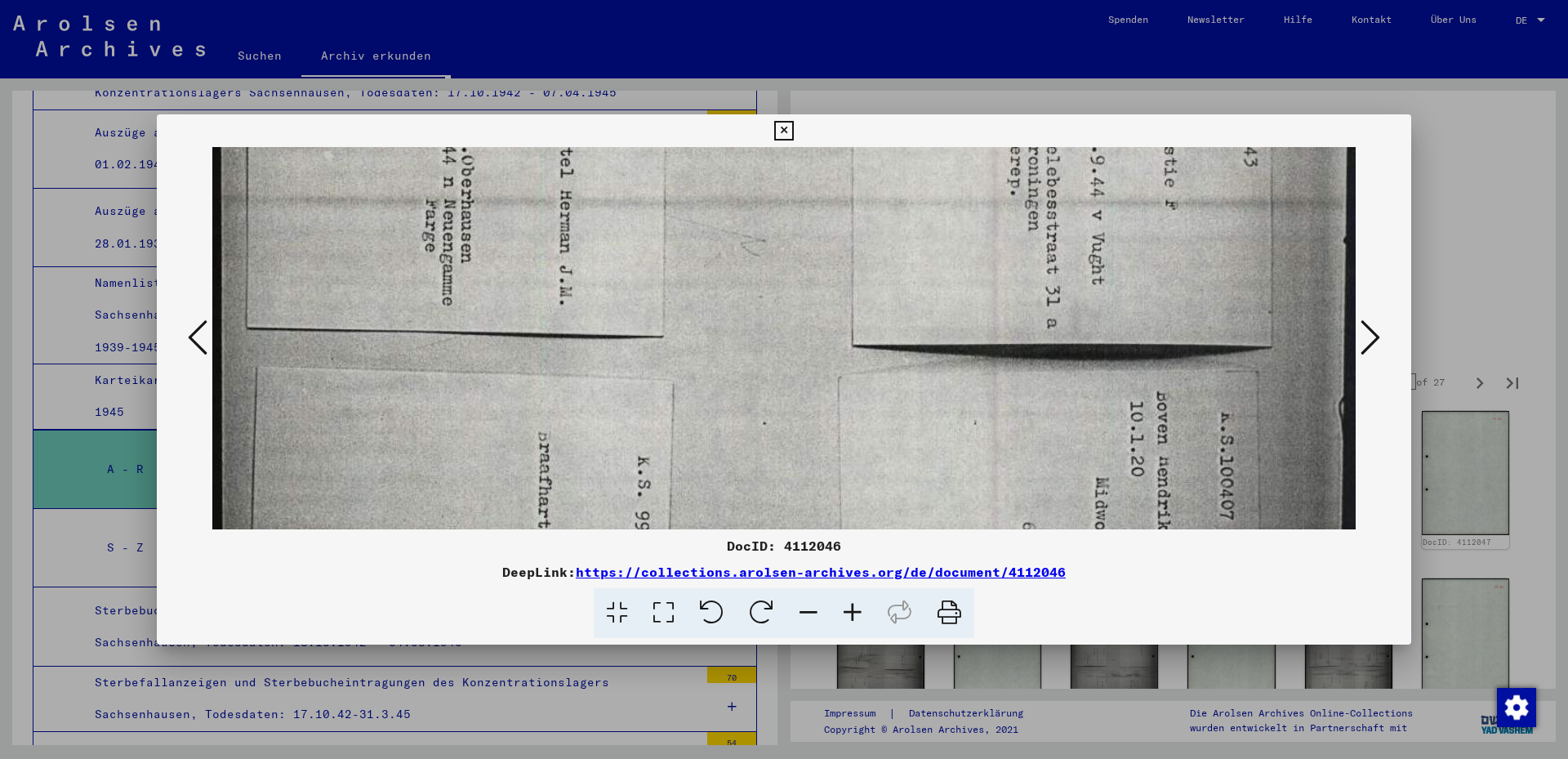 drag, startPoint x: 715, startPoint y: 379, endPoint x: 719, endPoint y: 154, distance: 225.03555 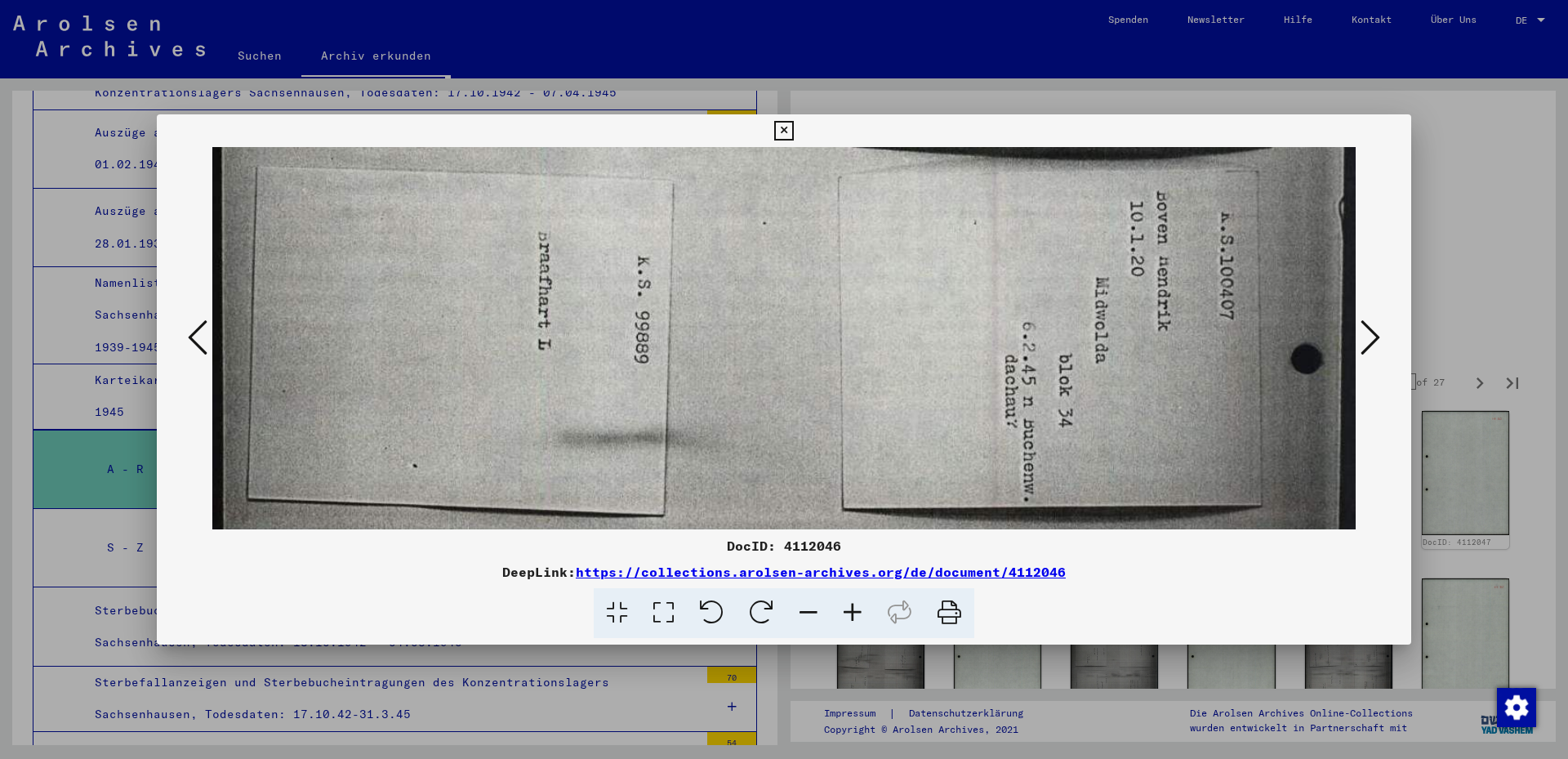 drag, startPoint x: 769, startPoint y: 385, endPoint x: 792, endPoint y: 239, distance: 147.80054 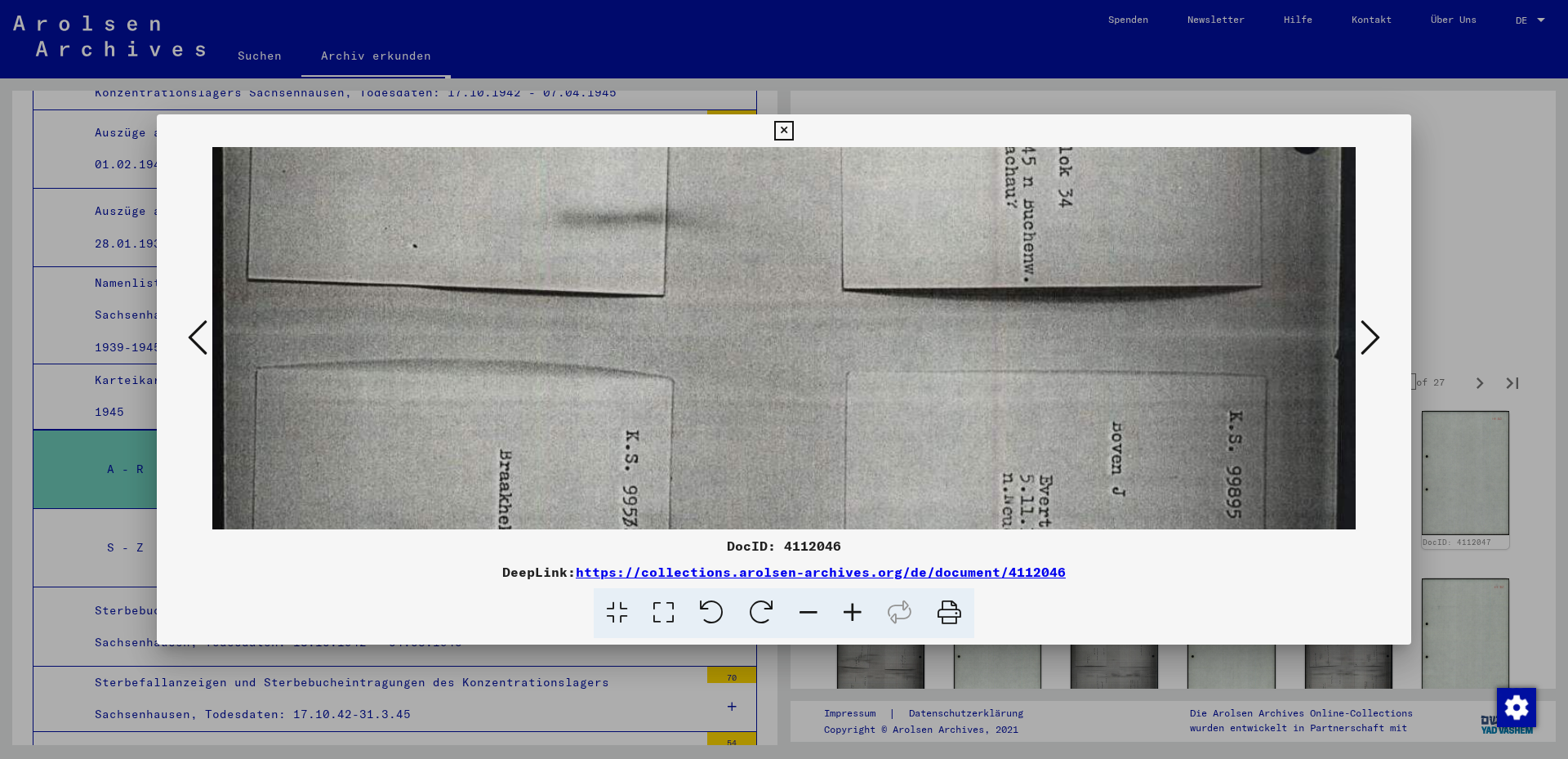 drag, startPoint x: 797, startPoint y: 383, endPoint x: 841, endPoint y: 176, distance: 211.62467 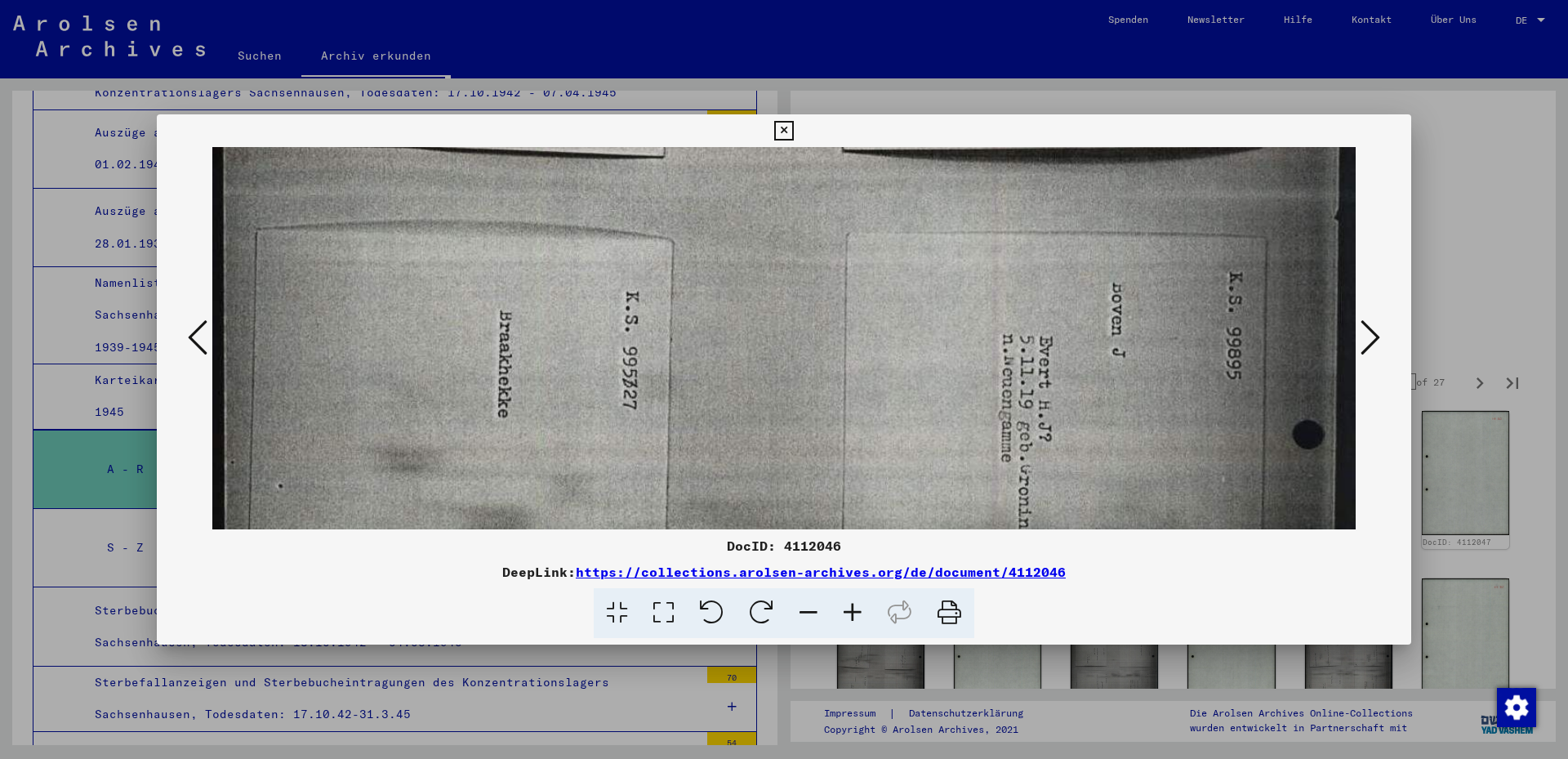 drag, startPoint x: 840, startPoint y: 320, endPoint x: 867, endPoint y: 176, distance: 146.50939 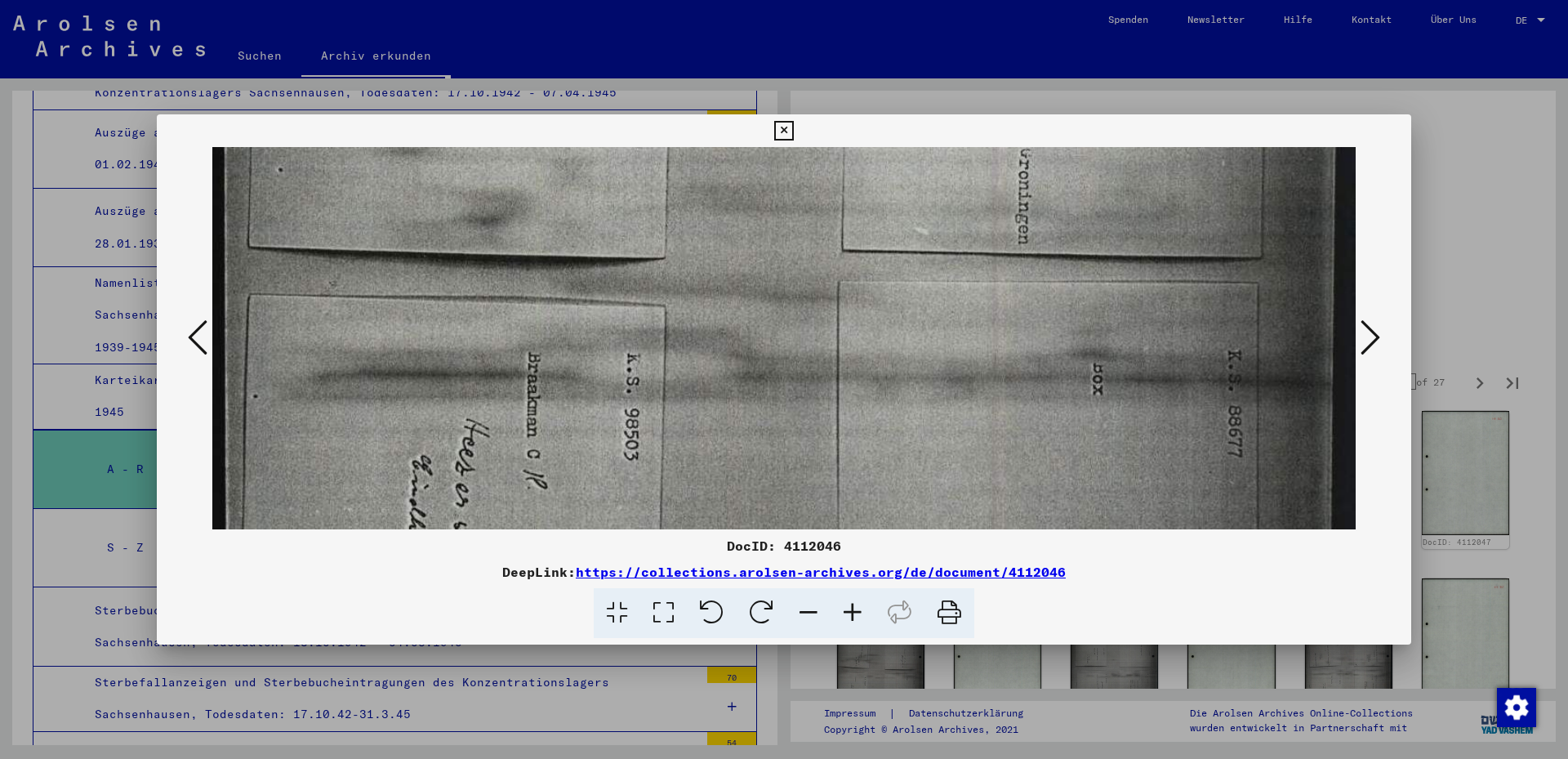 drag, startPoint x: 849, startPoint y: 356, endPoint x: 893, endPoint y: 118, distance: 242.0331 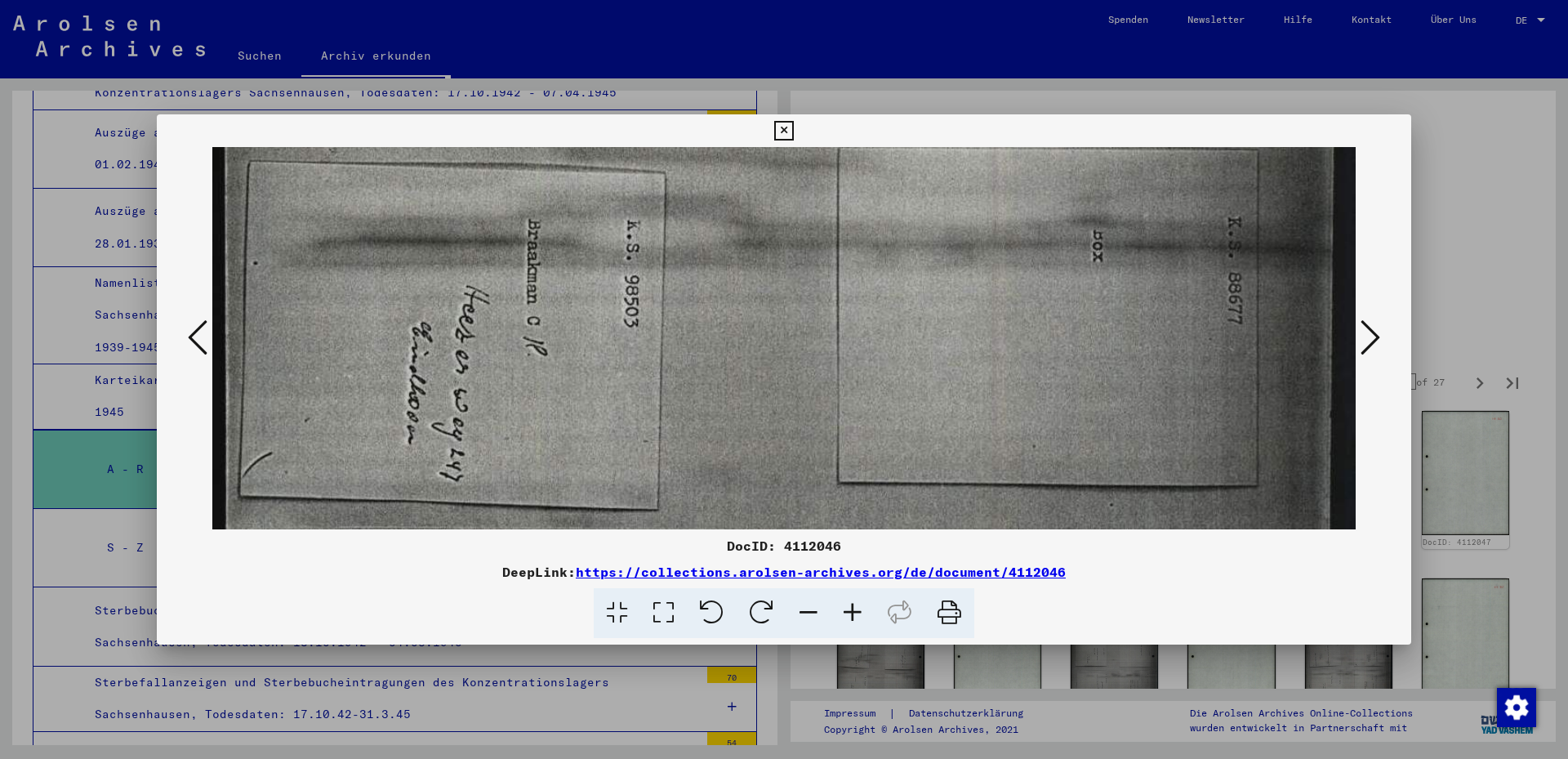 drag, startPoint x: 874, startPoint y: 359, endPoint x: 924, endPoint y: 186, distance: 180.08054 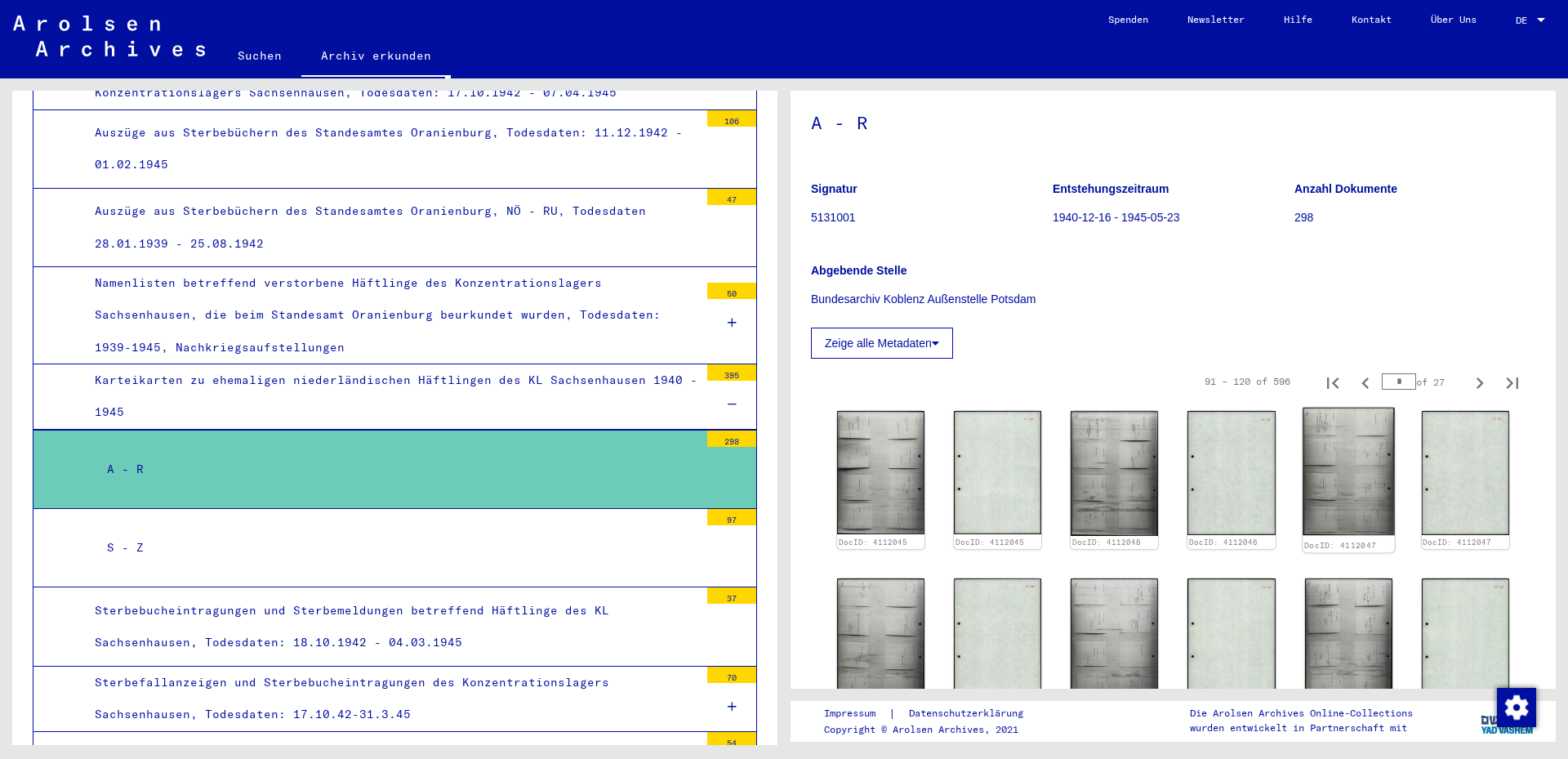 click 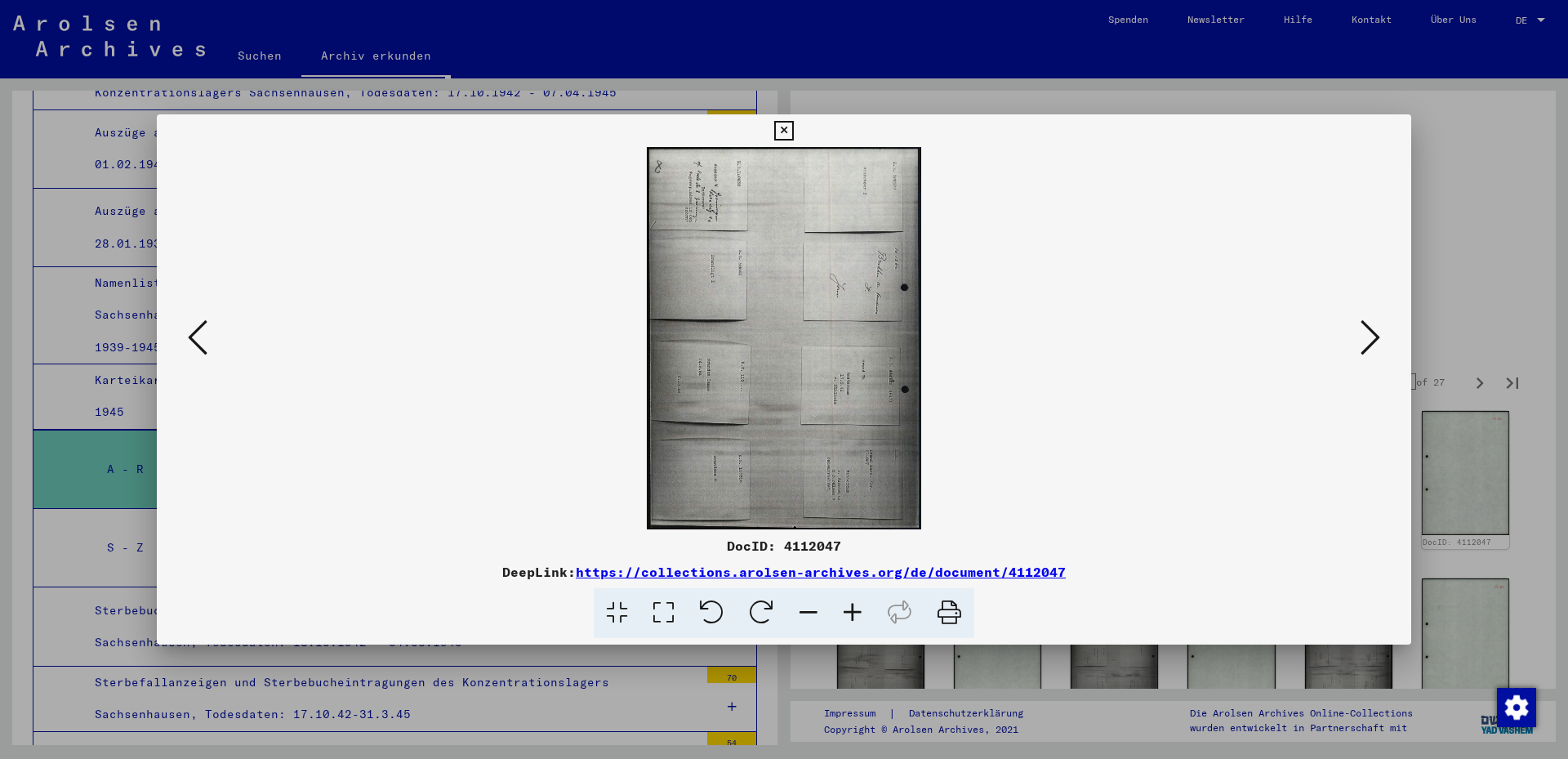 drag, startPoint x: 667, startPoint y: 603, endPoint x: 652, endPoint y: 508, distance: 96.17692 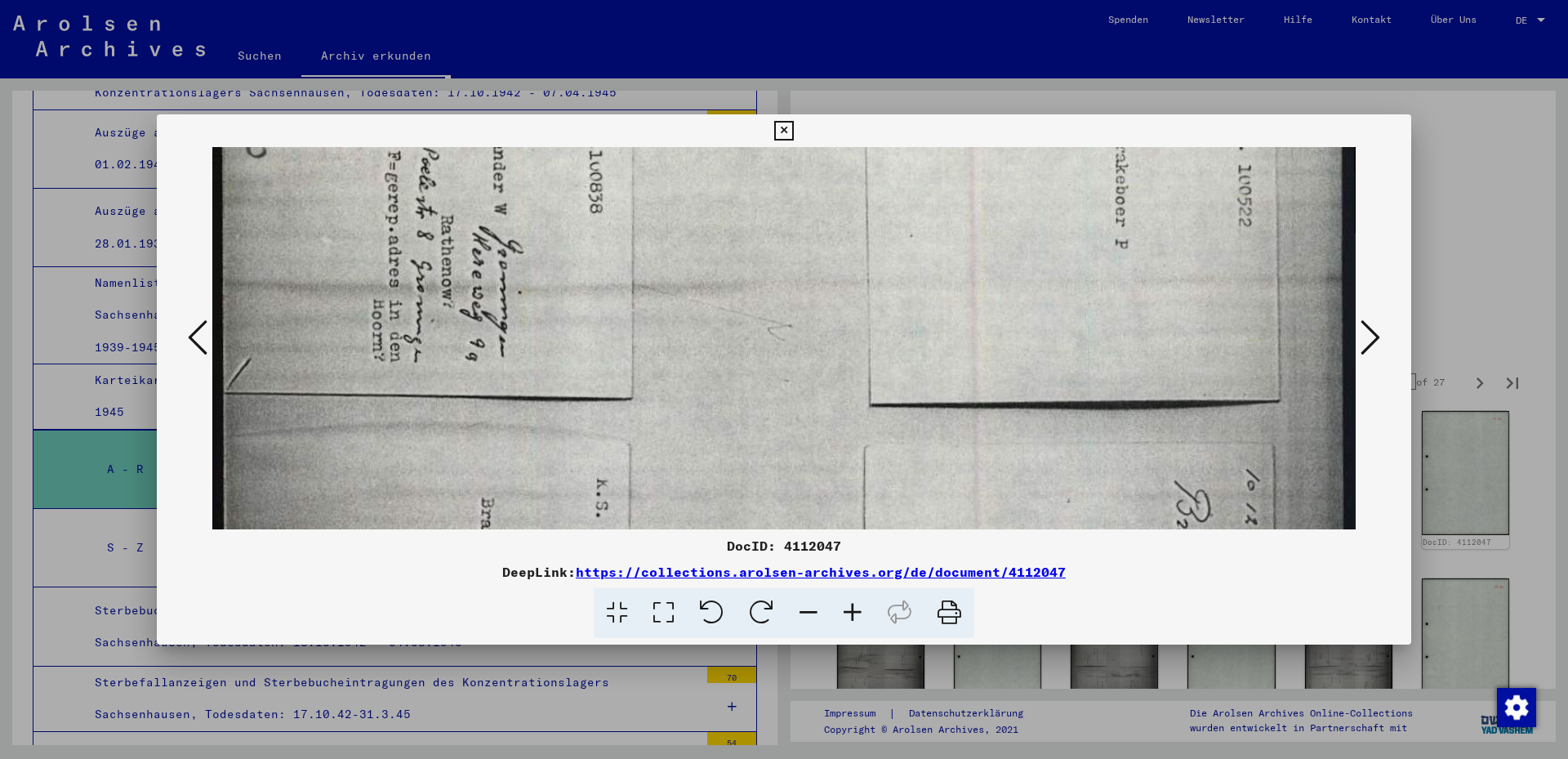 drag, startPoint x: 711, startPoint y: 437, endPoint x: 747, endPoint y: 234, distance: 206.16741 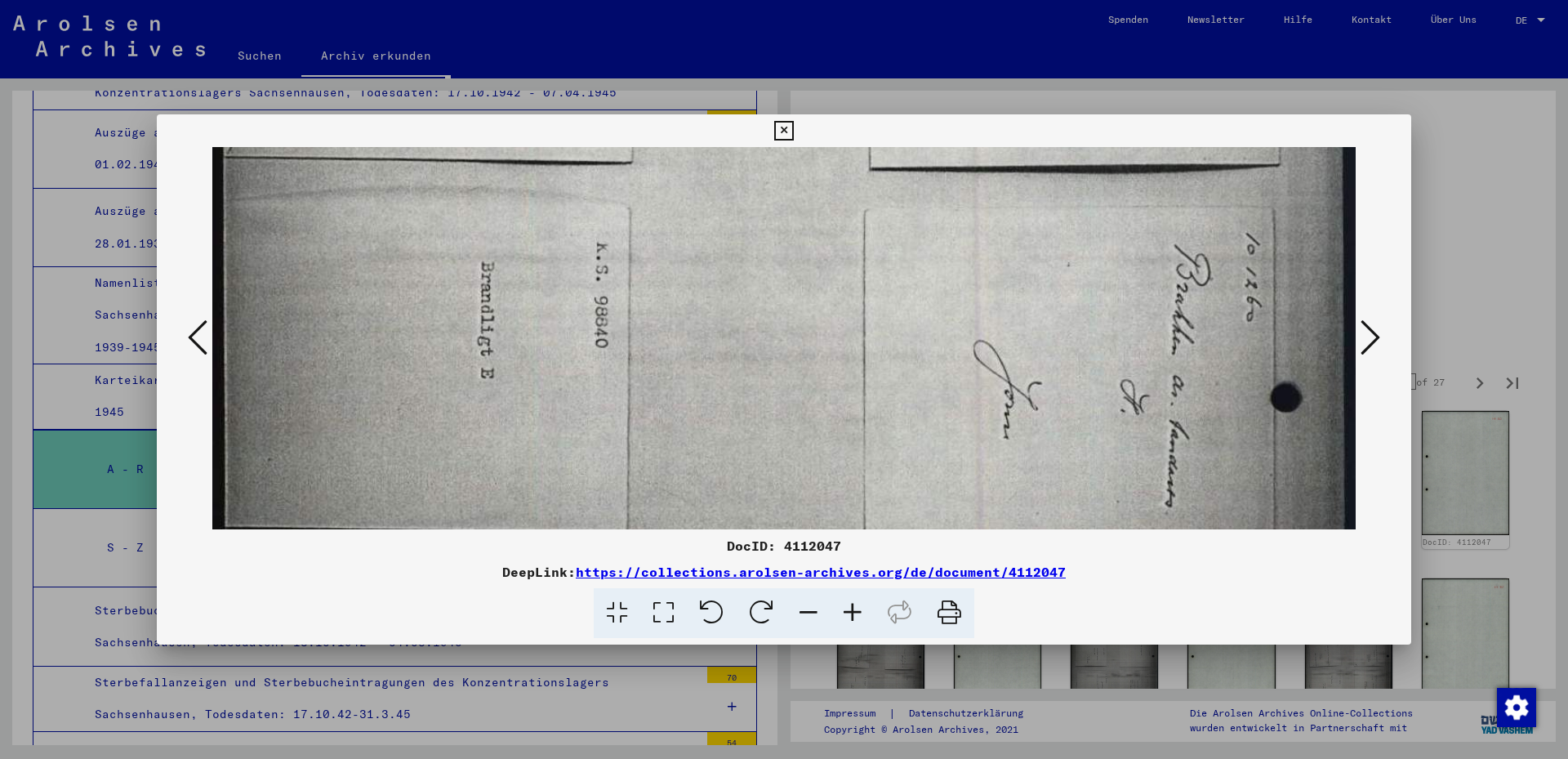 drag, startPoint x: 750, startPoint y: 345, endPoint x: 765, endPoint y: 243, distance: 103.09704 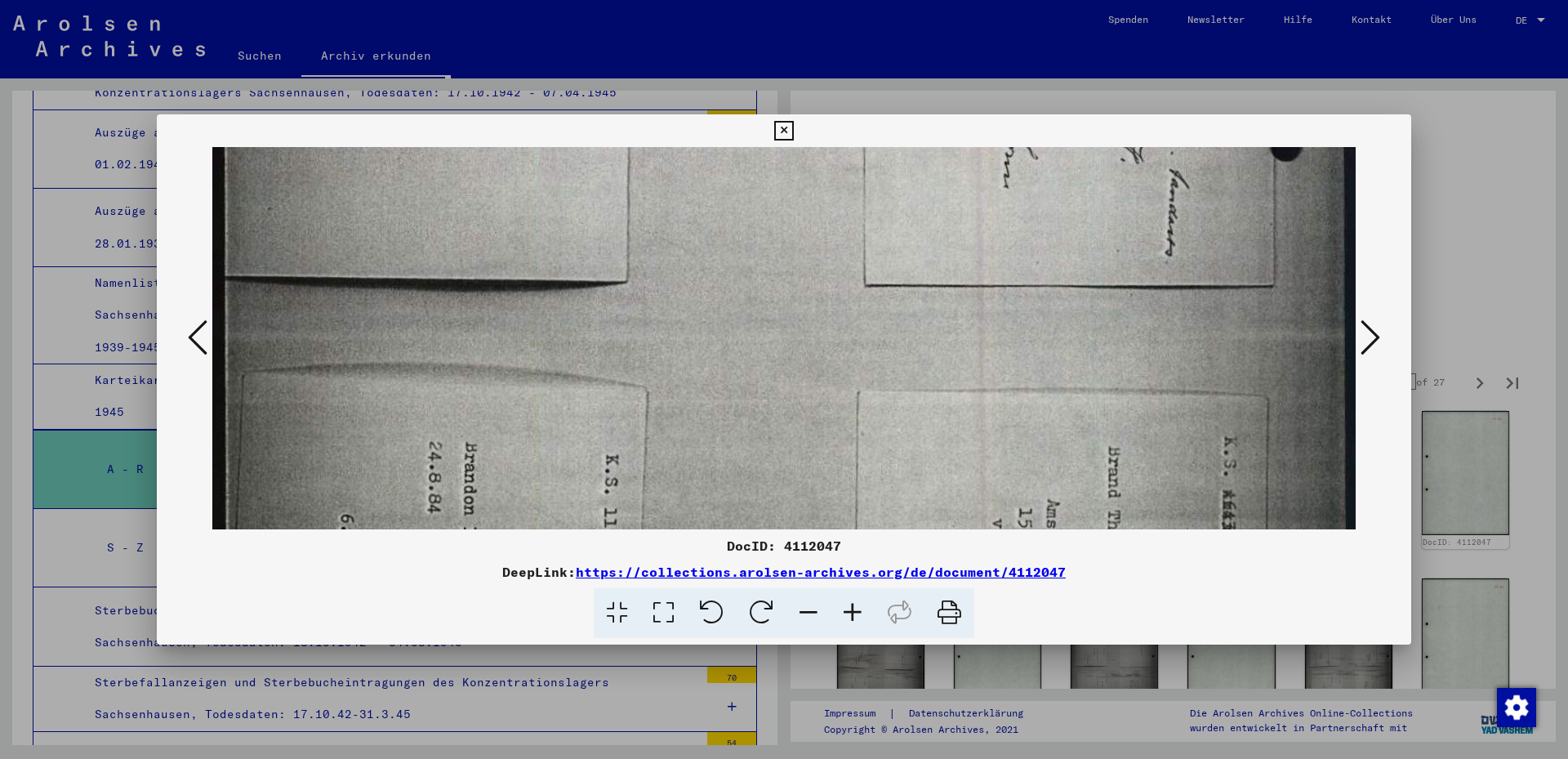 drag, startPoint x: 717, startPoint y: 126, endPoint x: 718, endPoint y: 104, distance: 22.022716 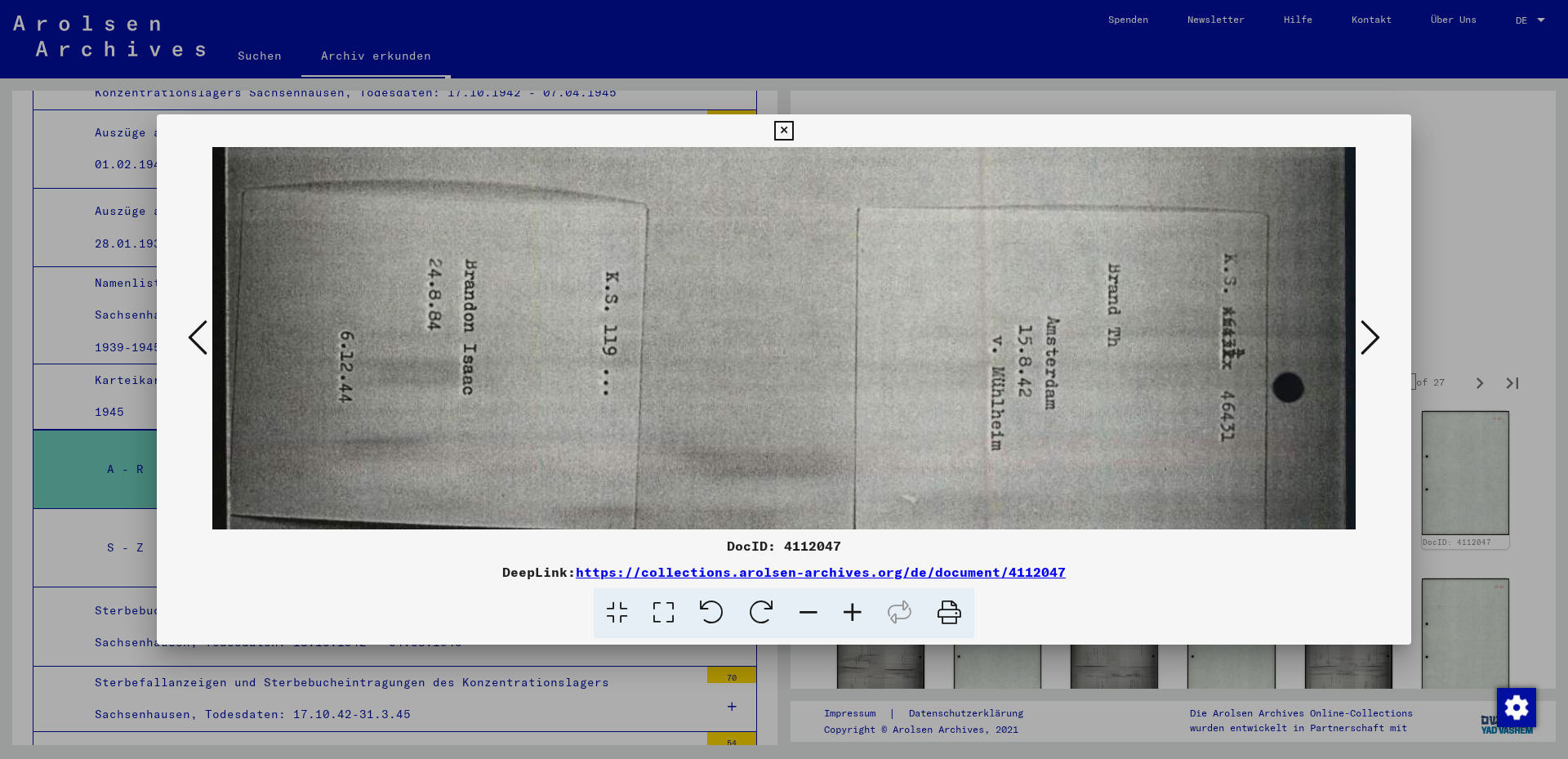 drag, startPoint x: 761, startPoint y: 359, endPoint x: 791, endPoint y: 261, distance: 102.48902 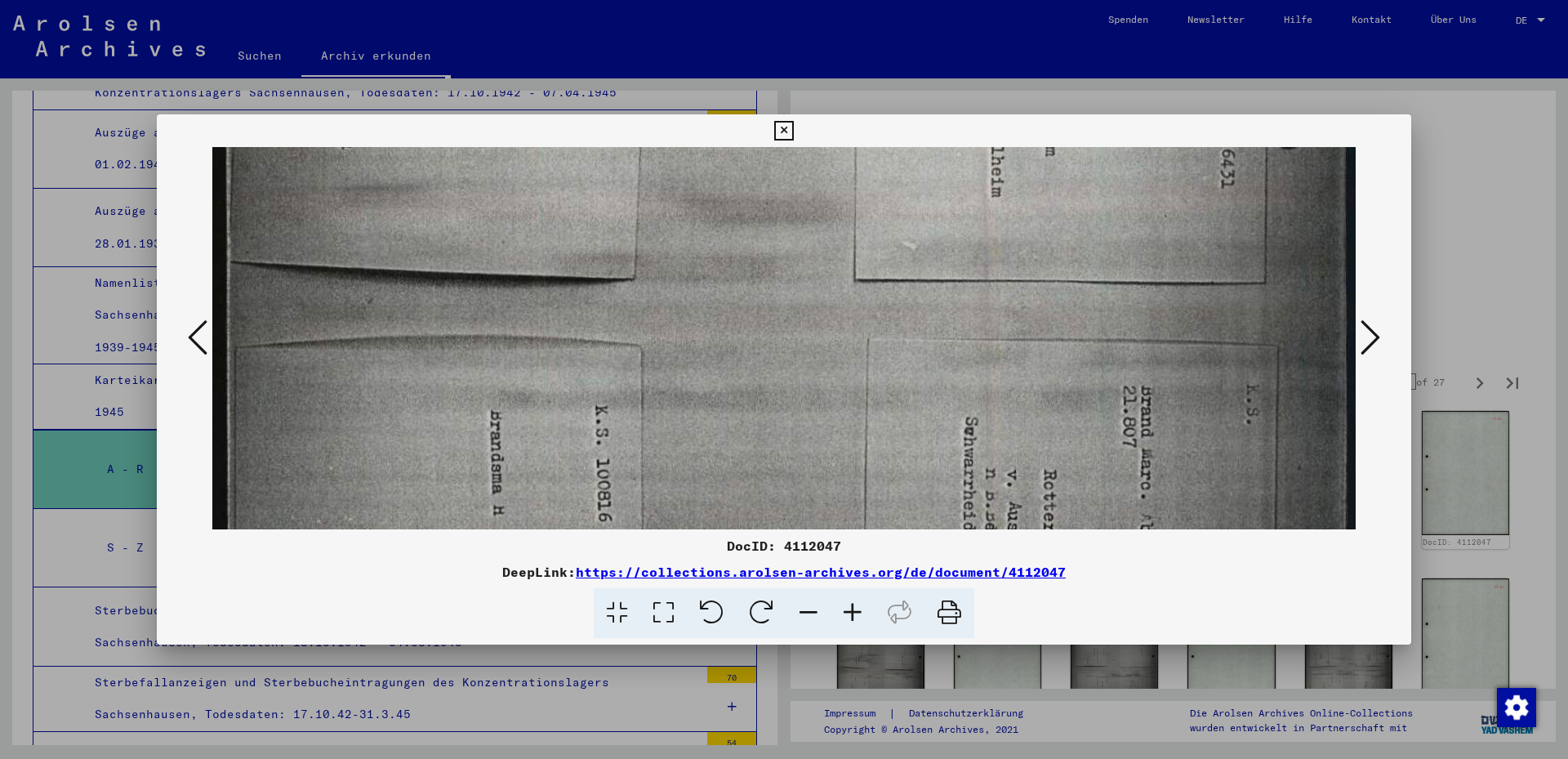 drag, startPoint x: 763, startPoint y: 323, endPoint x: 784, endPoint y: 83, distance: 240.917 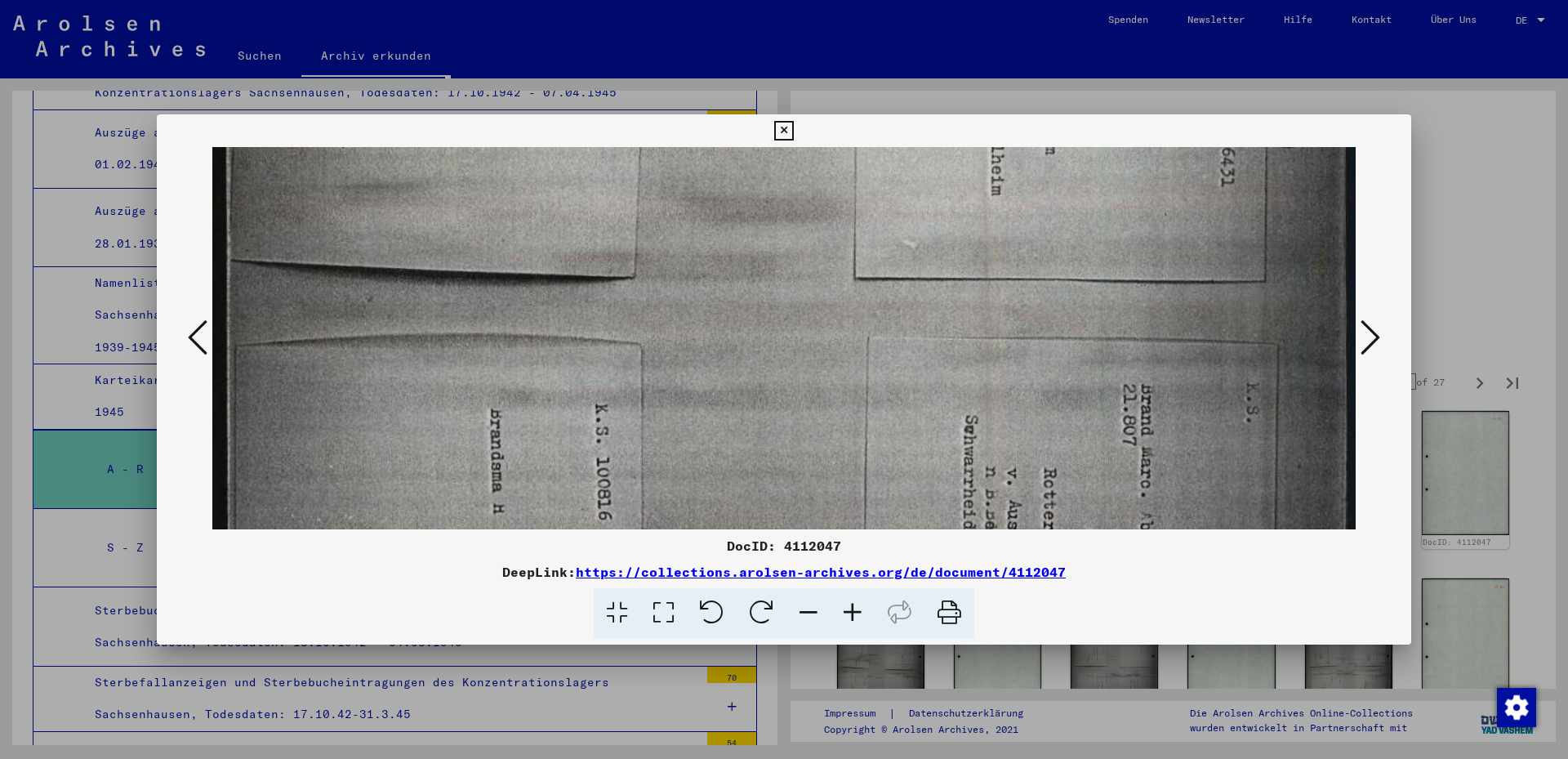 click on "DocID: 4112047  DeepLink:  https://collections.arolsen-archives.org/de/document/4112047" at bounding box center (784, 379) 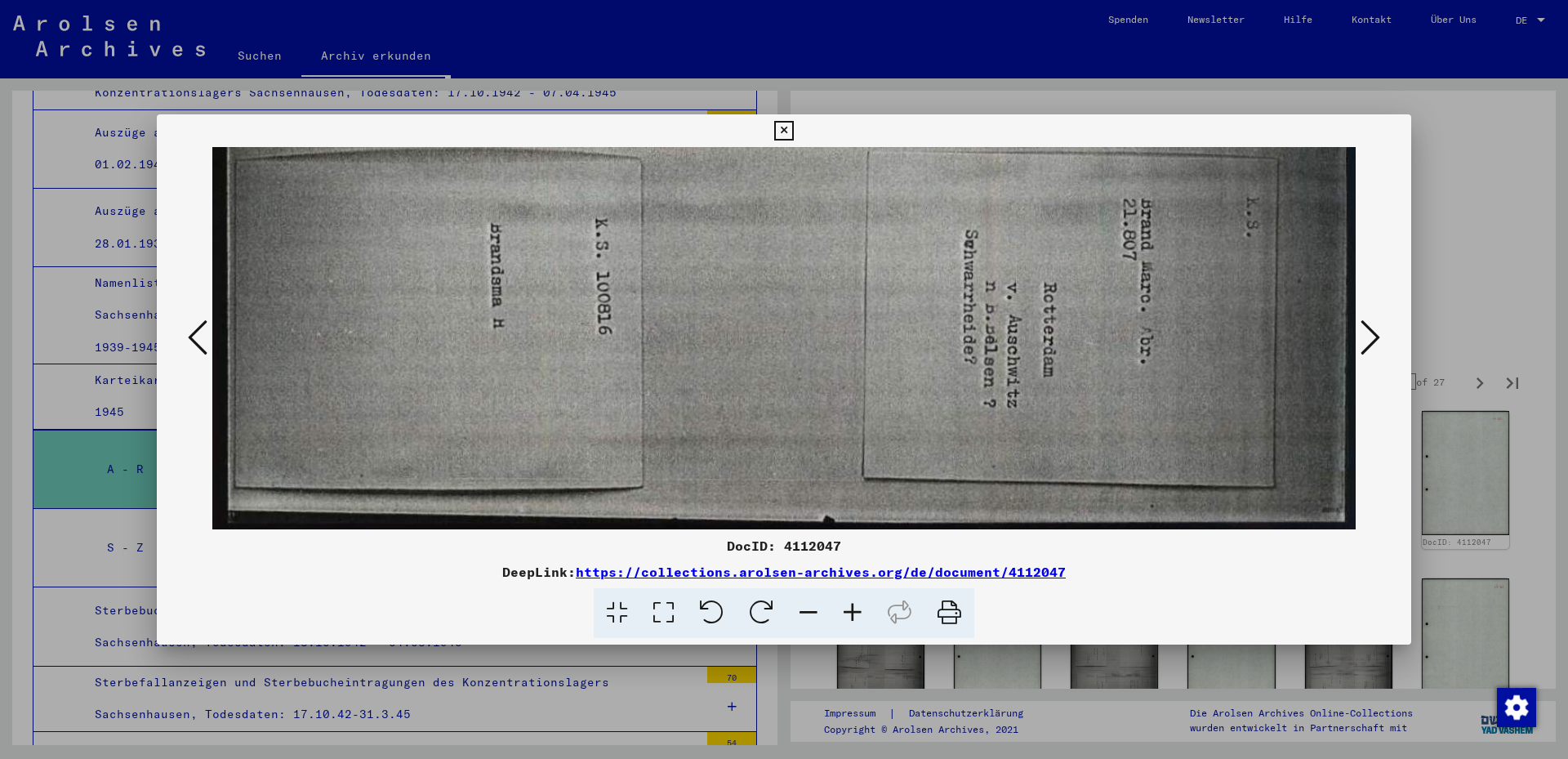 drag, startPoint x: 1017, startPoint y: 369, endPoint x: 1031, endPoint y: 227, distance: 142.68847 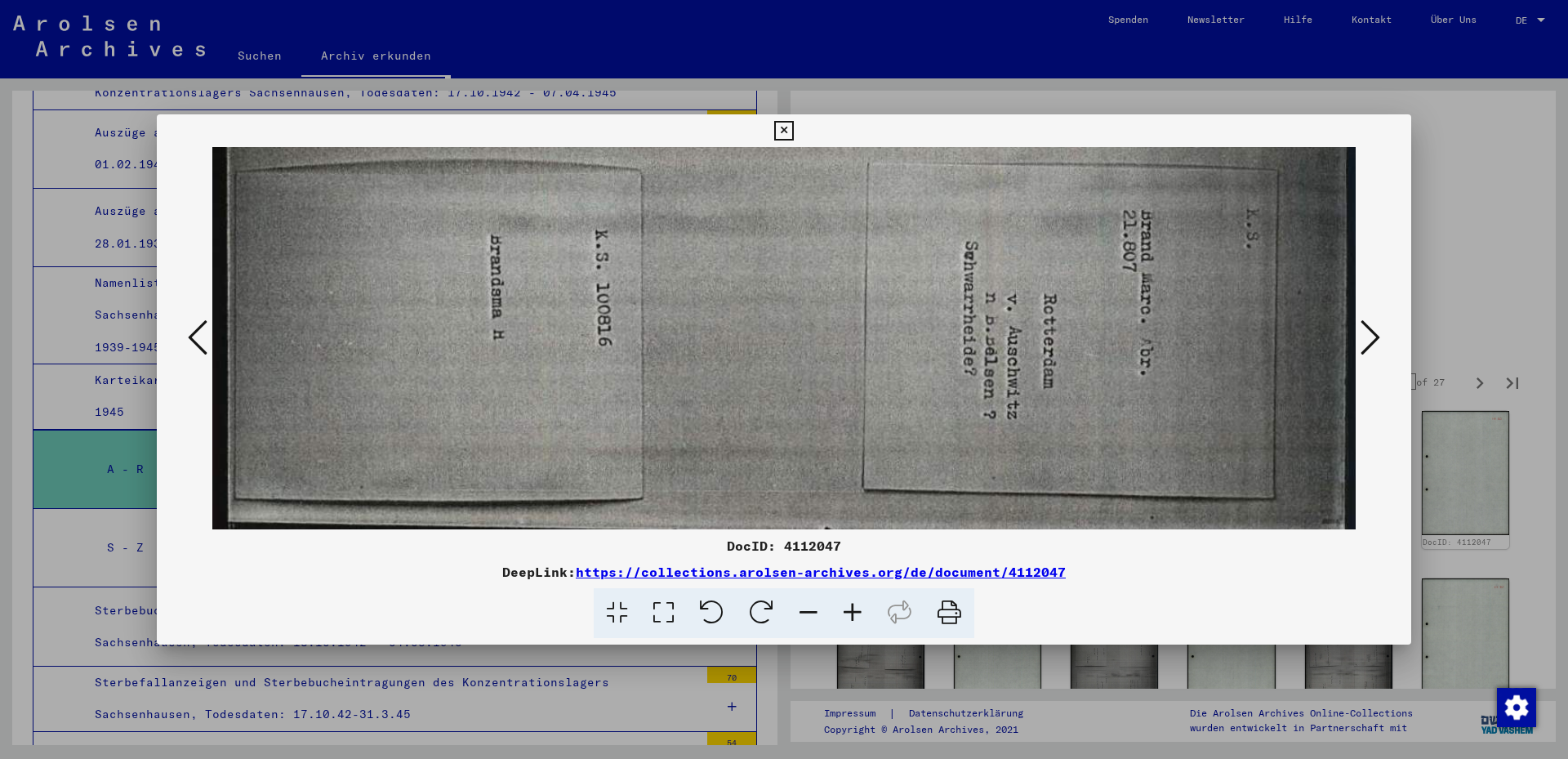 scroll, scrollTop: 1208, scrollLeft: 0, axis: vertical 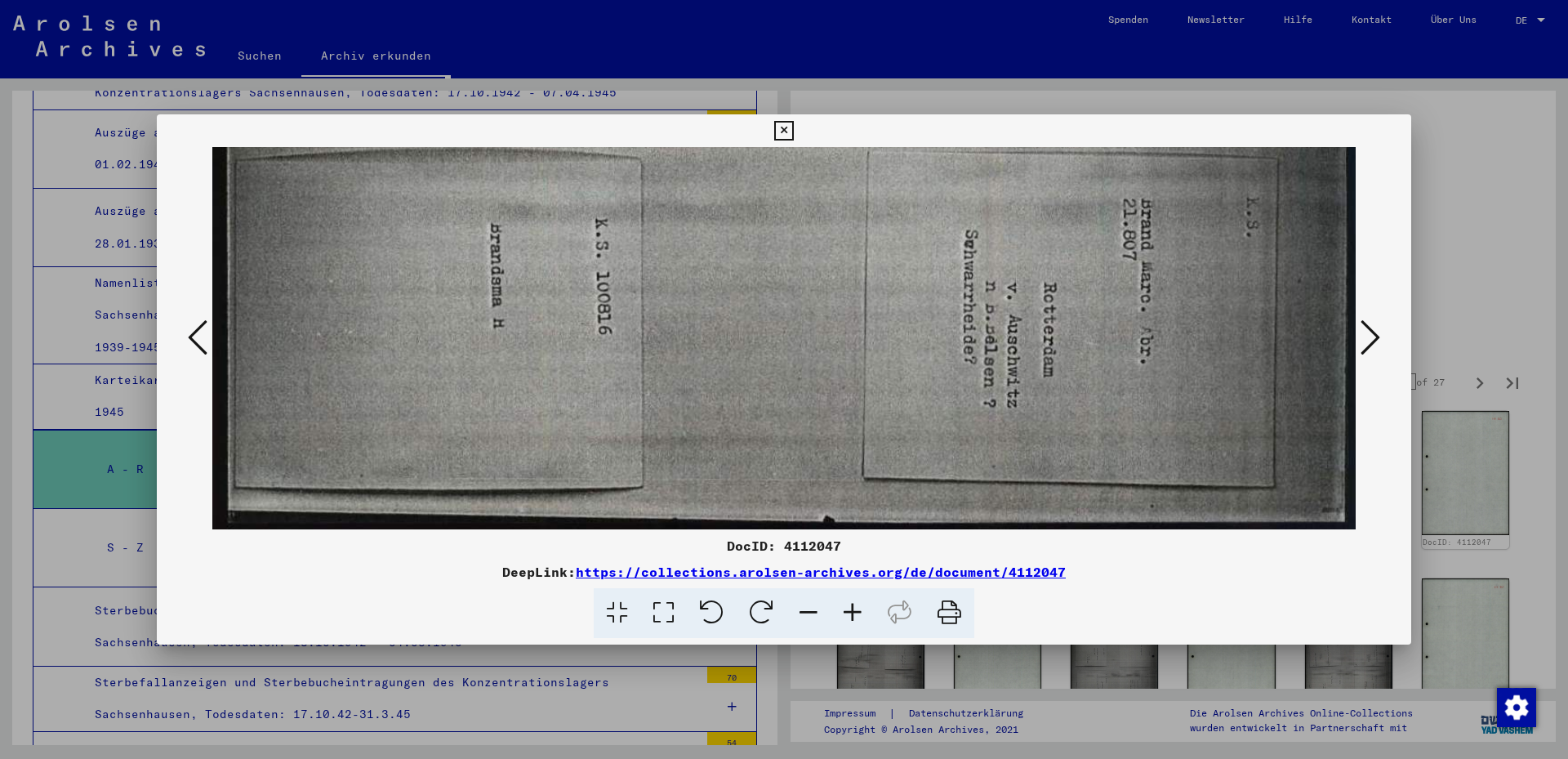 drag, startPoint x: 1062, startPoint y: 349, endPoint x: 1132, endPoint y: 273, distance: 103.324731 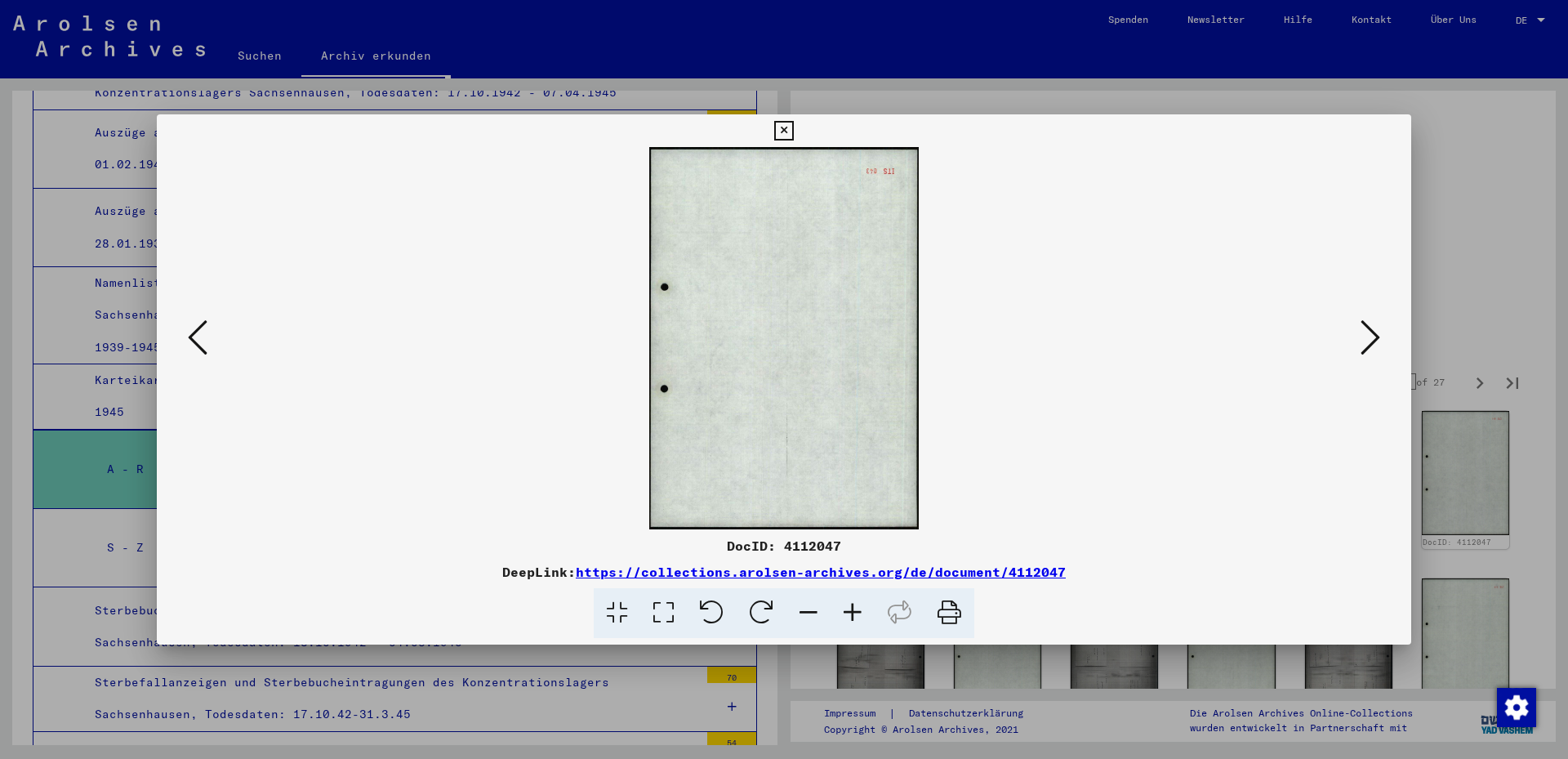 click at bounding box center [1370, 337] 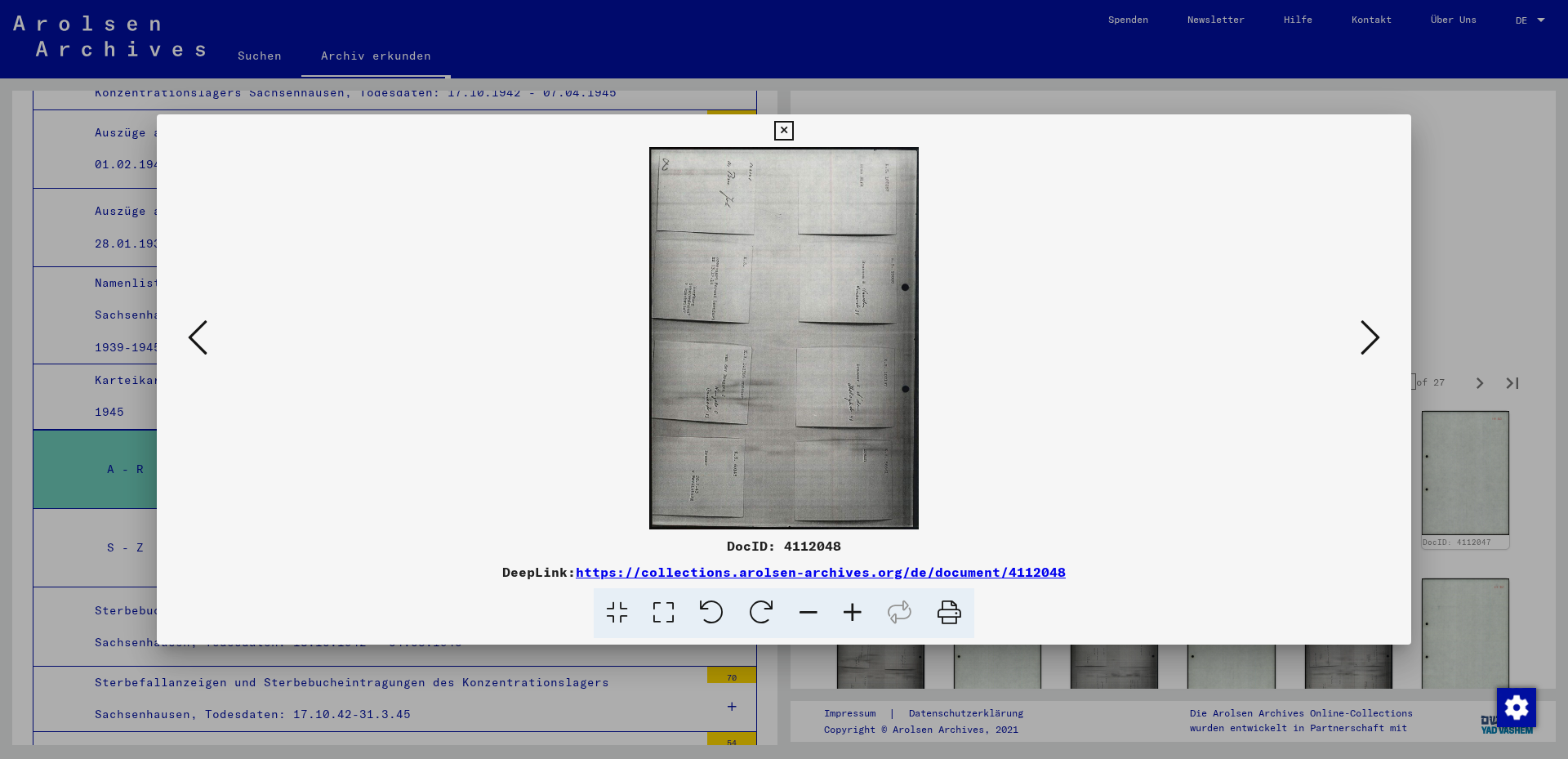 click at bounding box center [663, 613] 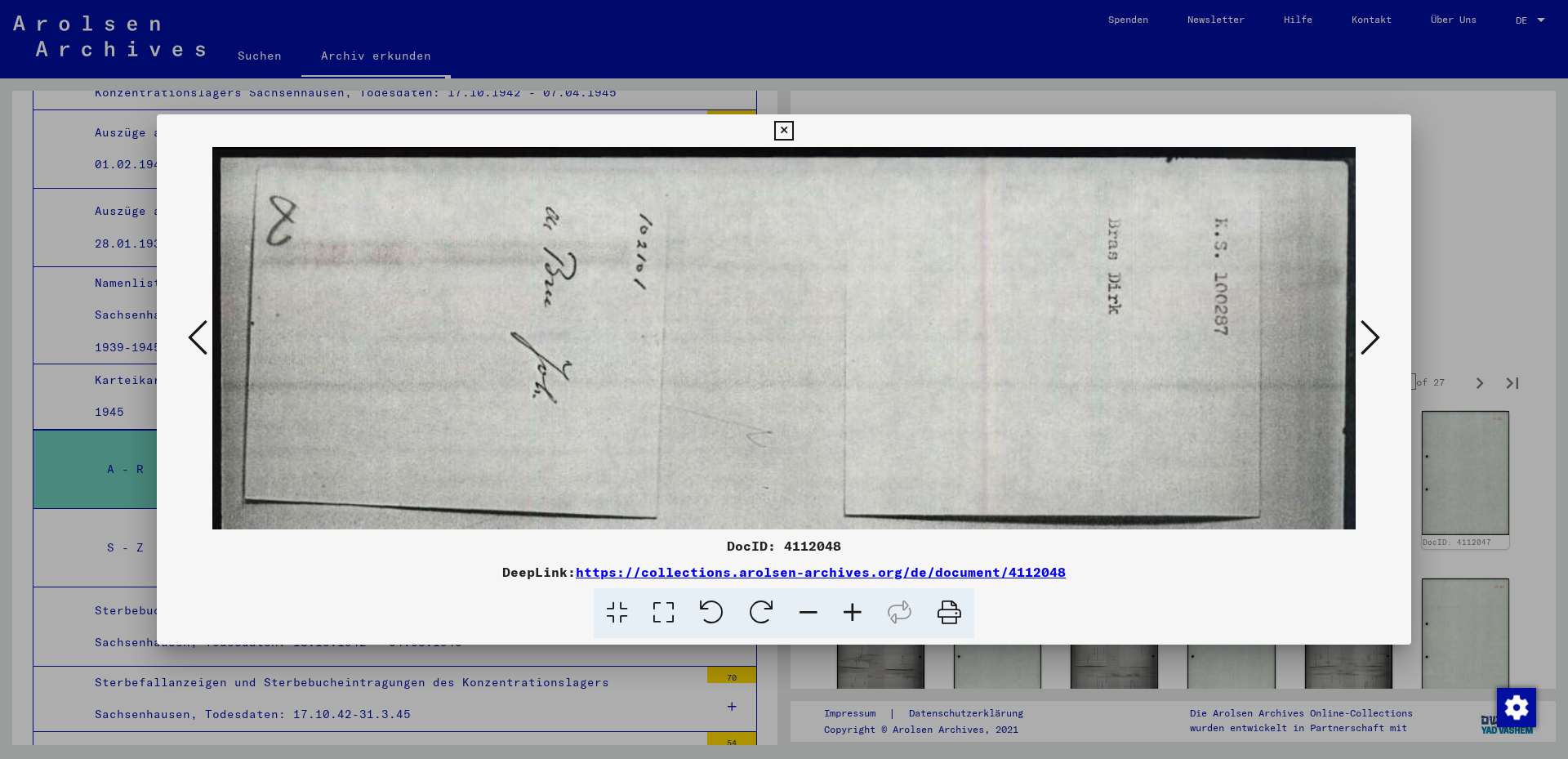 drag, startPoint x: 683, startPoint y: 377, endPoint x: 670, endPoint y: 391, distance: 19.104973 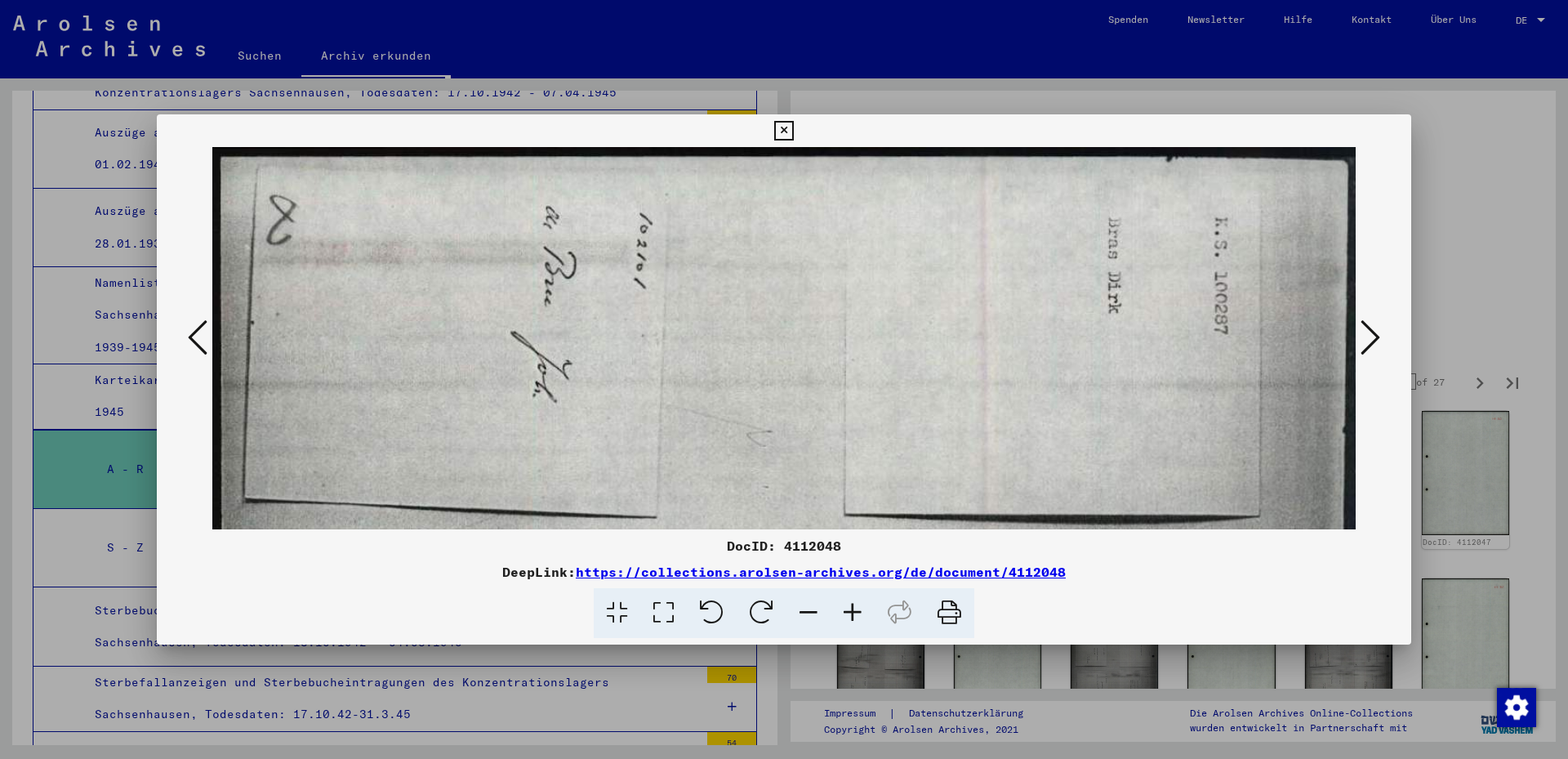 scroll, scrollTop: 0, scrollLeft: 0, axis: both 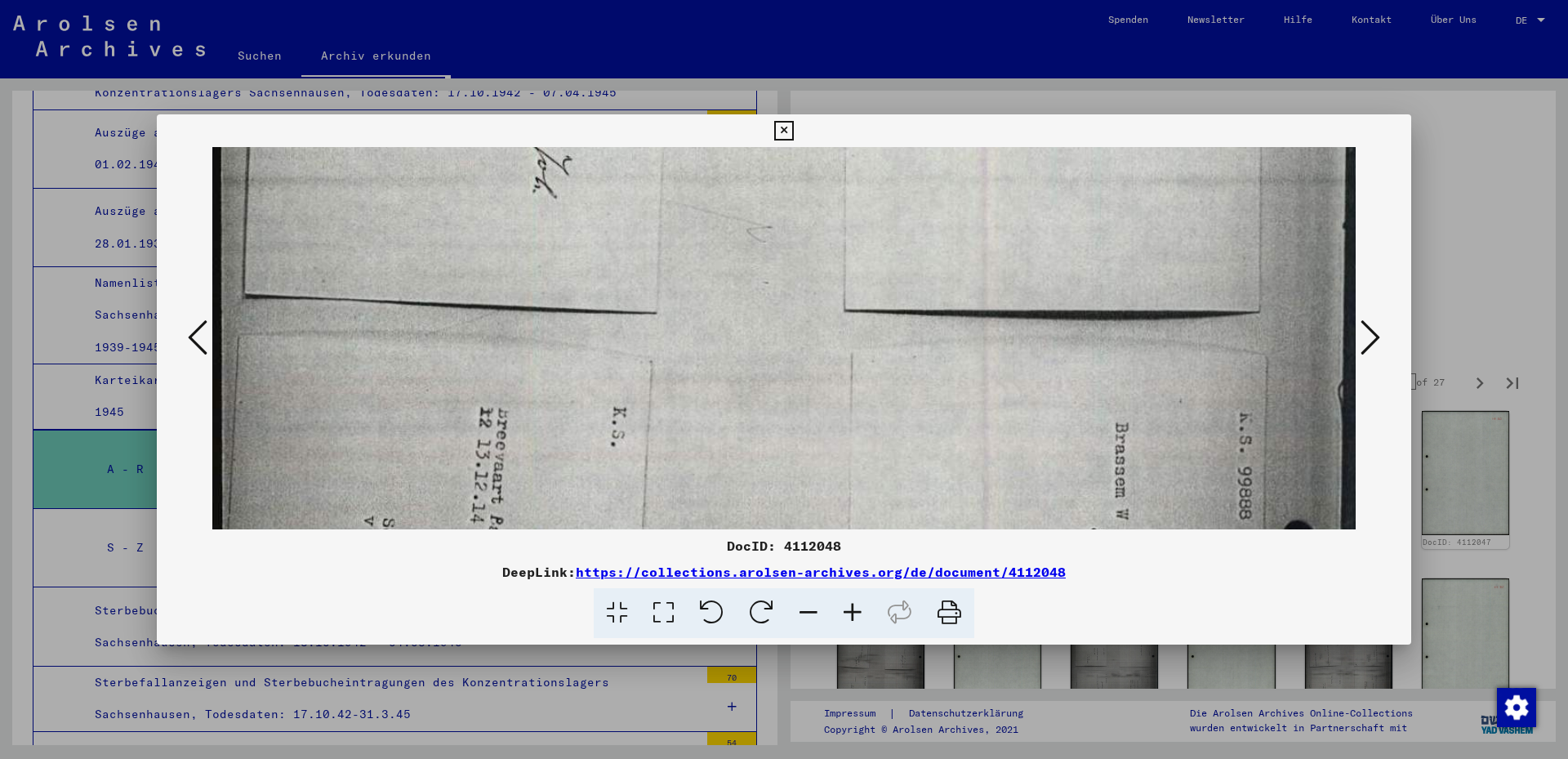 drag, startPoint x: 661, startPoint y: 375, endPoint x: 635, endPoint y: 185, distance: 191.7707 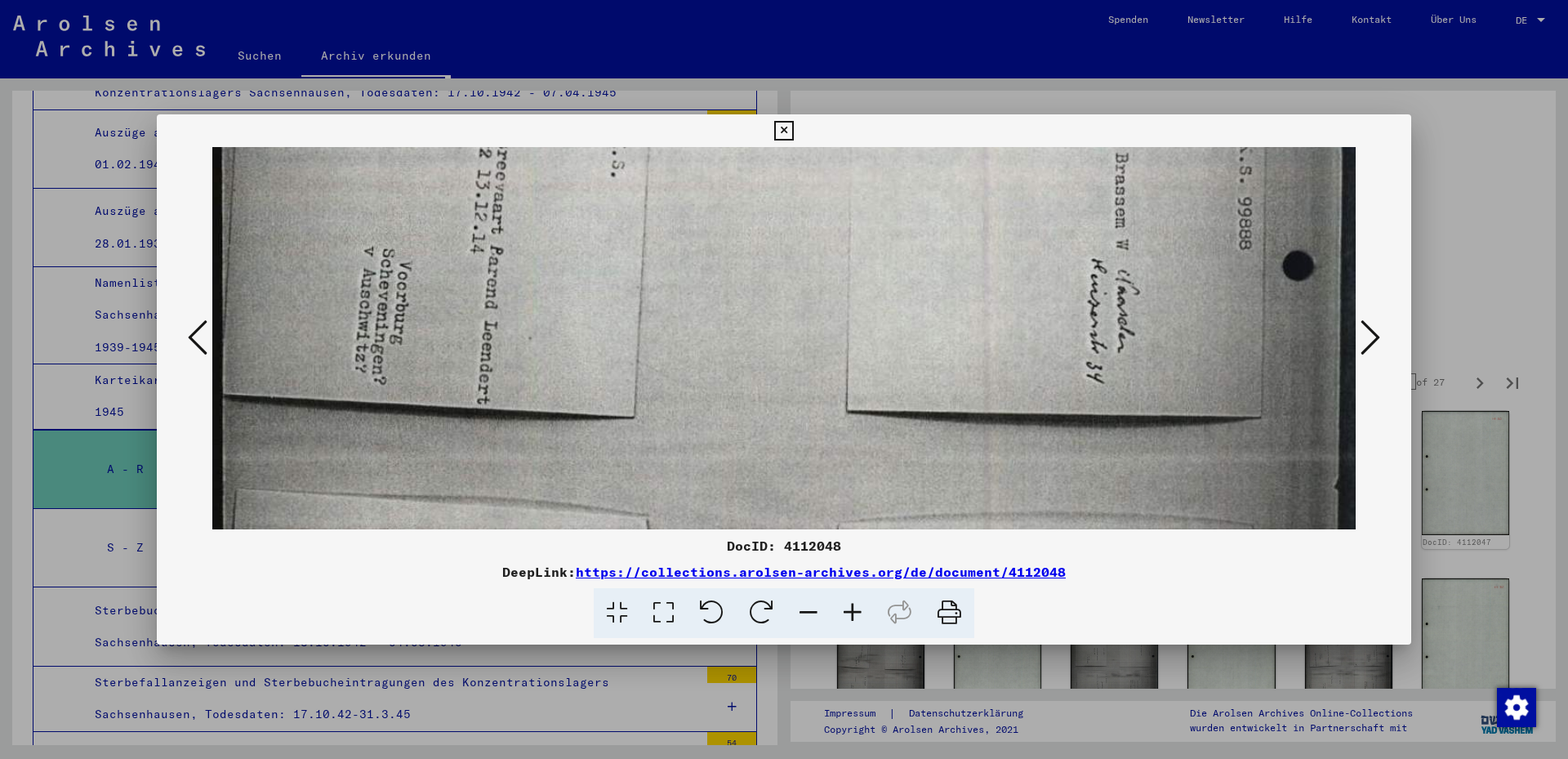 drag, startPoint x: 612, startPoint y: 421, endPoint x: 621, endPoint y: 162, distance: 259.15632 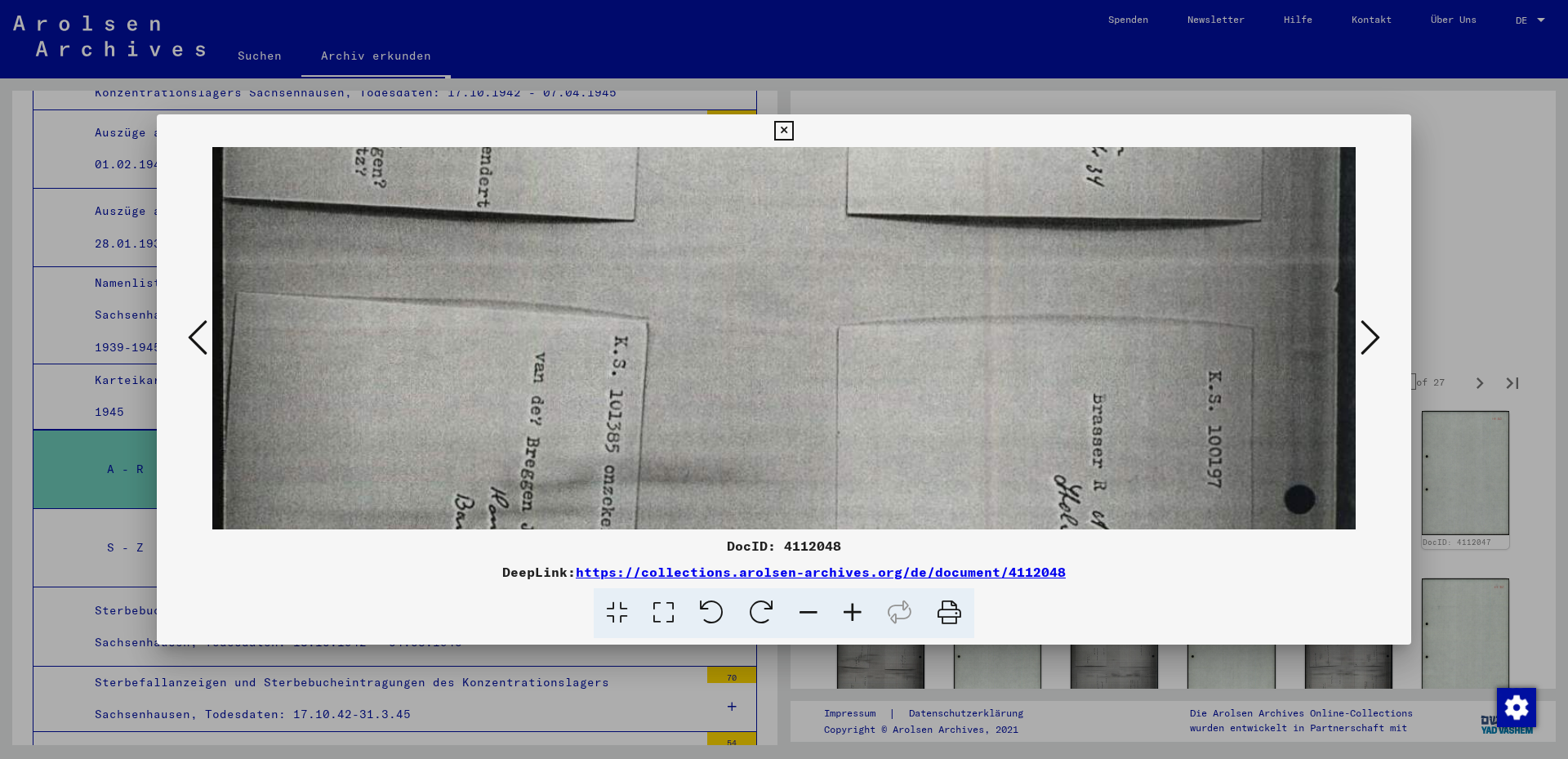 drag, startPoint x: 697, startPoint y: 236, endPoint x: 739, endPoint y: 191, distance: 61.554854 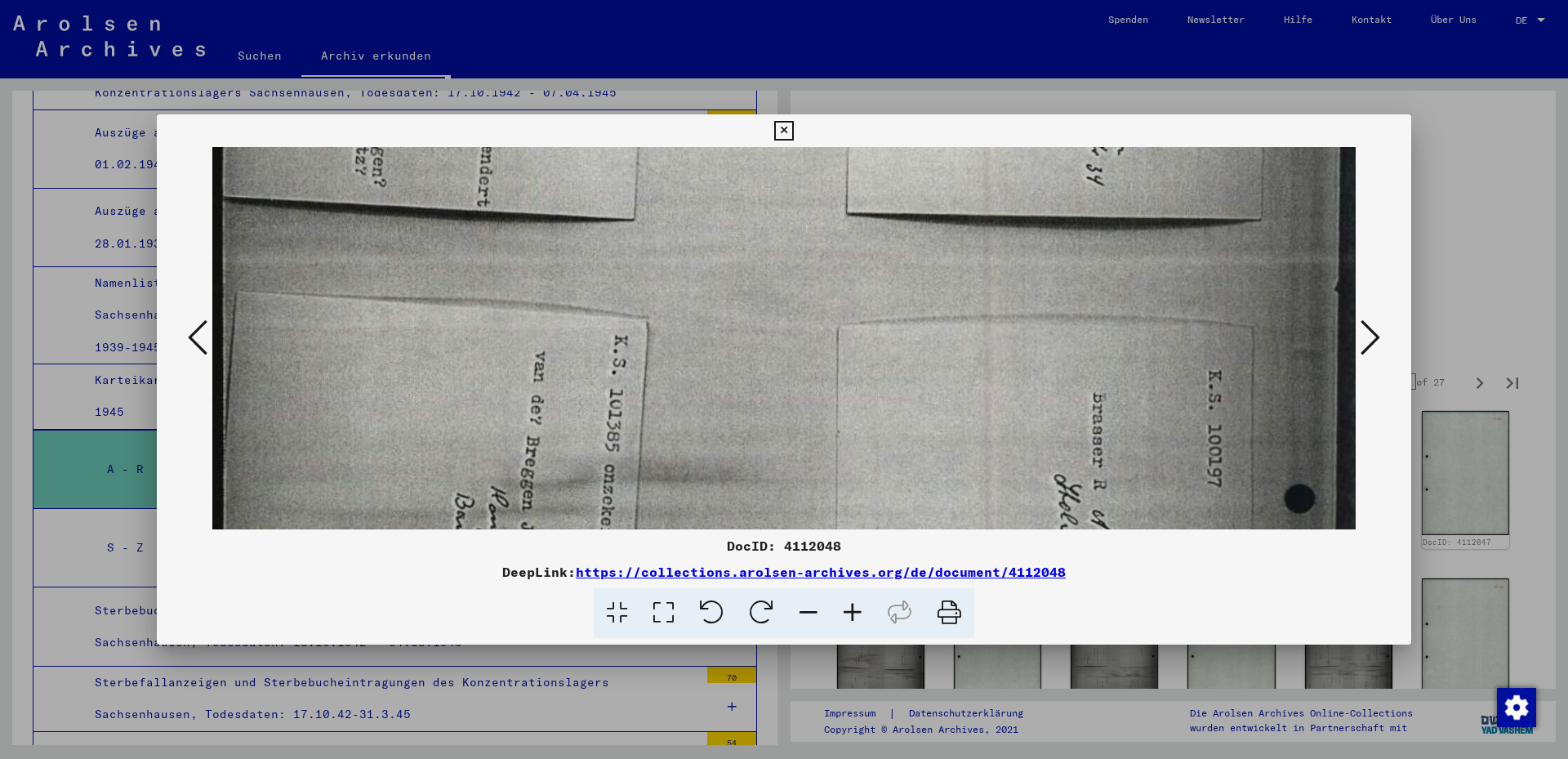 click at bounding box center (784, 284) 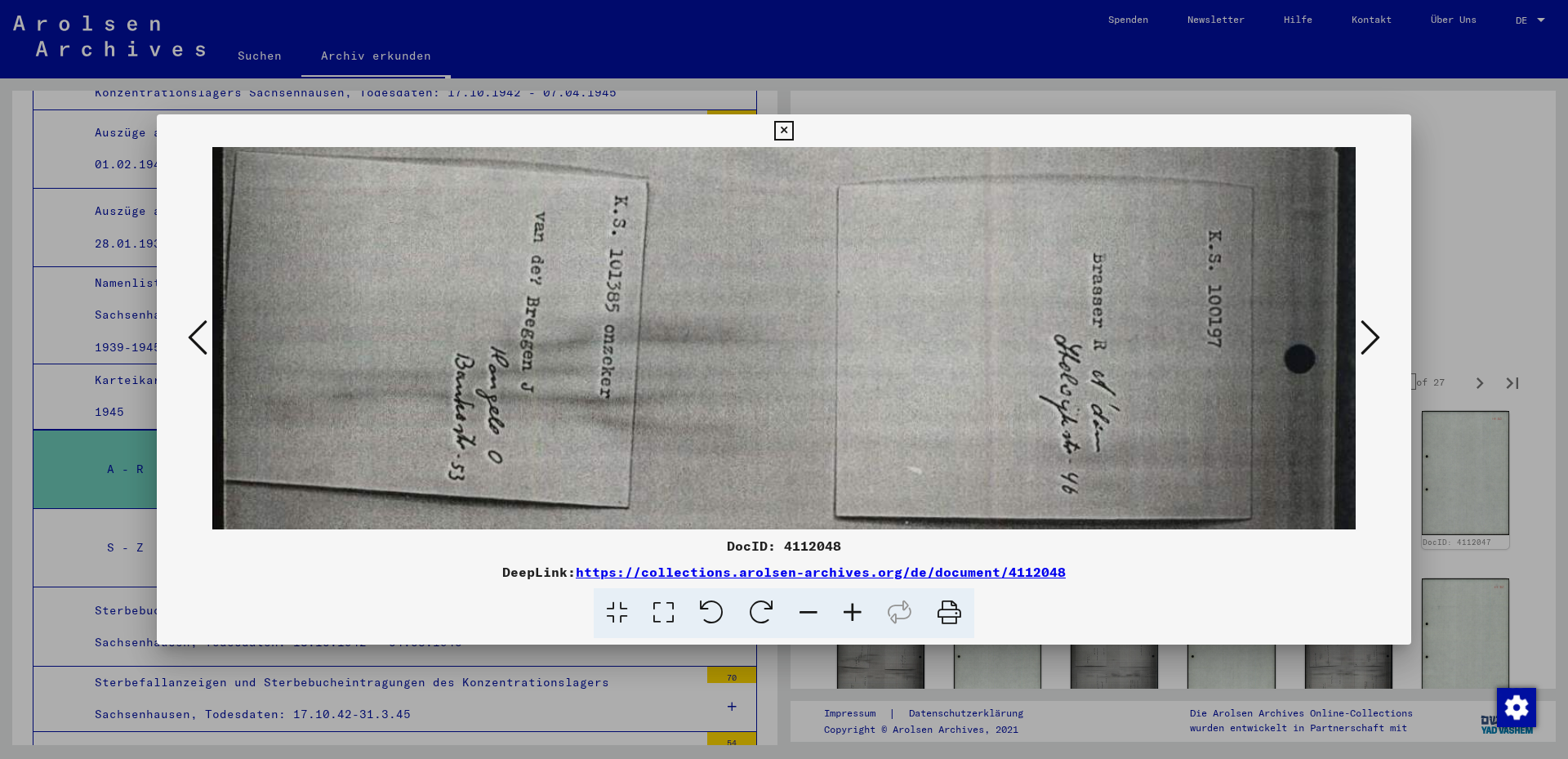 drag, startPoint x: 733, startPoint y: 283, endPoint x: 803, endPoint y: 175, distance: 129 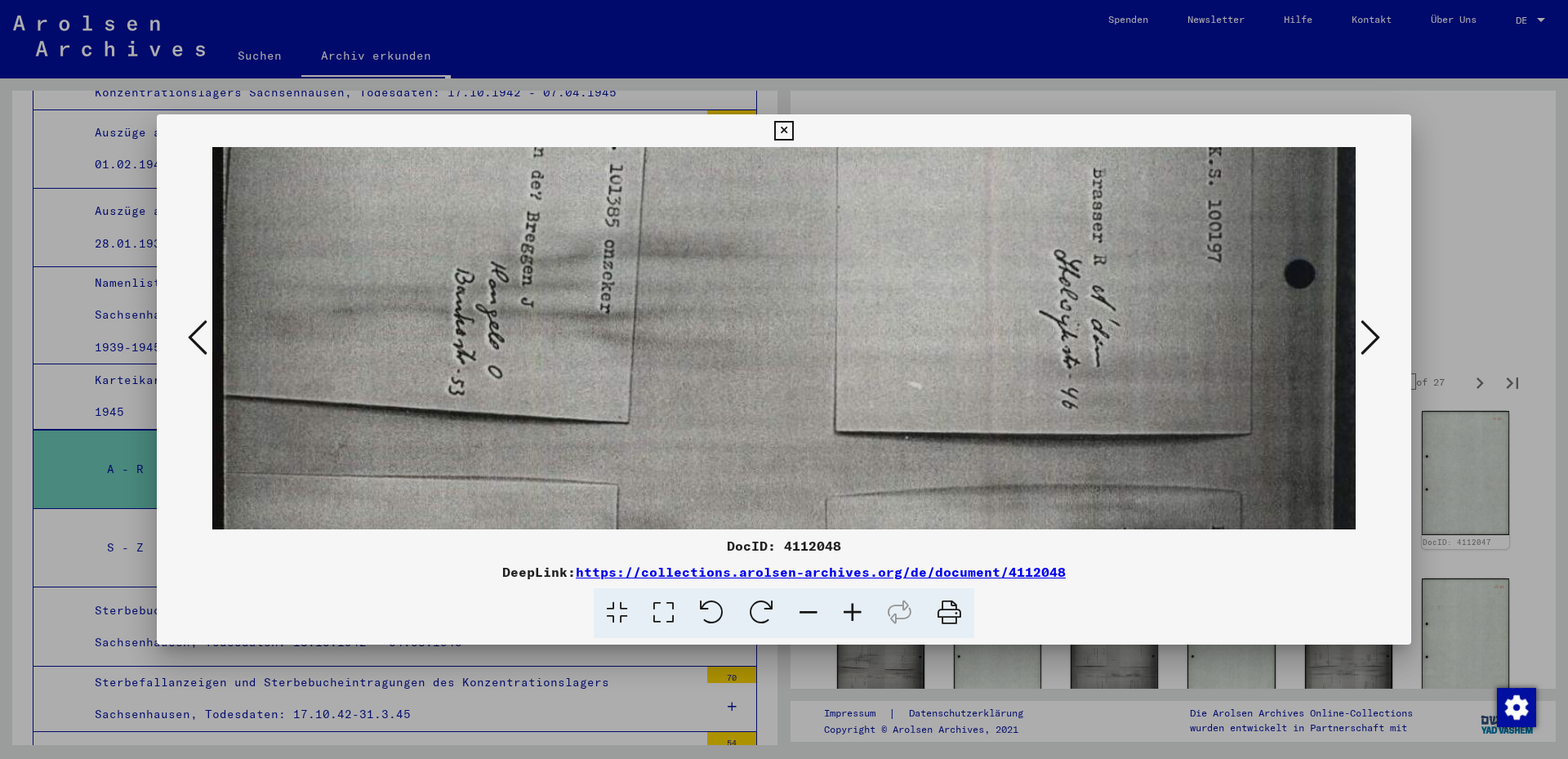 drag, startPoint x: 798, startPoint y: 334, endPoint x: 897, endPoint y: 132, distance: 224.95555 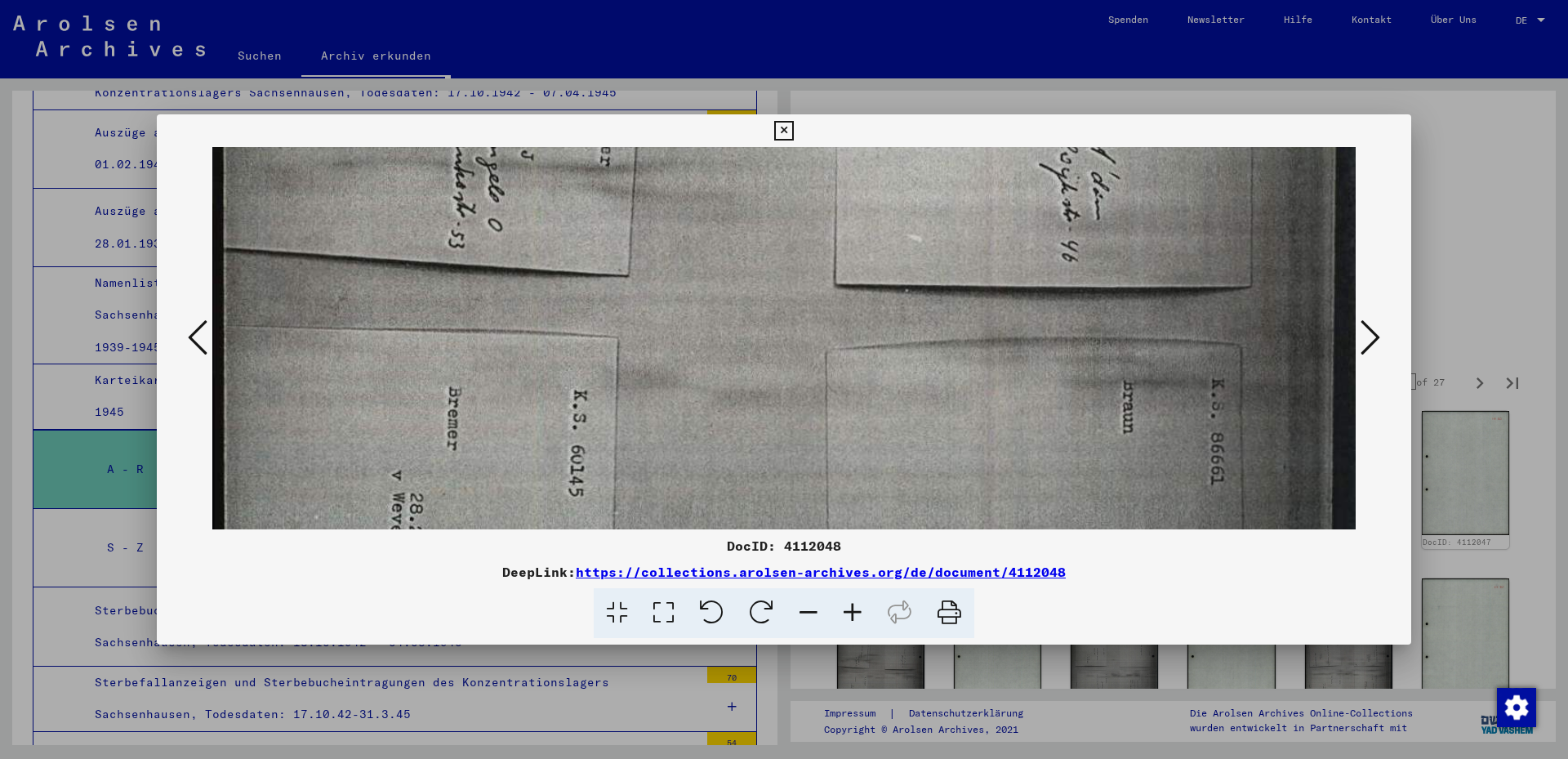 scroll, scrollTop: 1235, scrollLeft: 0, axis: vertical 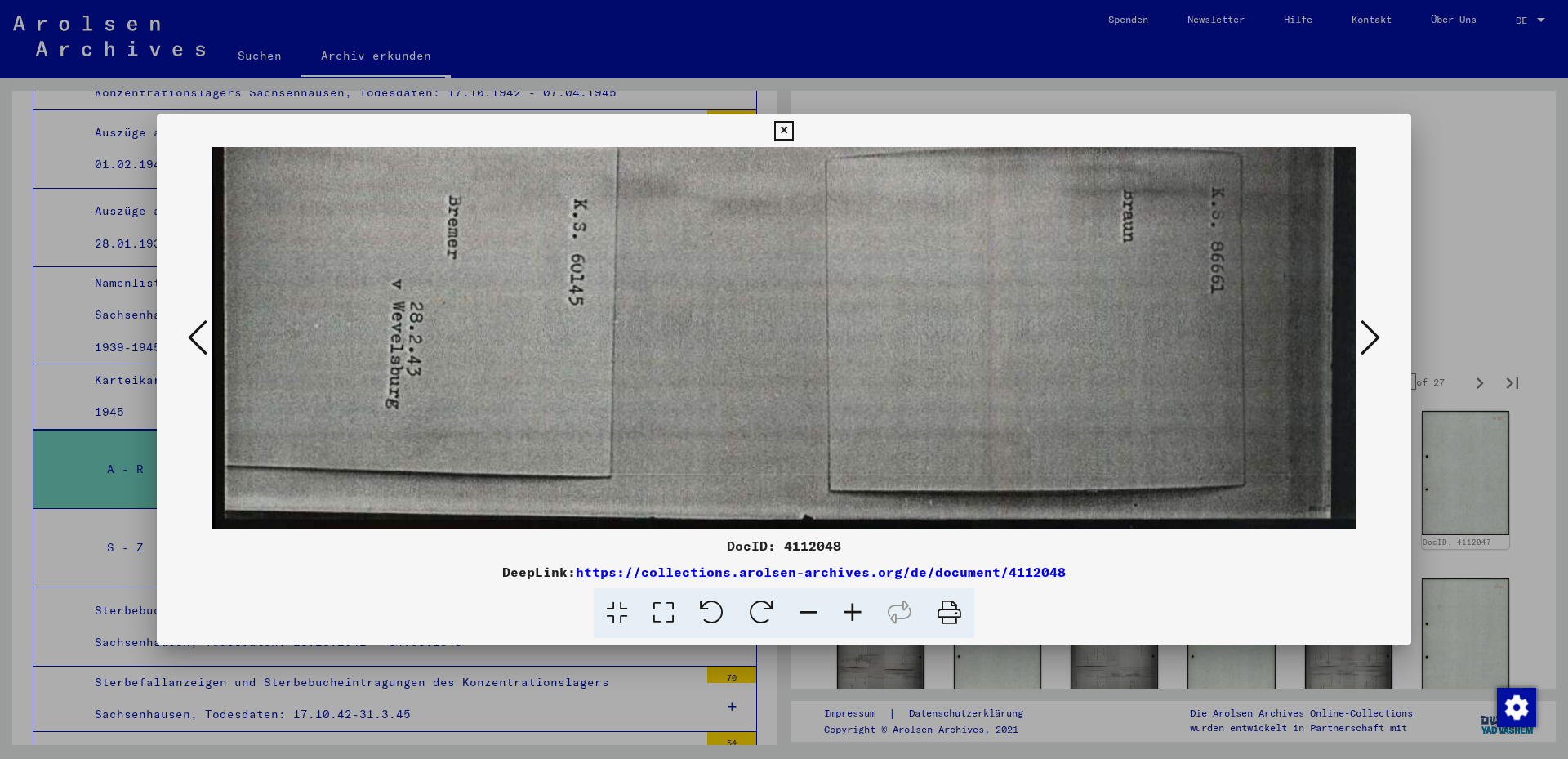 drag, startPoint x: 895, startPoint y: 337, endPoint x: 1015, endPoint y: 100, distance: 265.64826 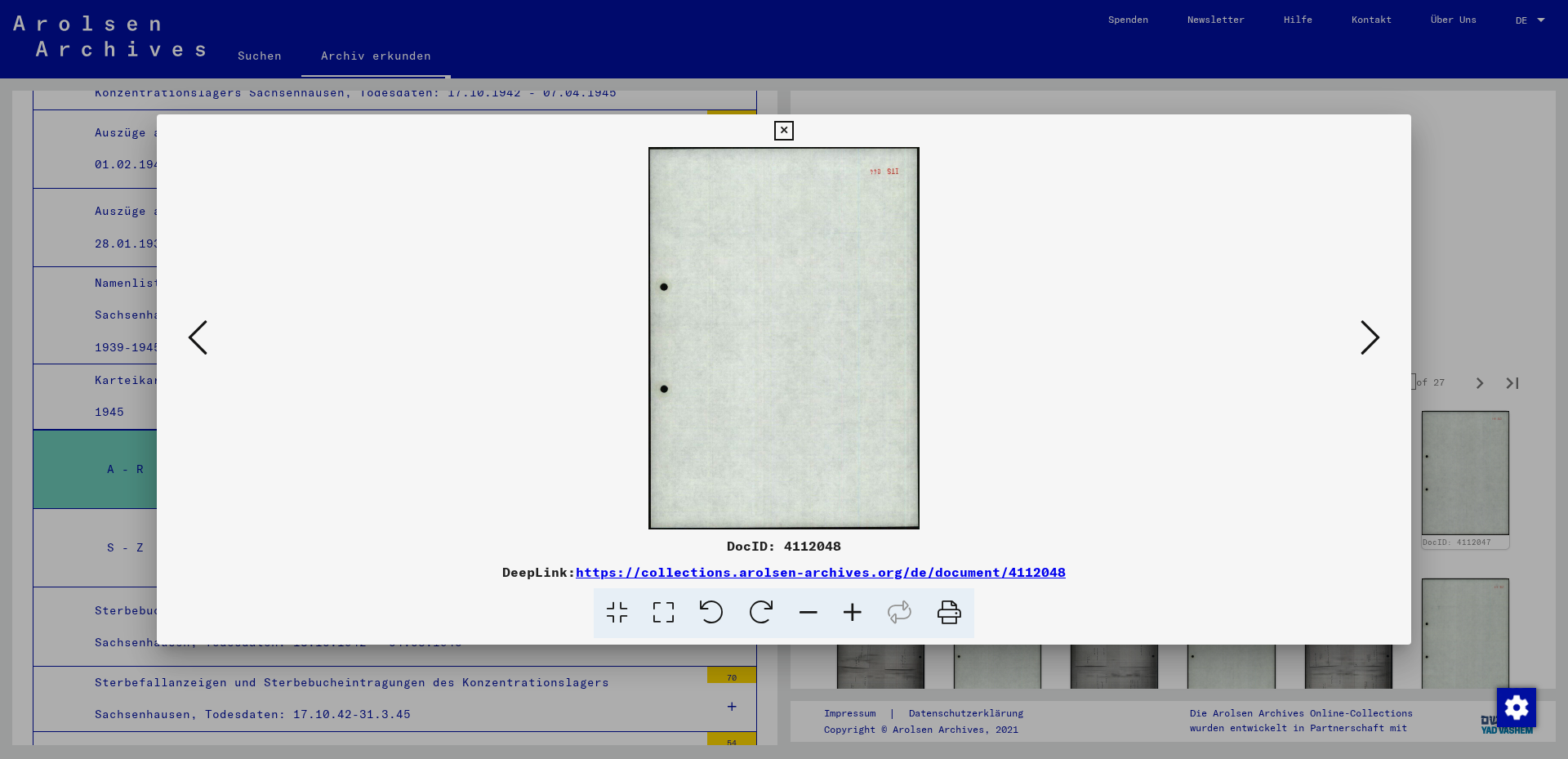 click at bounding box center [1370, 337] 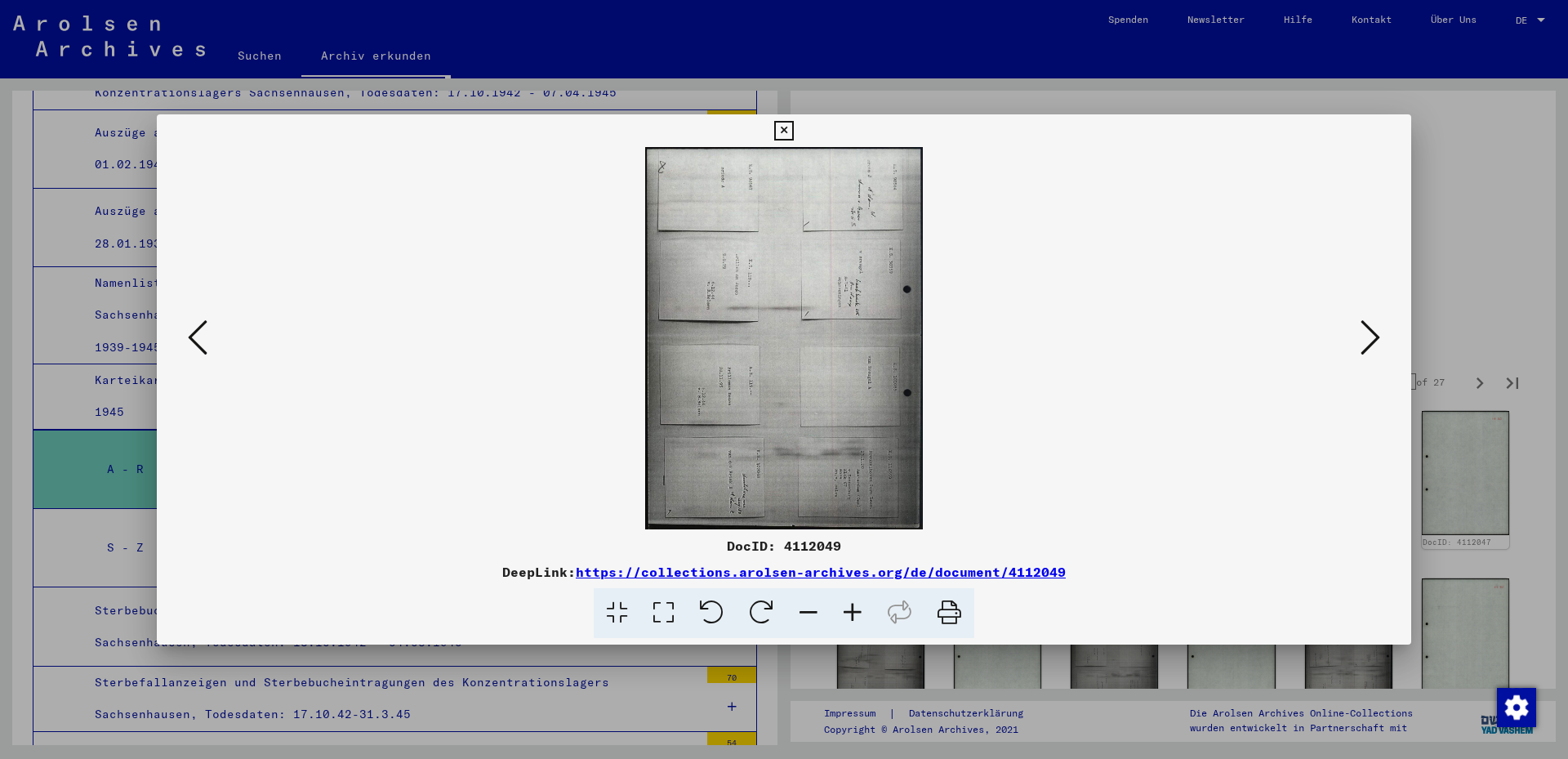 click at bounding box center (663, 613) 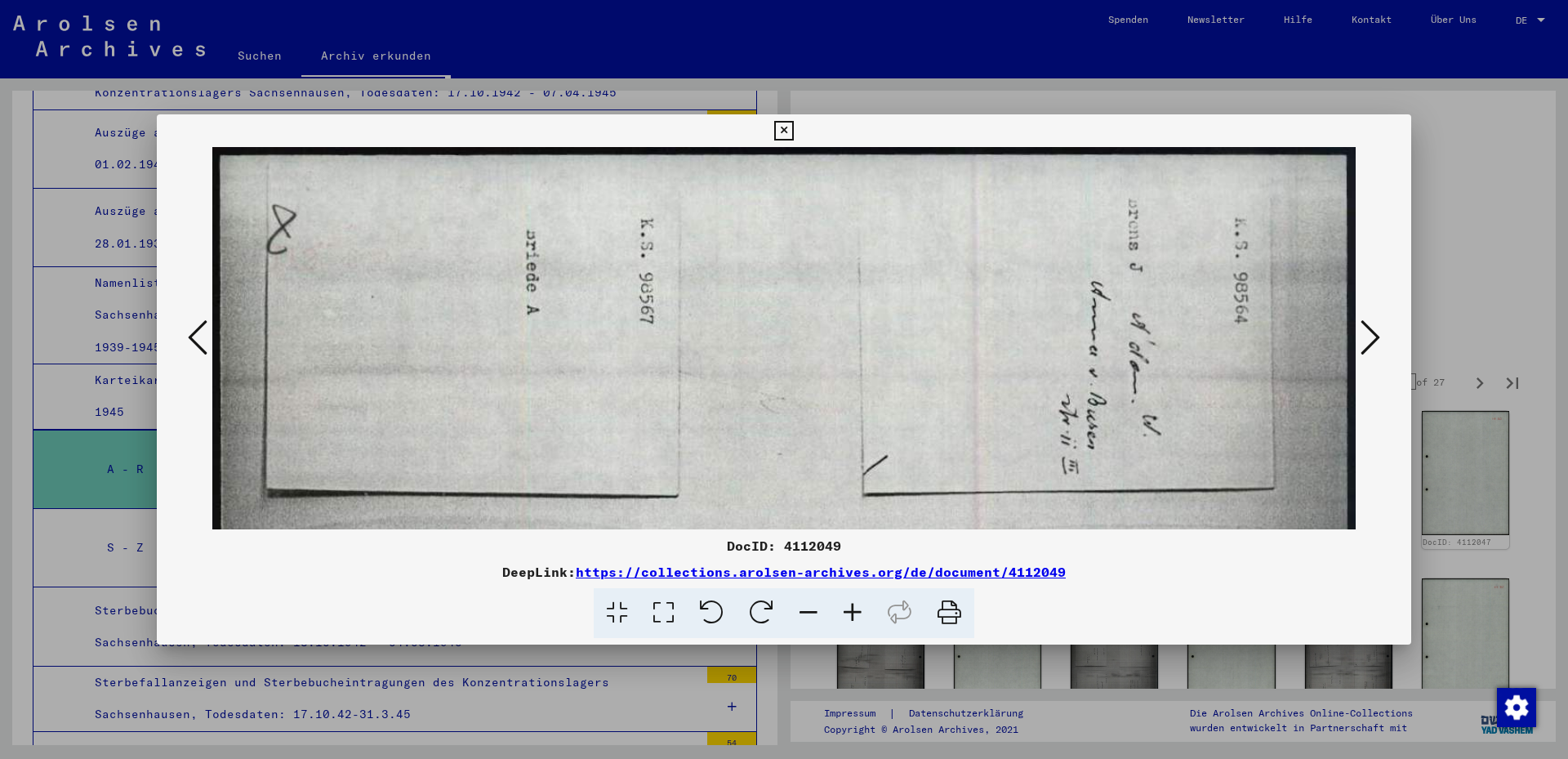 drag, startPoint x: 774, startPoint y: 288, endPoint x: 809, endPoint y: 258, distance: 46.0977 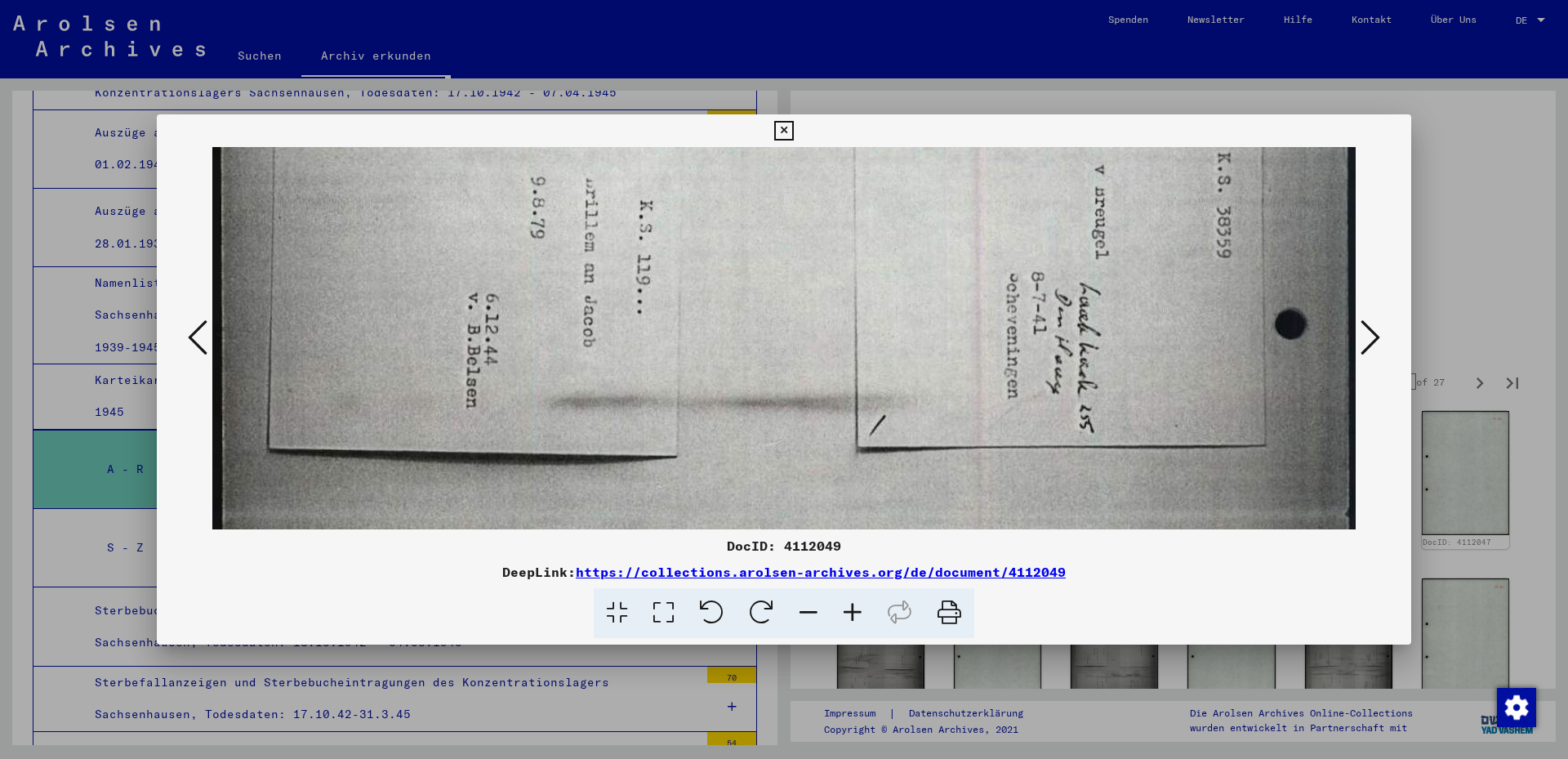 drag, startPoint x: 827, startPoint y: 465, endPoint x: 792, endPoint y: 359, distance: 111.62885 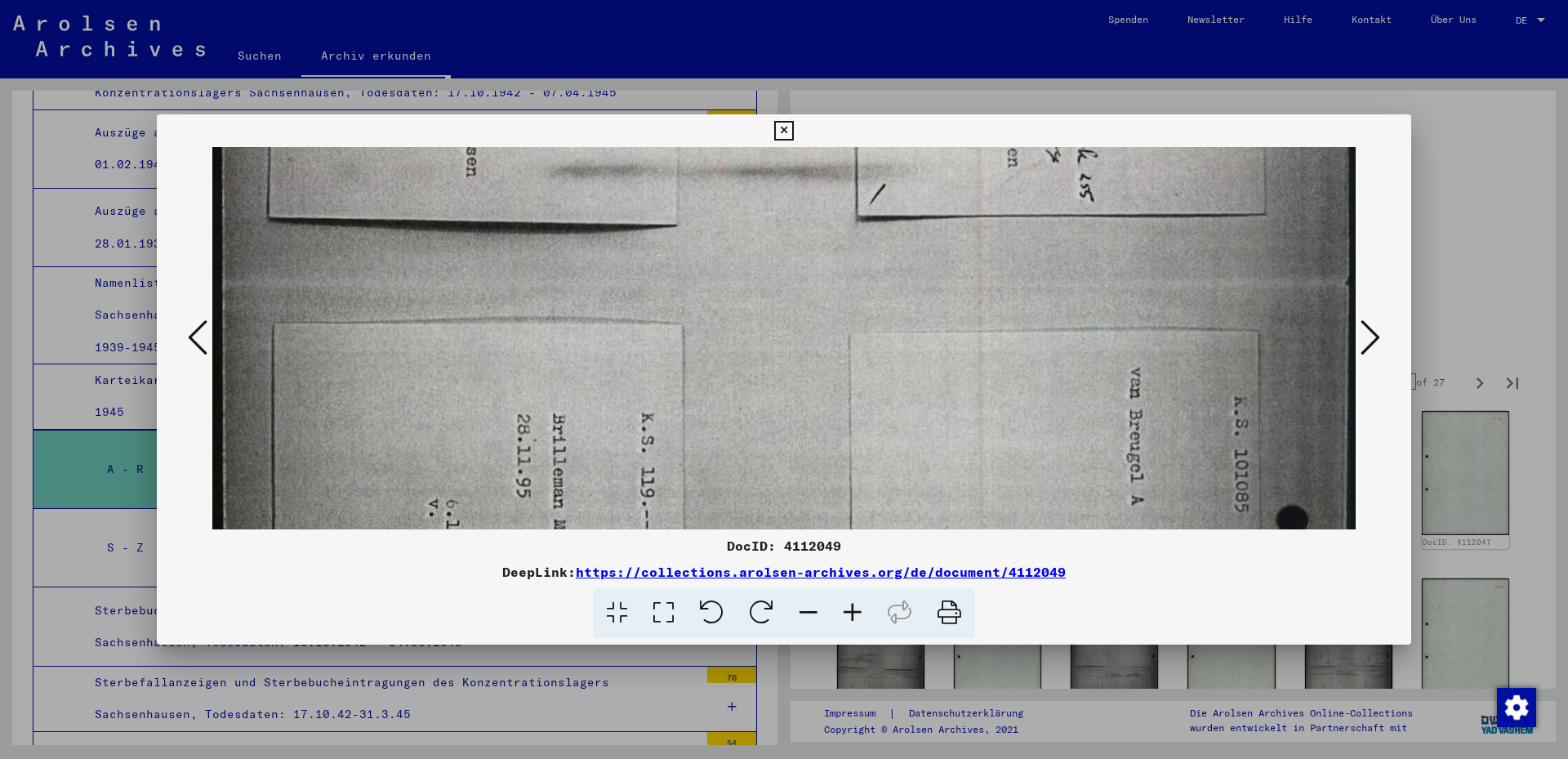 drag, startPoint x: 779, startPoint y: 373, endPoint x: 811, endPoint y: 176, distance: 199.58206 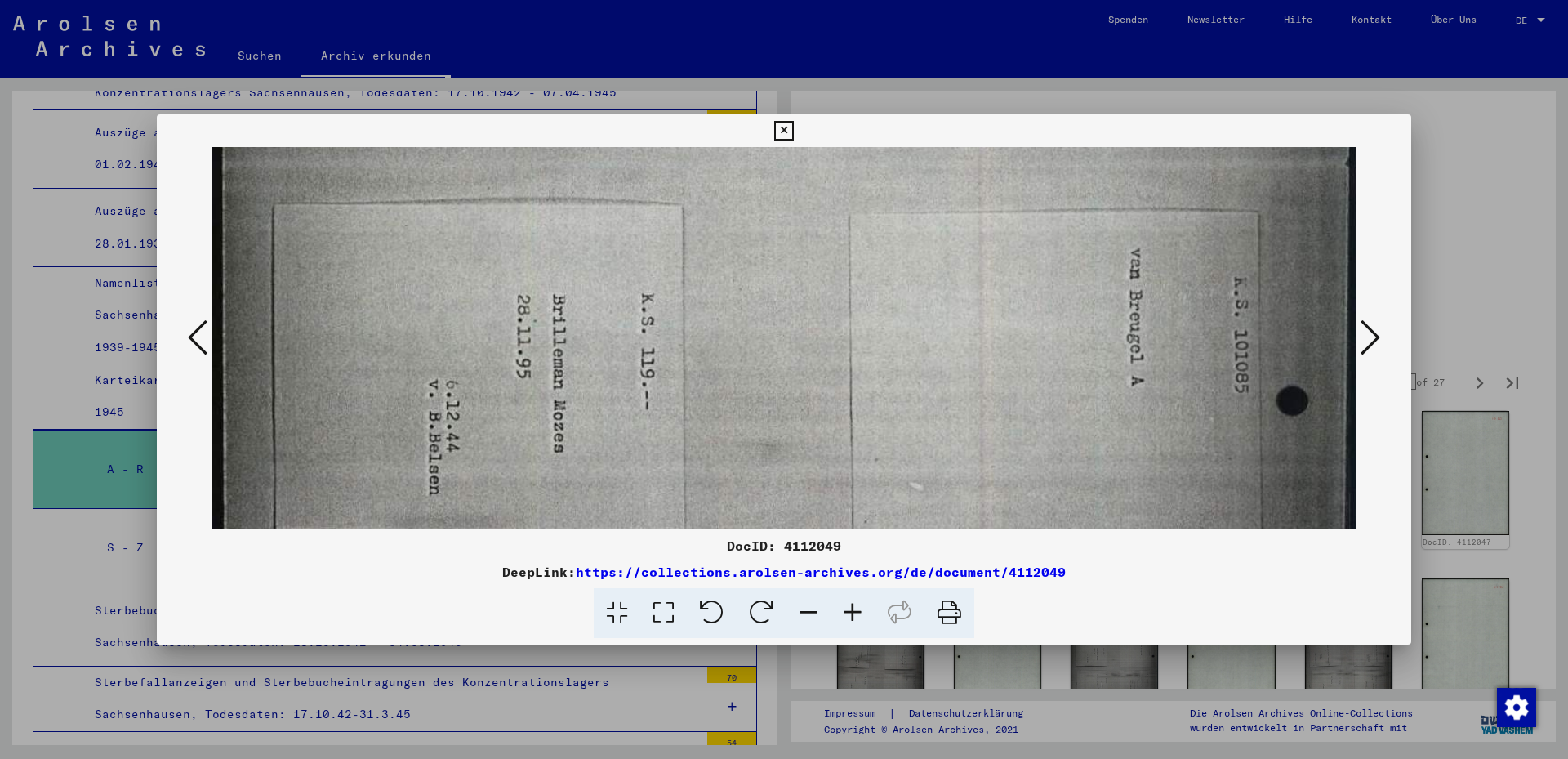 drag 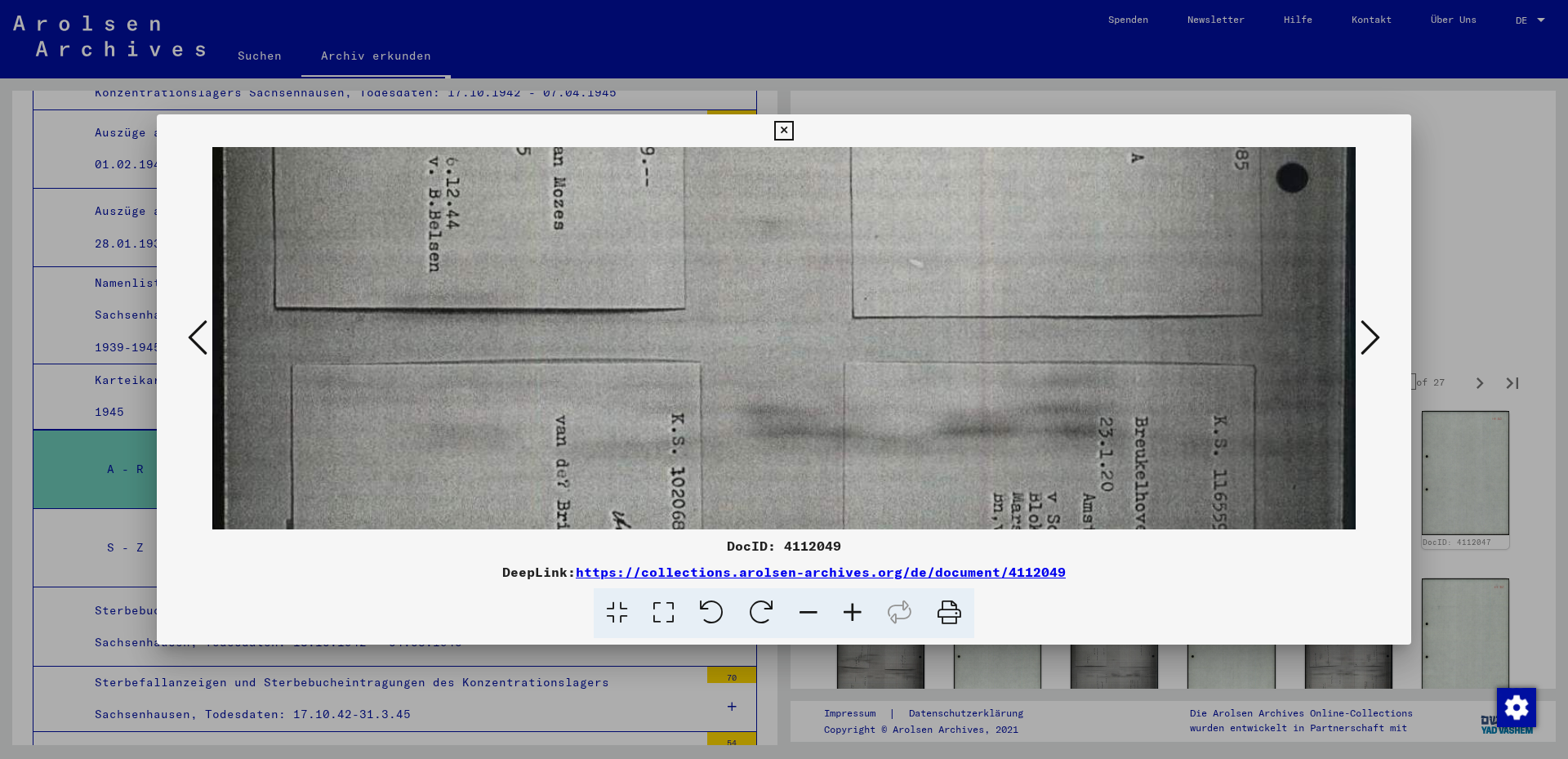 click at bounding box center [784, -47] 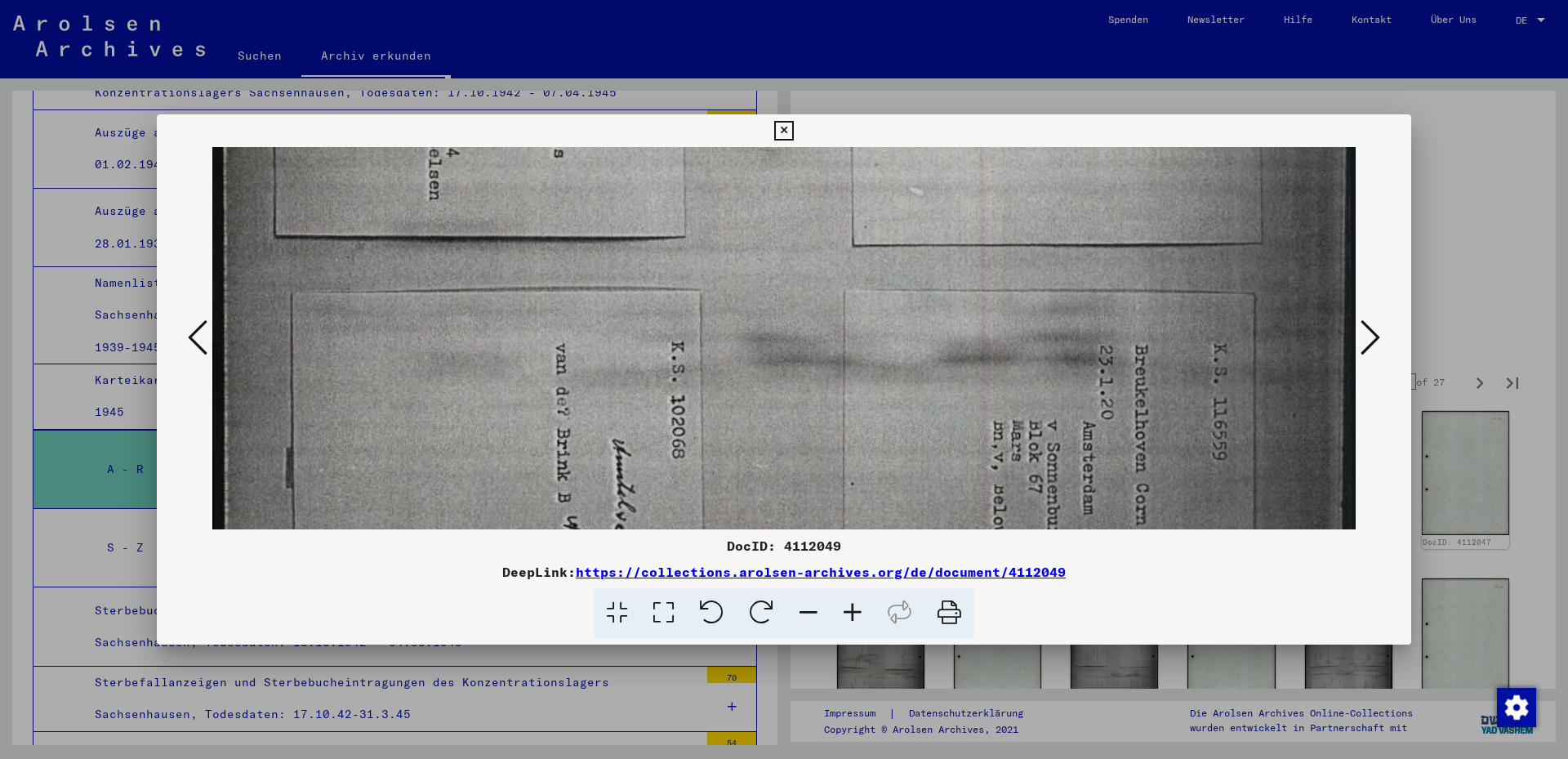 click at bounding box center (1370, 337) 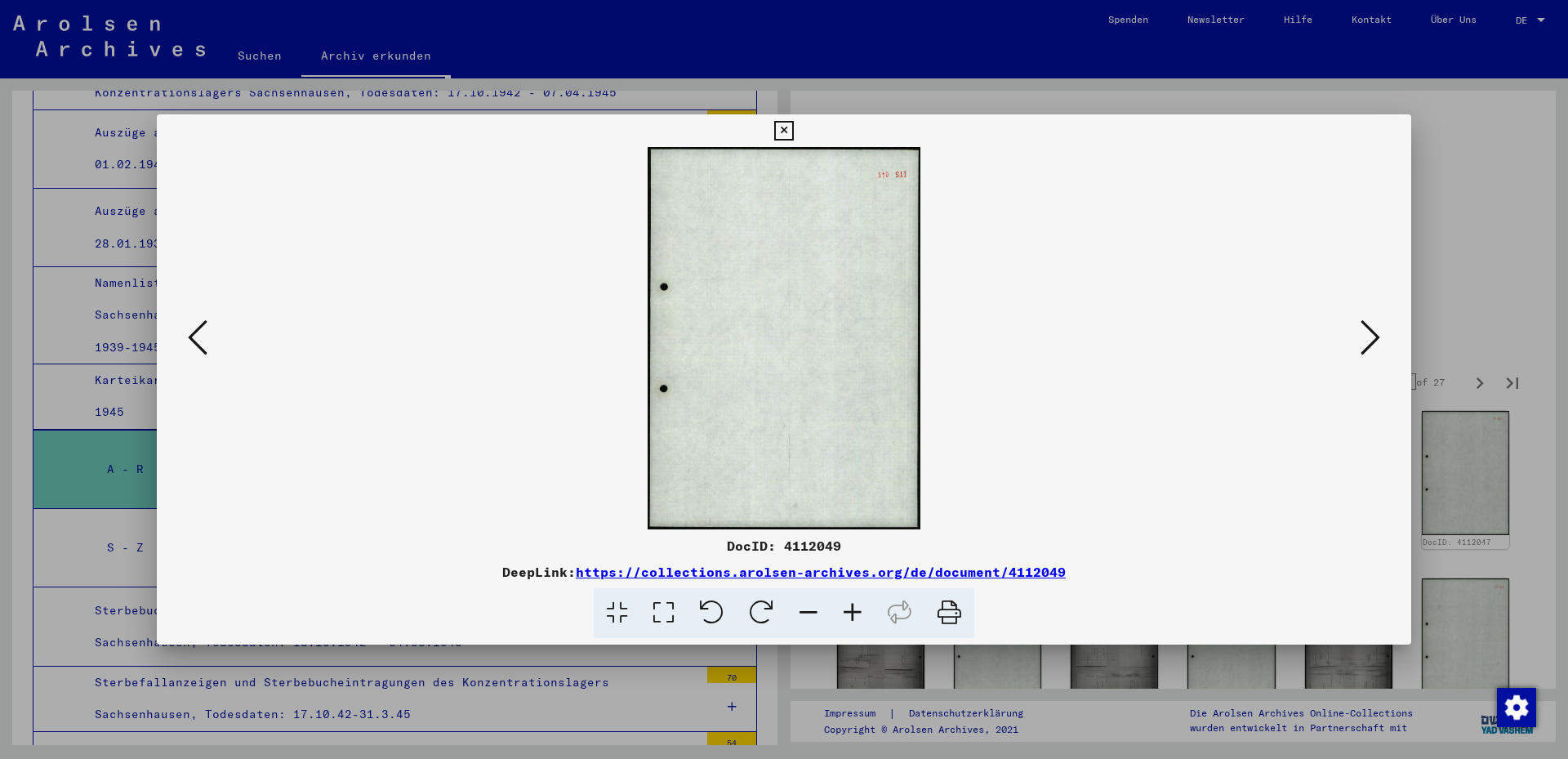 click at bounding box center (1370, 337) 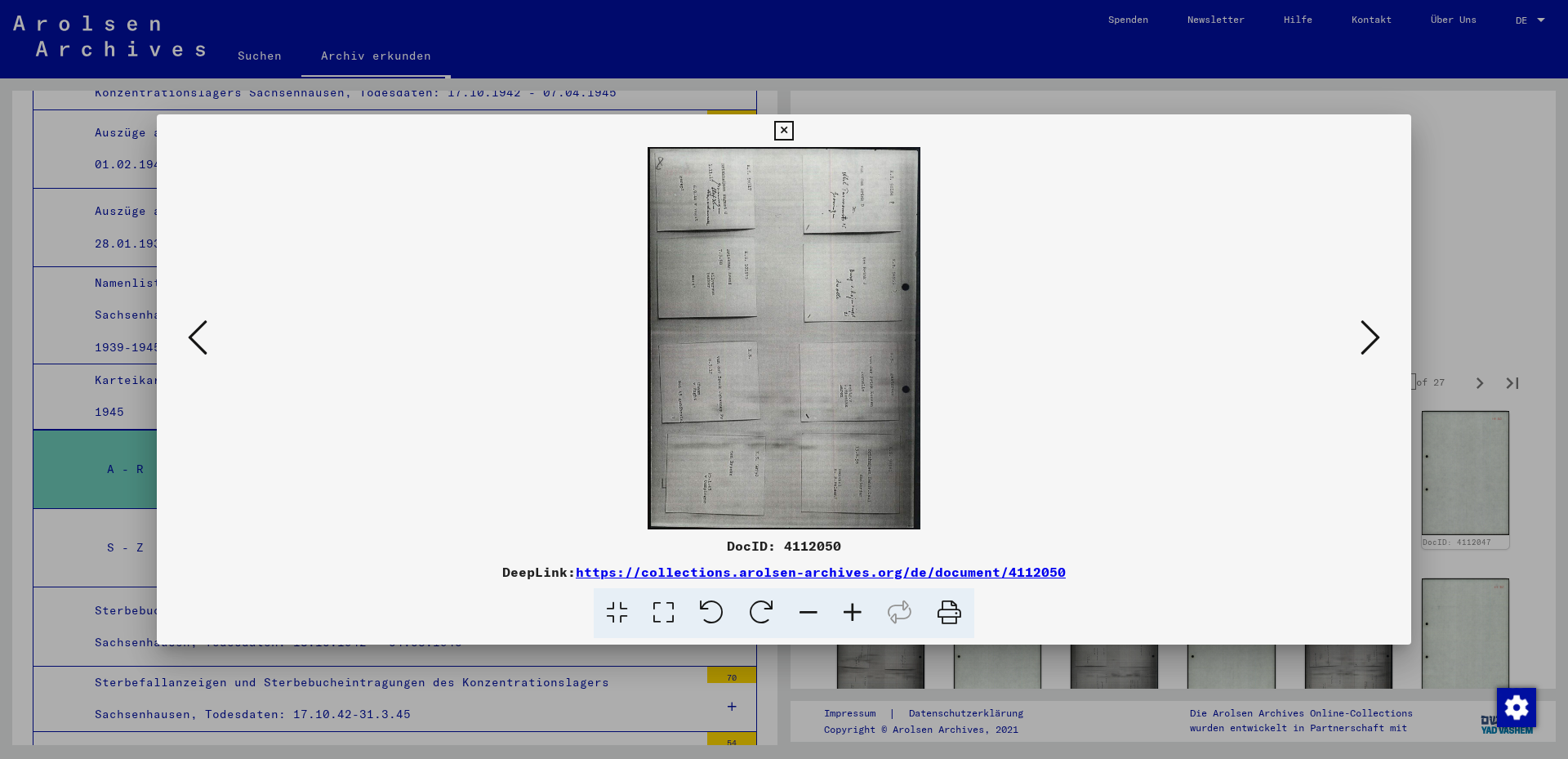 drag, startPoint x: 657, startPoint y: 613, endPoint x: 673, endPoint y: 462, distance: 151.84532 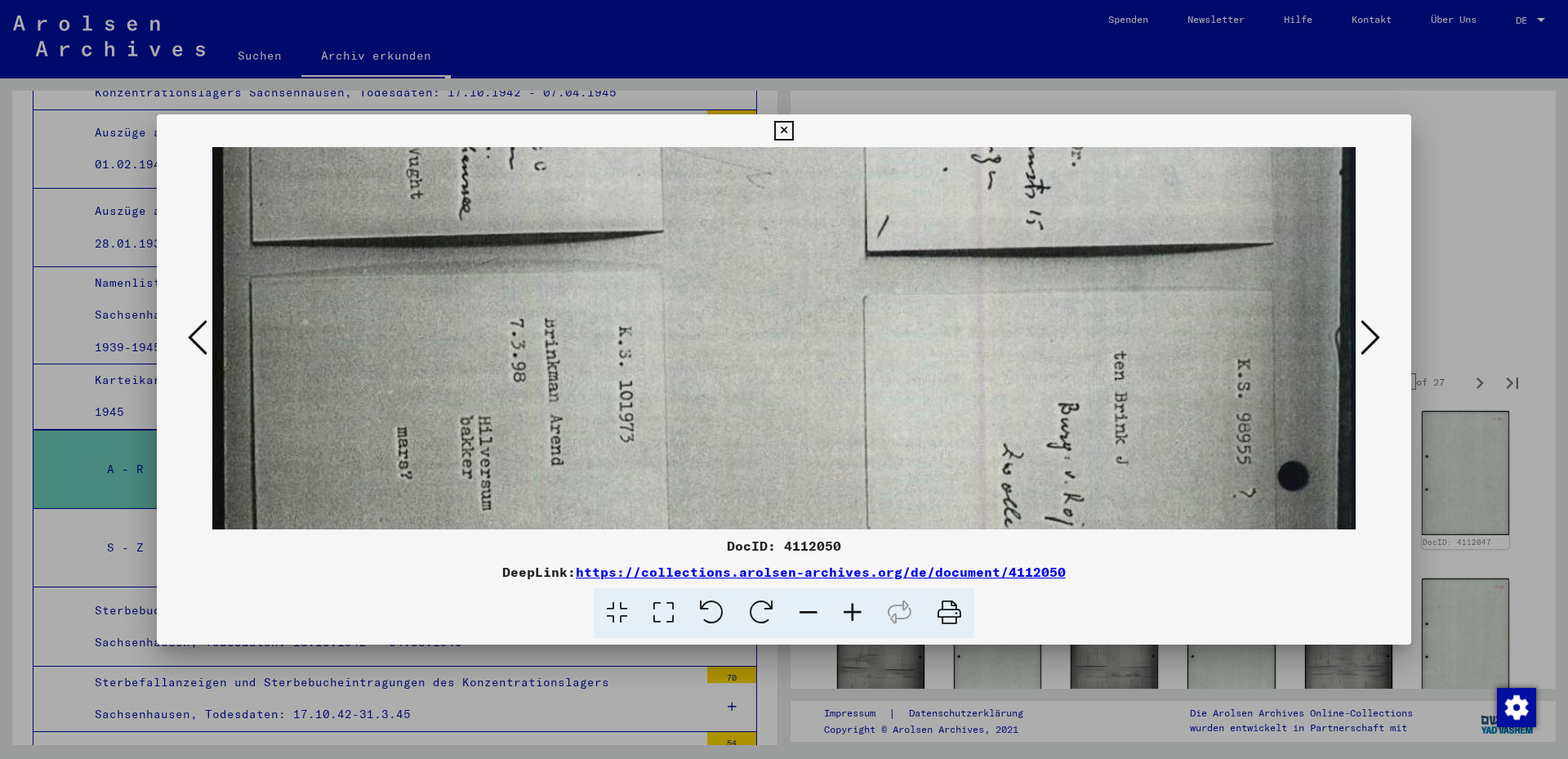 drag, startPoint x: 688, startPoint y: 443, endPoint x: 763, endPoint y: 166, distance: 286.97387 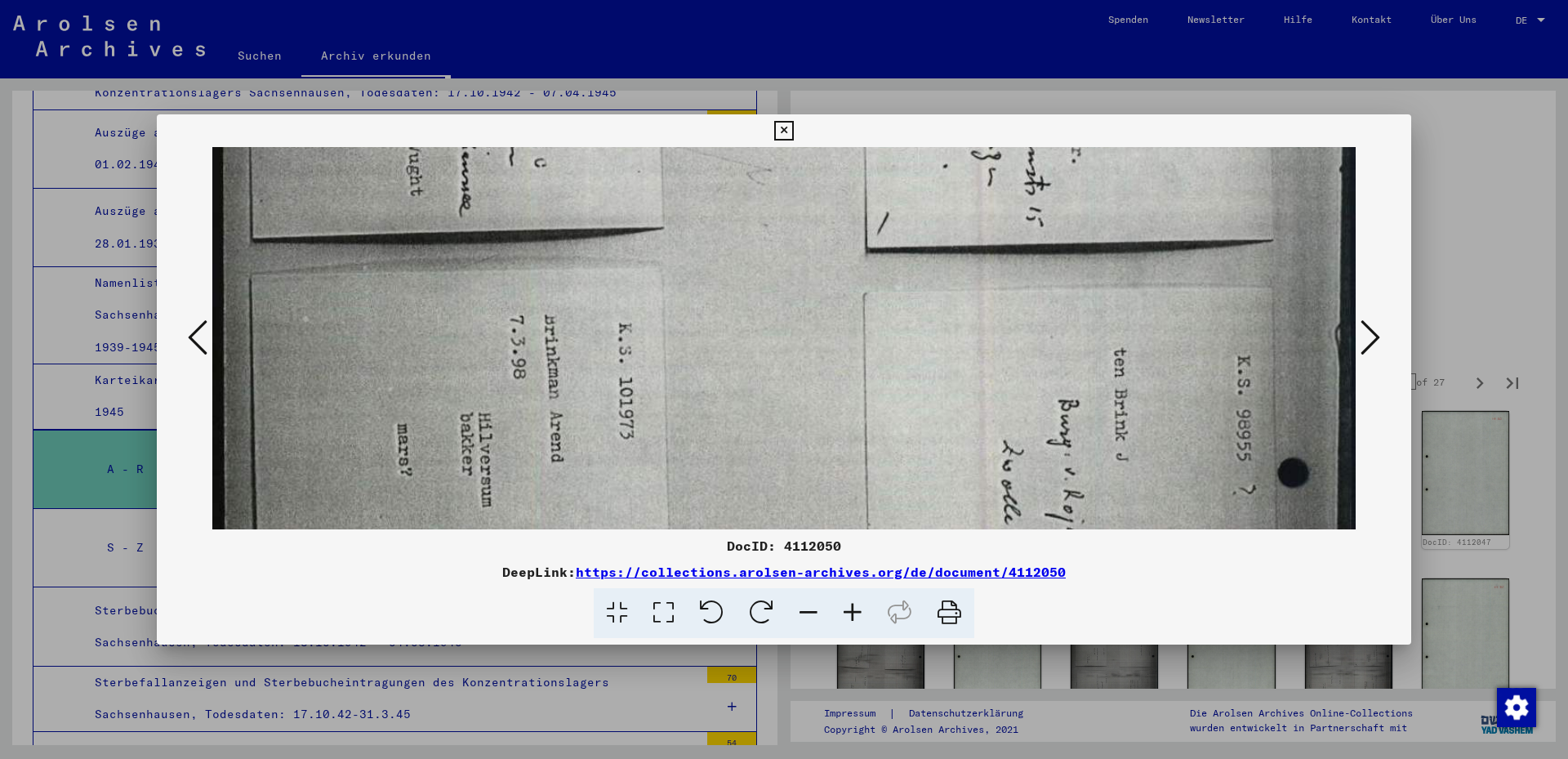 click at bounding box center [784, 687] 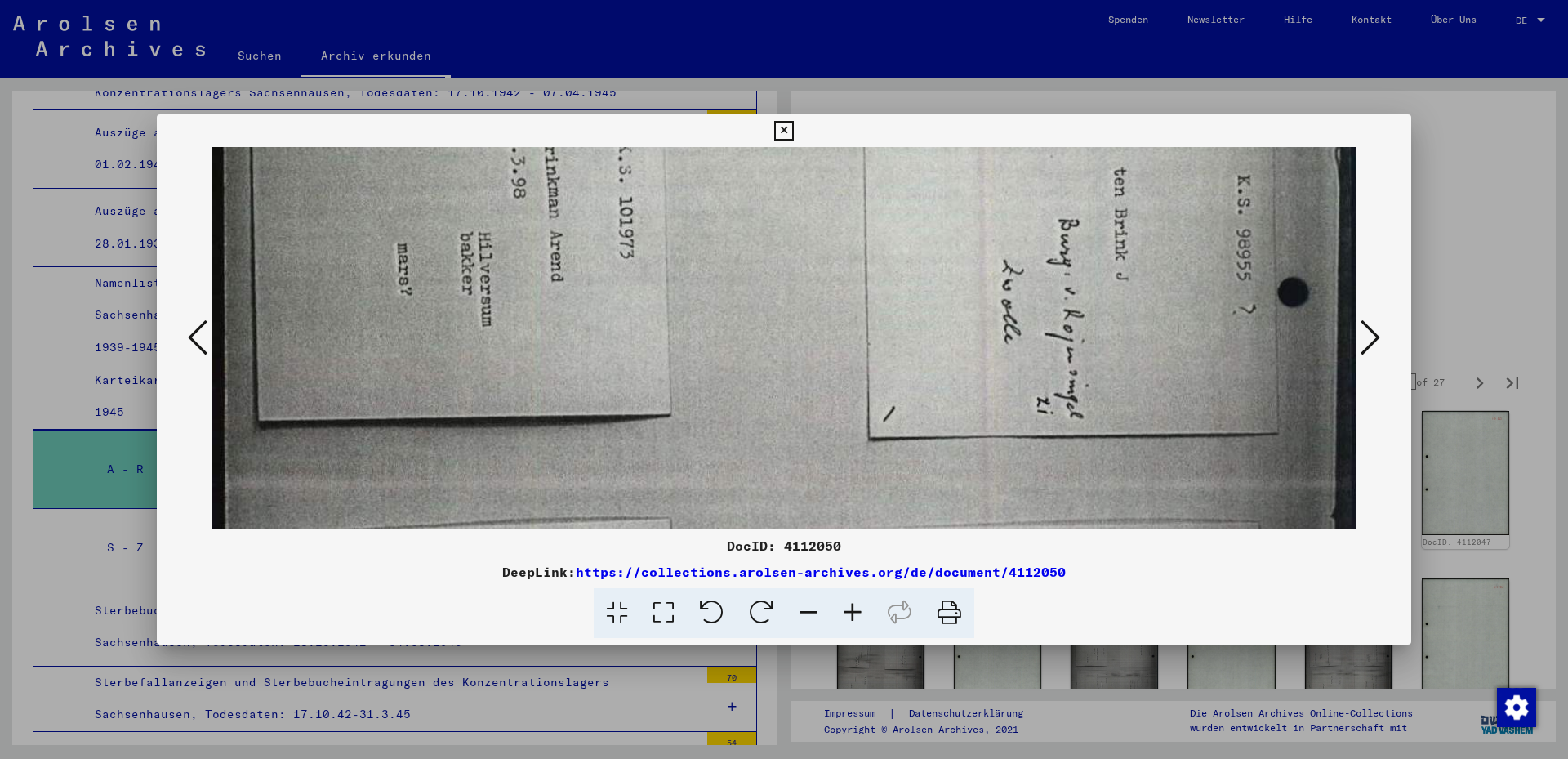 drag, startPoint x: 764, startPoint y: 279, endPoint x: 766, endPoint y: 263, distance: 16.124515 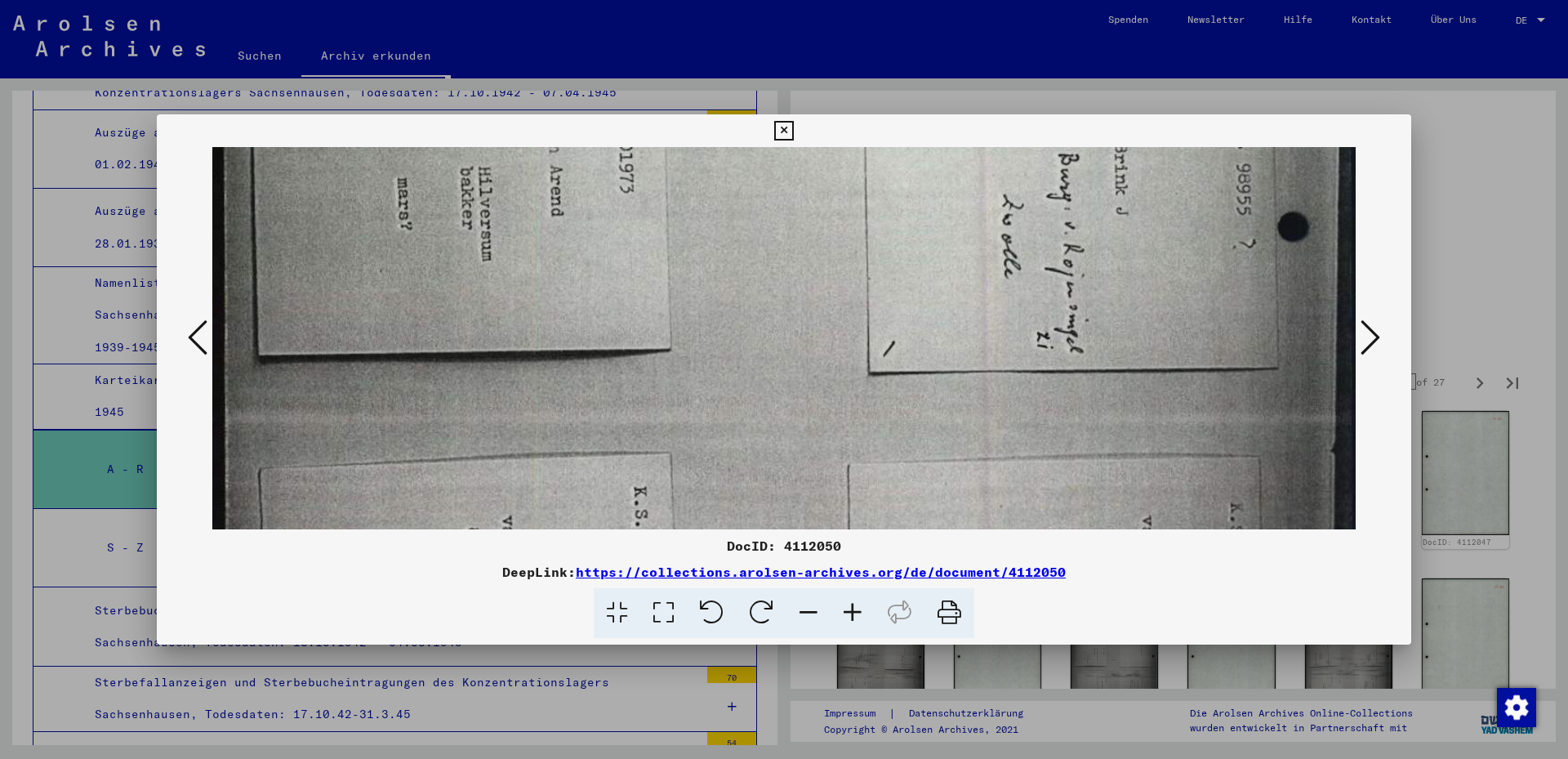 click on "DocID: 4112050  DeepLink:  https://collections.arolsen-archives.org/de/document/4112050" at bounding box center [784, 376] 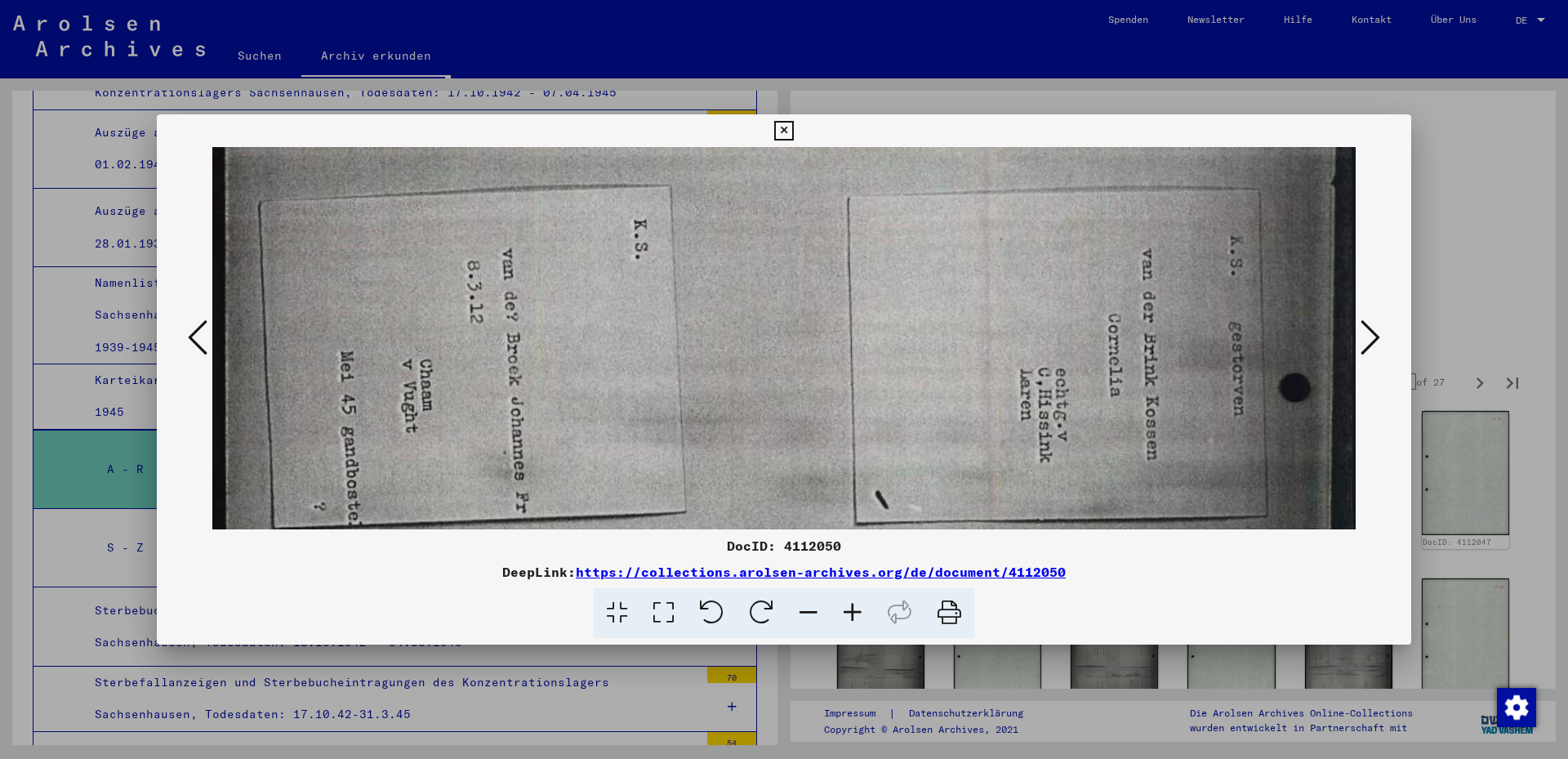 click at bounding box center [784, 174] 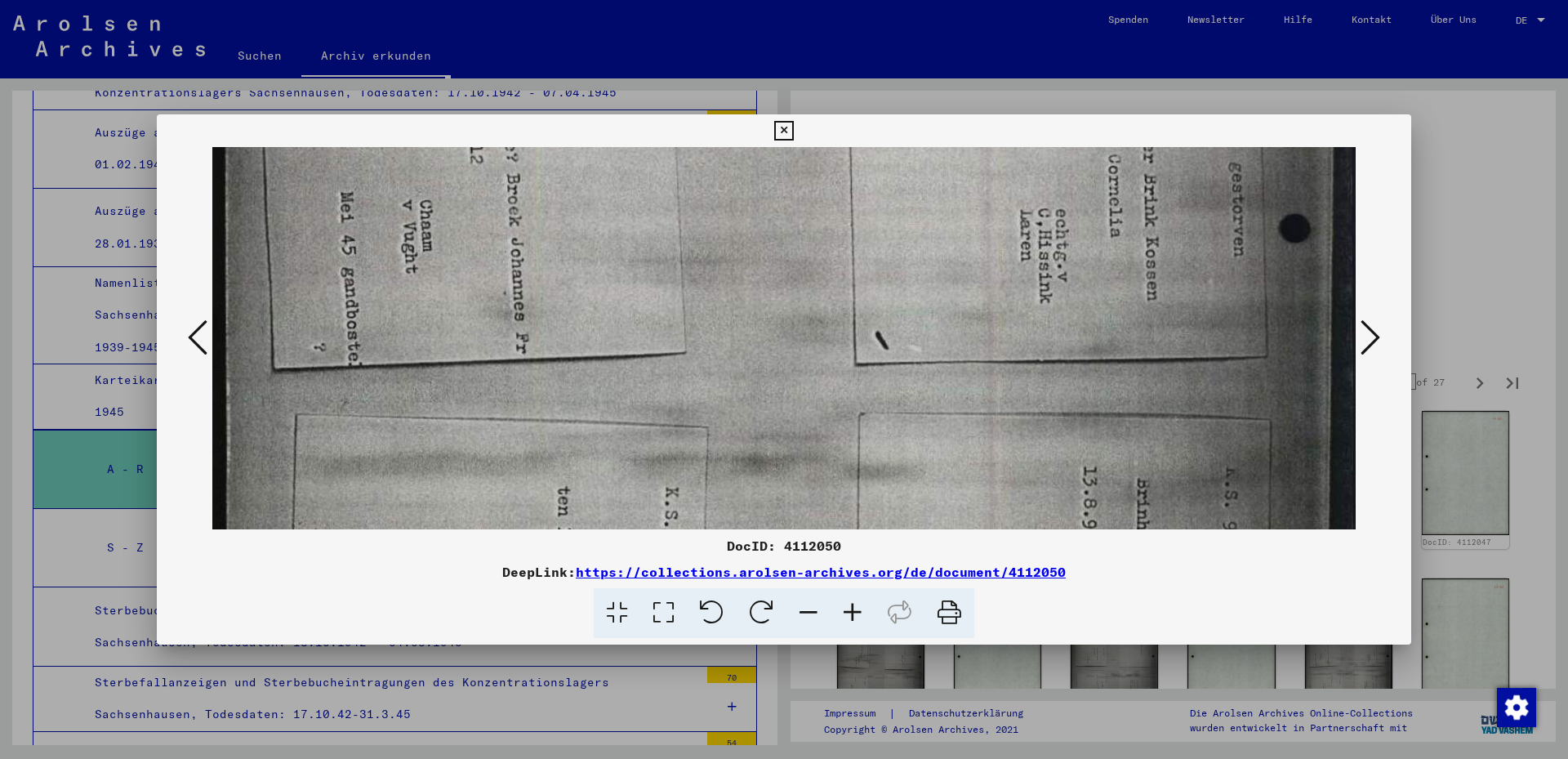 click at bounding box center (784, 15) 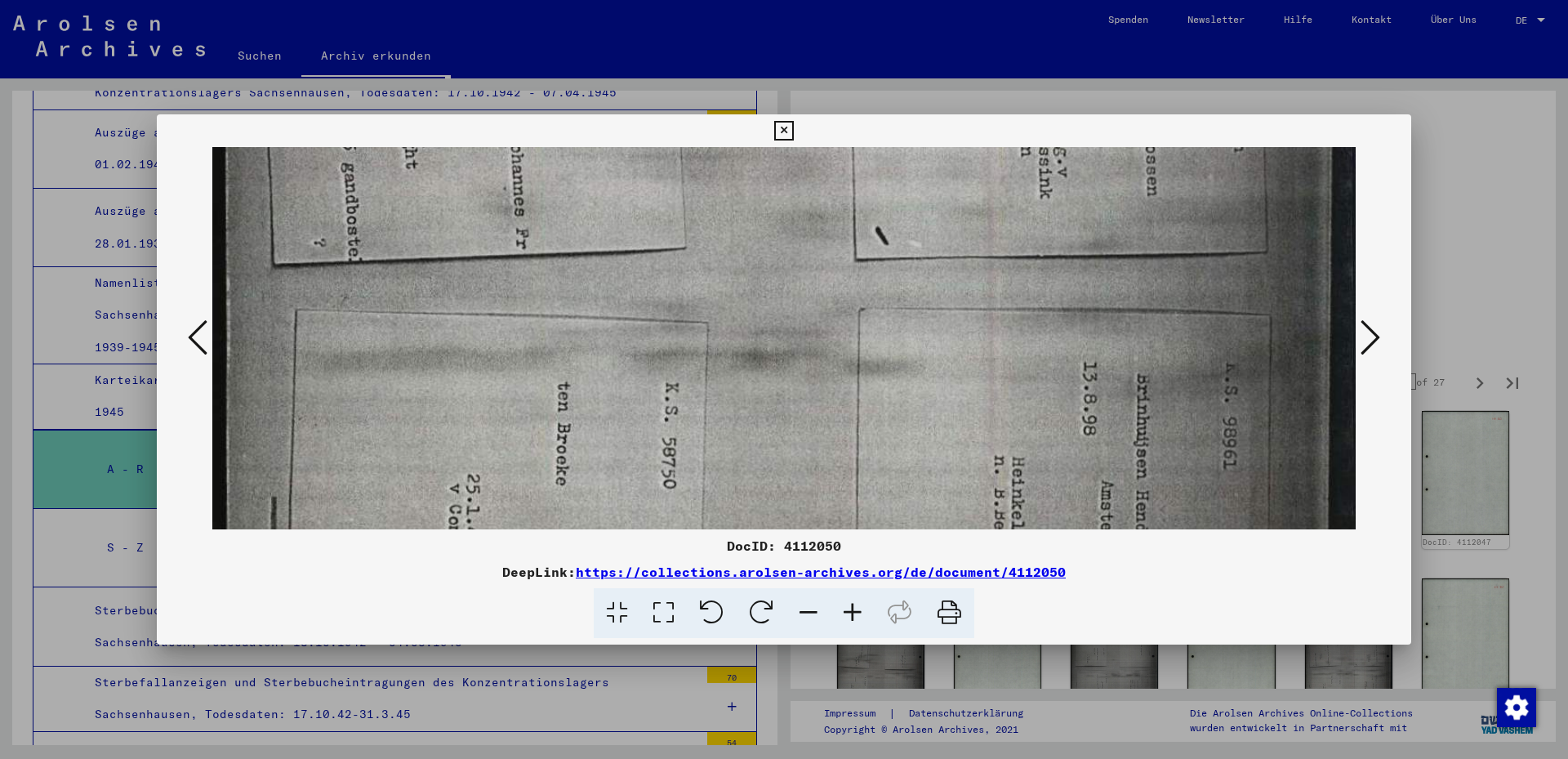 scroll, scrollTop: 1135, scrollLeft: 0, axis: vertical 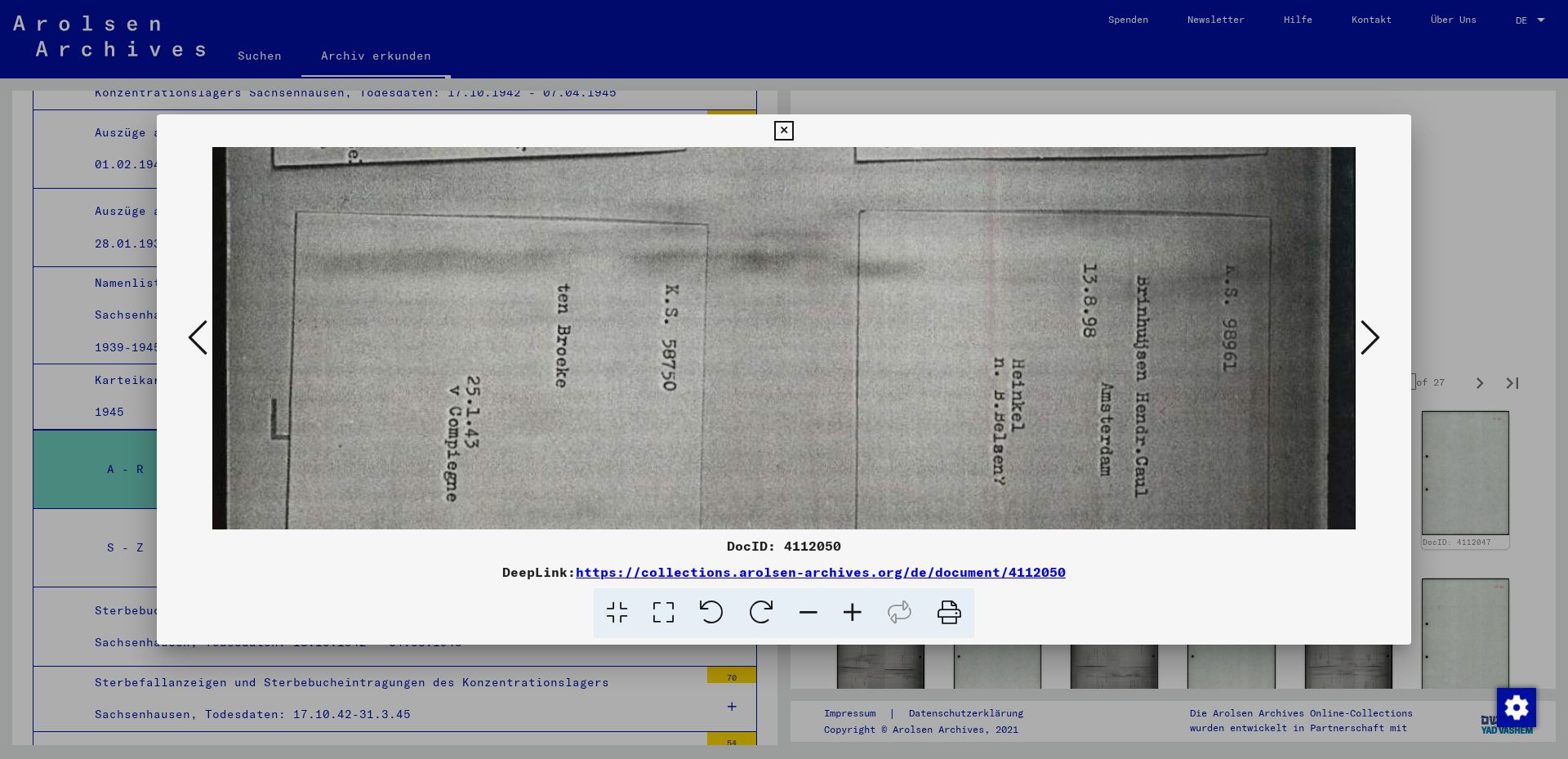 click at bounding box center [784, -188] 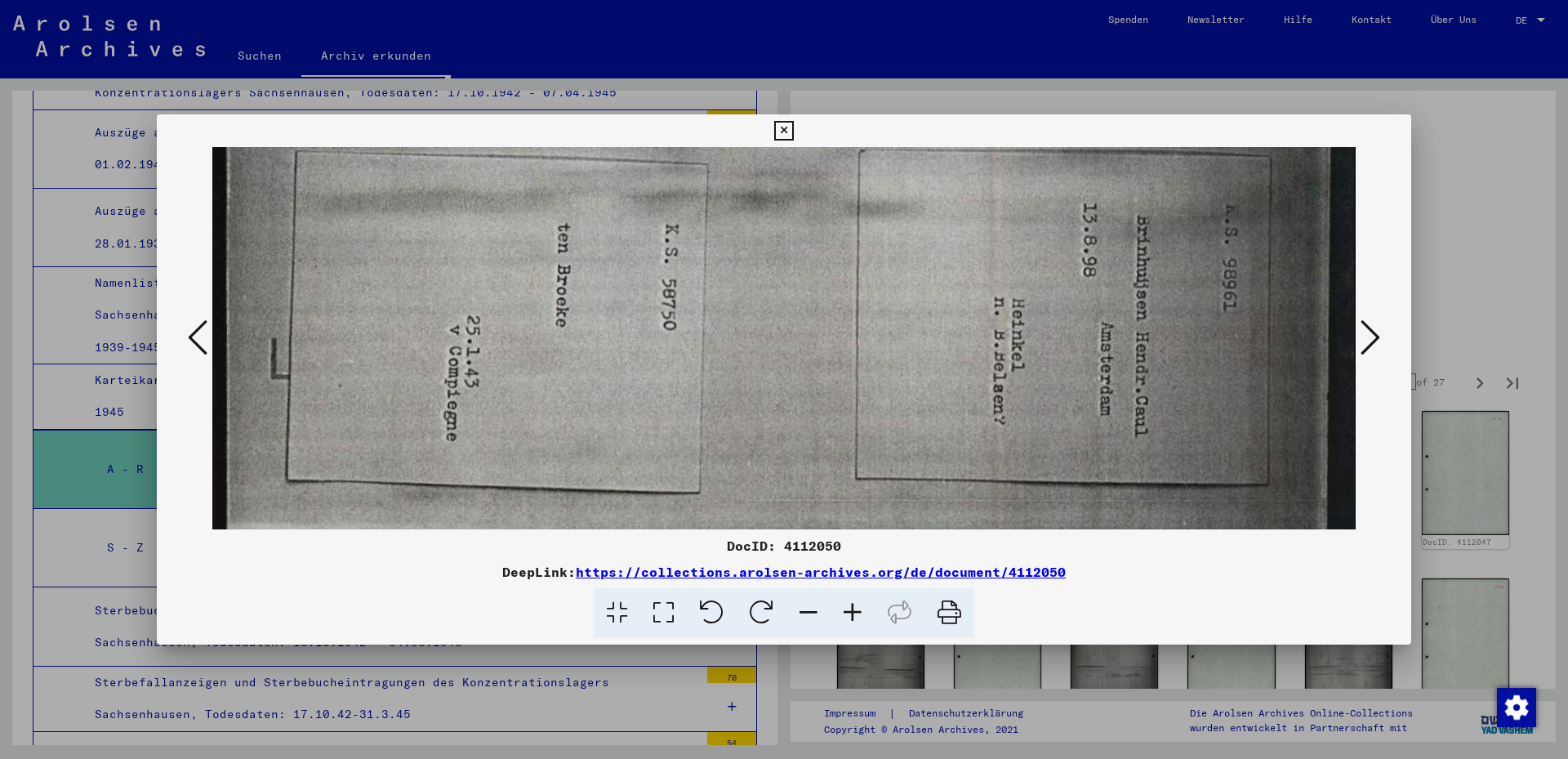 scroll, scrollTop: 1217, scrollLeft: 0, axis: vertical 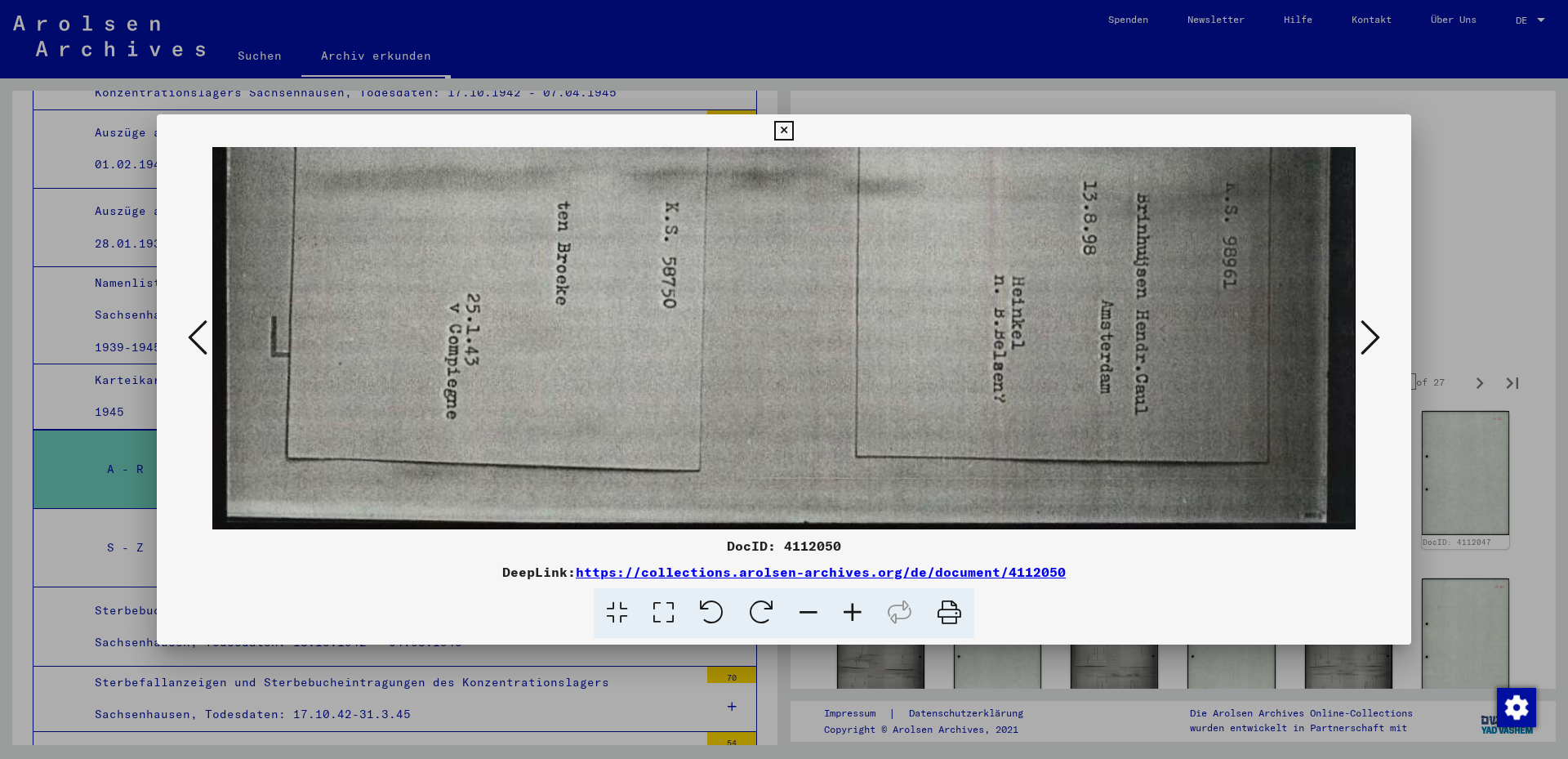 click at bounding box center [784, -270] 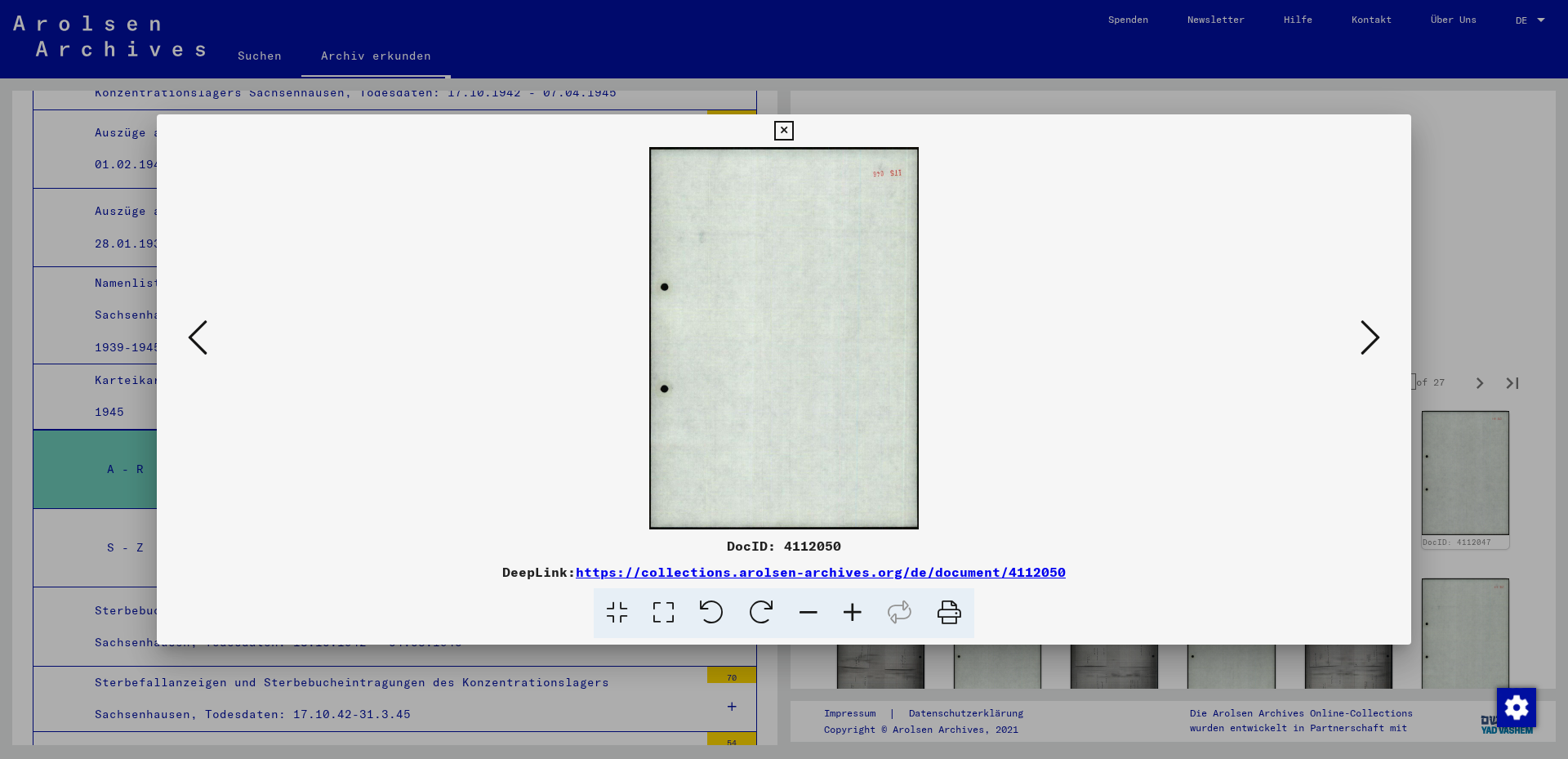 click at bounding box center (1370, 337) 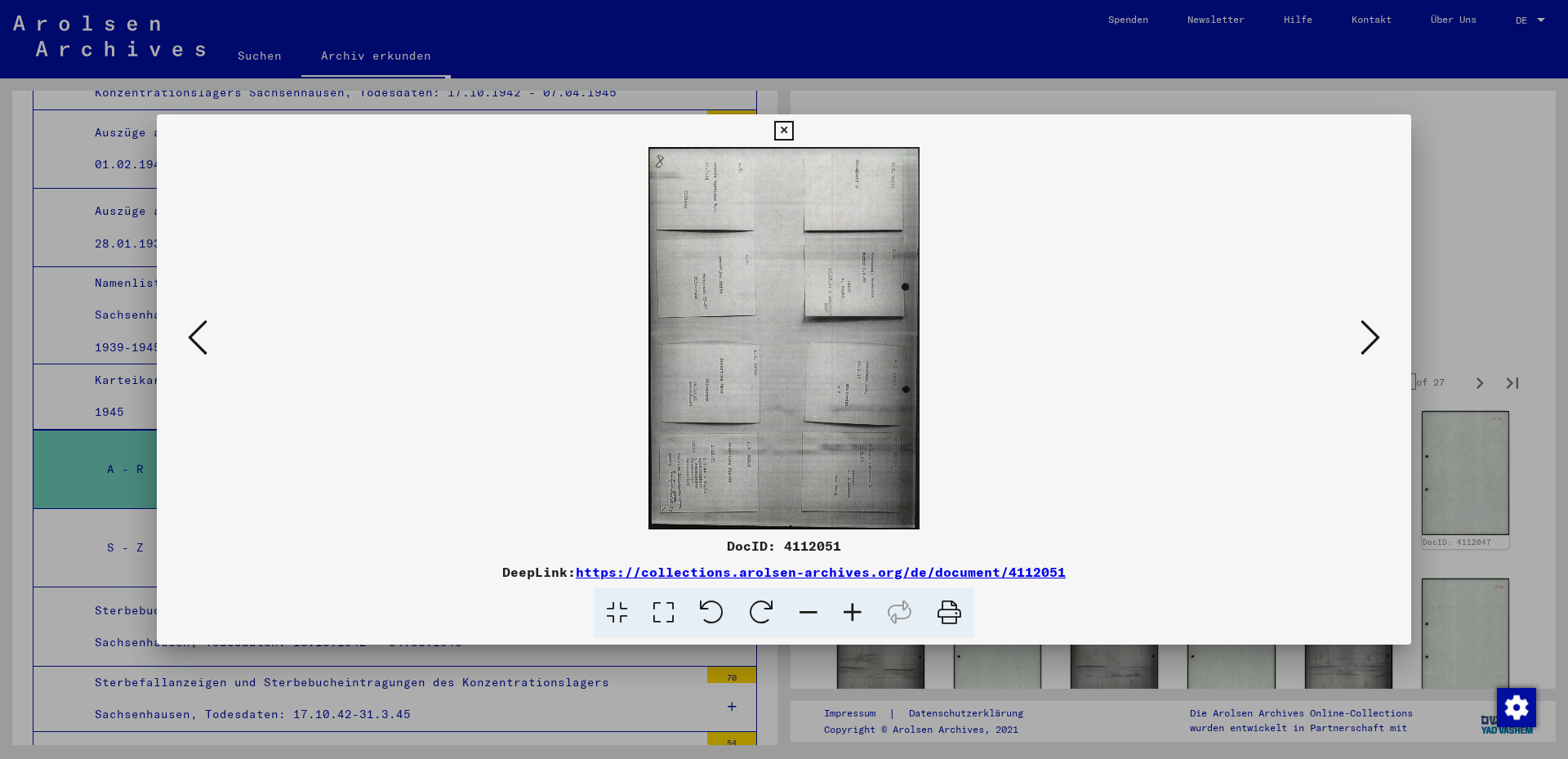 click at bounding box center [663, 613] 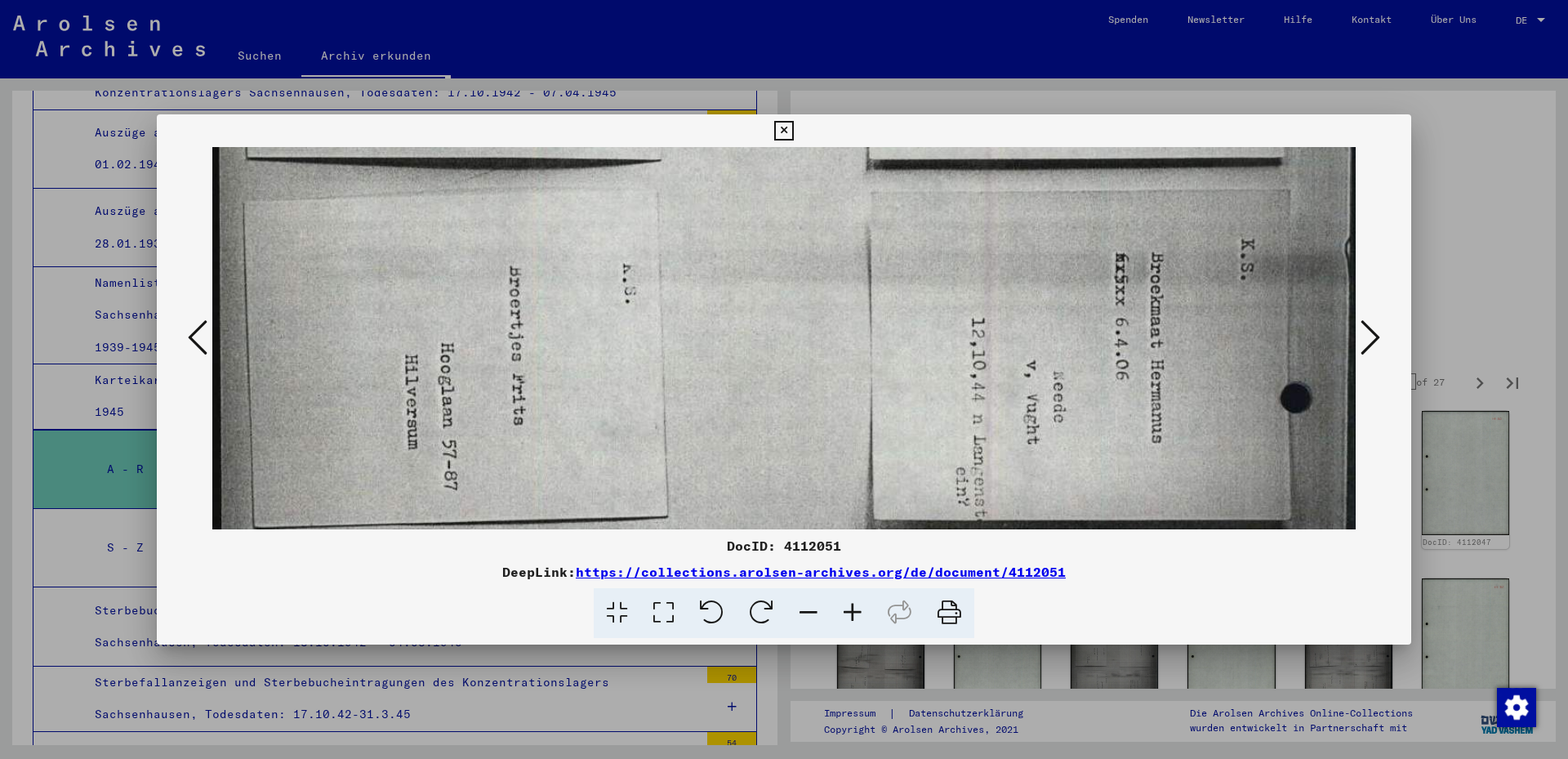 click at bounding box center (784, 614) 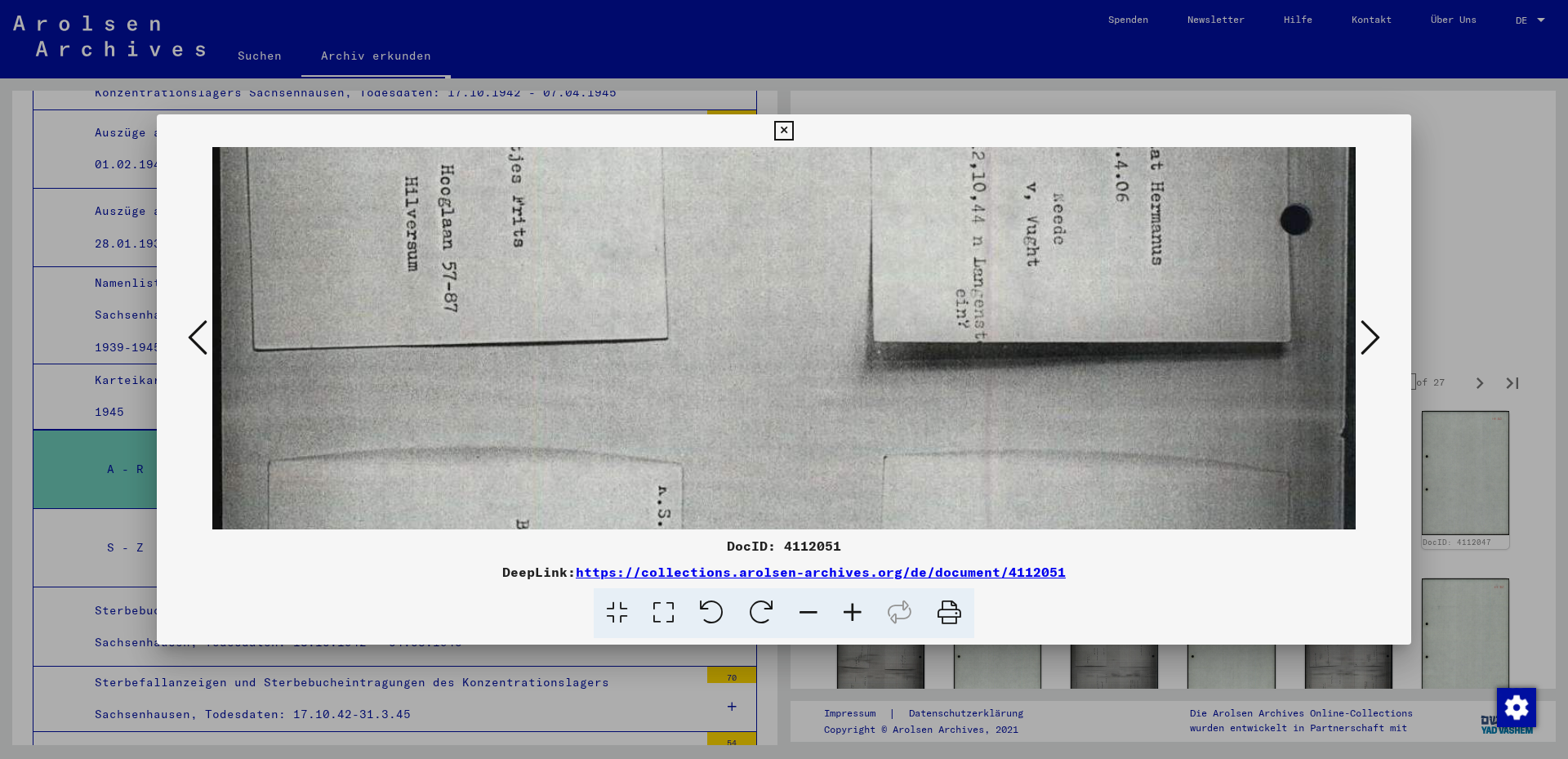 click at bounding box center (784, 435) 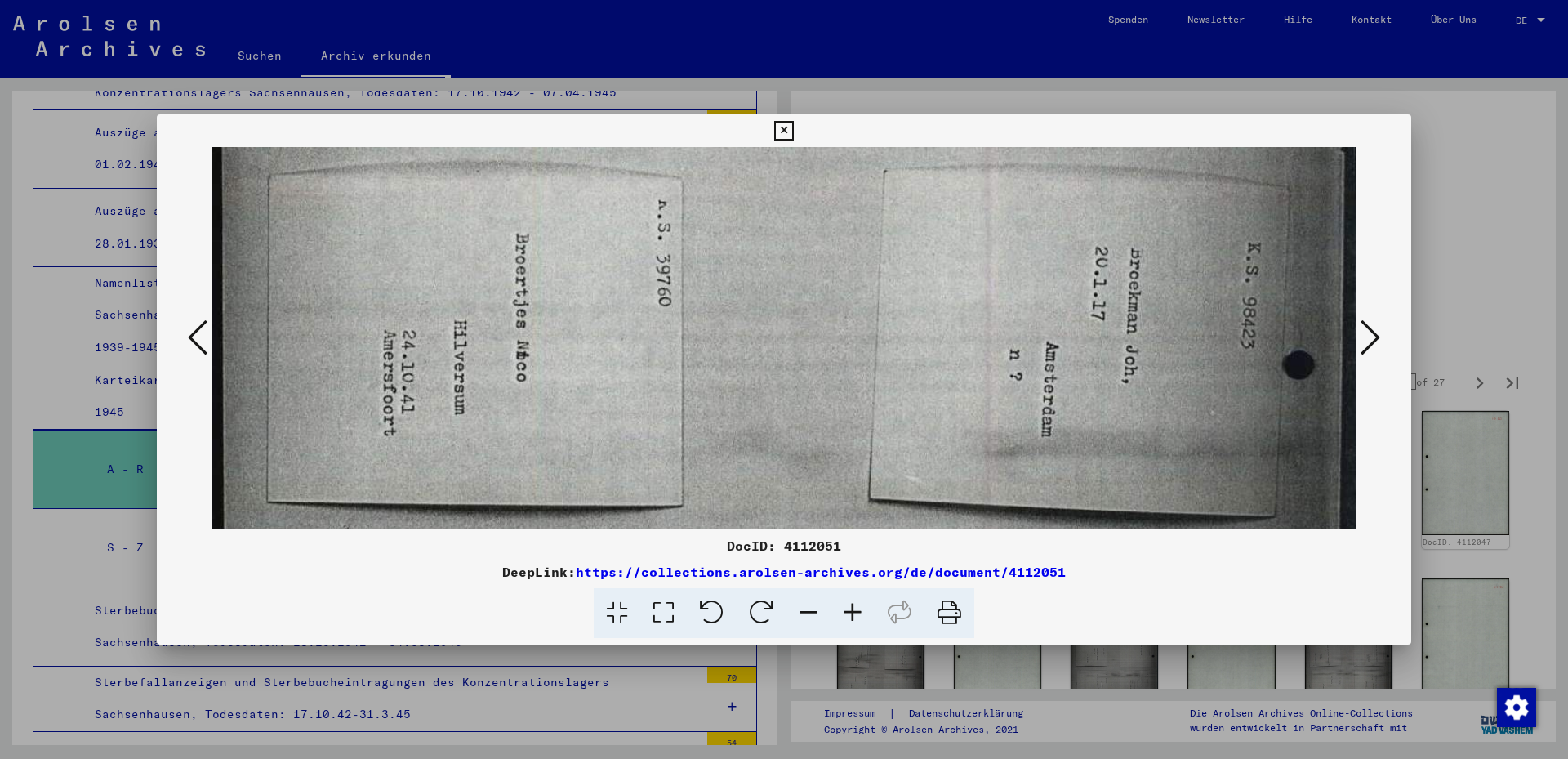 click at bounding box center (784, 150) 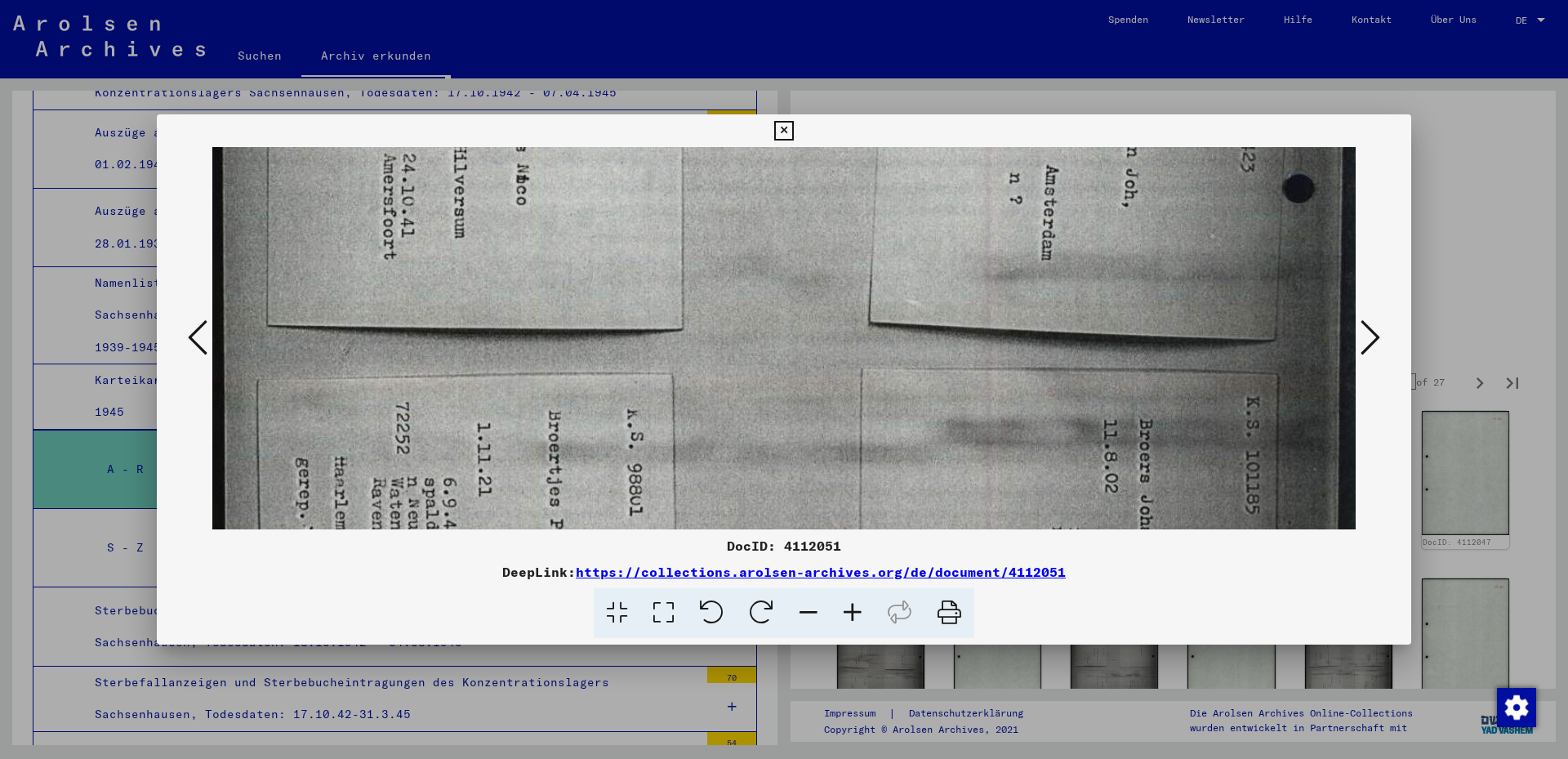 click at bounding box center [784, -27] 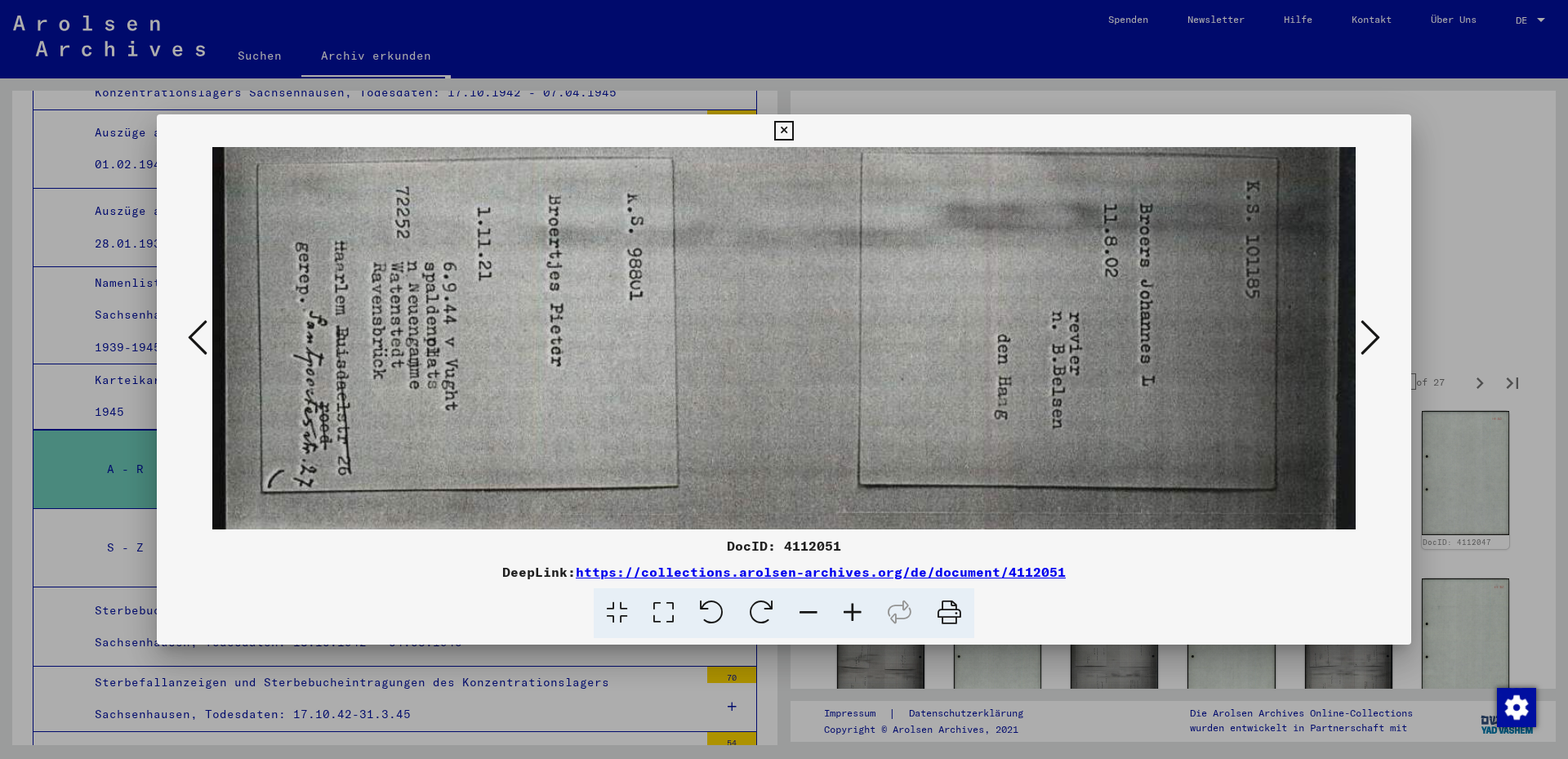 click on "DocID: 4112051  DeepLink:  https://collections.arolsen-archives.org/de/document/4112051" at bounding box center [784, 376] 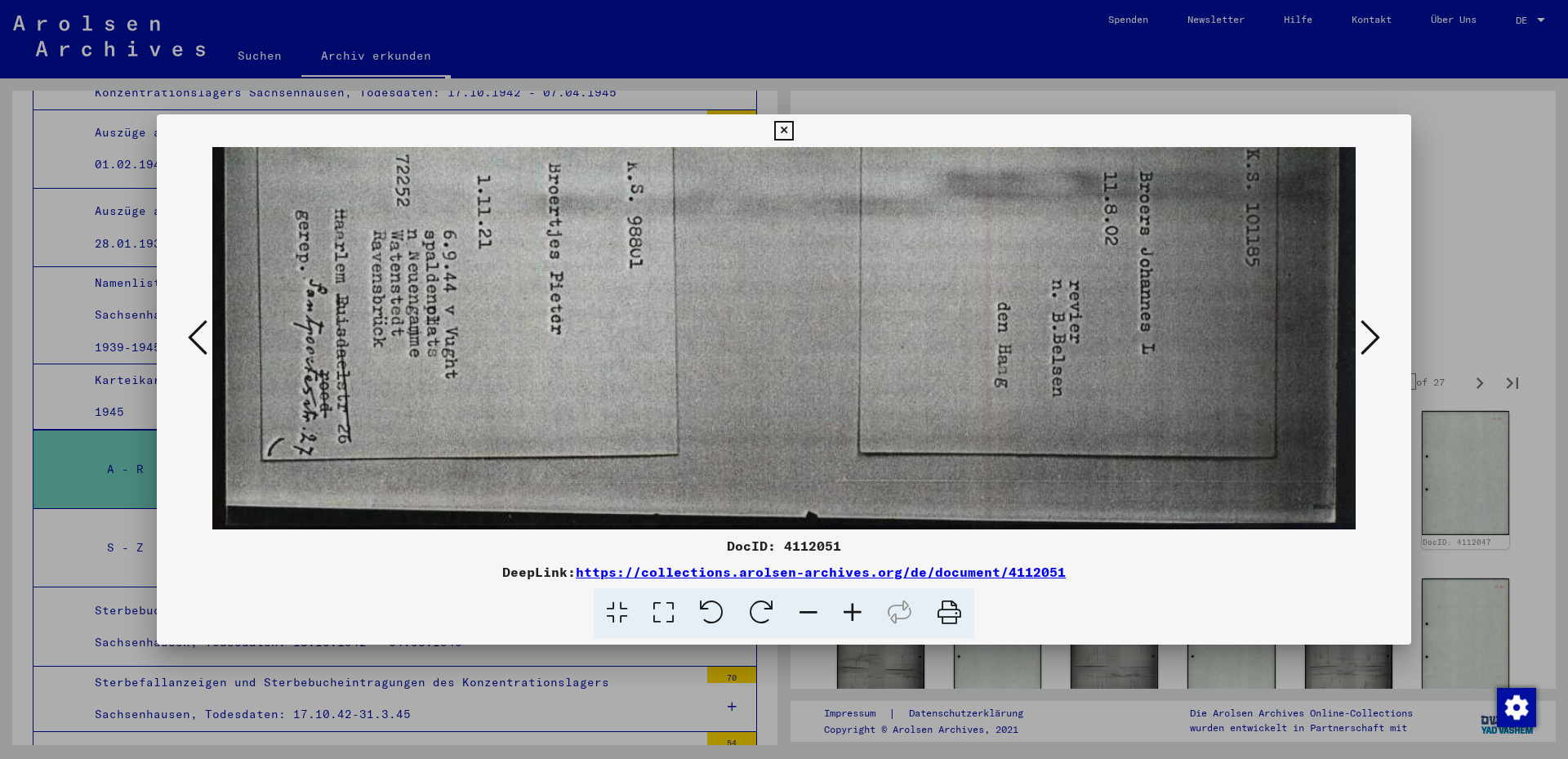 click at bounding box center (1370, 337) 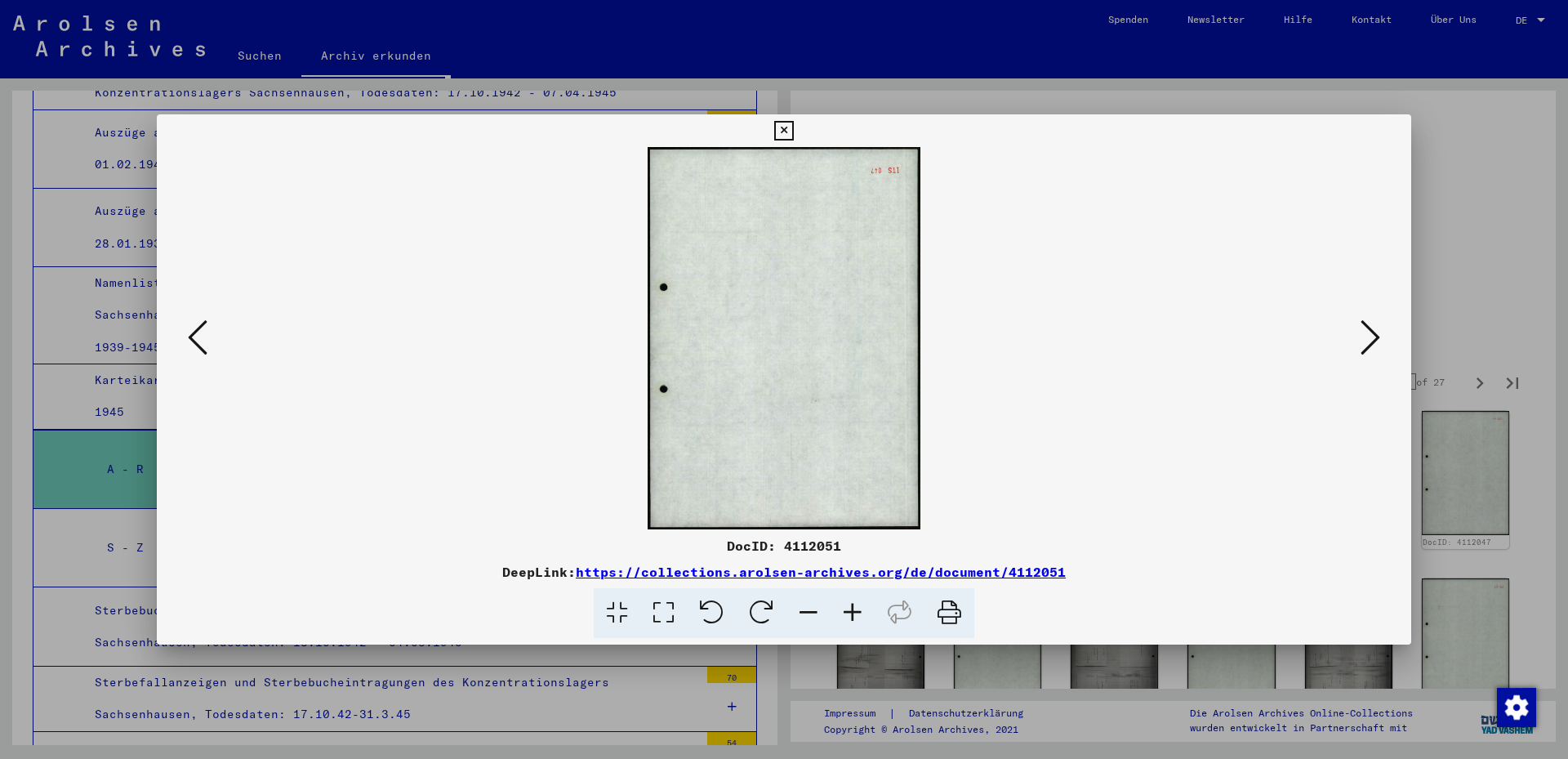 click at bounding box center [1370, 338] 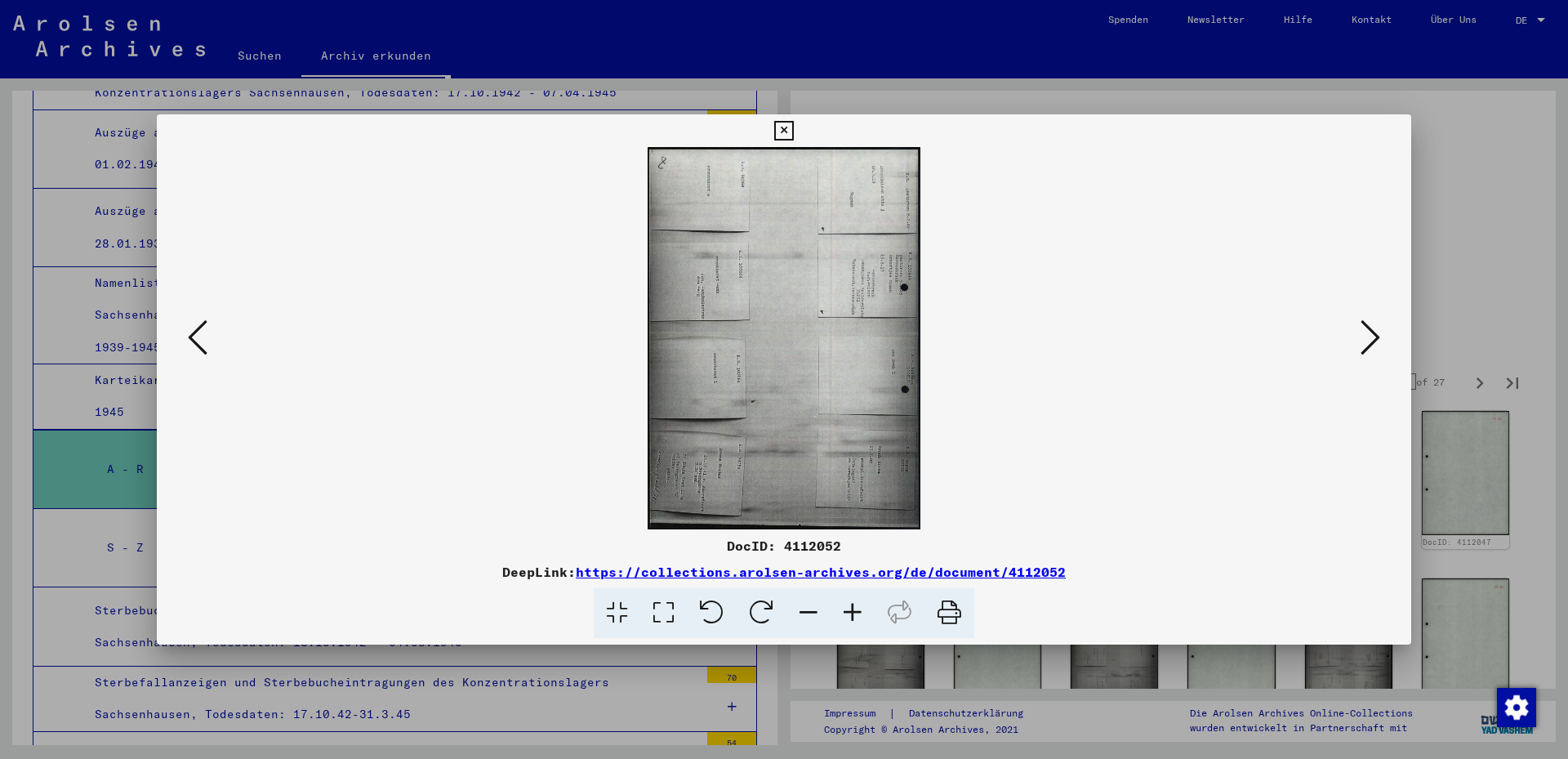 click at bounding box center (663, 613) 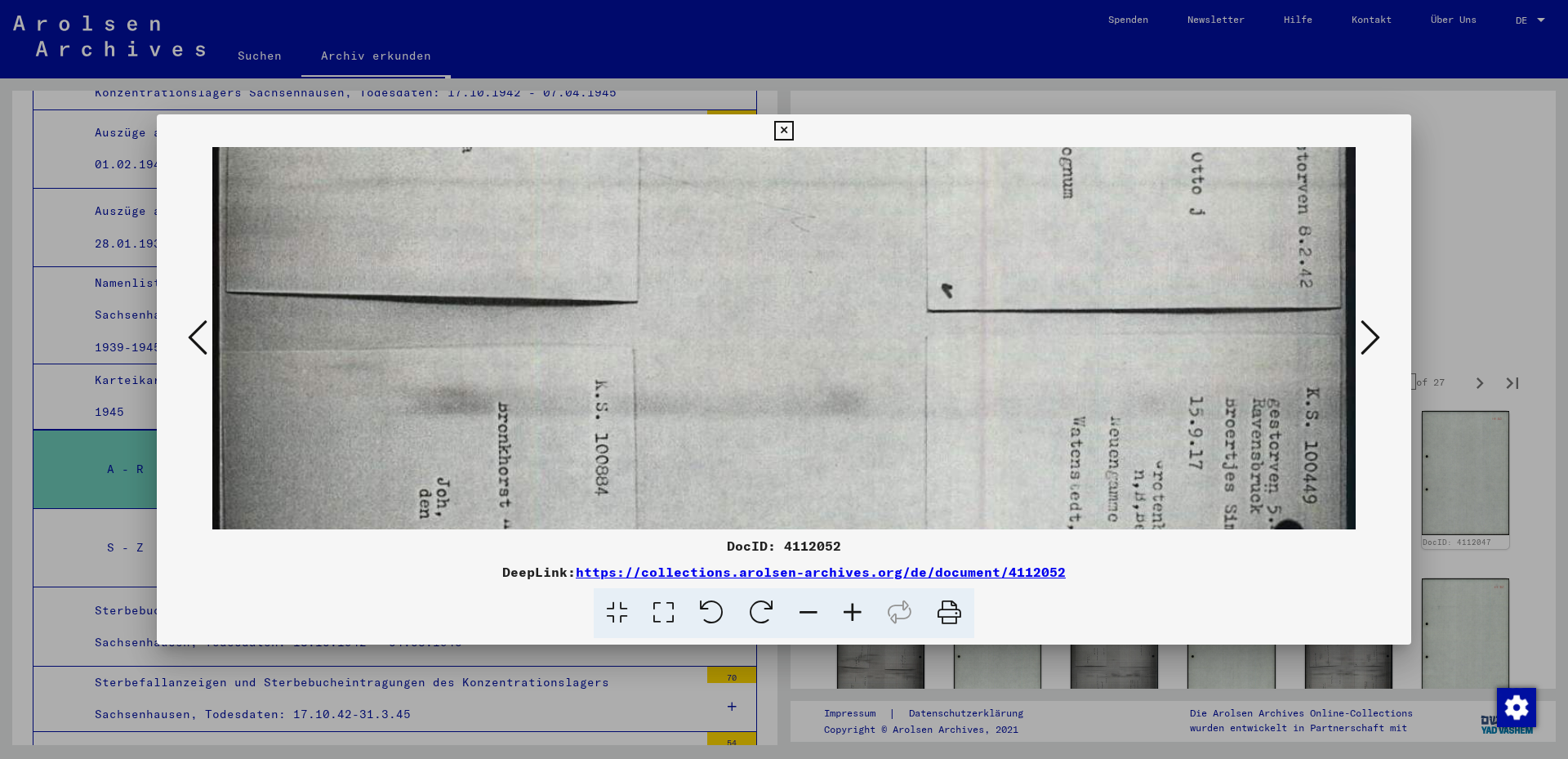 click on "DocID: 4112052  DeepLink:  https://collections.arolsen-archives.org/de/document/4112052" at bounding box center (784, 376) 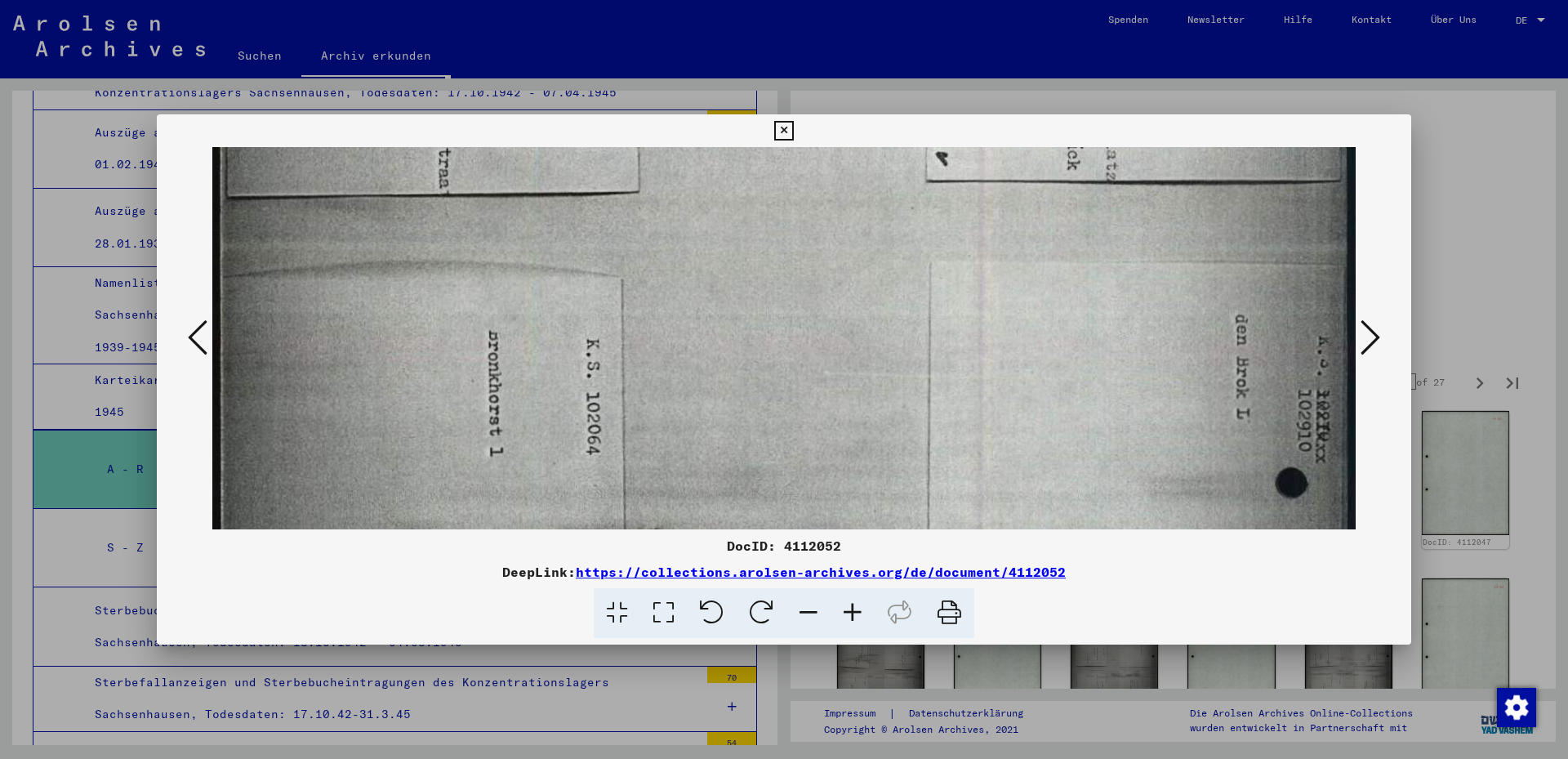 click on "DocID: 4112052  DeepLink:  https://collections.arolsen-archives.org/de/document/4112052" at bounding box center [784, 379] 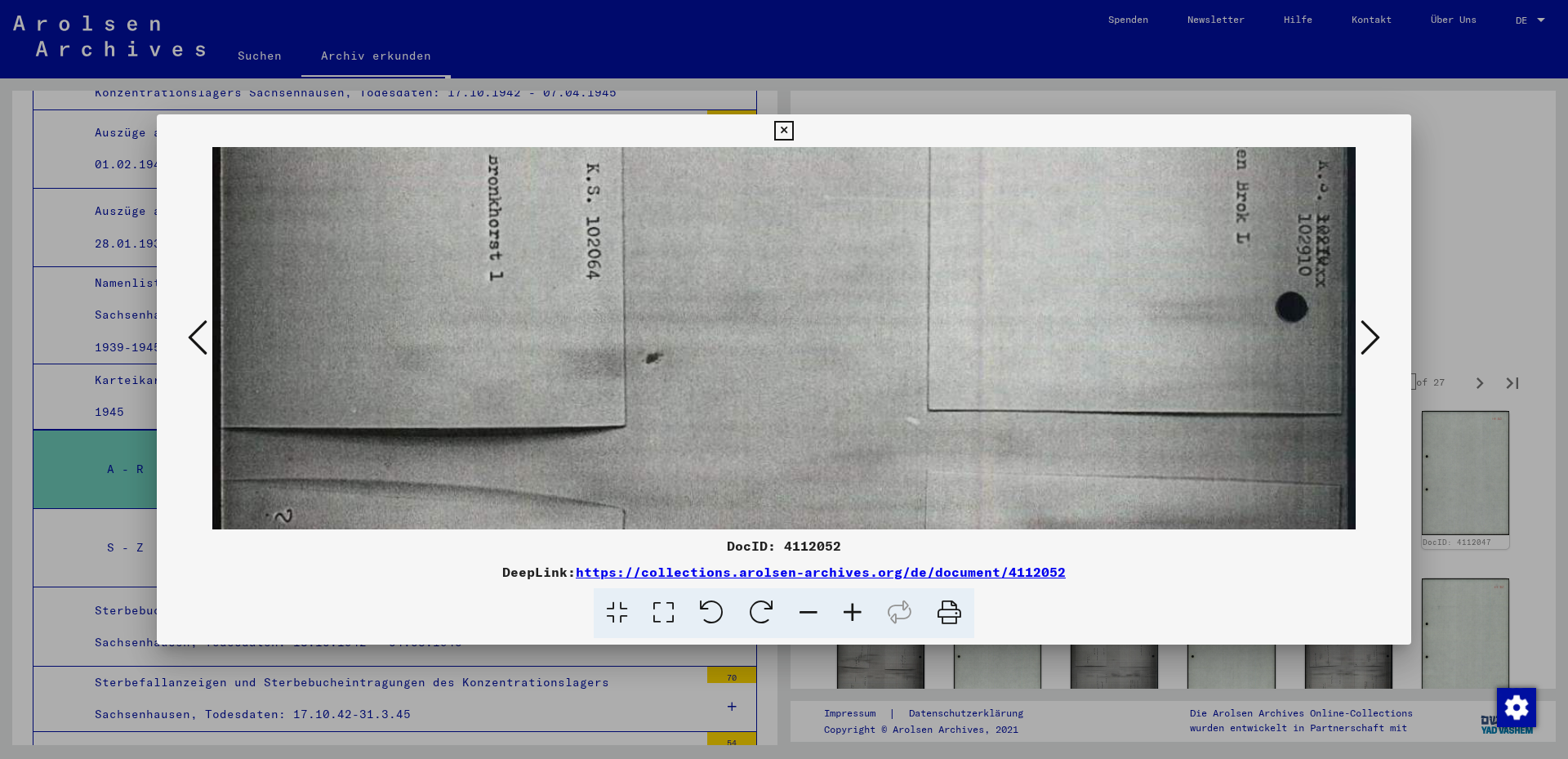 click on "DocID: 4112052  DeepLink:  https://collections.arolsen-archives.org/de/document/4112052" at bounding box center [784, 376] 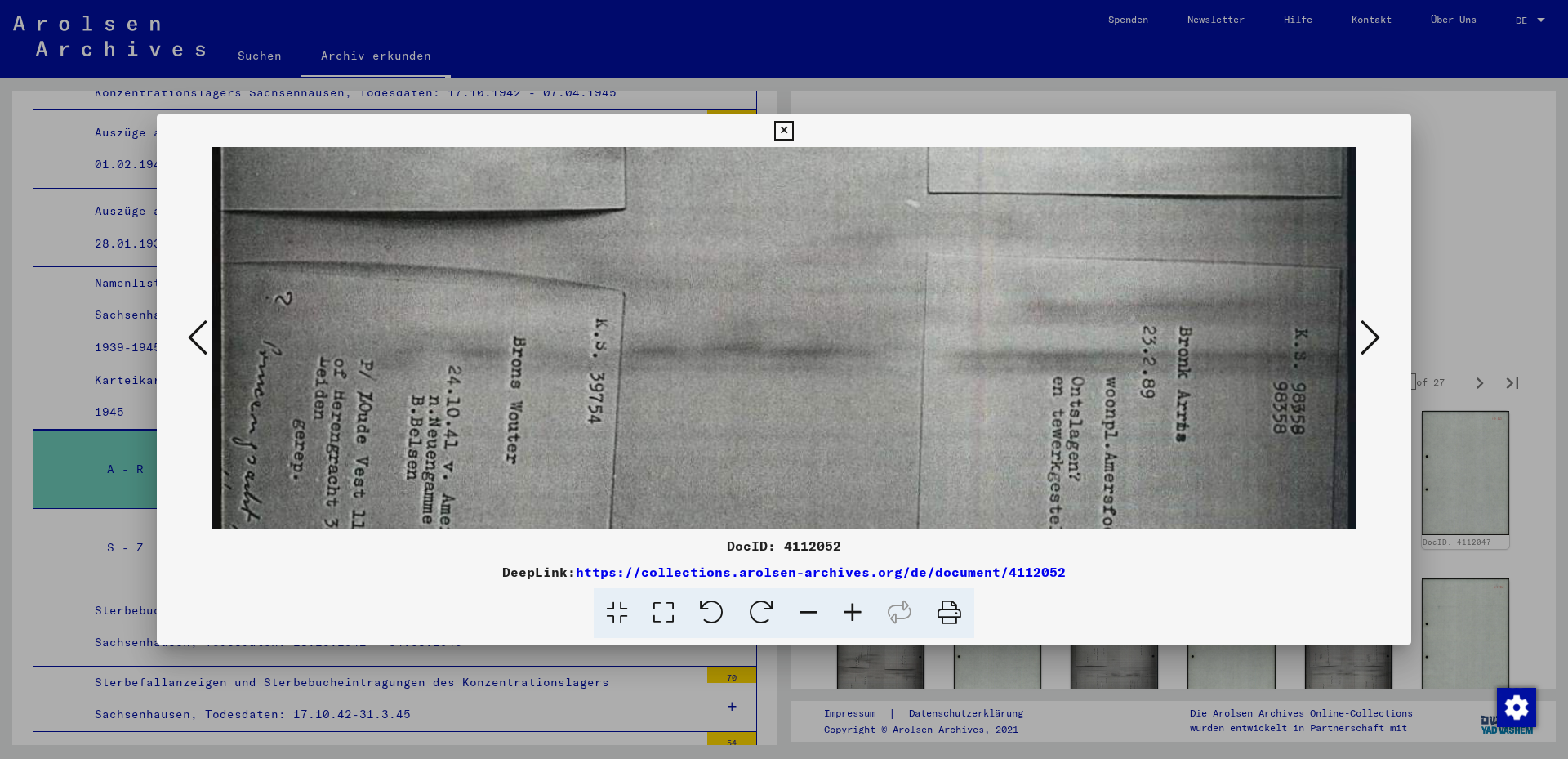 click on "DocID: 4112052  DeepLink:  https://collections.arolsen-archives.org/de/document/4112052" at bounding box center [784, 379] 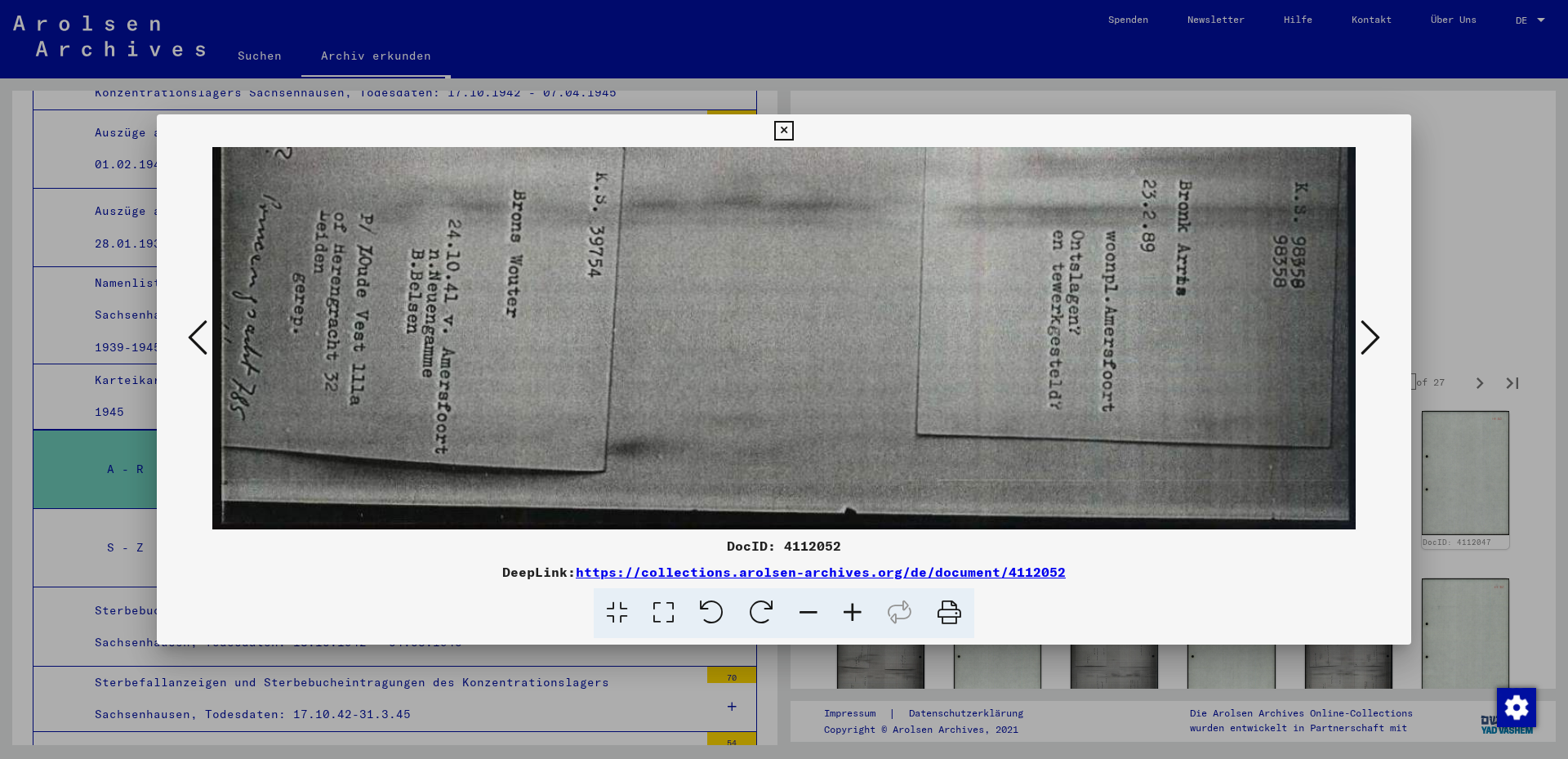 click at bounding box center (1370, 337) 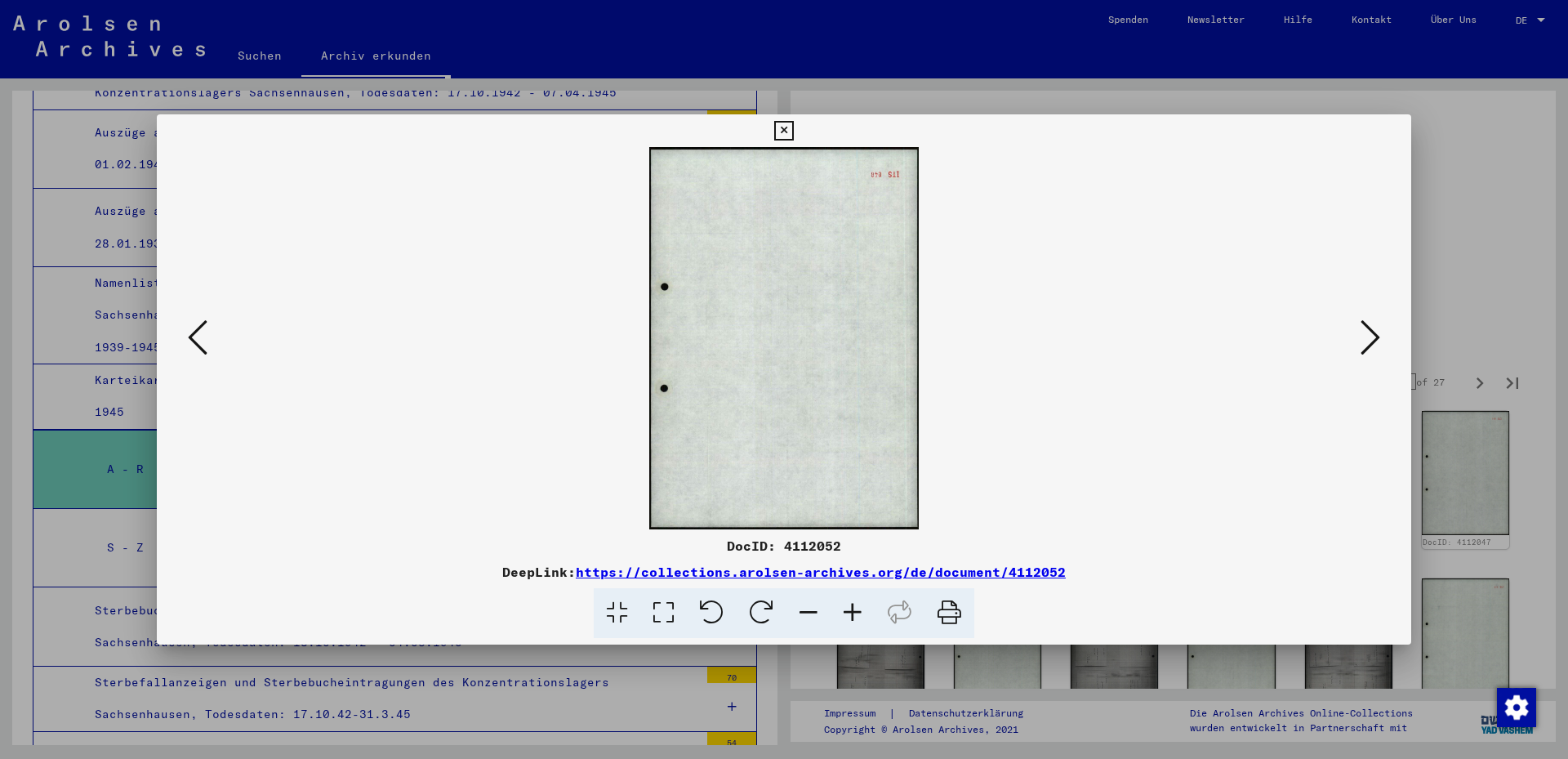 scroll, scrollTop: 0, scrollLeft: 0, axis: both 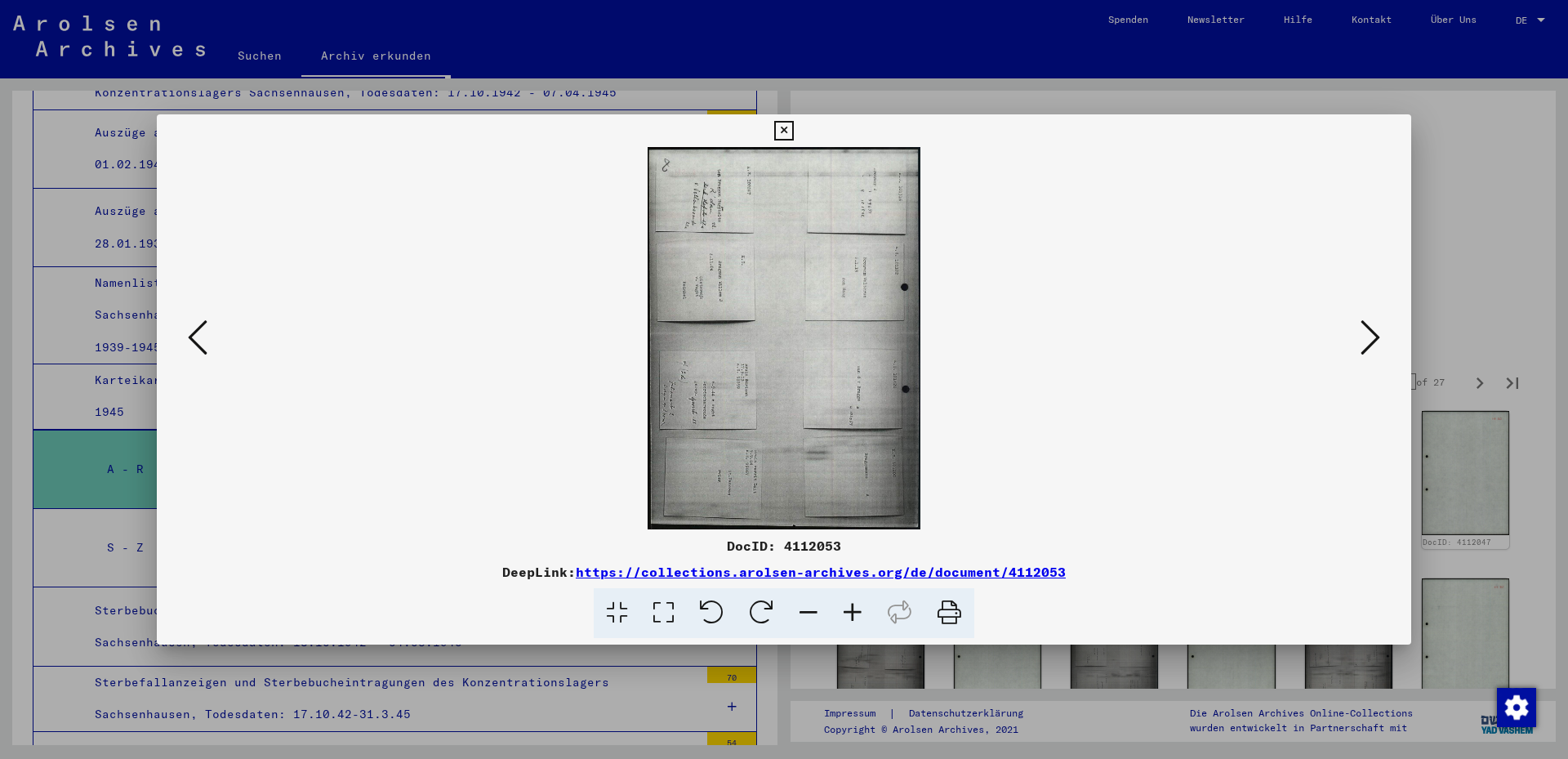 click at bounding box center [663, 613] 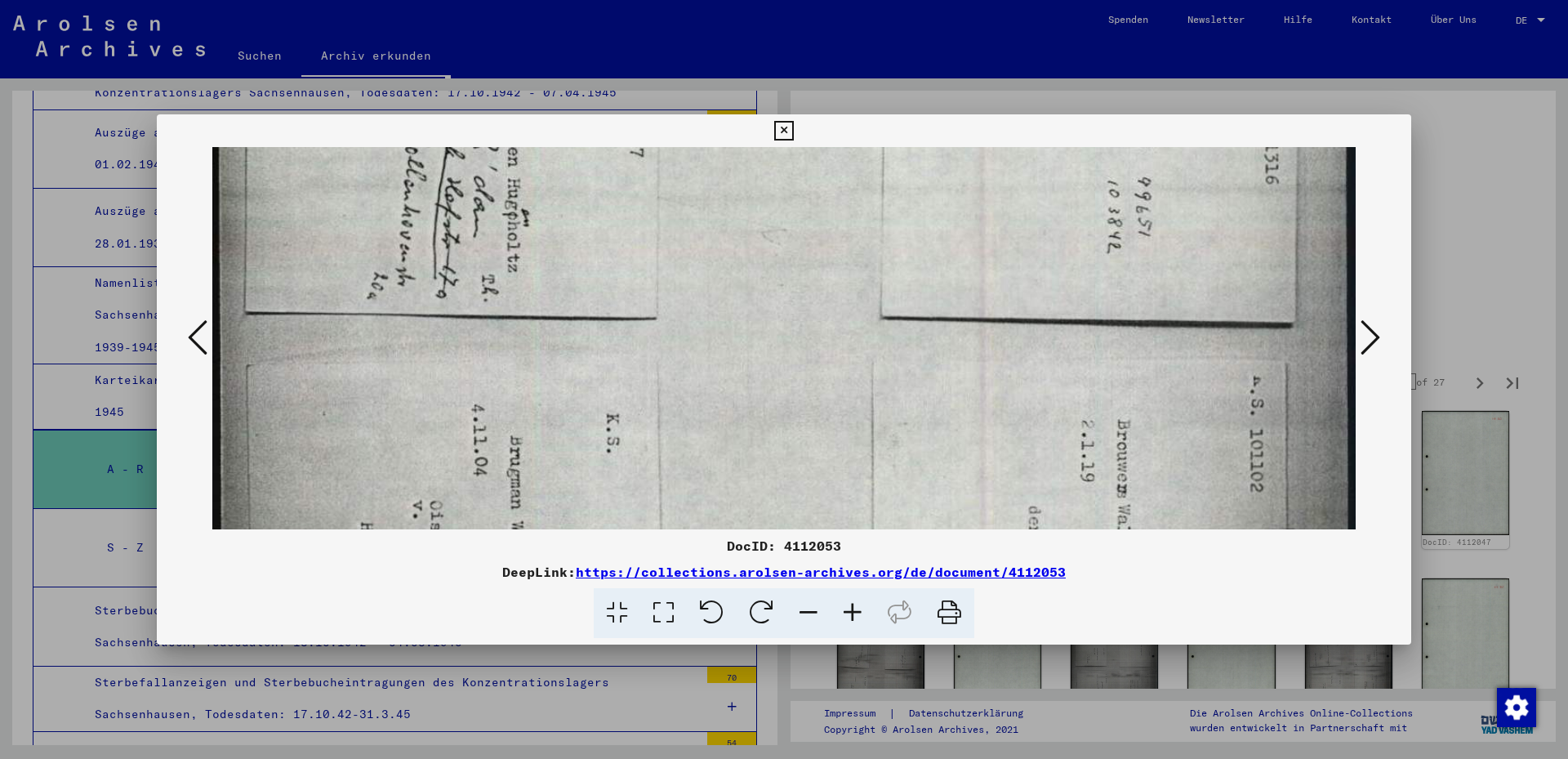 click on "DocID: 4112053  DeepLink:  https://collections.arolsen-archives.org/de/document/4112053" at bounding box center [784, 376] 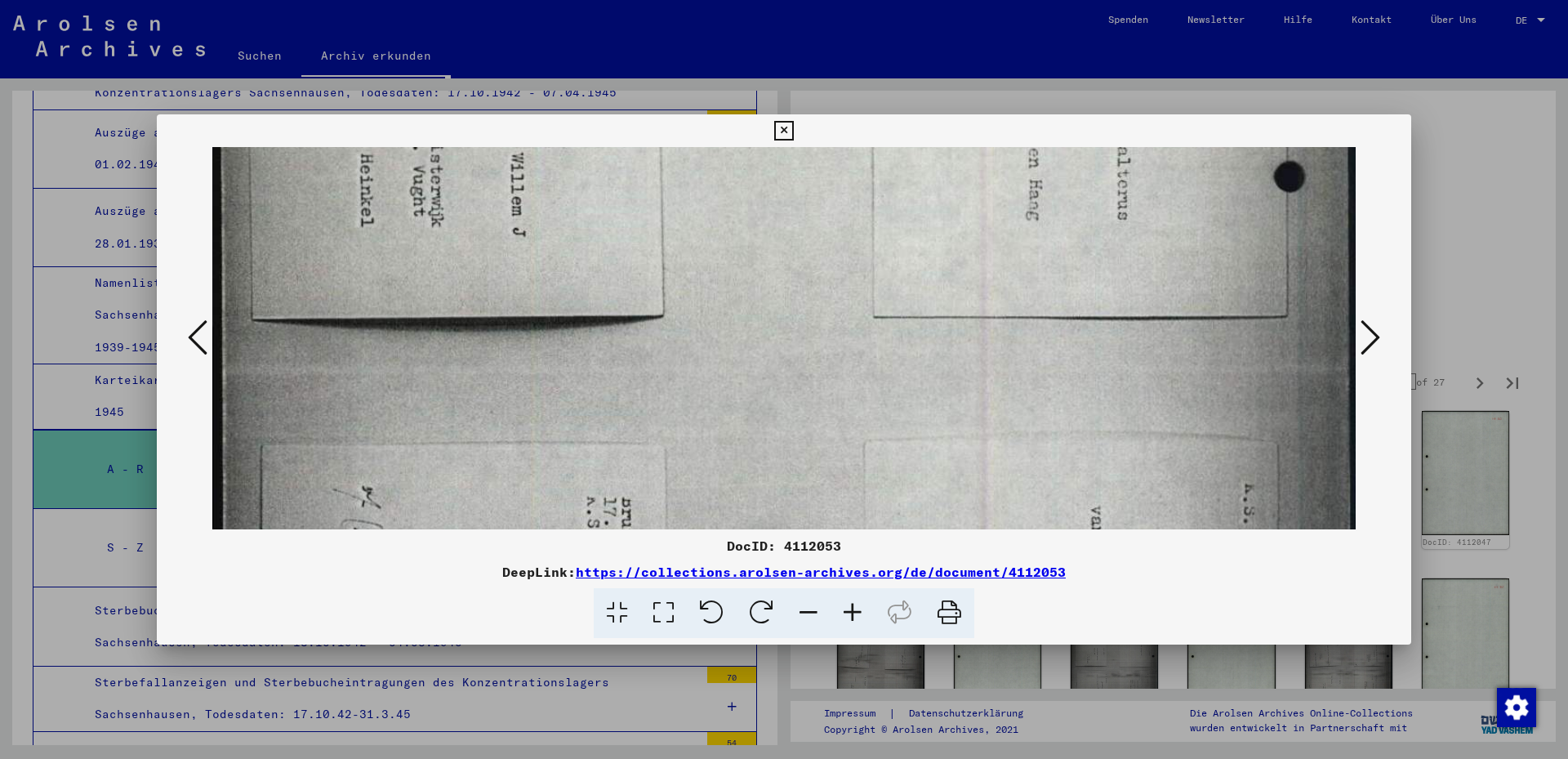click at bounding box center [784, 391] 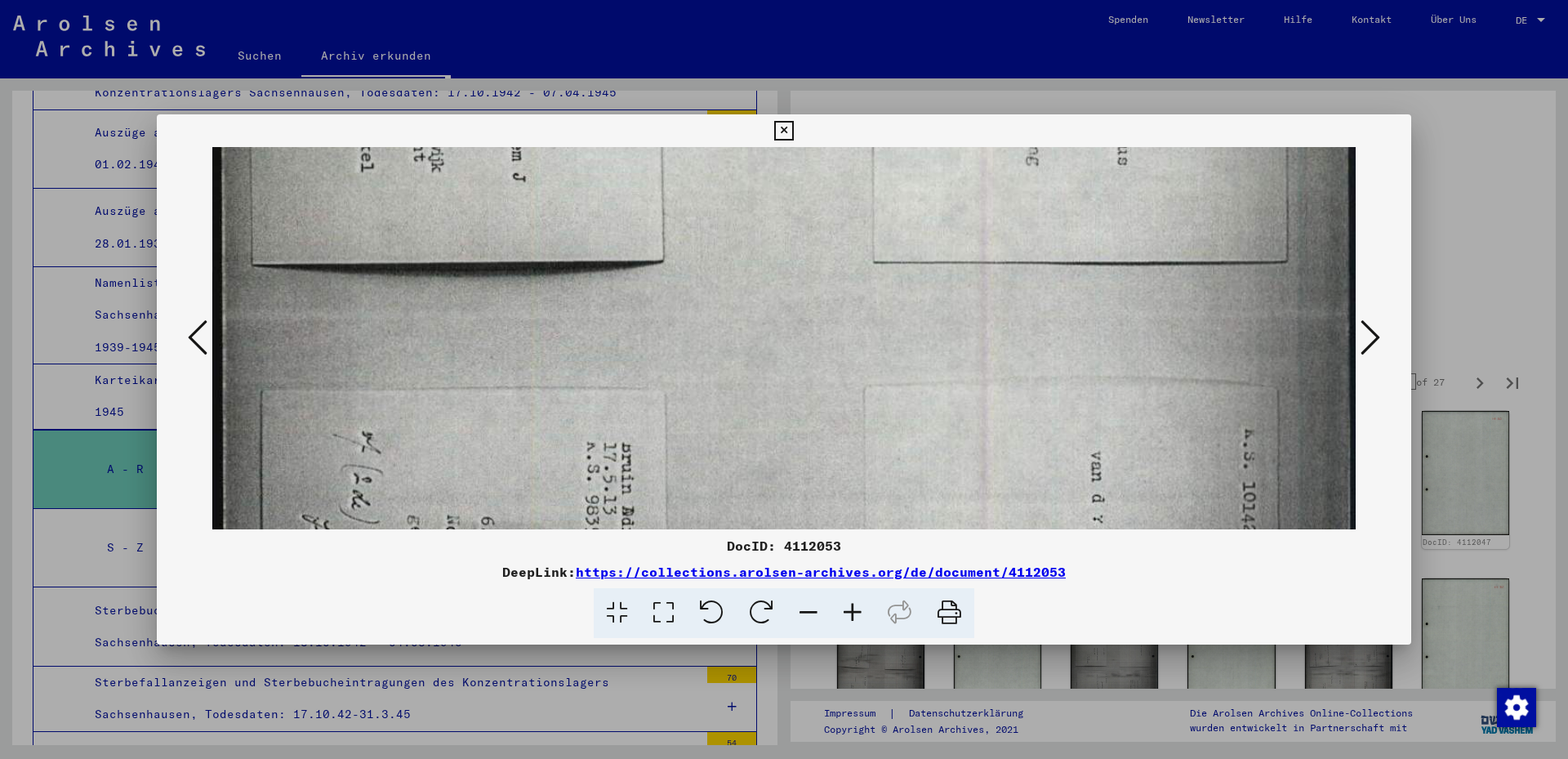 click at bounding box center (784, 336) 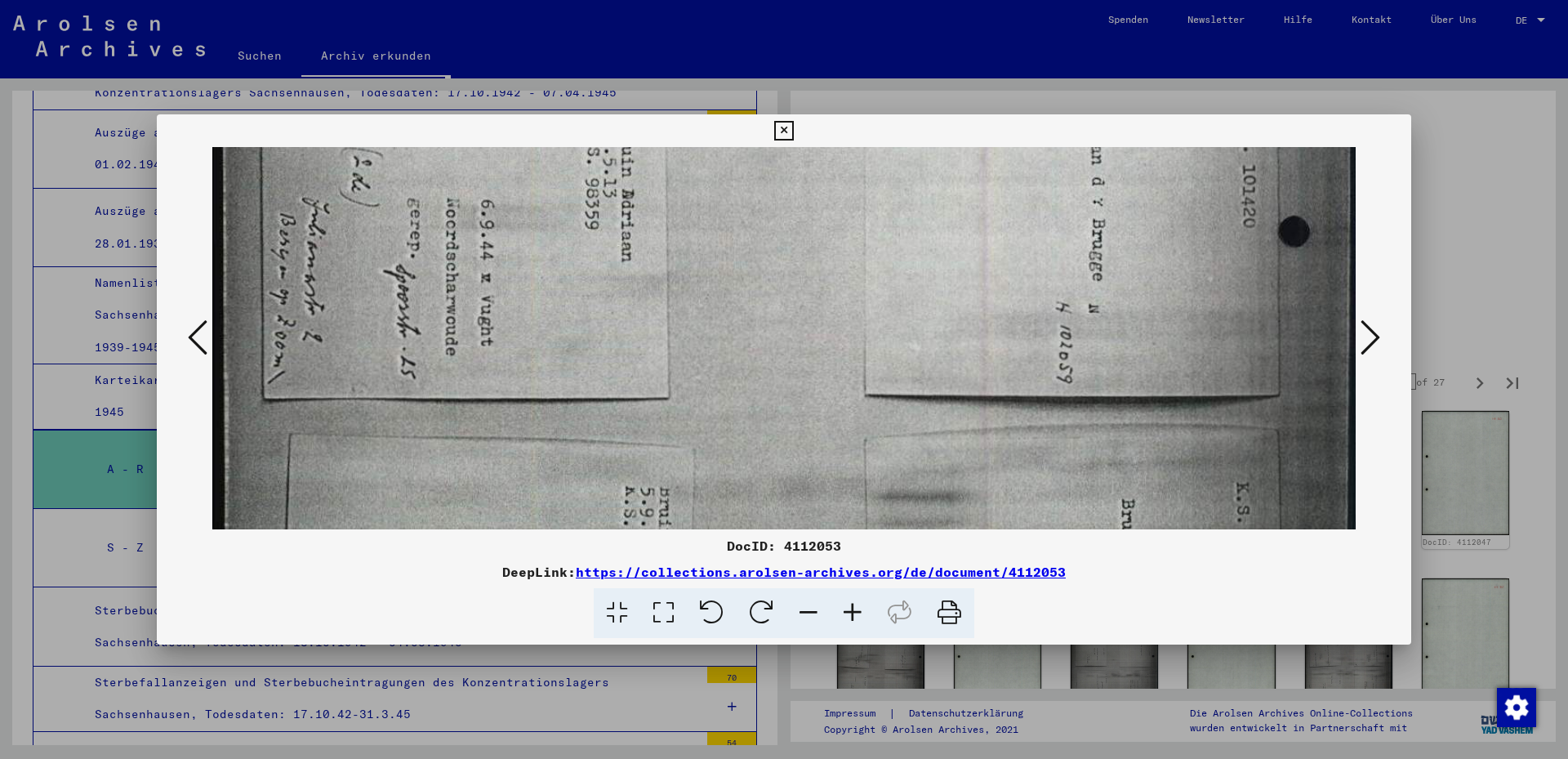 click at bounding box center (784, 19) 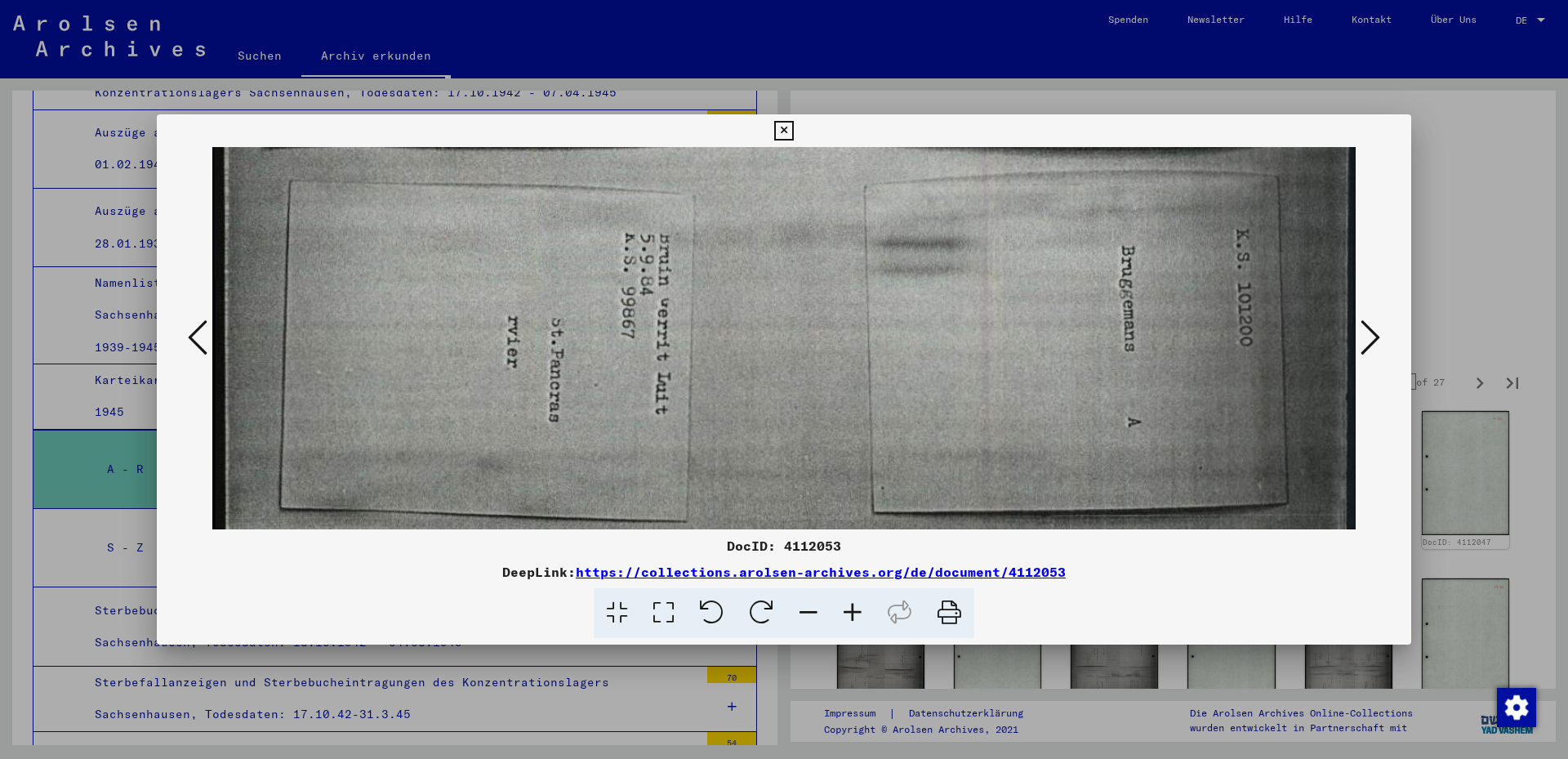 click at bounding box center (784, -234) 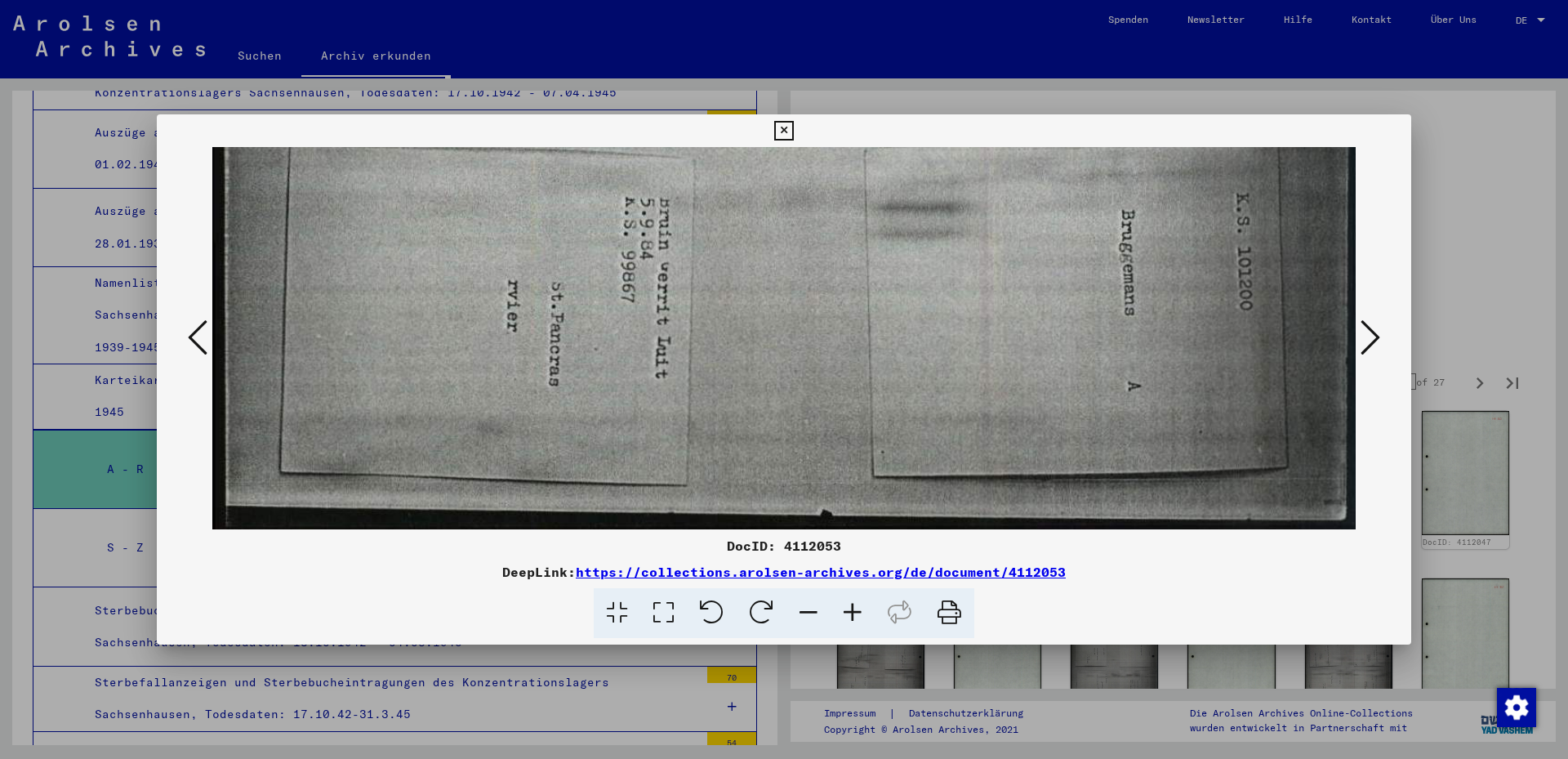 click at bounding box center [1370, 337] 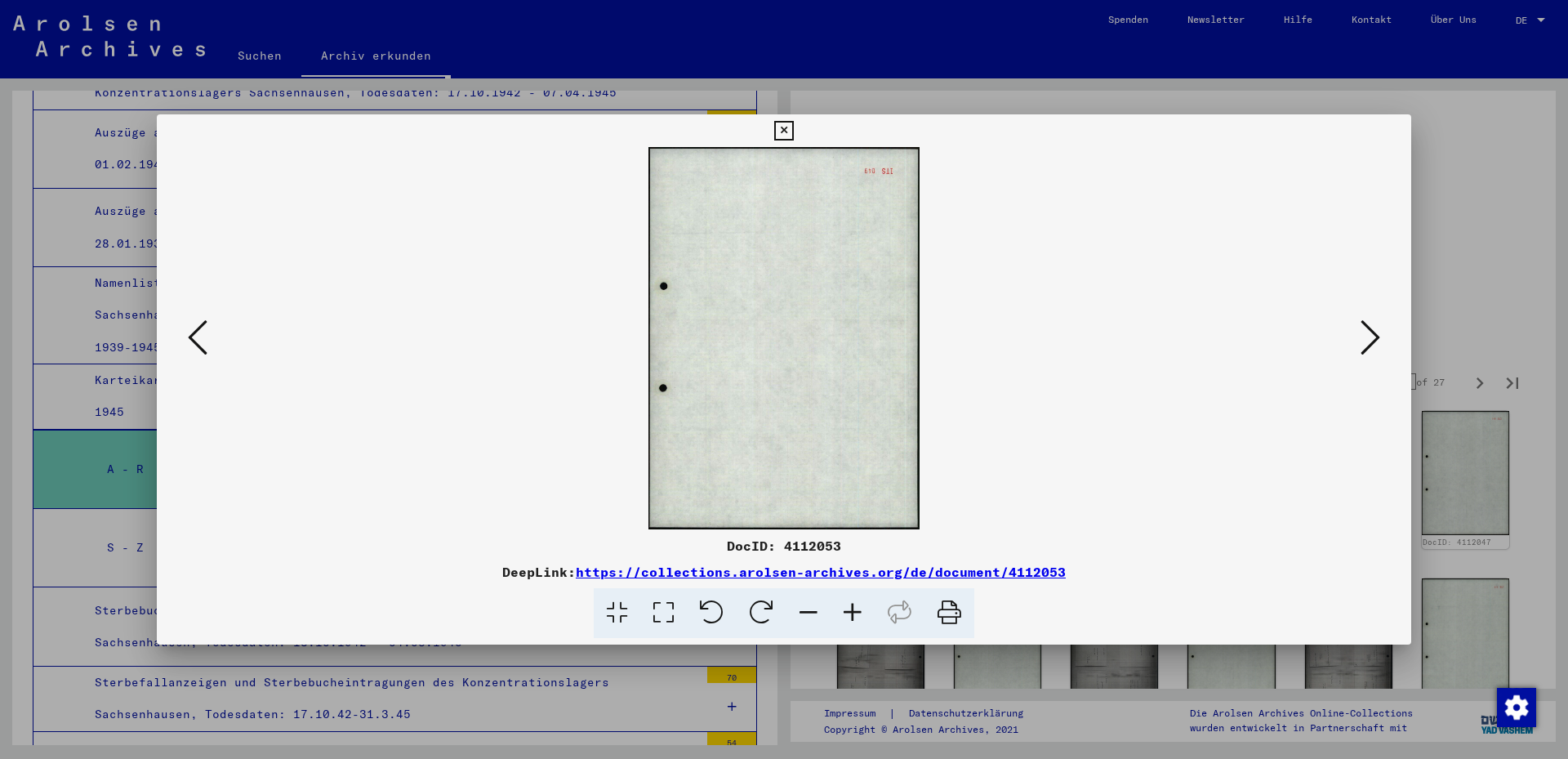 click at bounding box center (1370, 337) 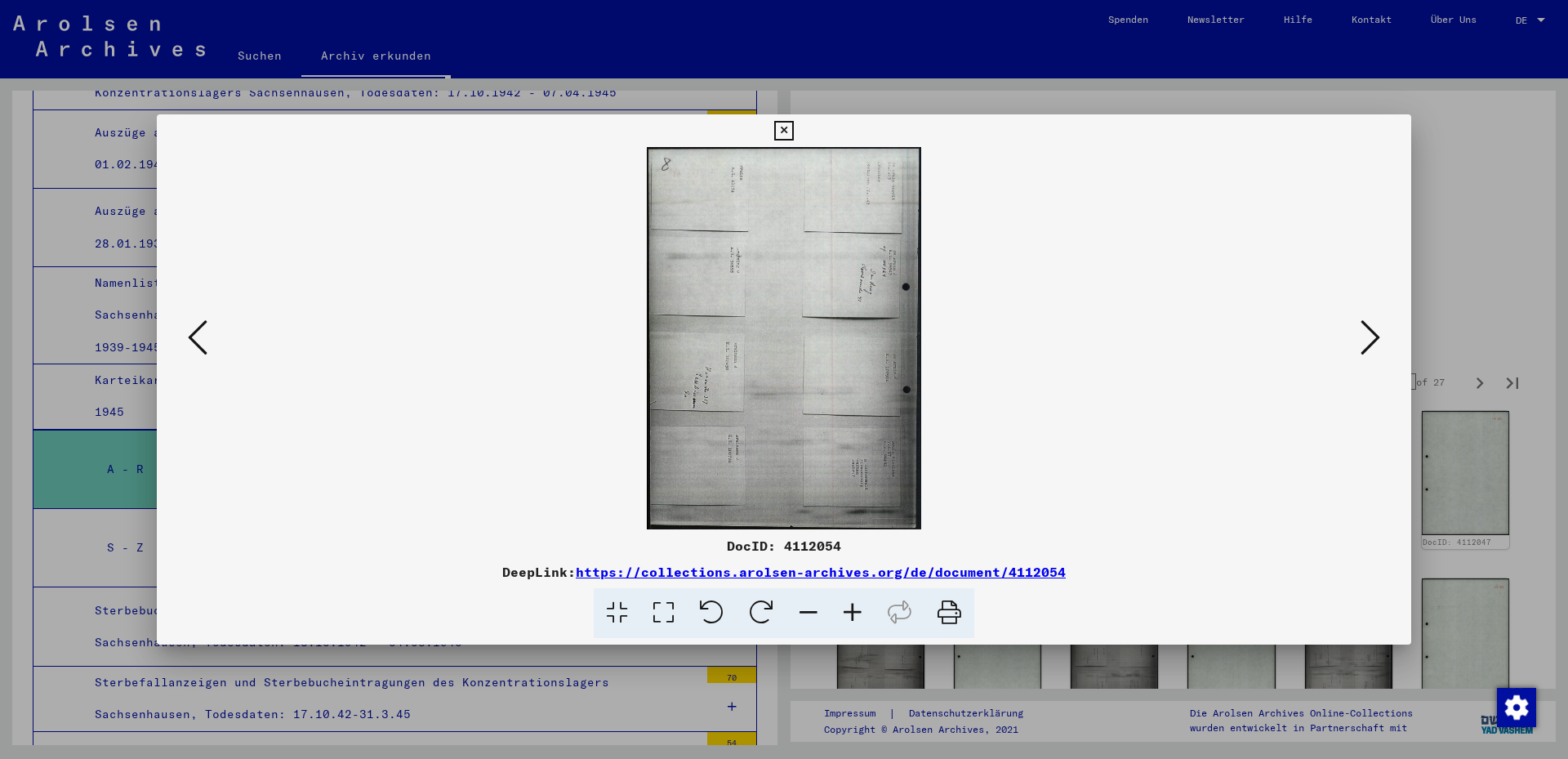click at bounding box center [663, 613] 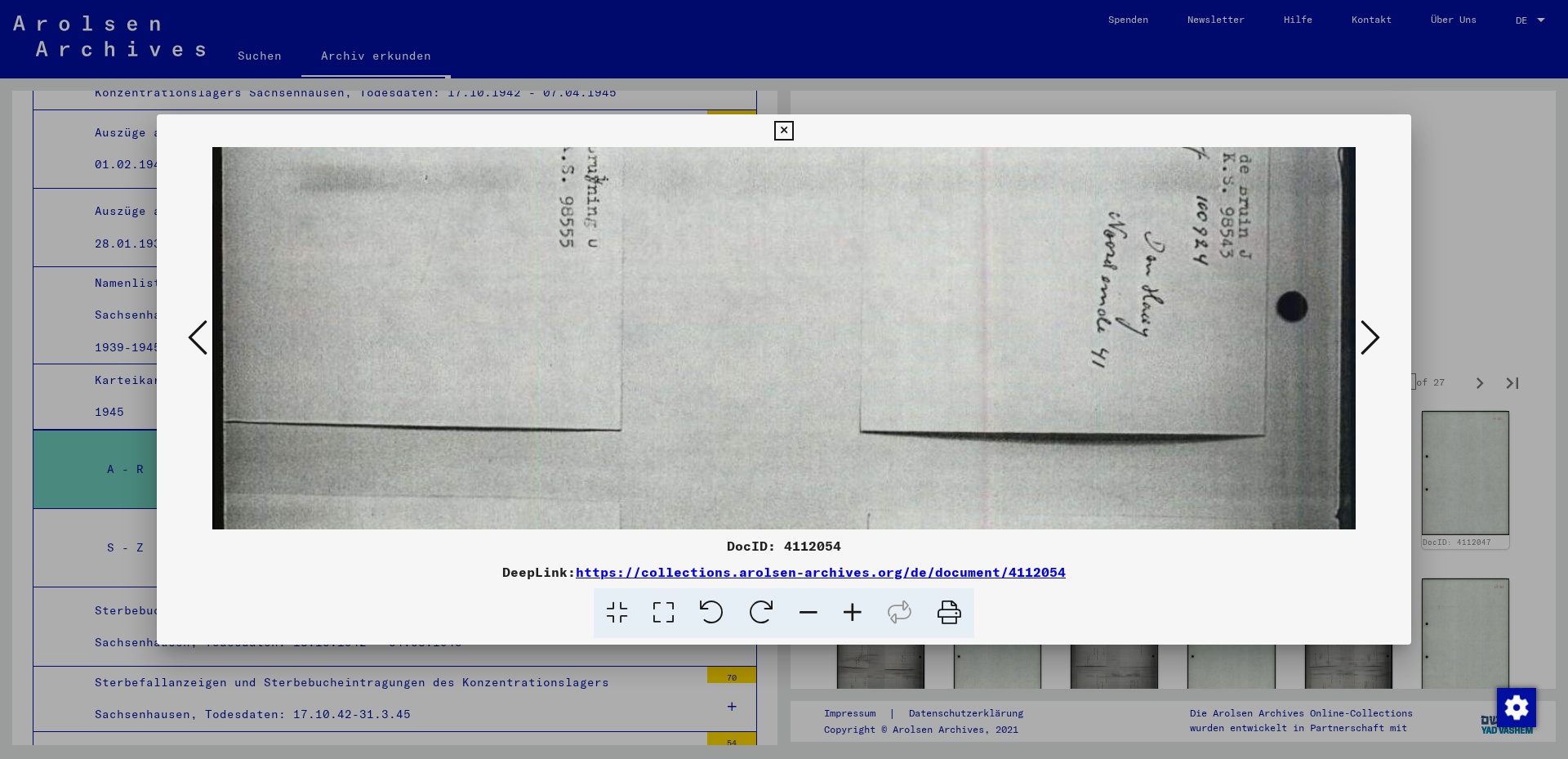 click on "DocID: 4112054  DeepLink:  https://collections.arolsen-archives.org/de/document/4112054" at bounding box center (784, 379) 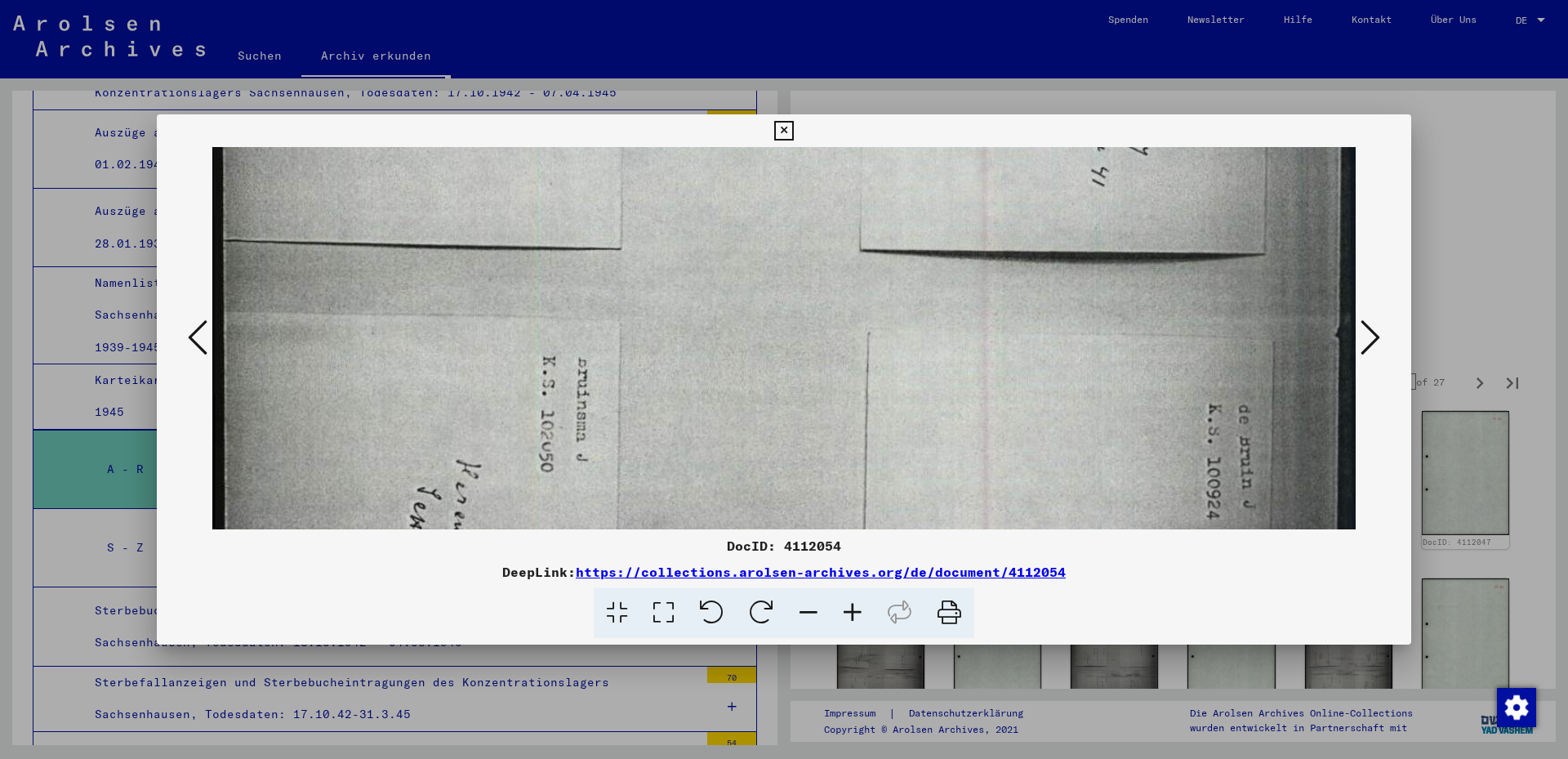 click at bounding box center (784, 339) 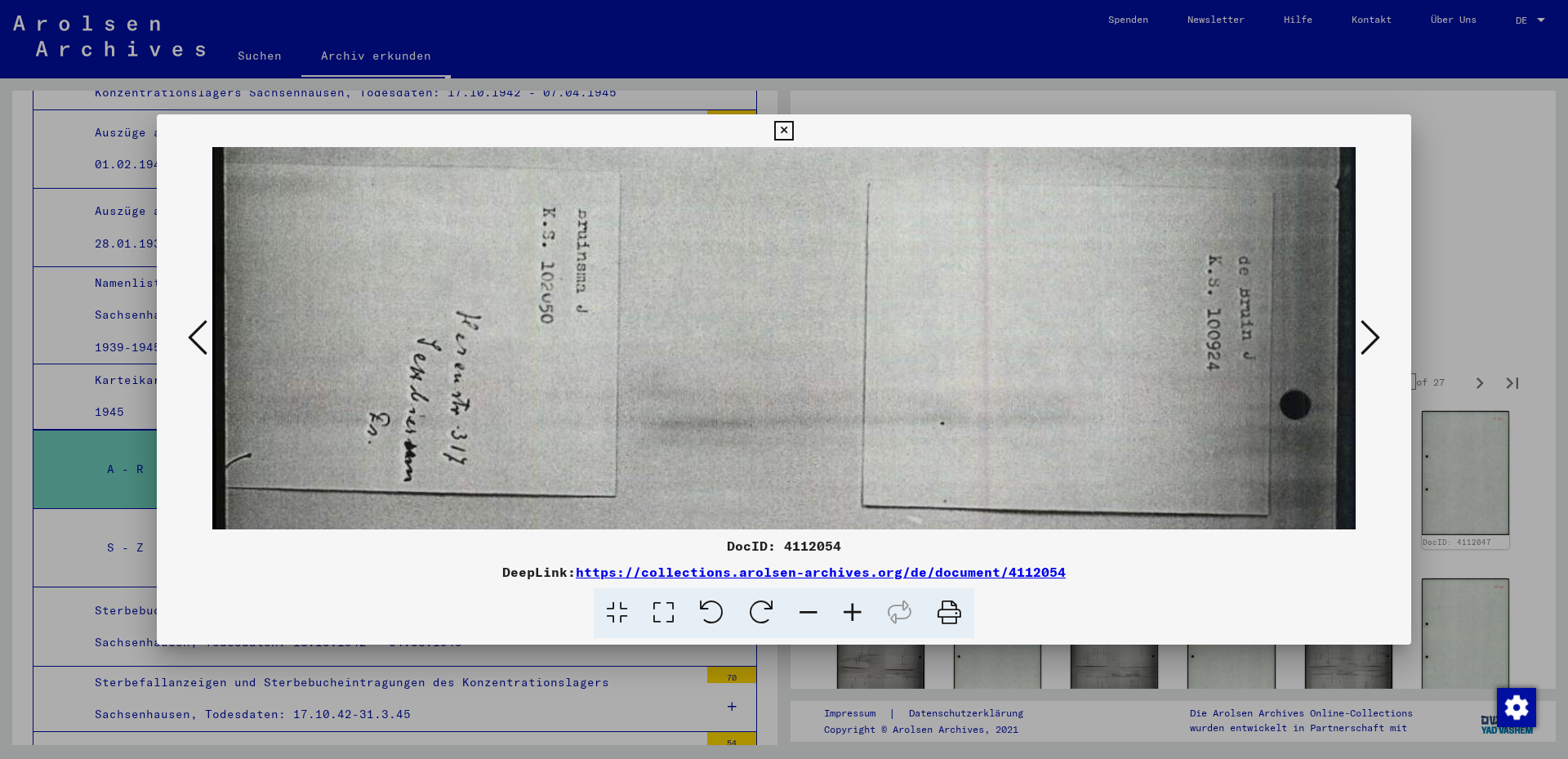 click on "DocID: 4112054  DeepLink:  https://collections.arolsen-archives.org/de/document/4112054" at bounding box center (784, 376) 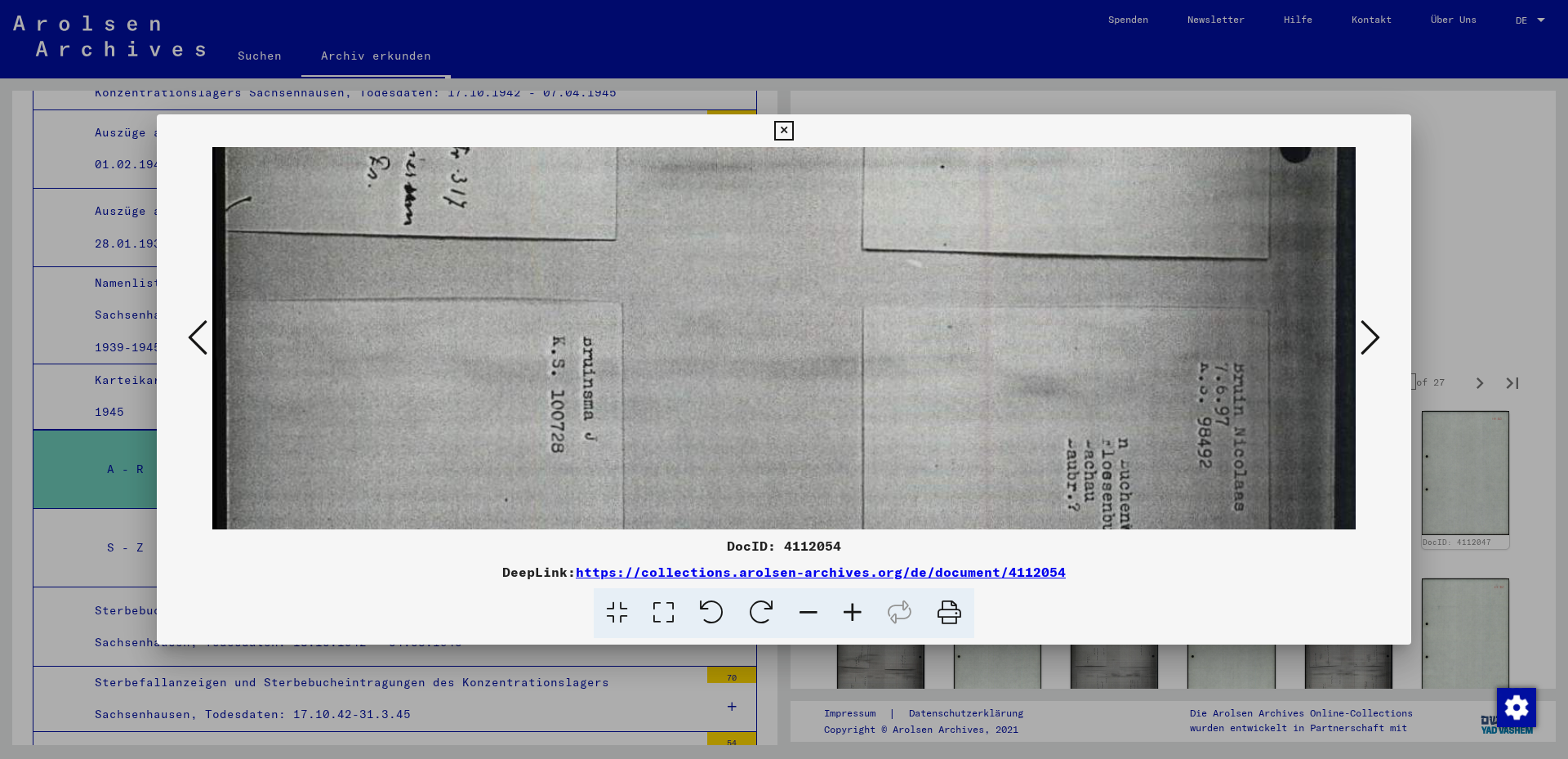click on "DocID: 4112054  DeepLink:  https://collections.arolsen-archives.org/de/document/4112054" at bounding box center [784, 379] 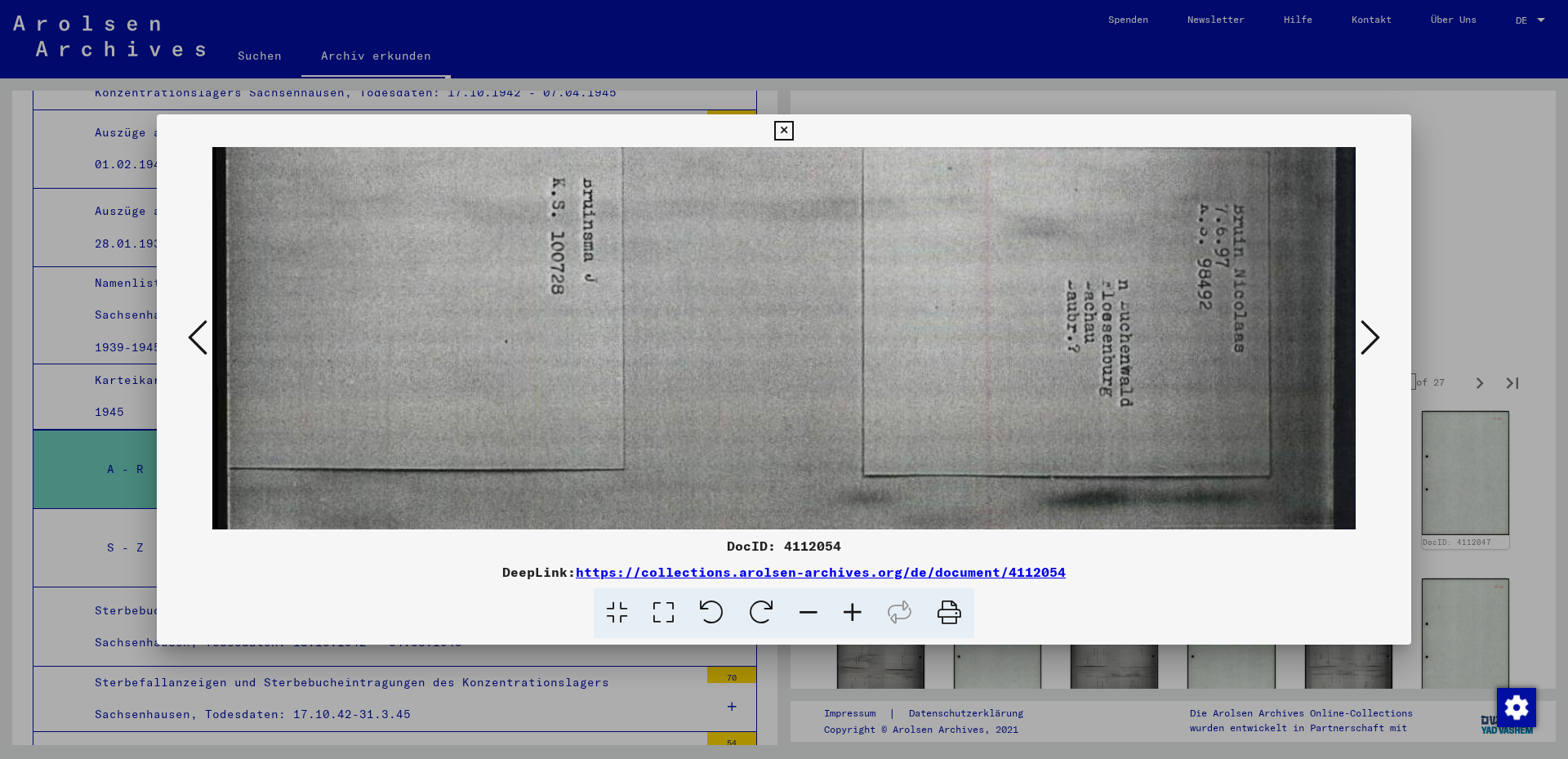 click at bounding box center (1370, 337) 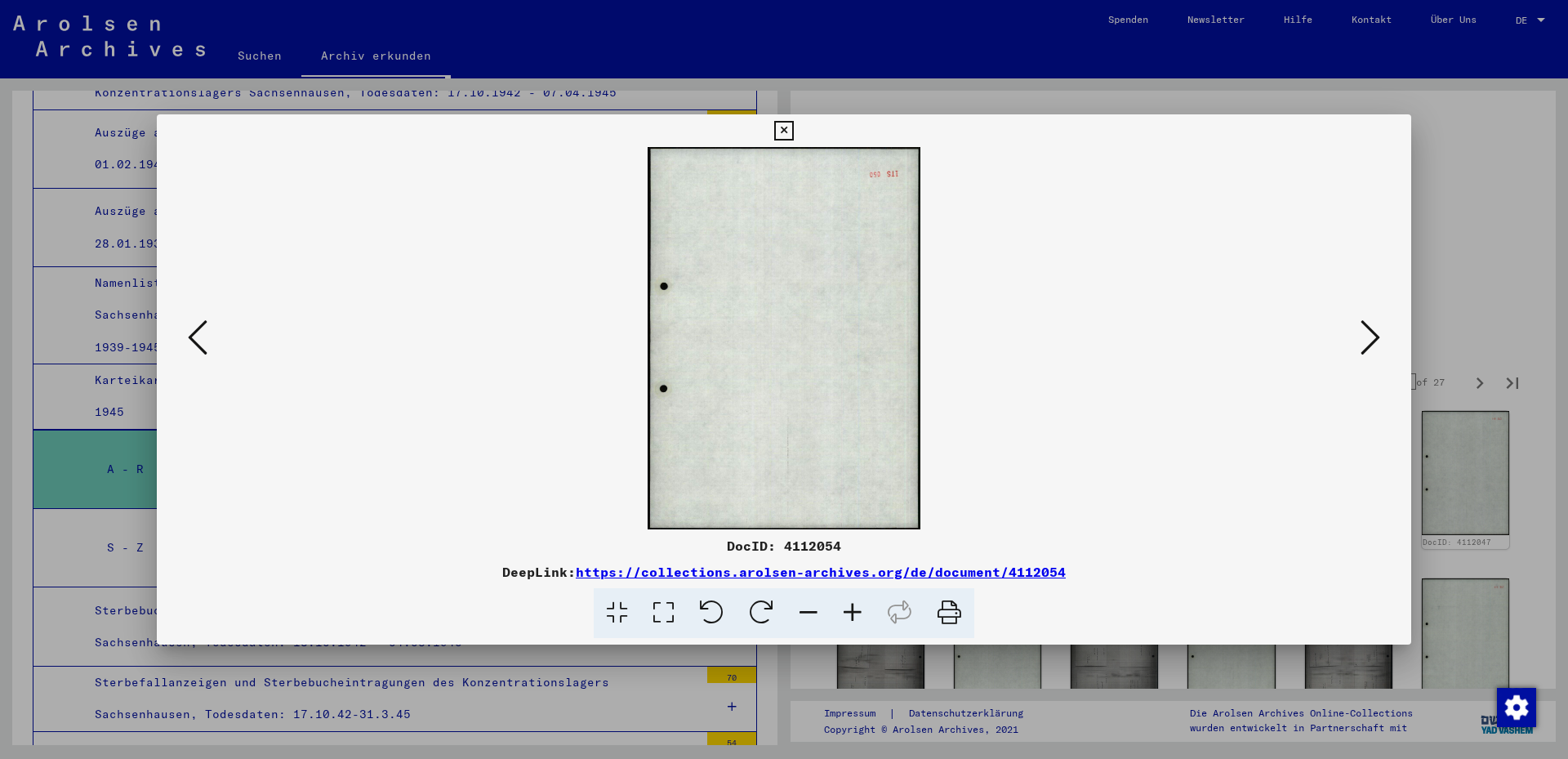click at bounding box center (1370, 337) 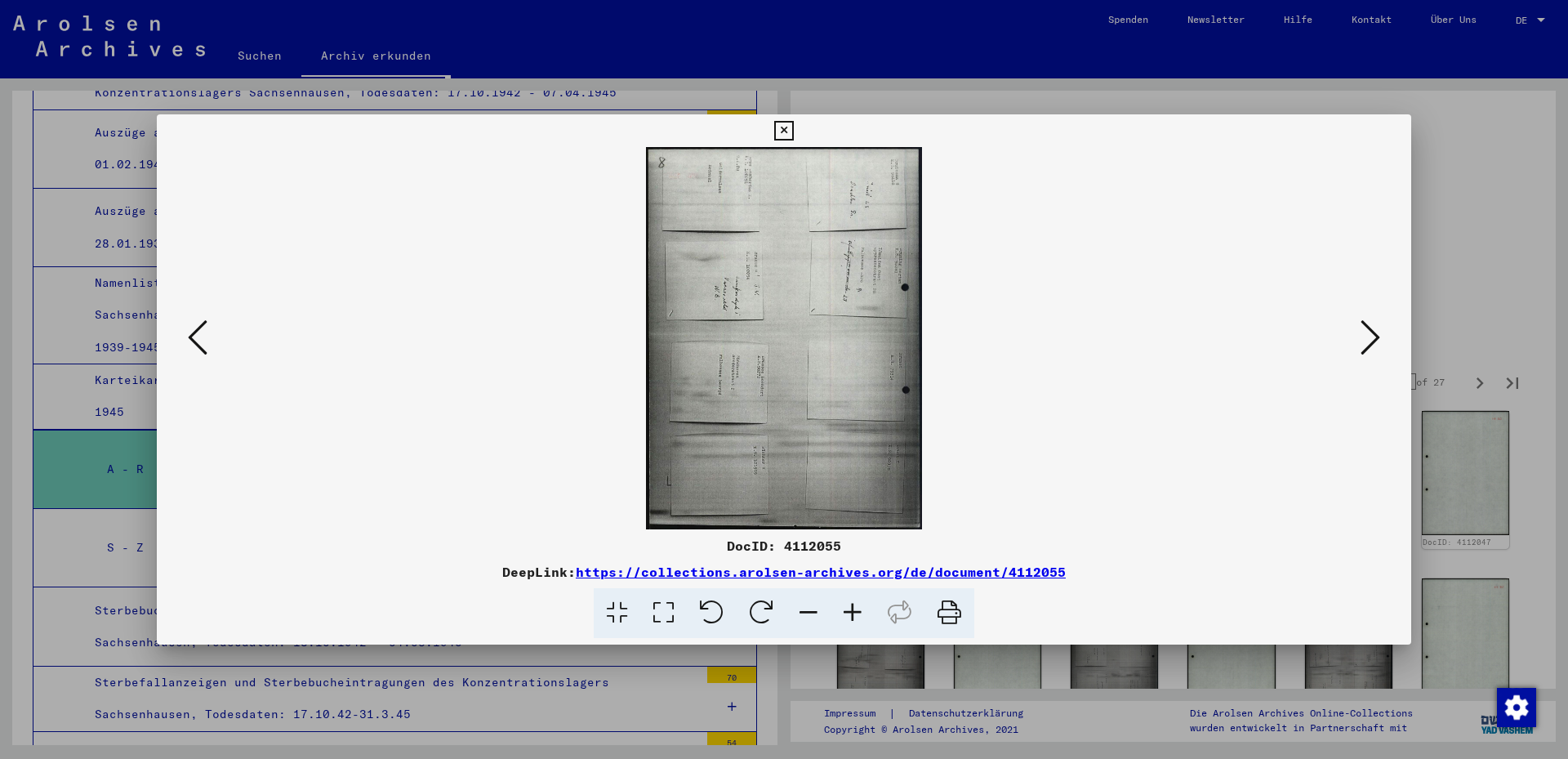 click at bounding box center [663, 613] 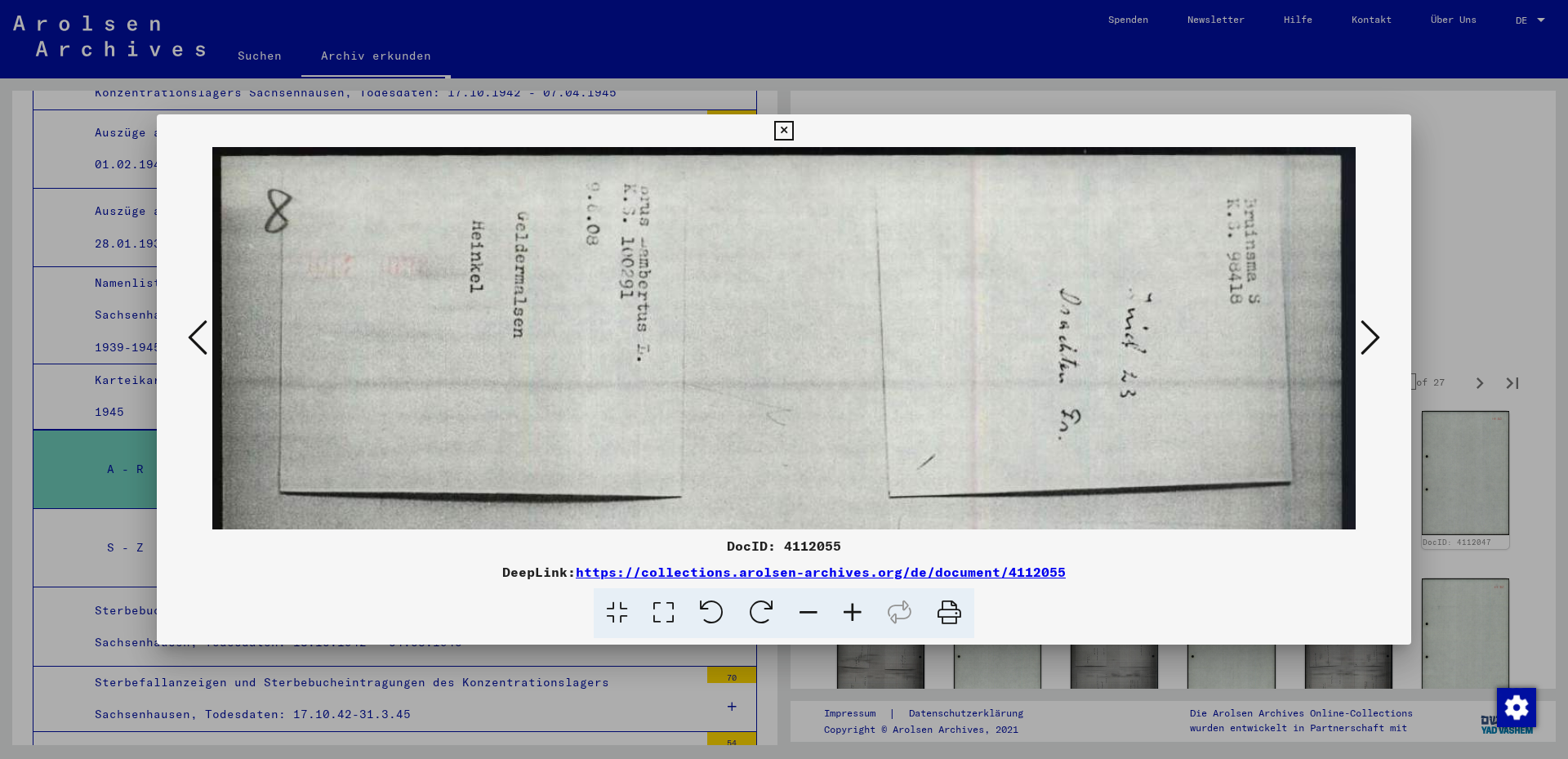 scroll, scrollTop: 273, scrollLeft: 0, axis: vertical 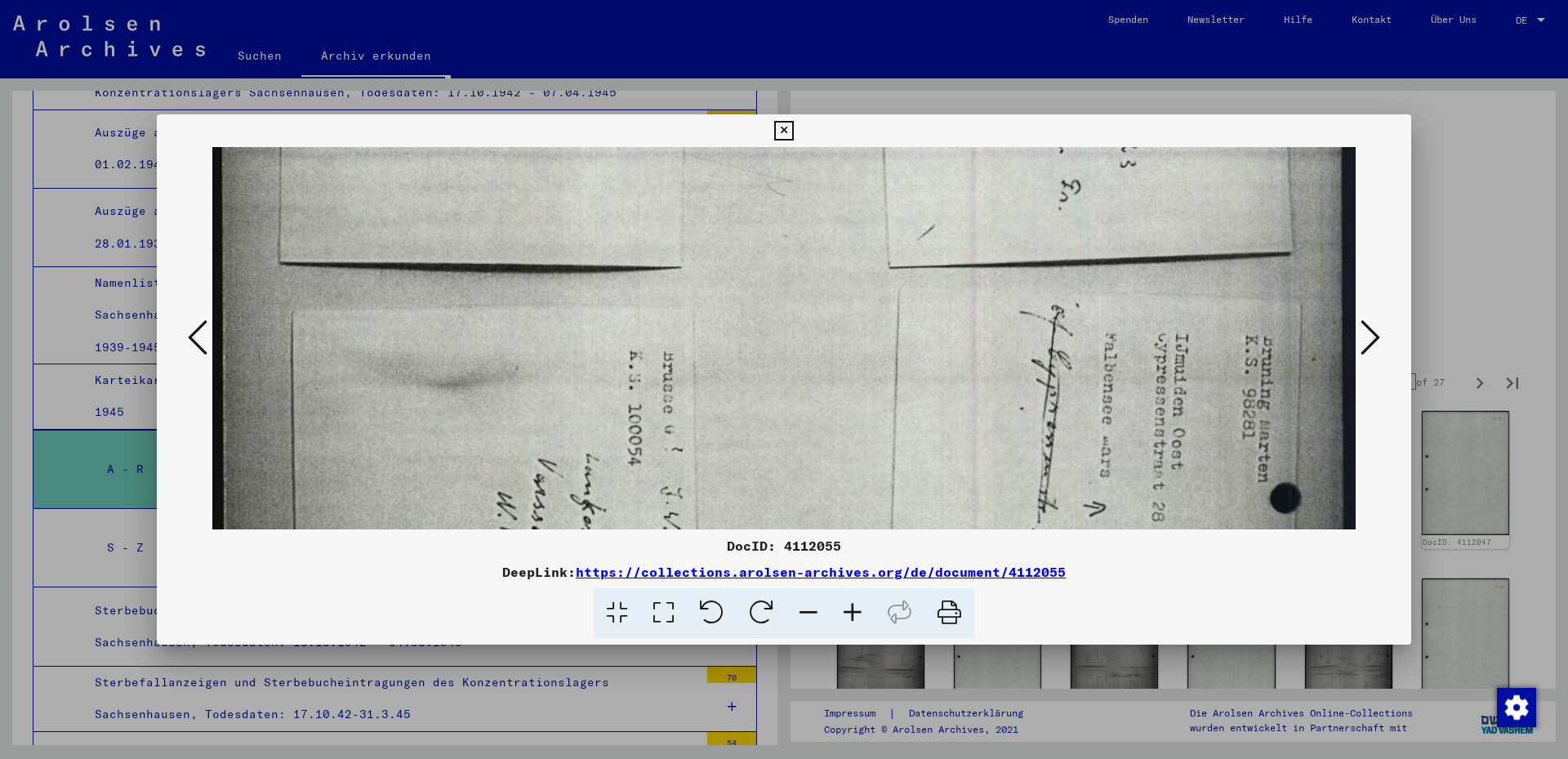 click at bounding box center (784, 708) 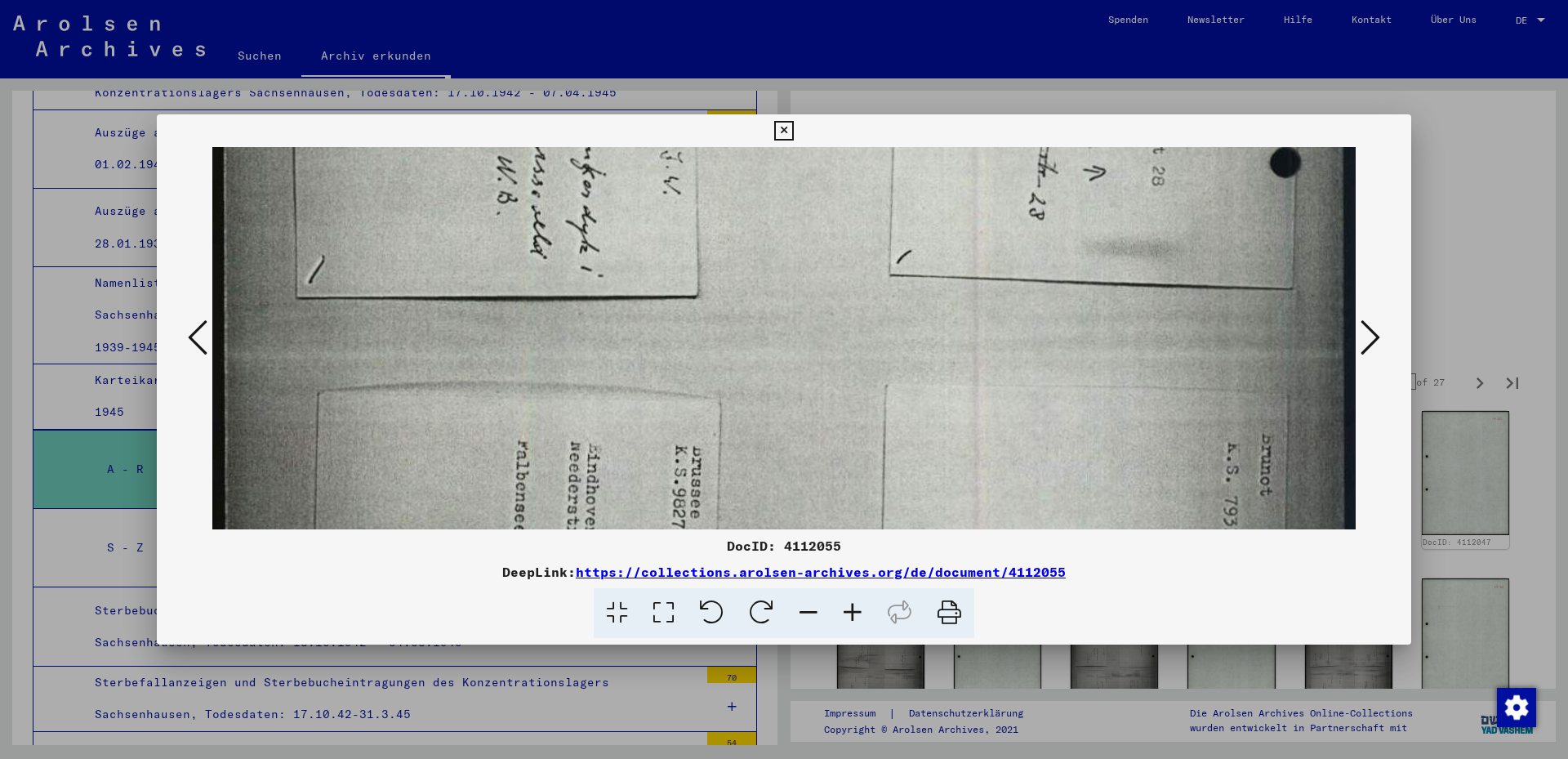 click on "DocID: 4112055  DeepLink:  https://collections.arolsen-archives.org/de/document/4112055" at bounding box center [784, 379] 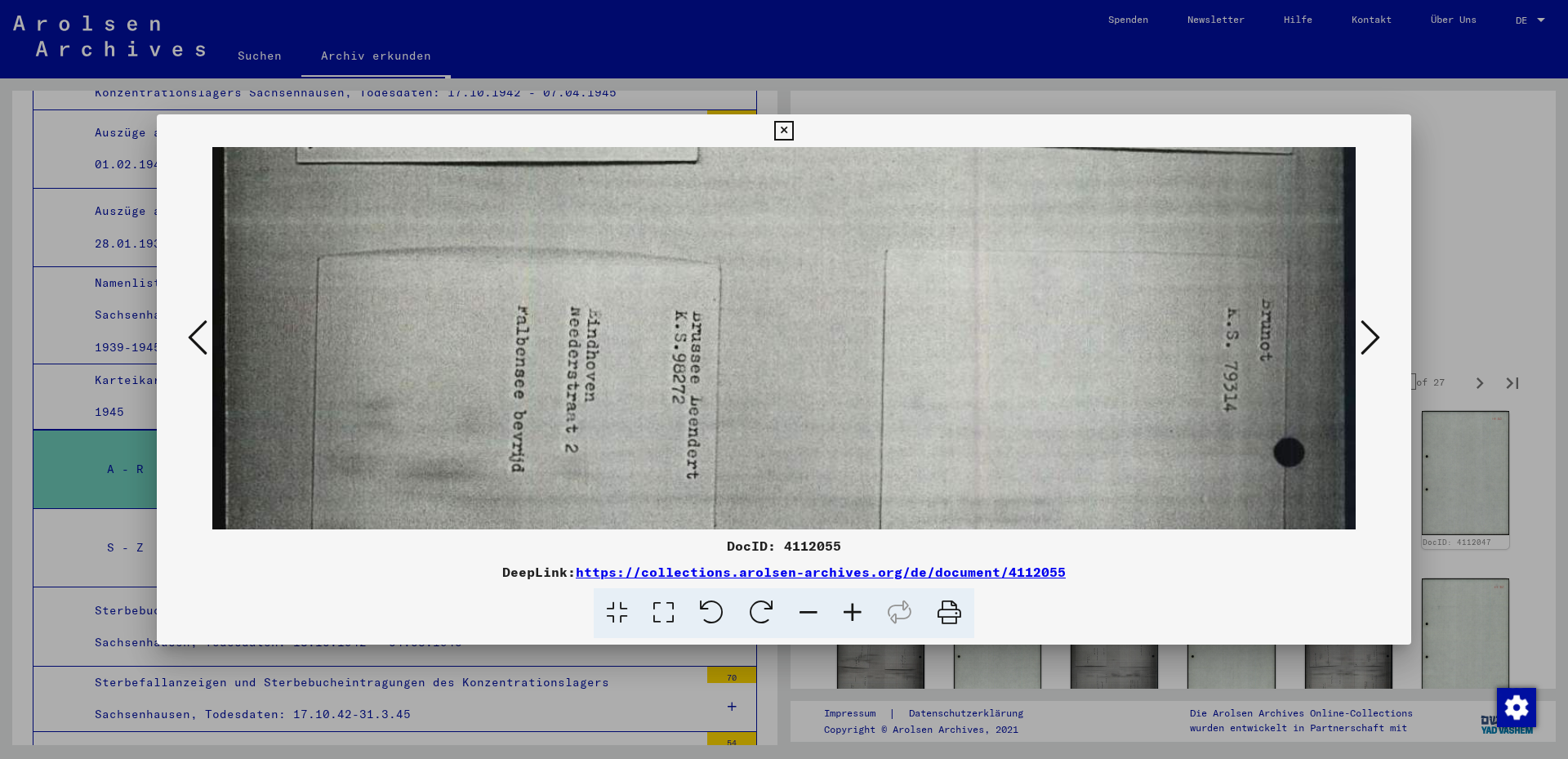 click on "DocID: 4112055  DeepLink:  https://collections.arolsen-archives.org/de/document/4112055" at bounding box center [784, 376] 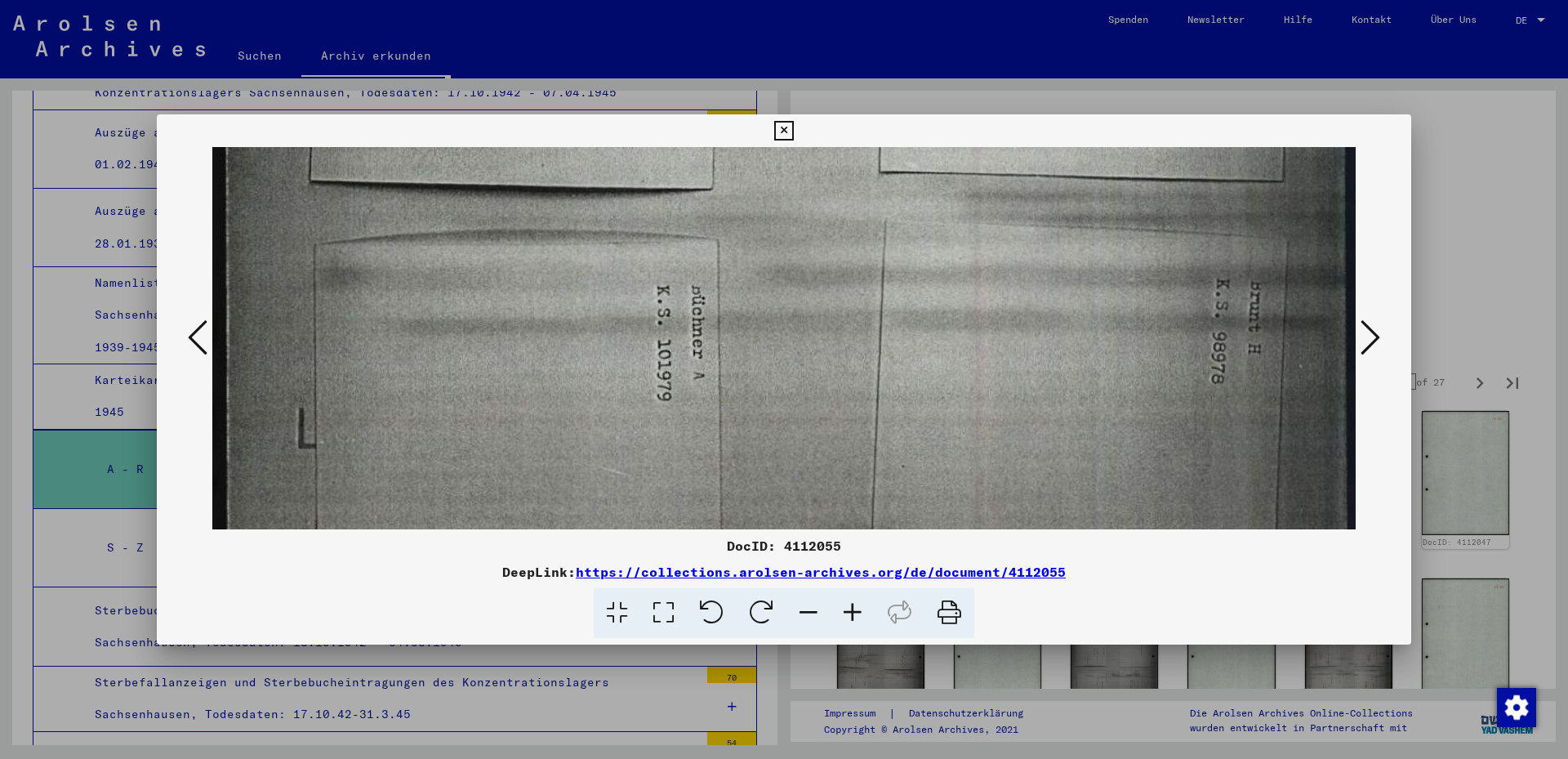 click on "DocID: 4112055  DeepLink:  https://collections.arolsen-archives.org/de/document/4112055" at bounding box center (784, 379) 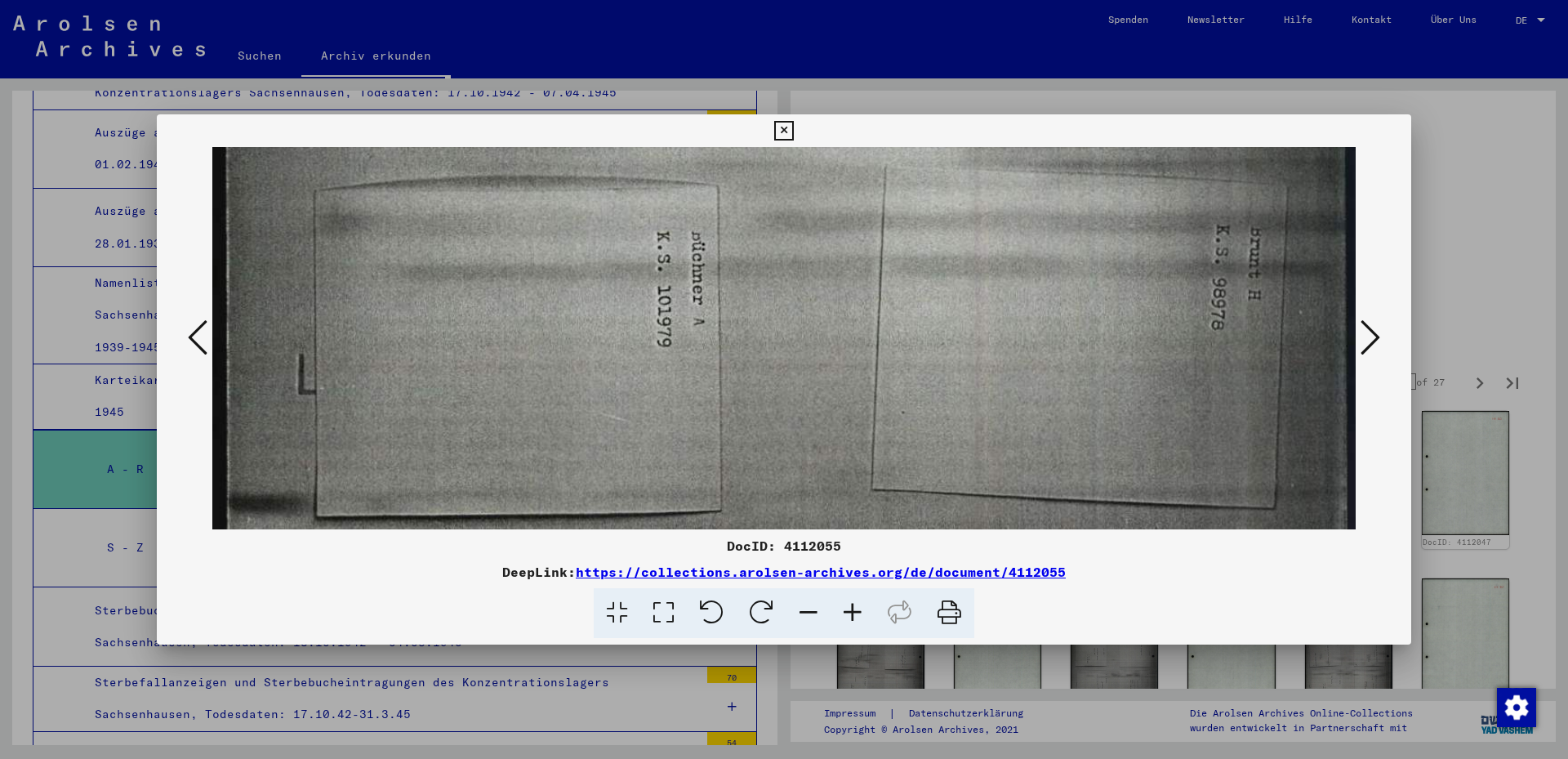 scroll, scrollTop: 1200, scrollLeft: 0, axis: vertical 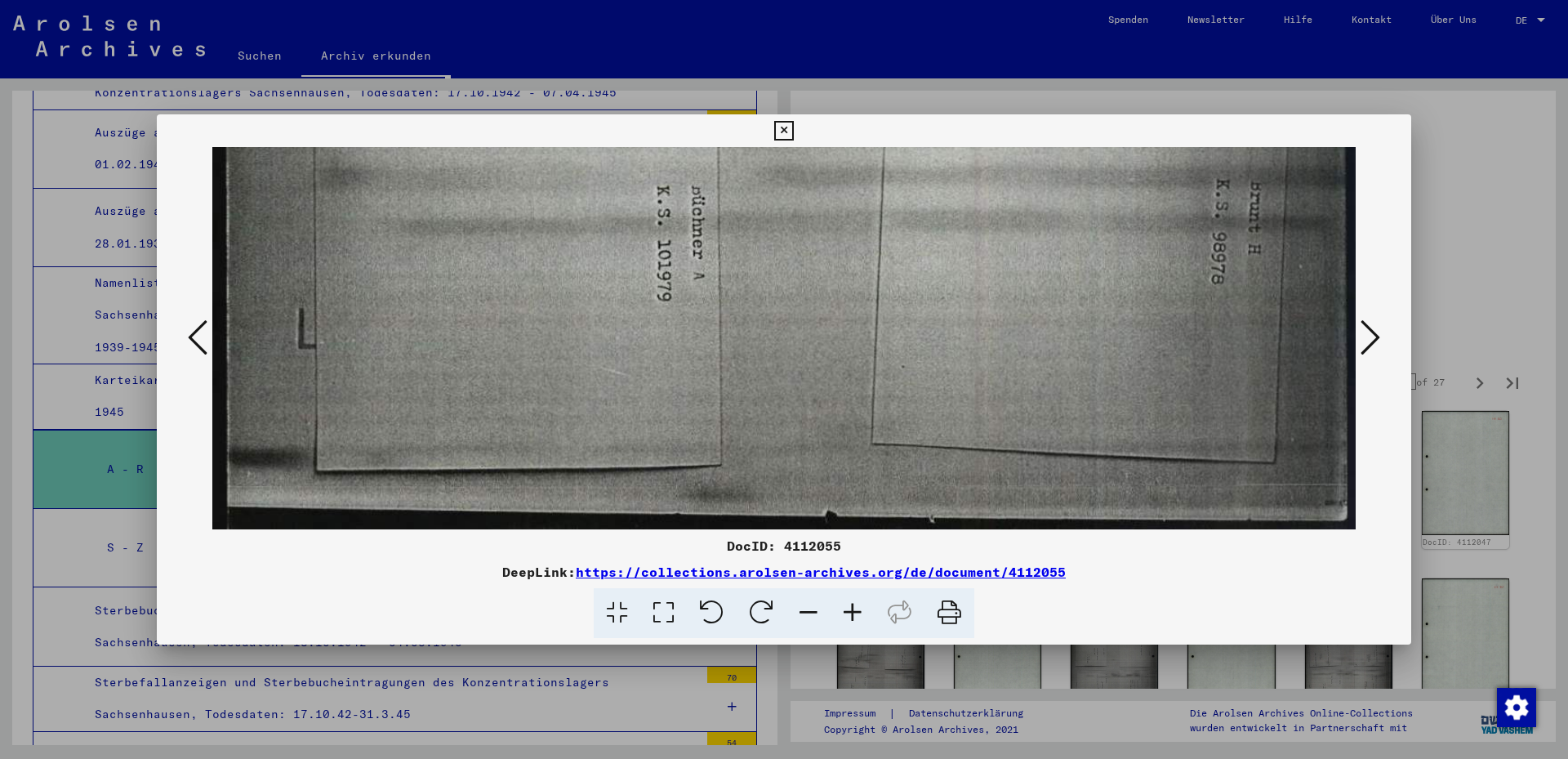 click at bounding box center [784, -262] 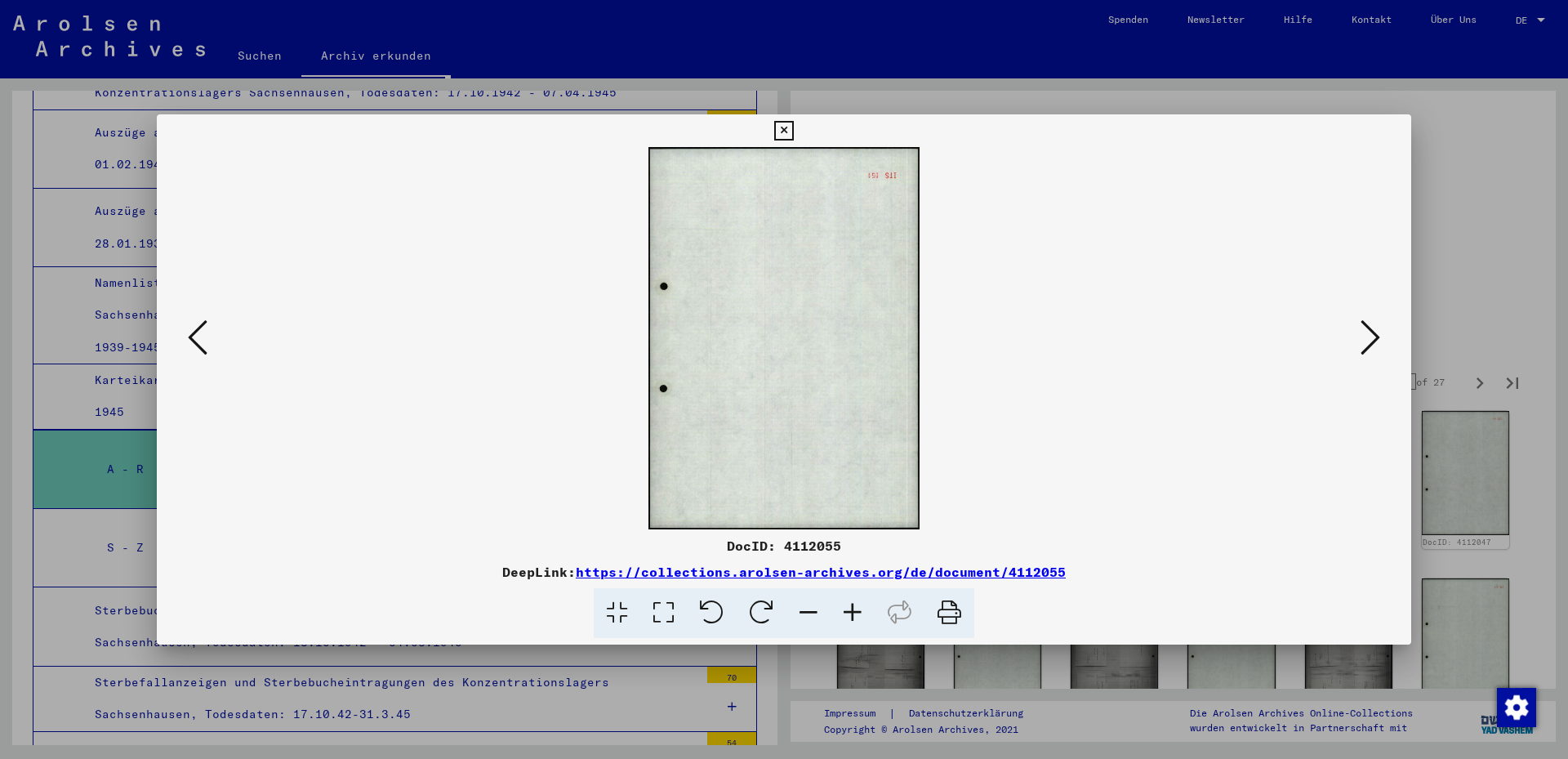 scroll, scrollTop: 0, scrollLeft: 0, axis: both 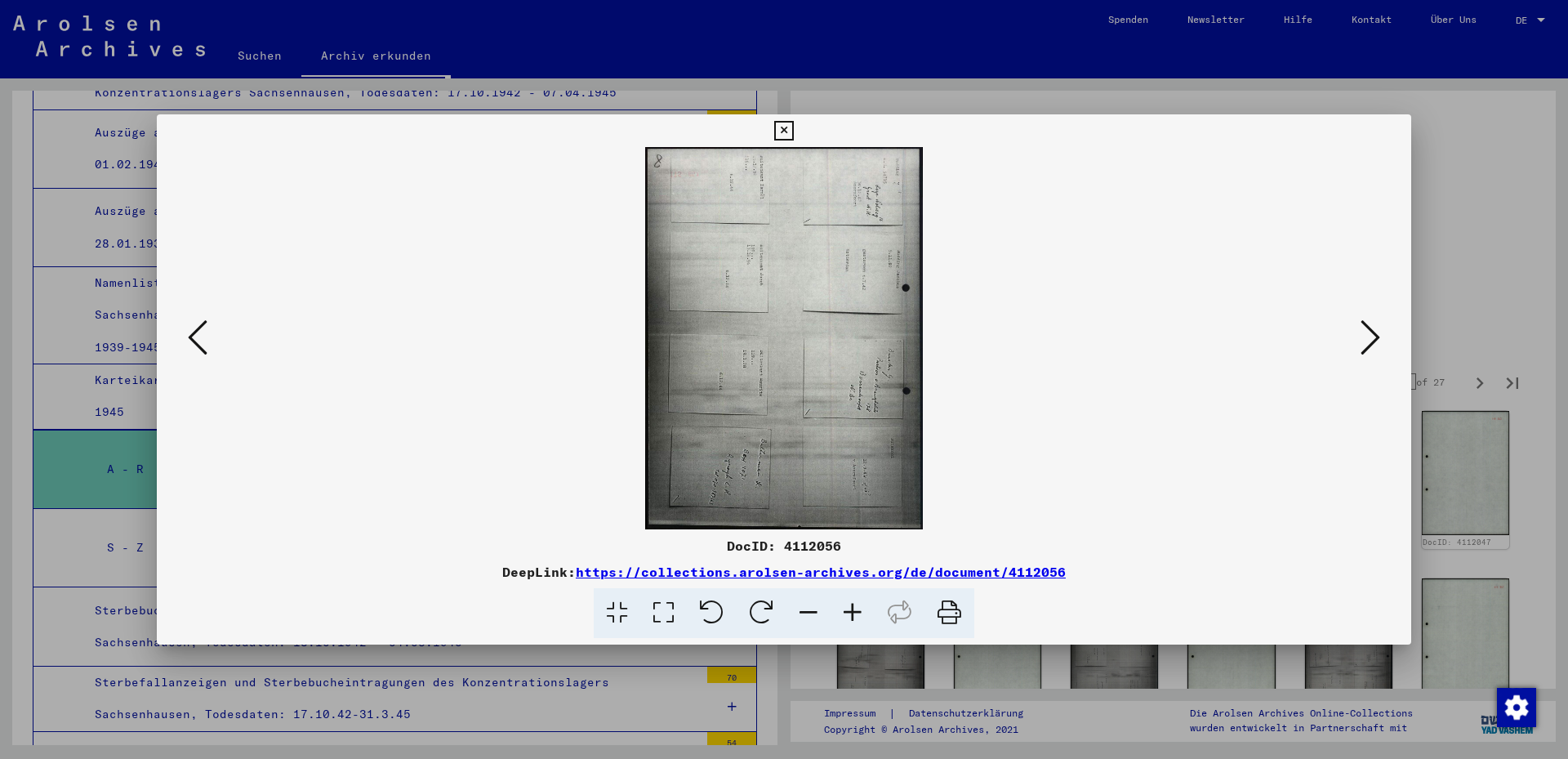 click at bounding box center (663, 613) 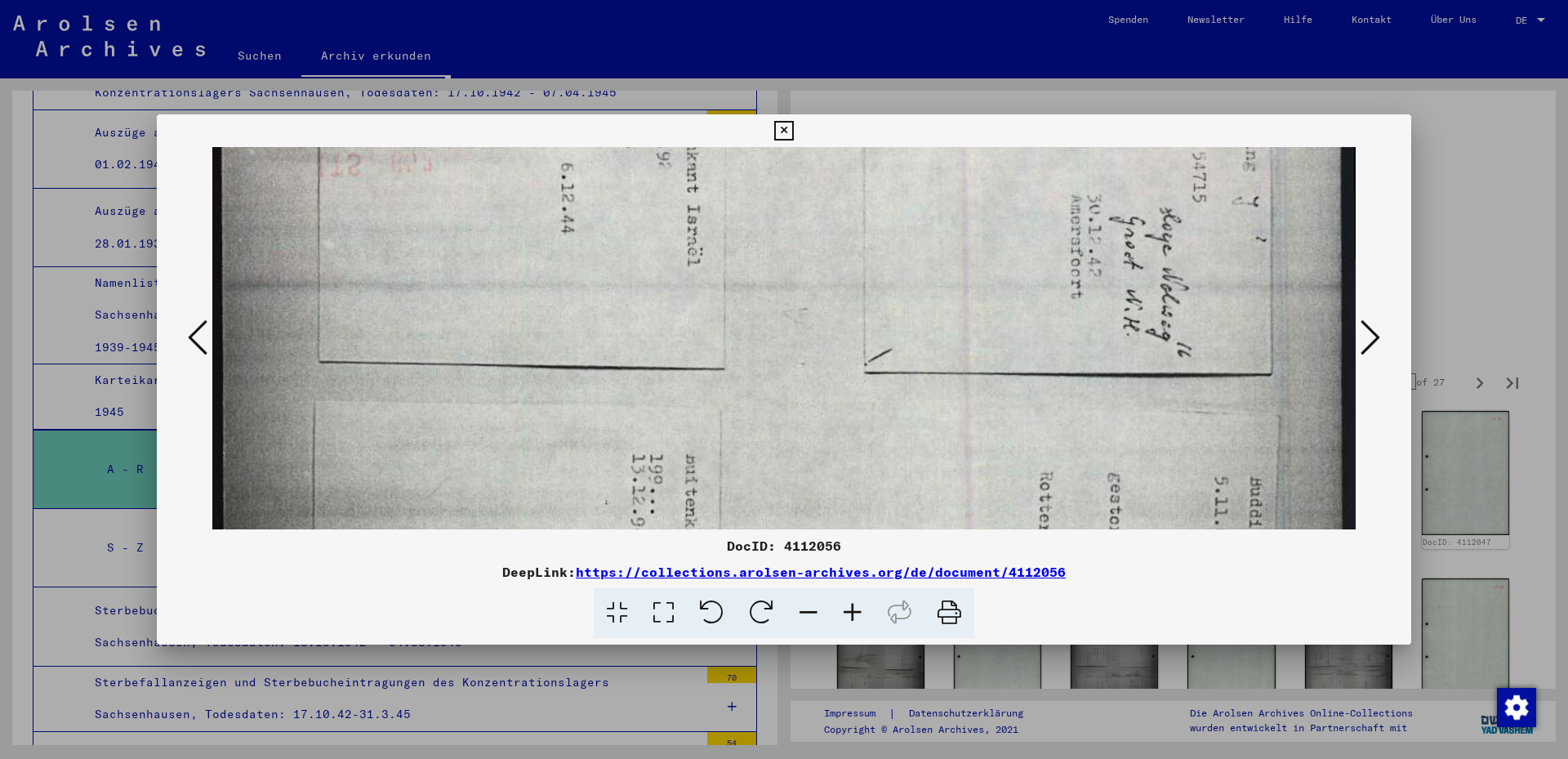 scroll, scrollTop: 263, scrollLeft: 0, axis: vertical 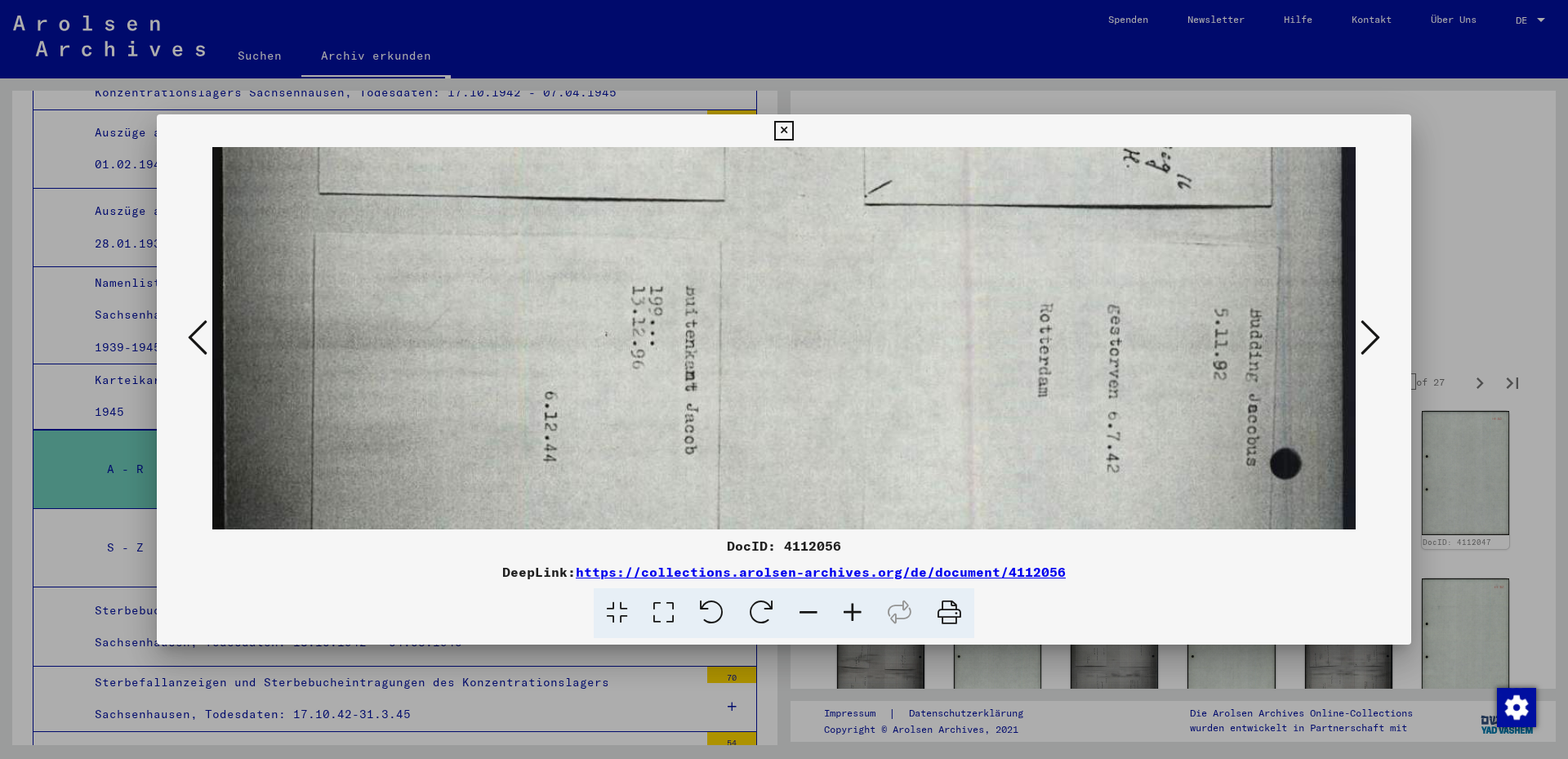 click on "DocID: 4112056  DeepLink:  https://collections.arolsen-archives.org/de/document/4112056" at bounding box center (784, 376) 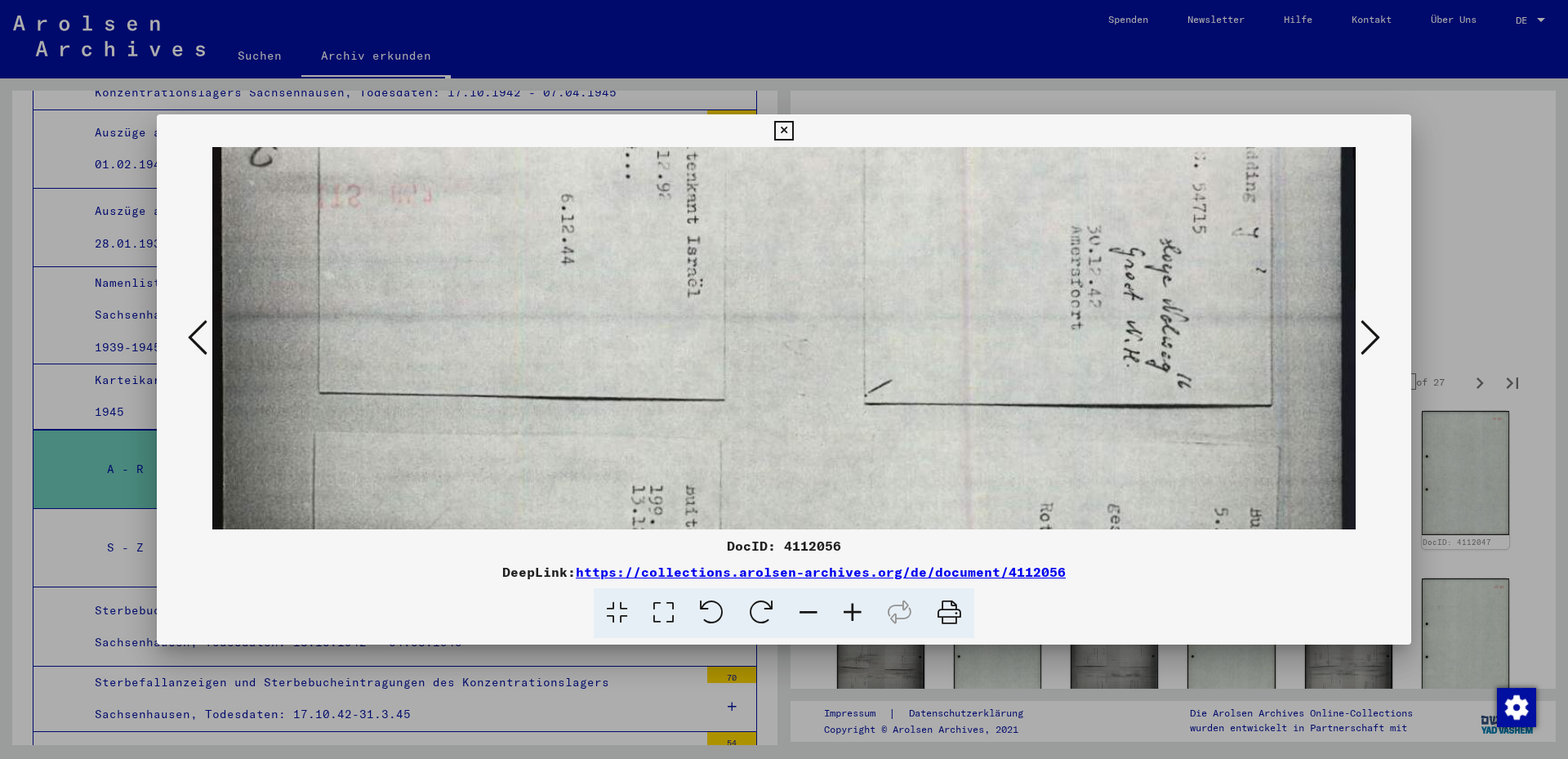 click at bounding box center [784, 871] 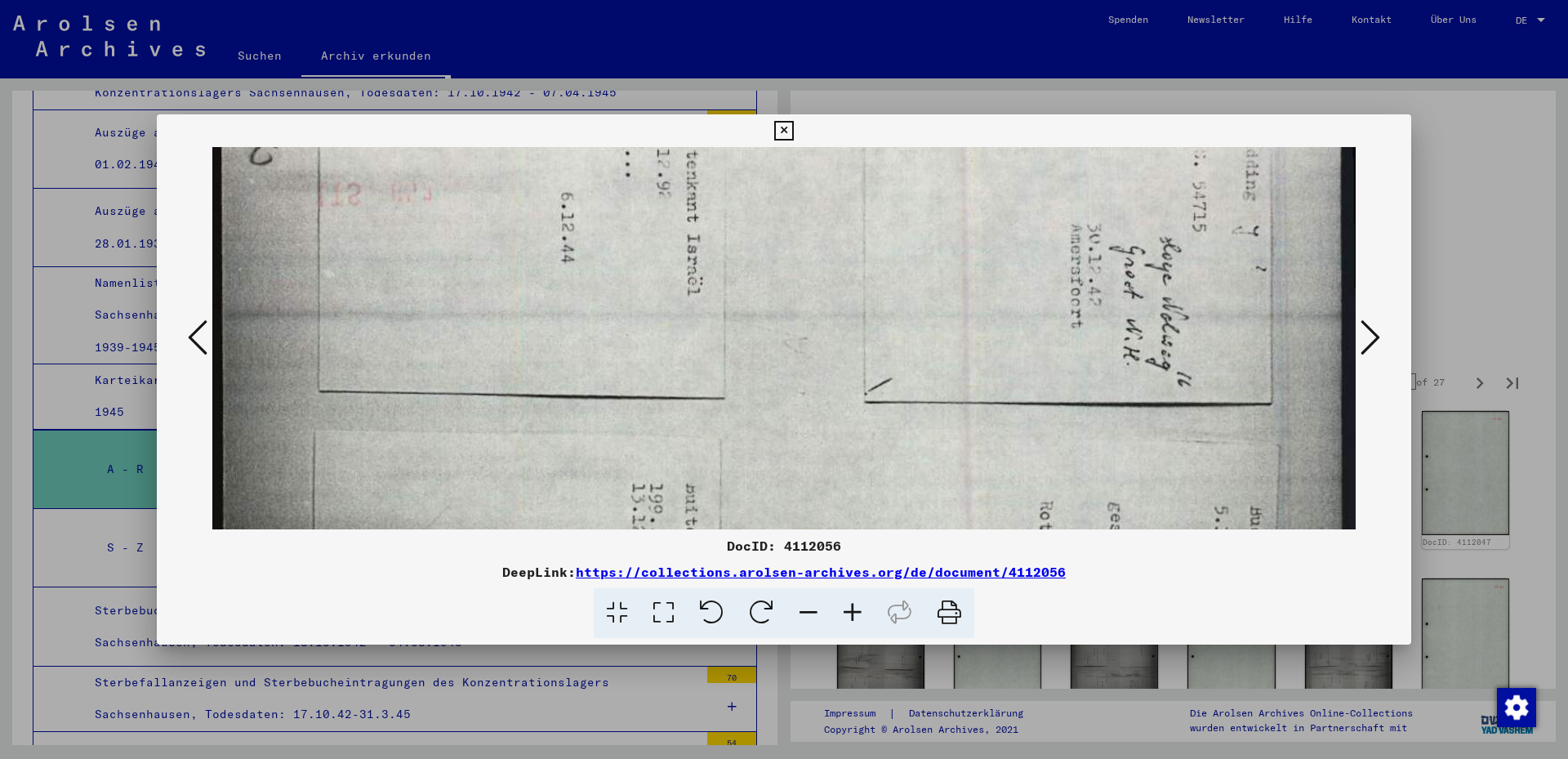 scroll, scrollTop: 0, scrollLeft: 0, axis: both 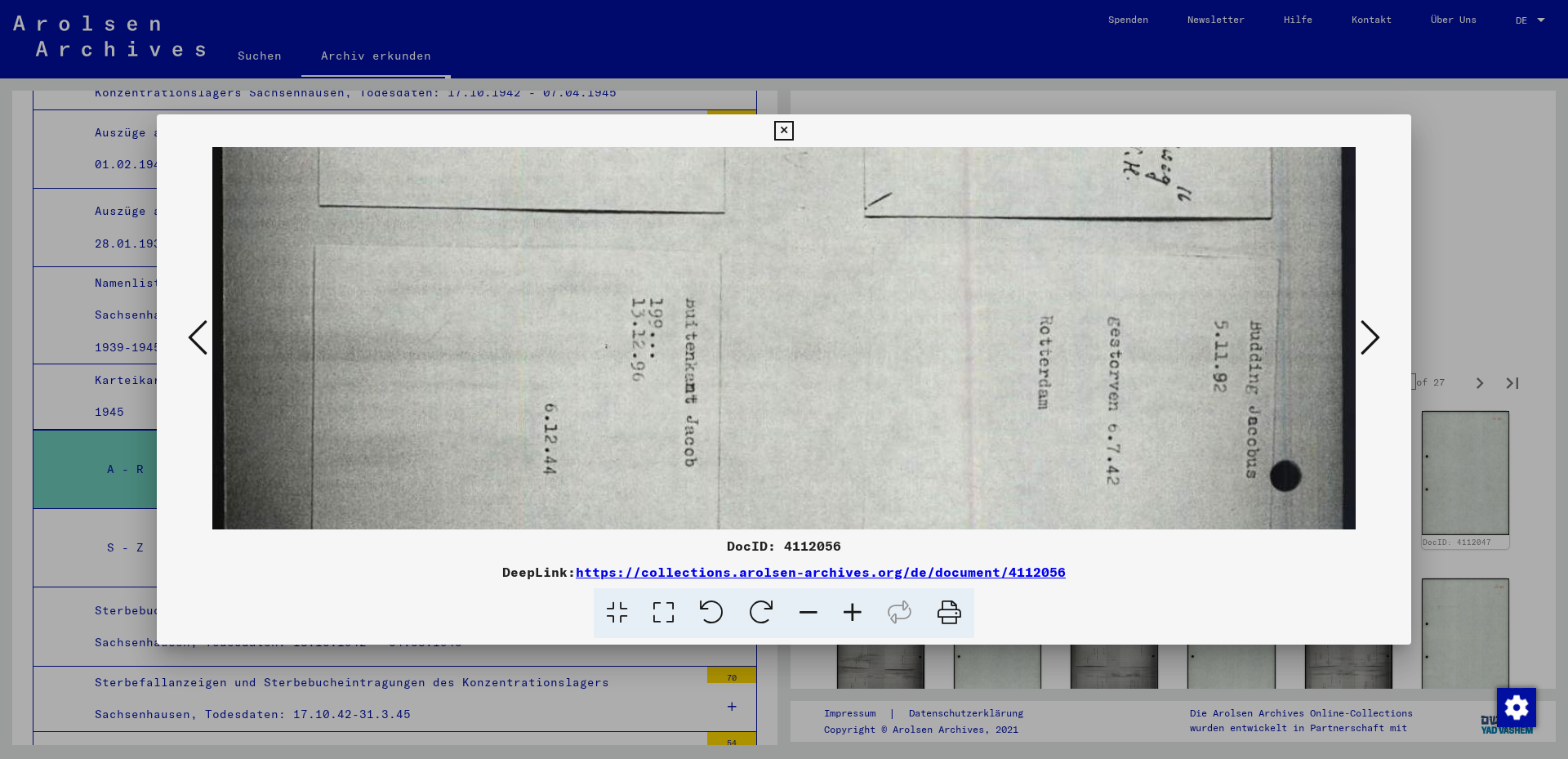 click at bounding box center (784, 684) 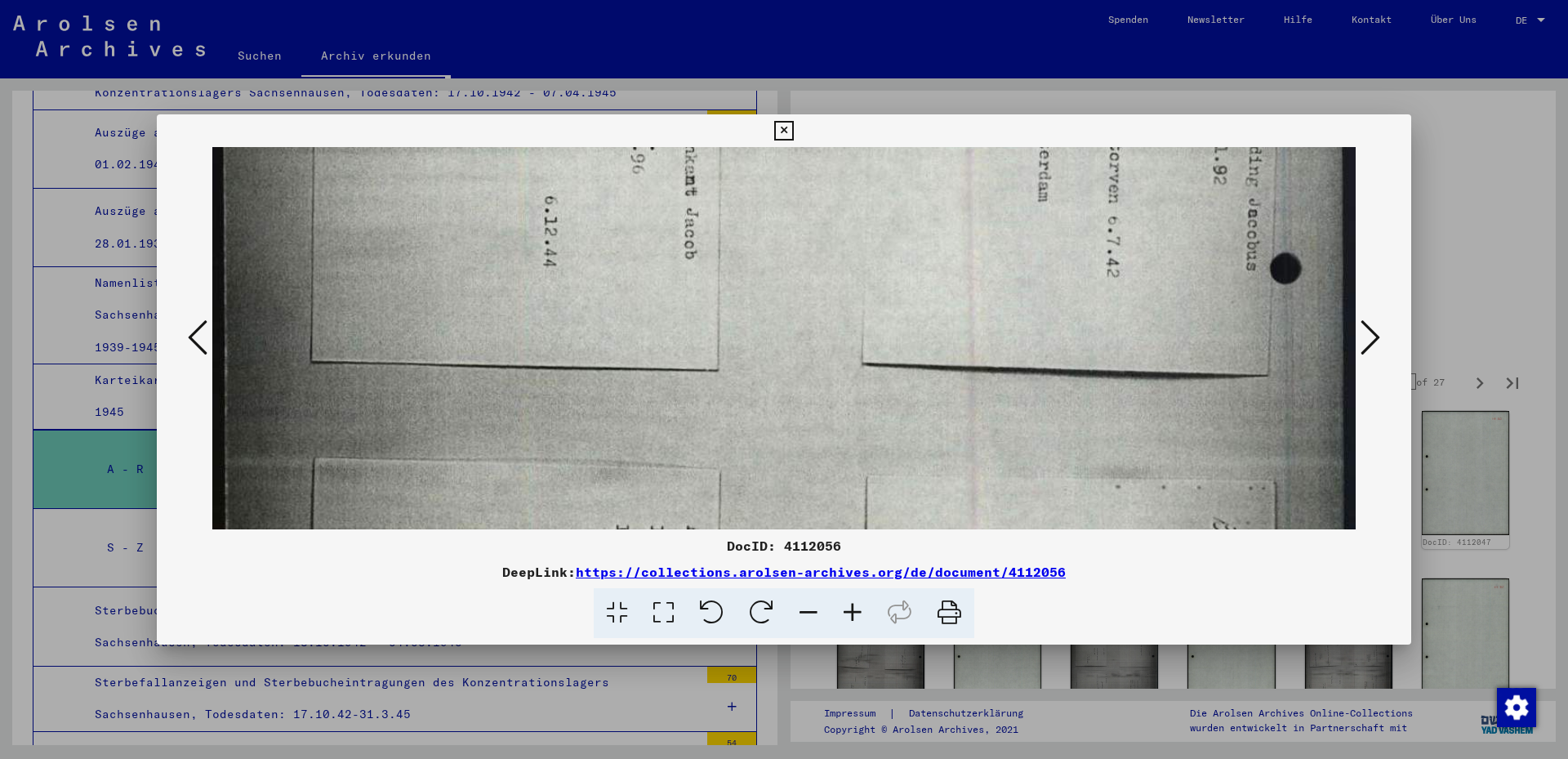 click at bounding box center (784, 476) 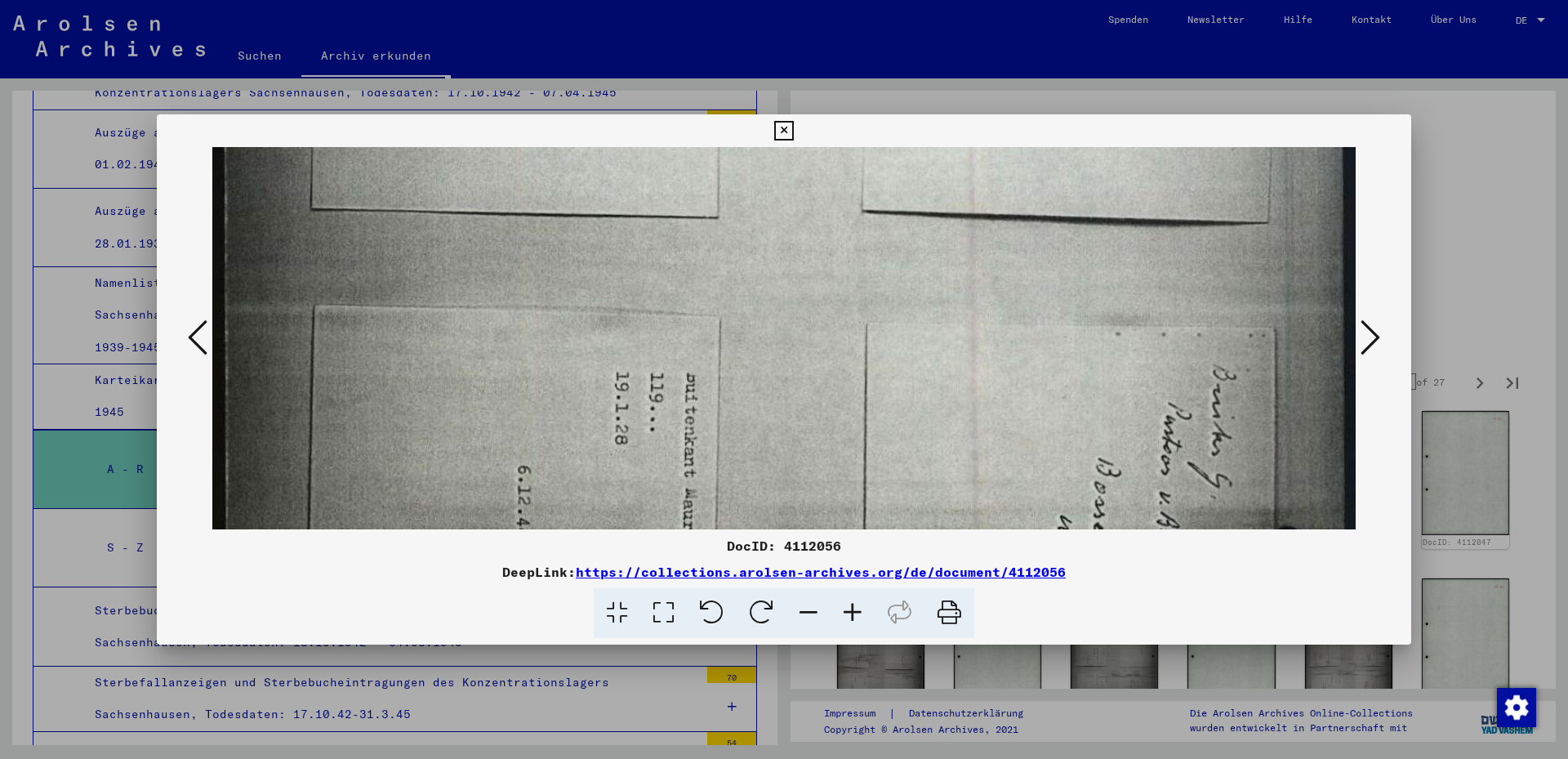 click at bounding box center [784, 324] 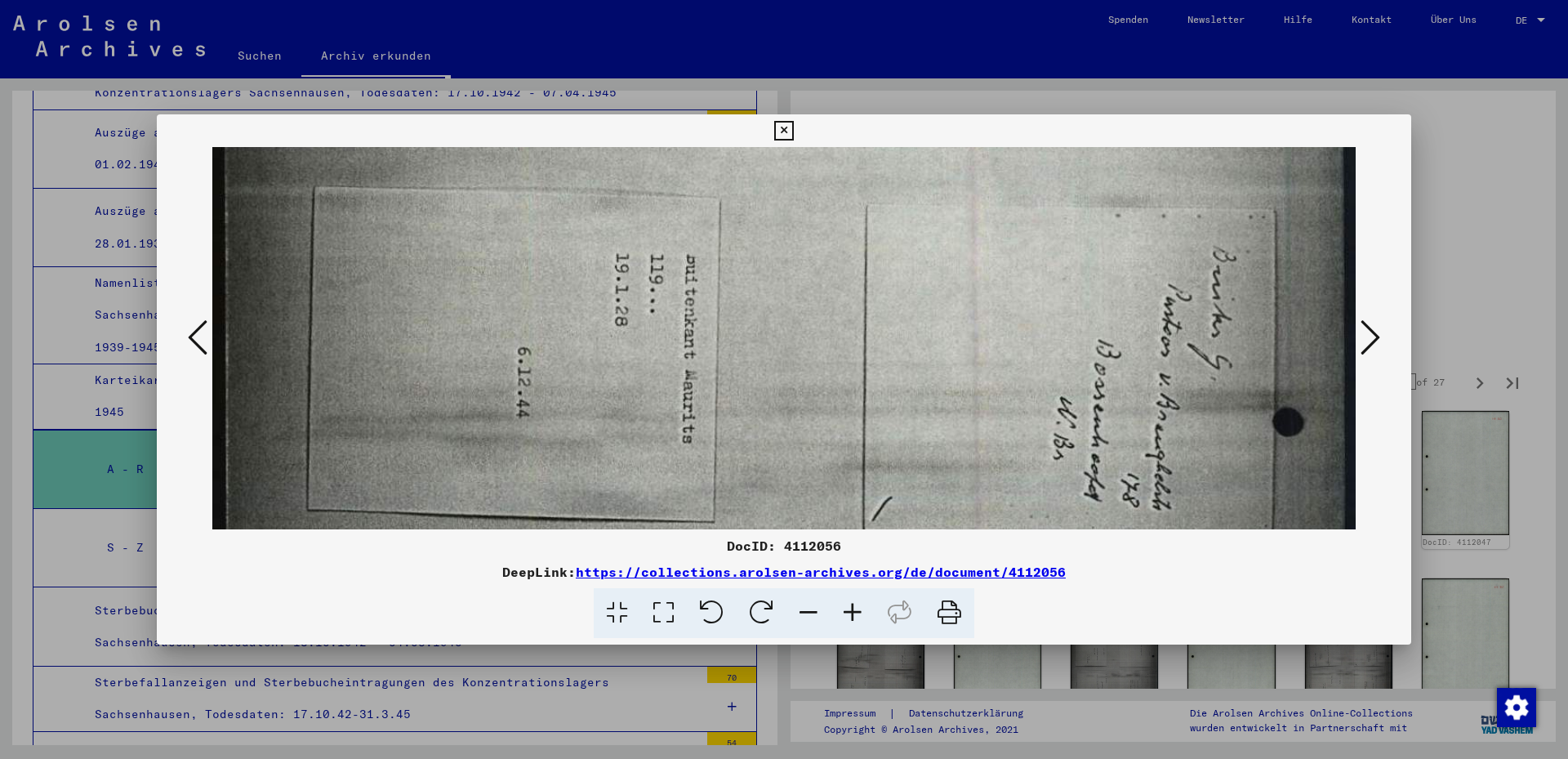 click at bounding box center (784, 205) 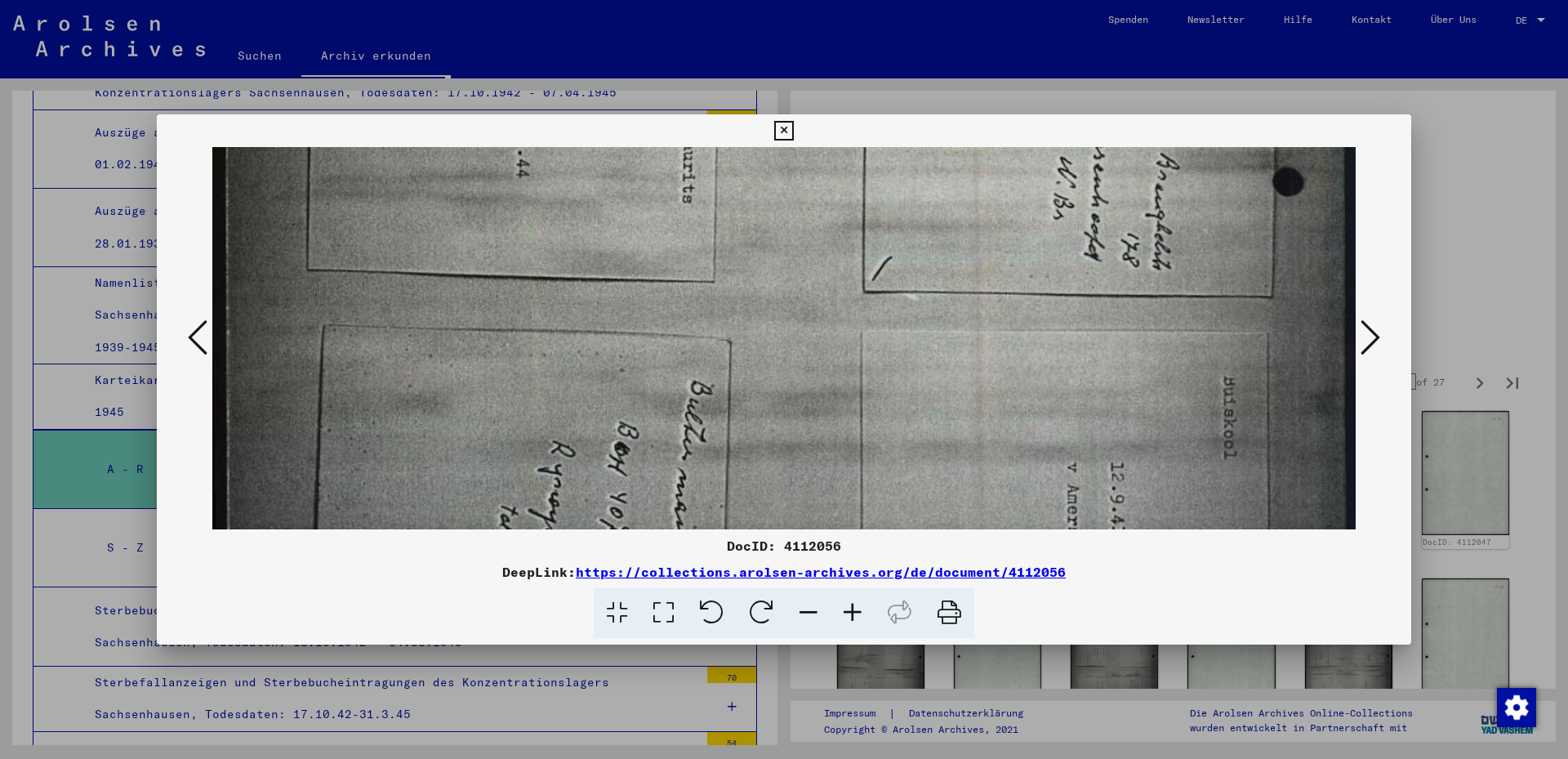 click on "DocID: 4112056  DeepLink:  https://collections.arolsen-archives.org/de/document/4112056" at bounding box center [784, 379] 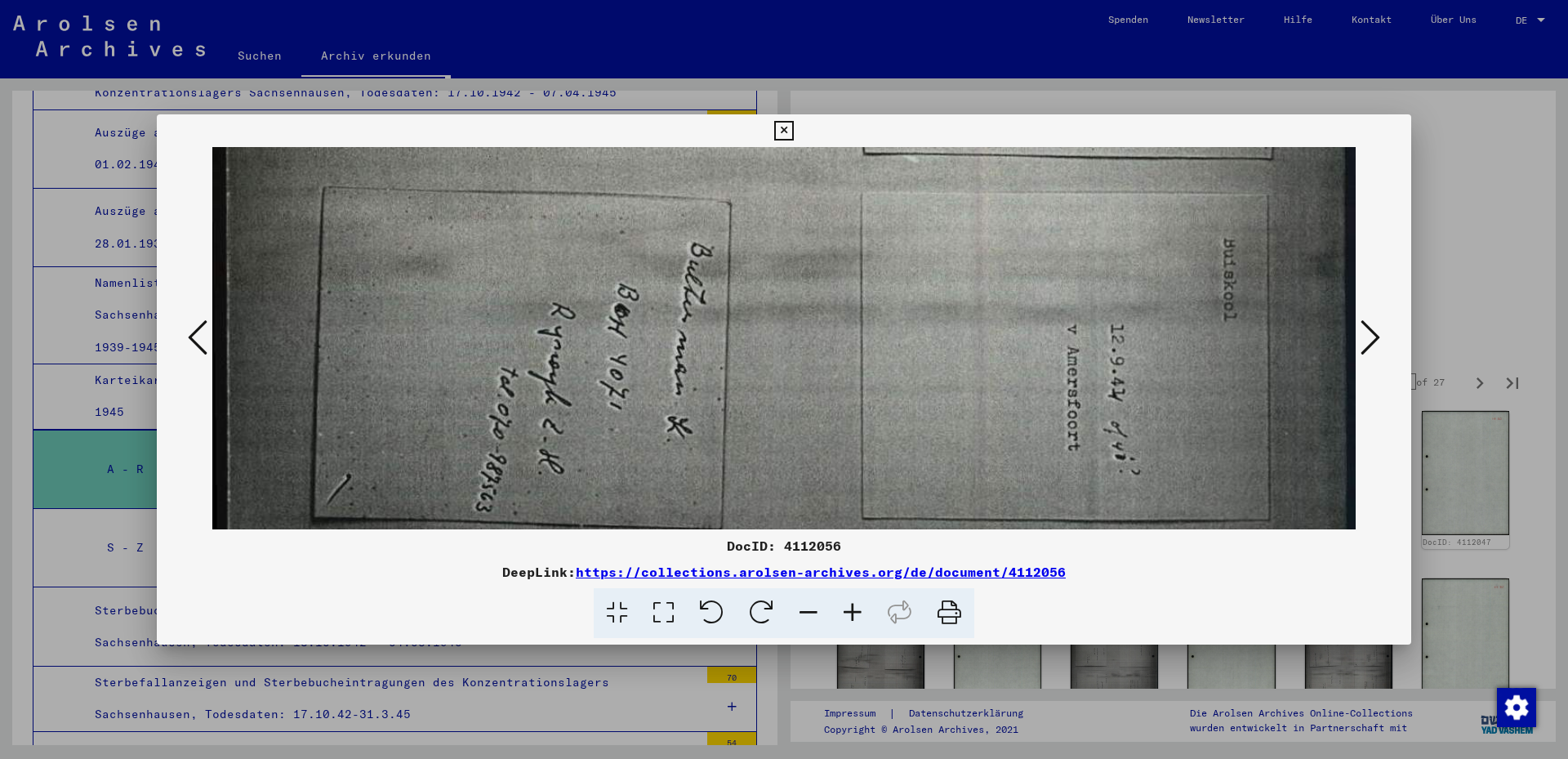 scroll, scrollTop: 1095, scrollLeft: 0, axis: vertical 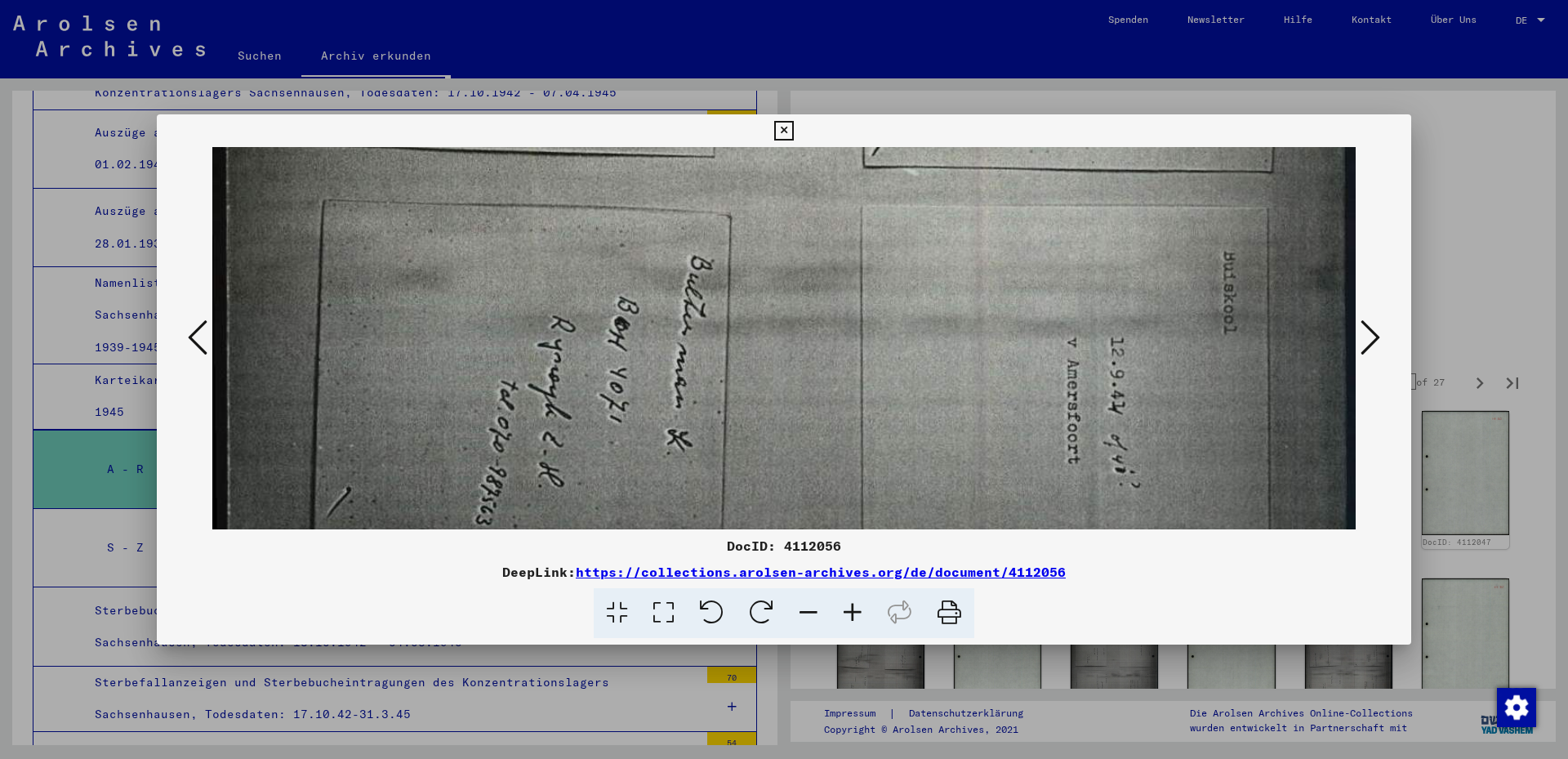 click at bounding box center [784, -160] 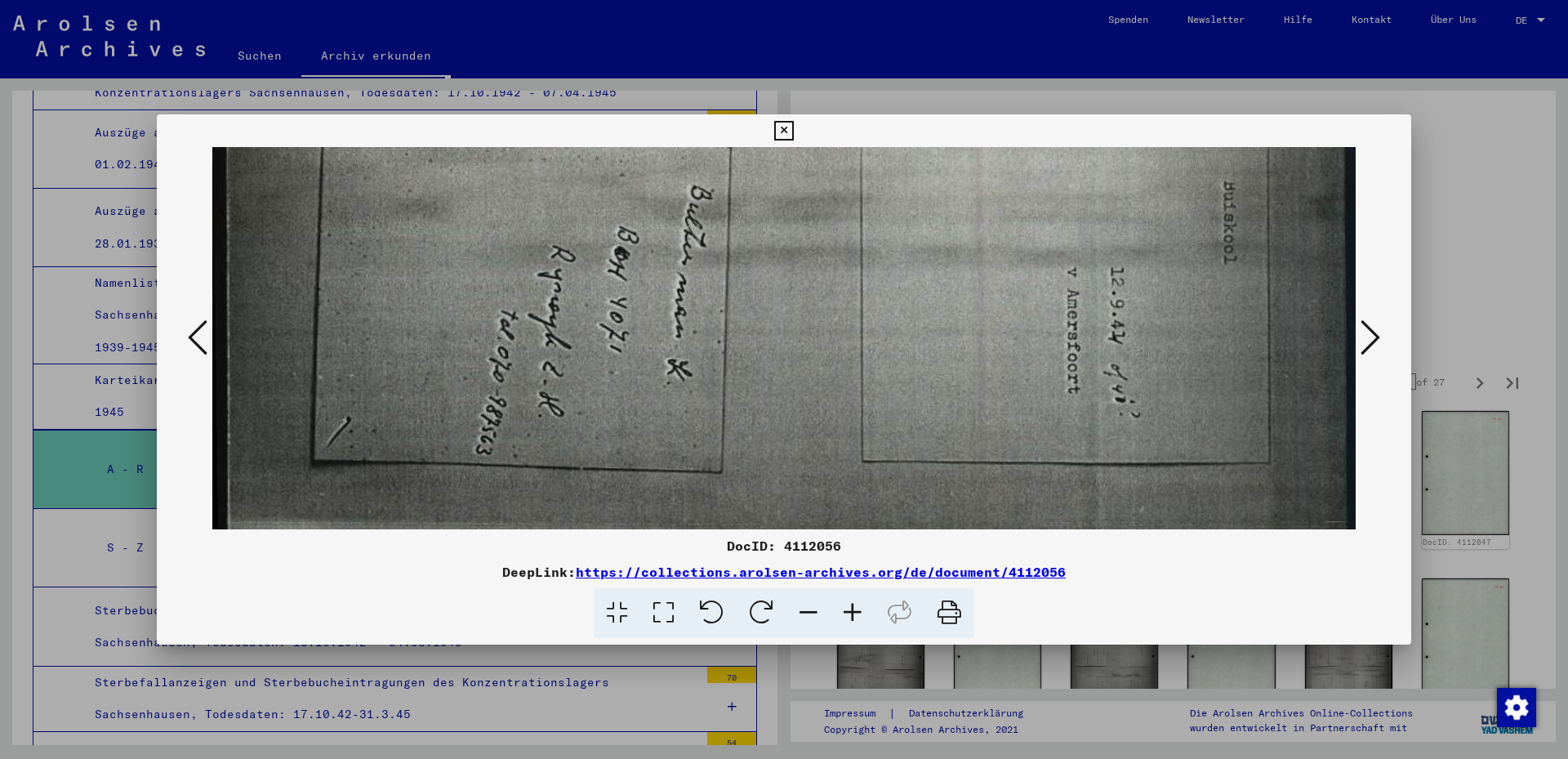 scroll, scrollTop: 1193, scrollLeft: 0, axis: vertical 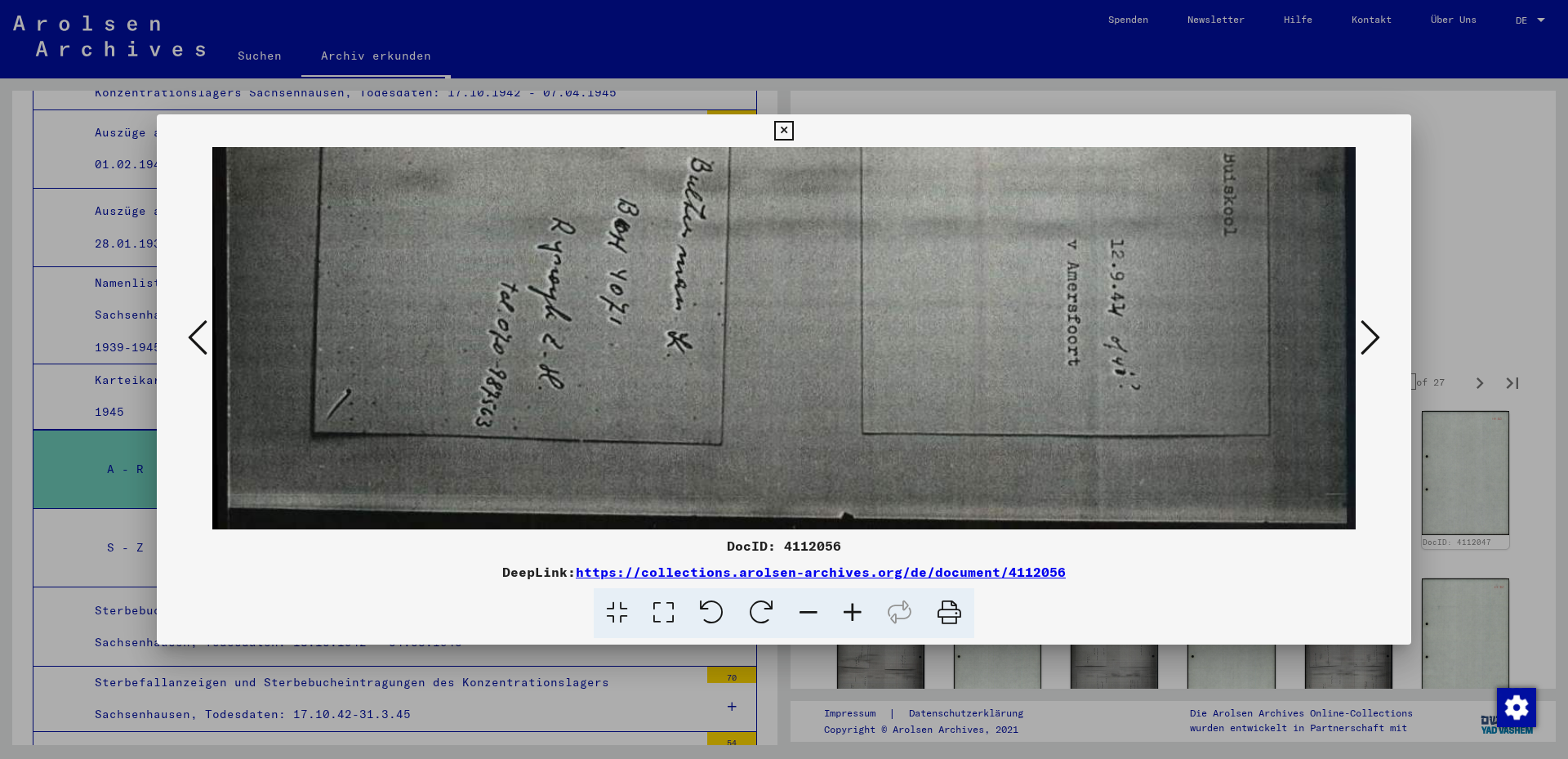 click at bounding box center [784, -258] 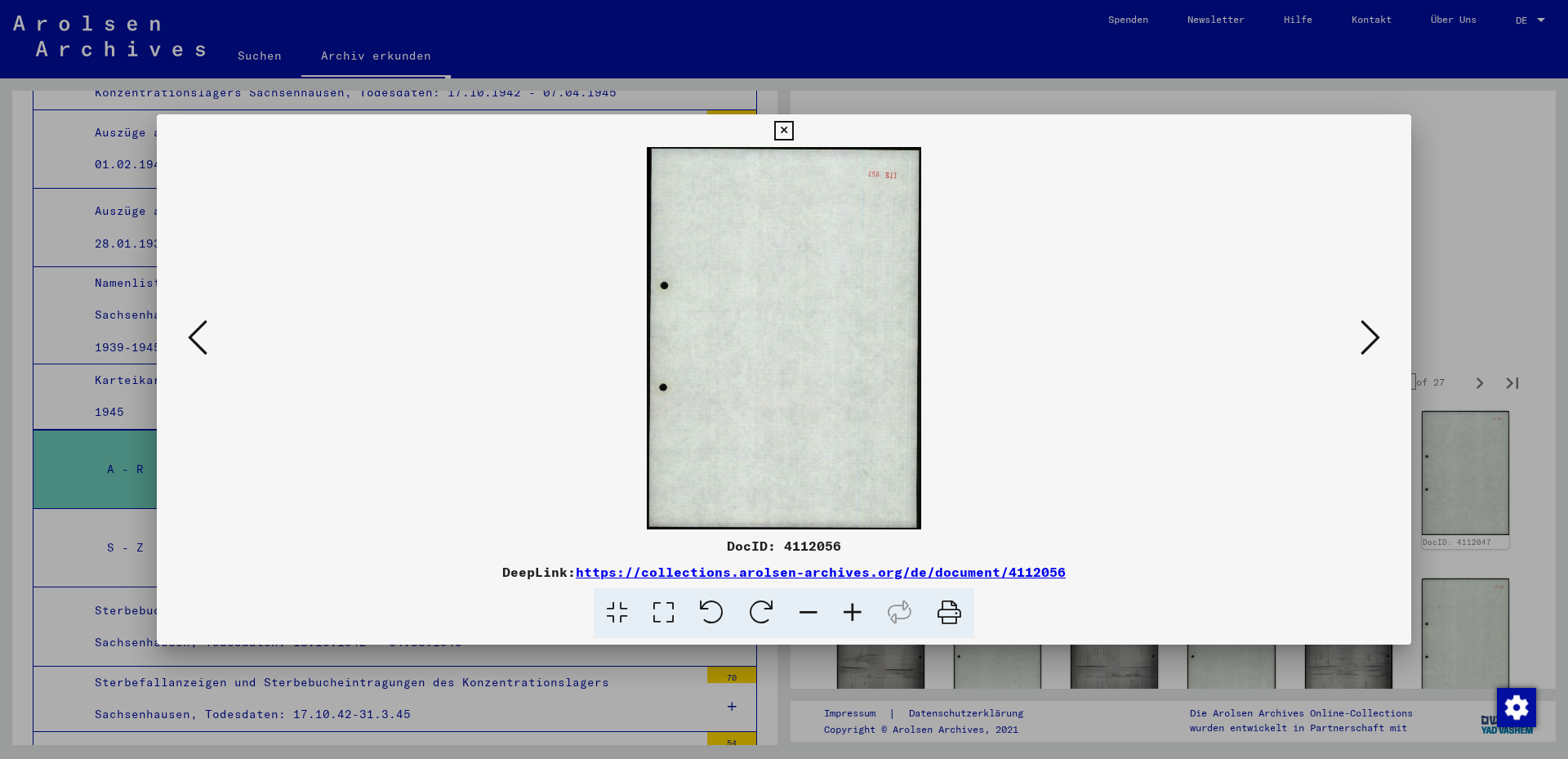 click at bounding box center (1370, 337) 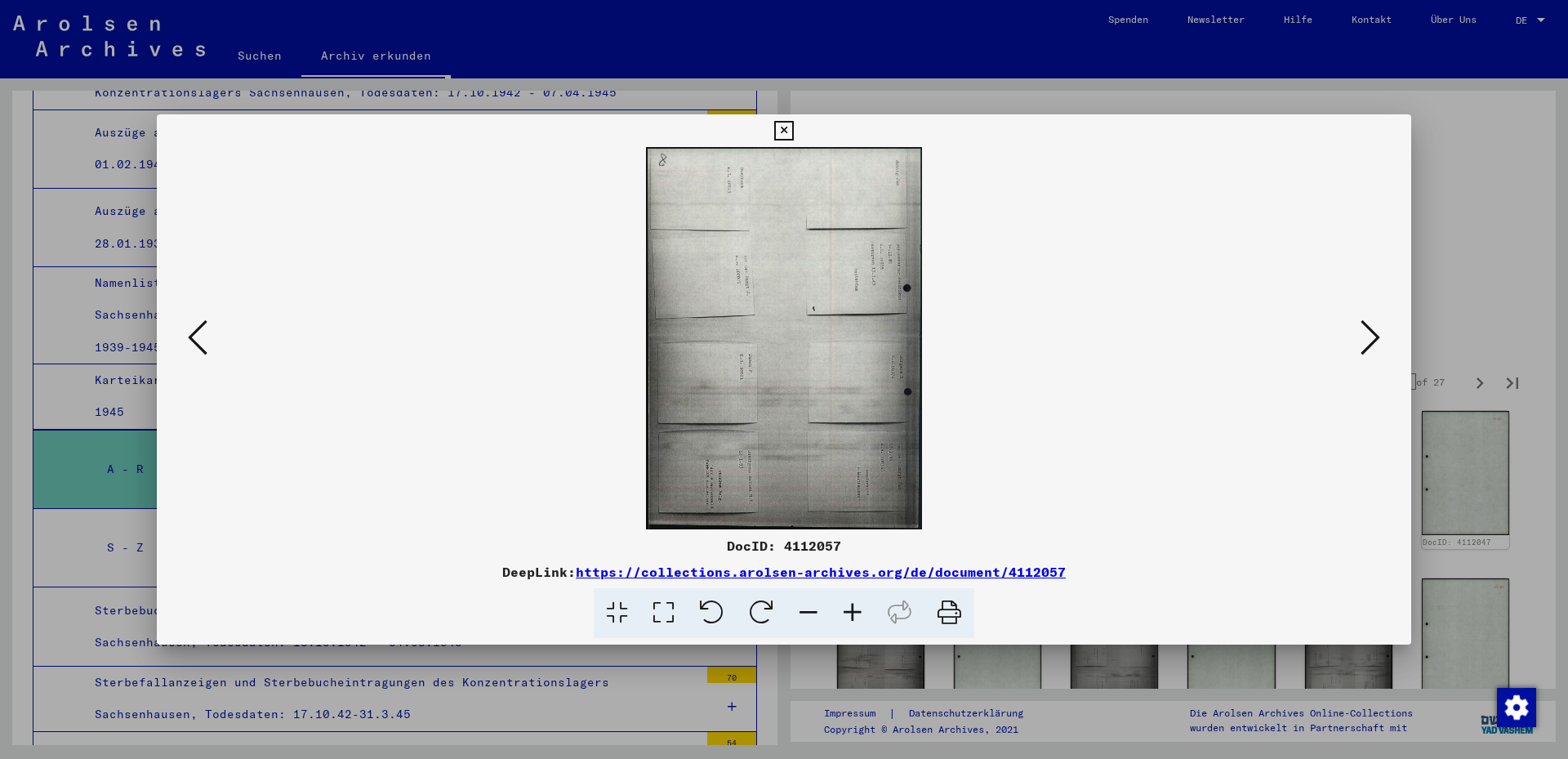 click at bounding box center [663, 613] 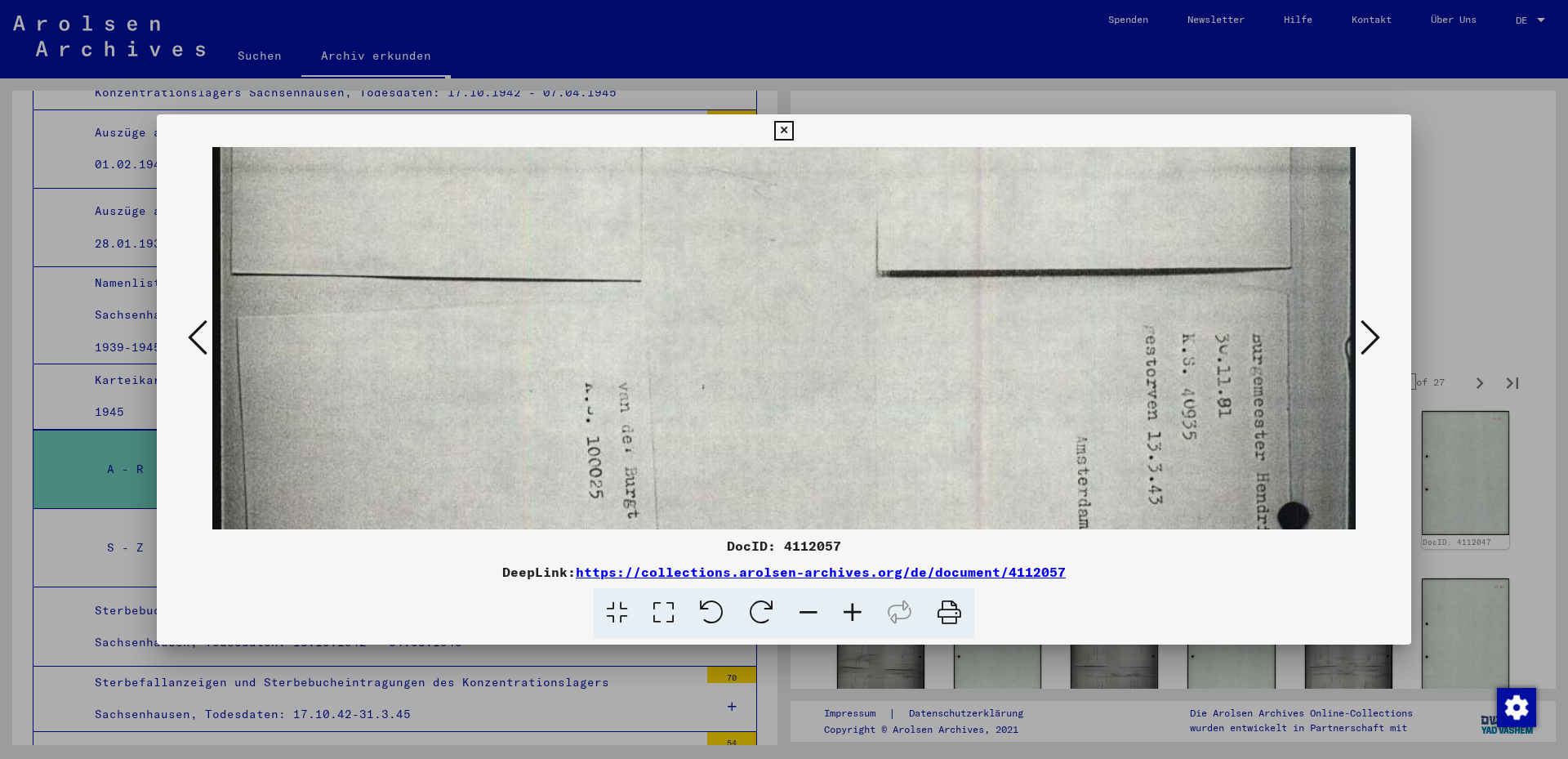 click at bounding box center [784, 725] 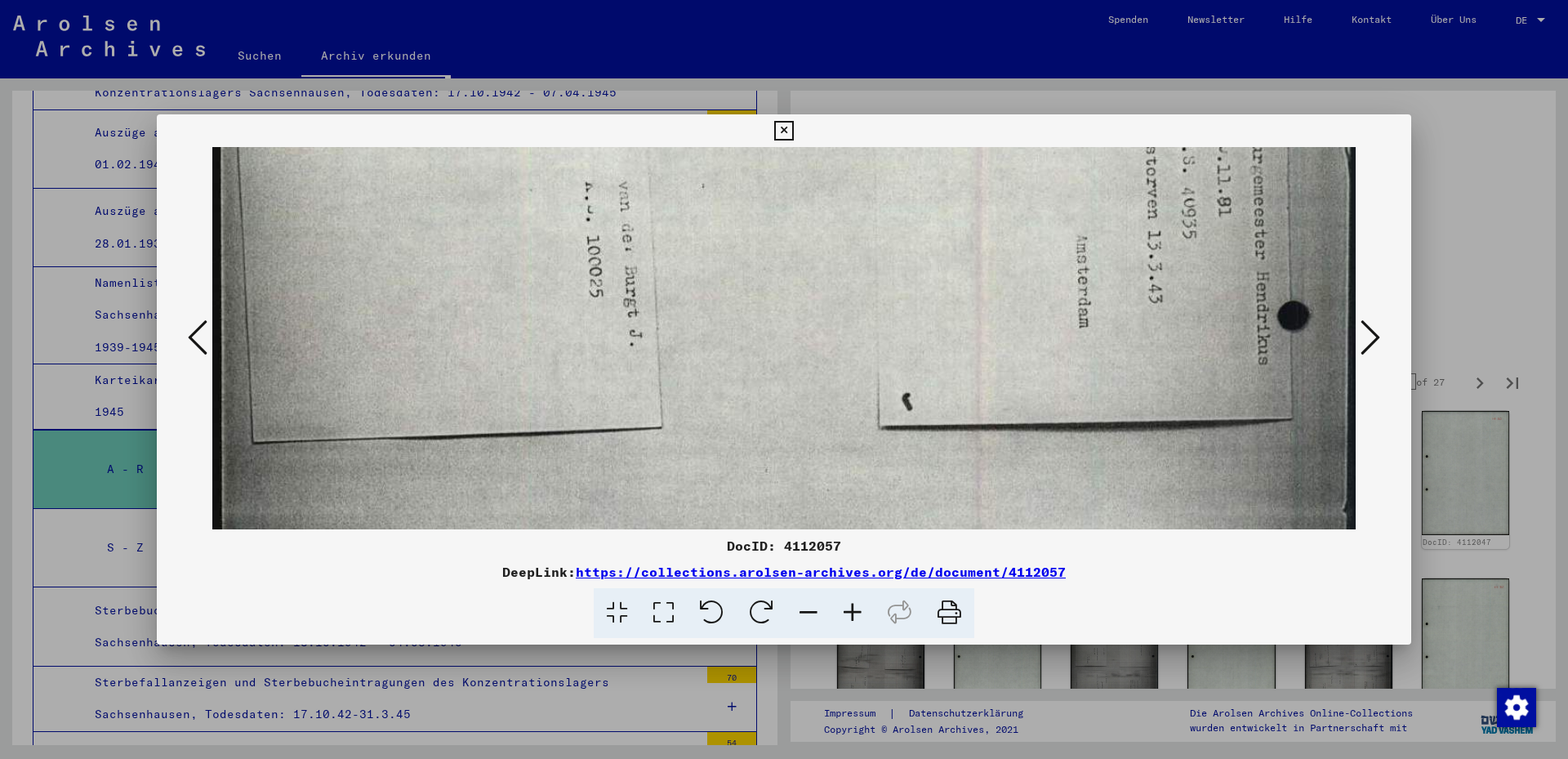 click at bounding box center (784, 524) 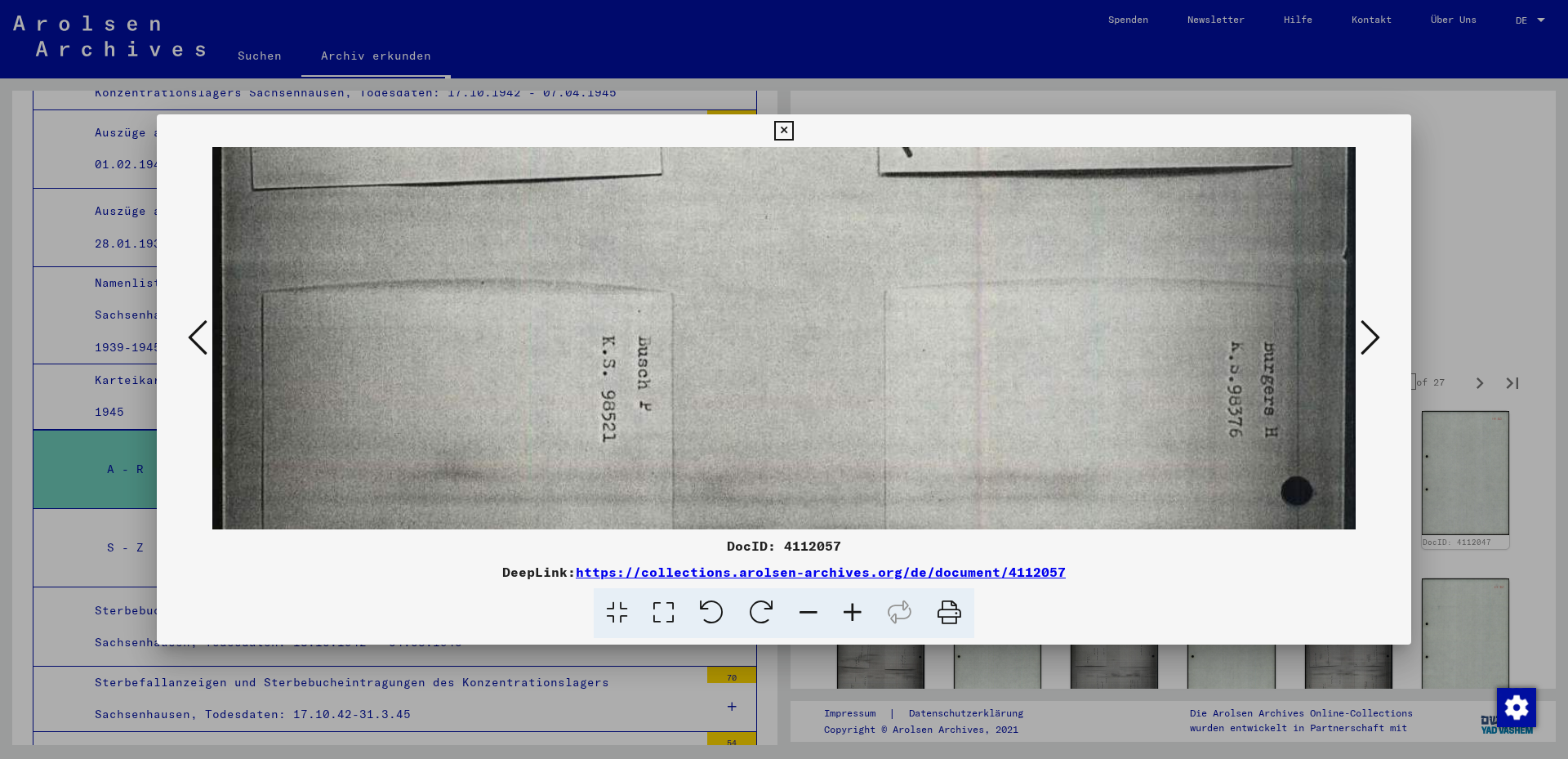 click at bounding box center [784, 270] 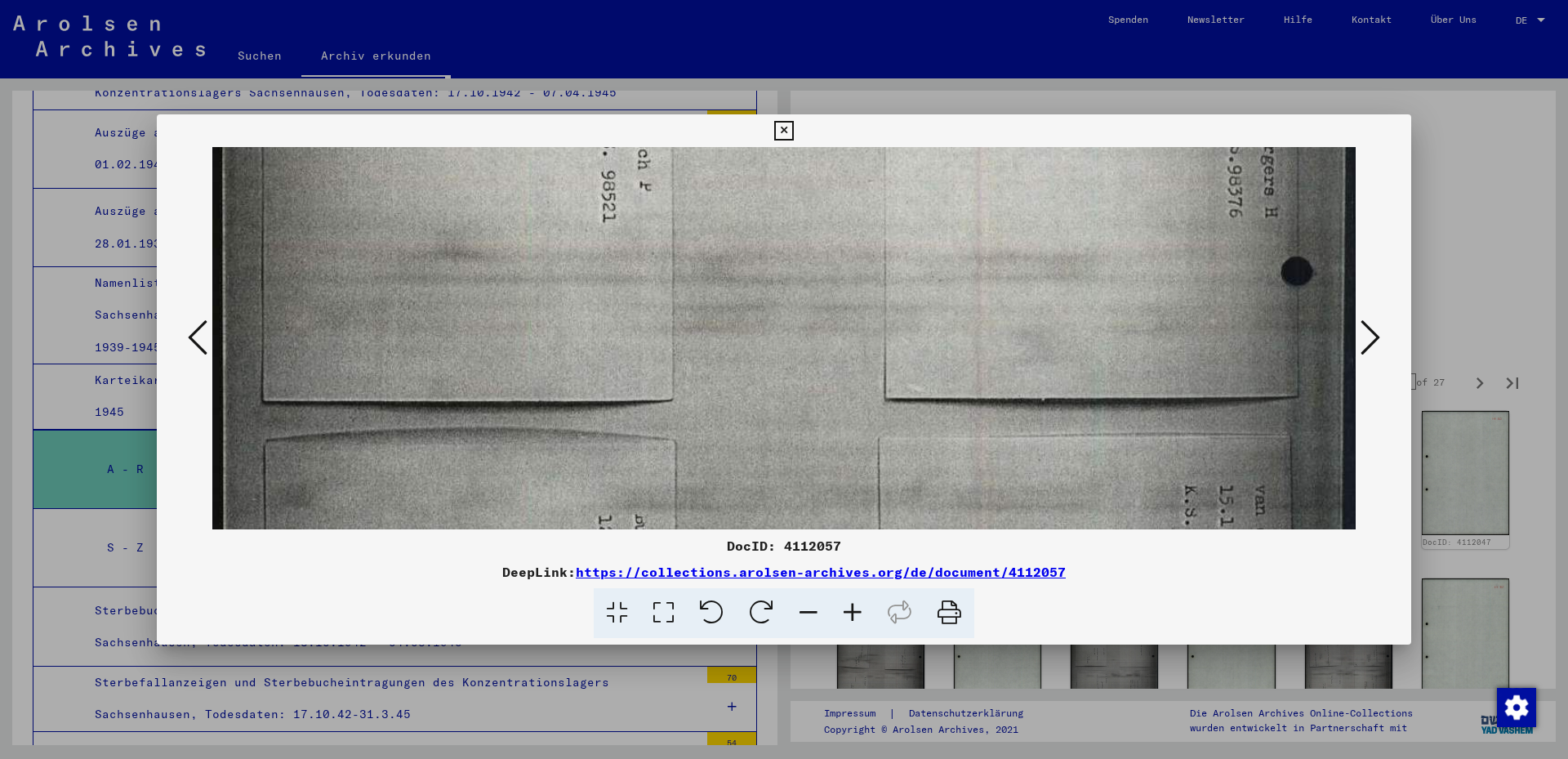 click at bounding box center (784, 51) 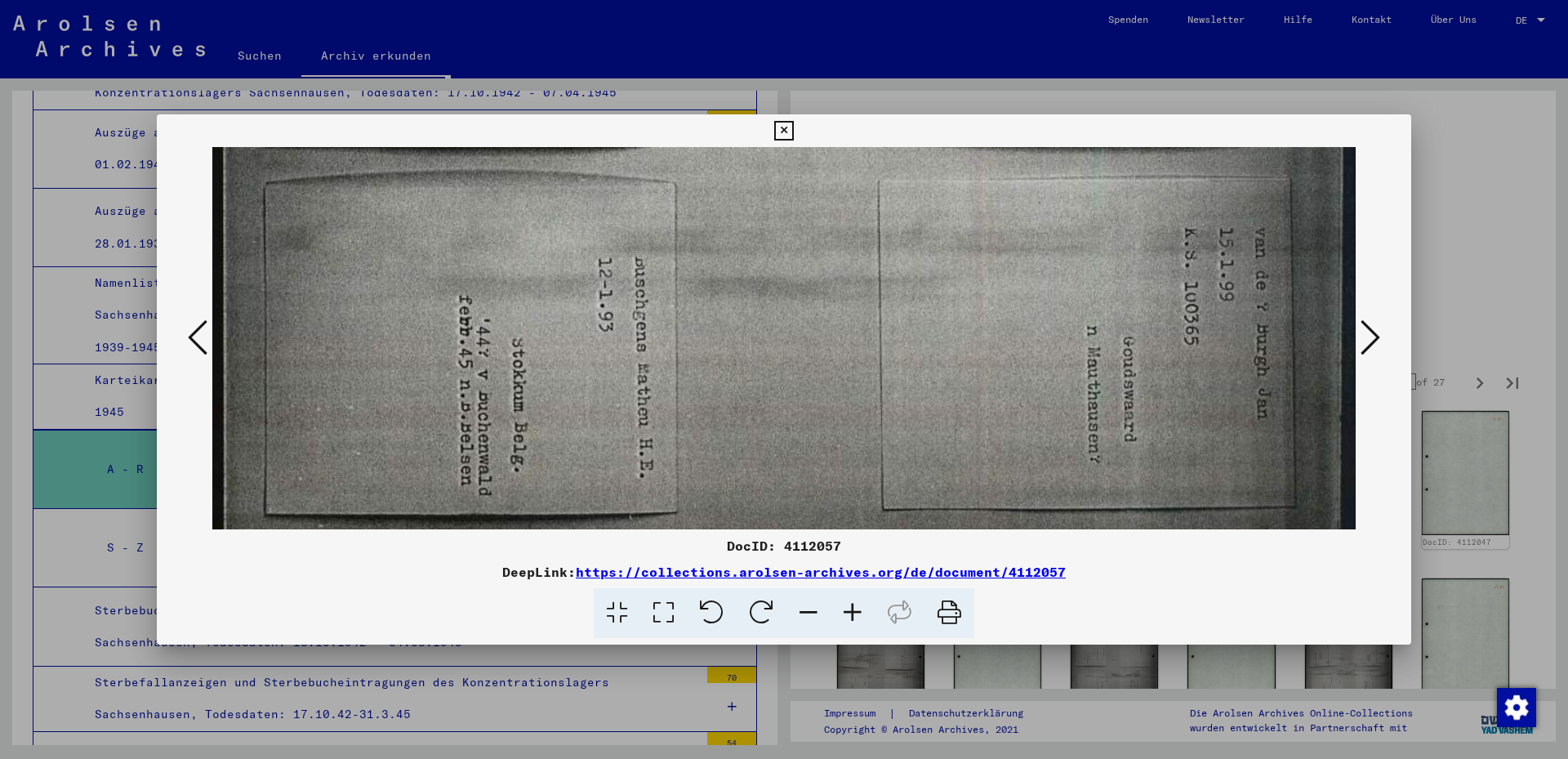click at bounding box center [784, -207] 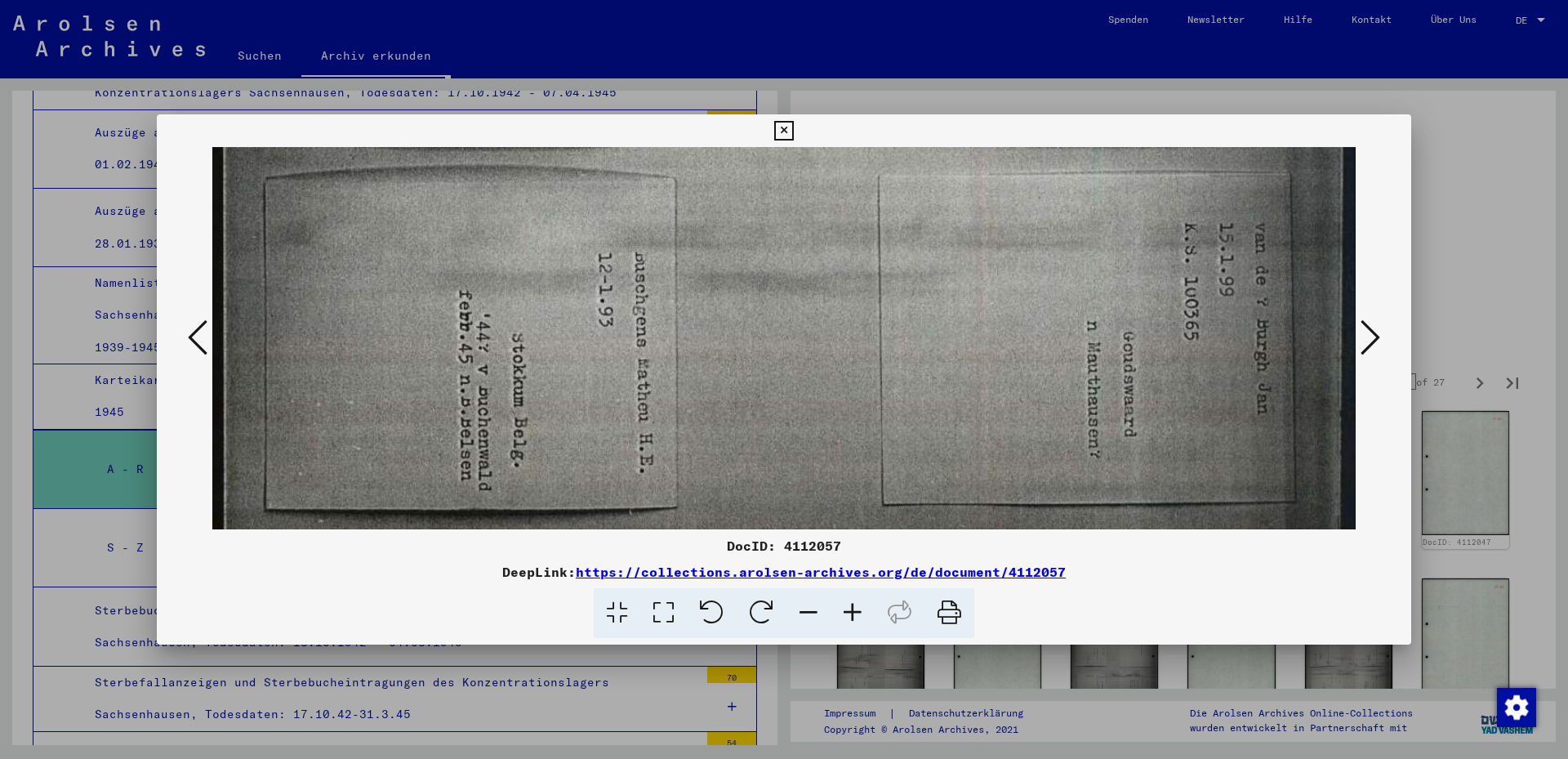 click at bounding box center [1370, 337] 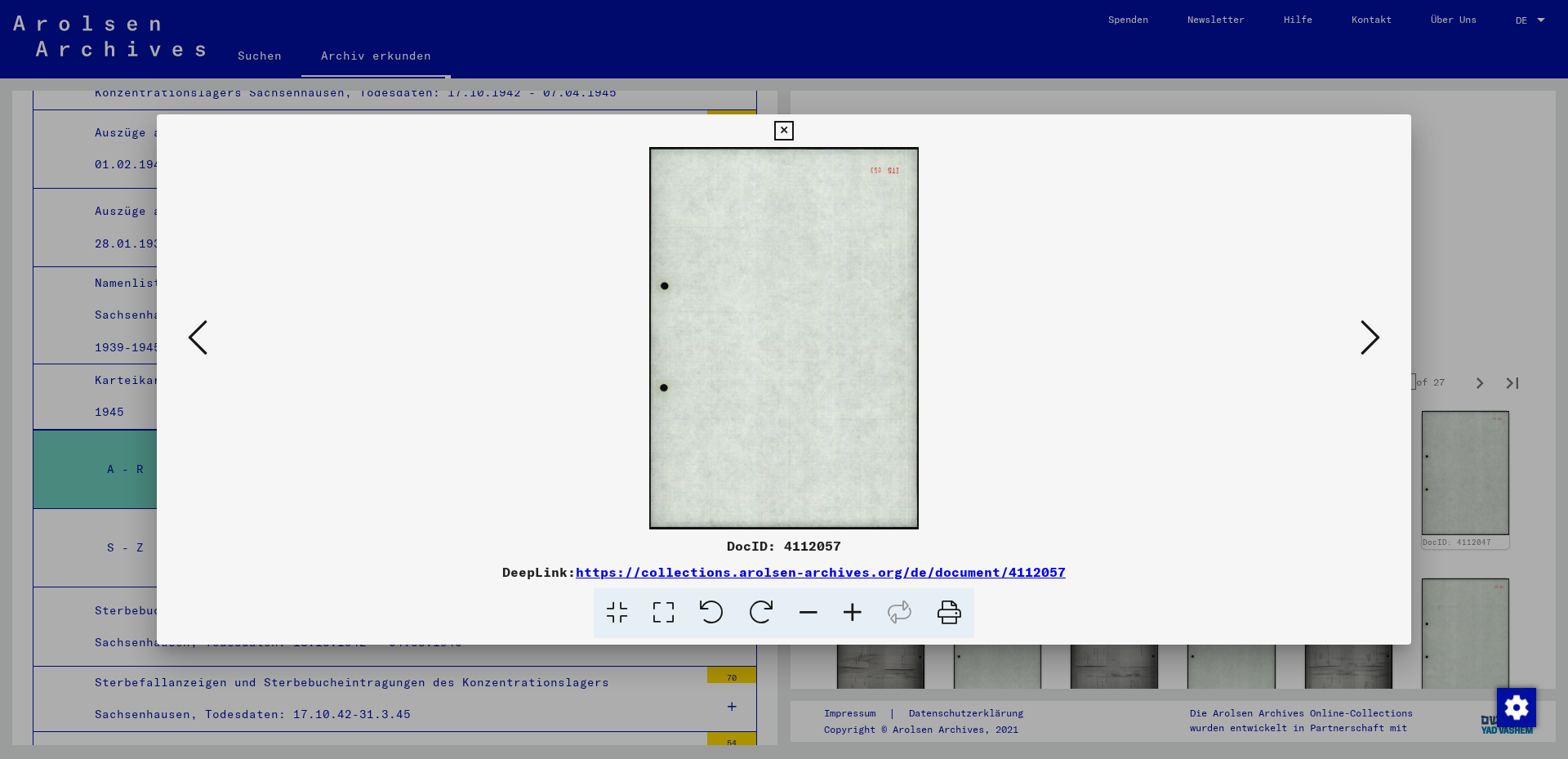 click at bounding box center [1370, 337] 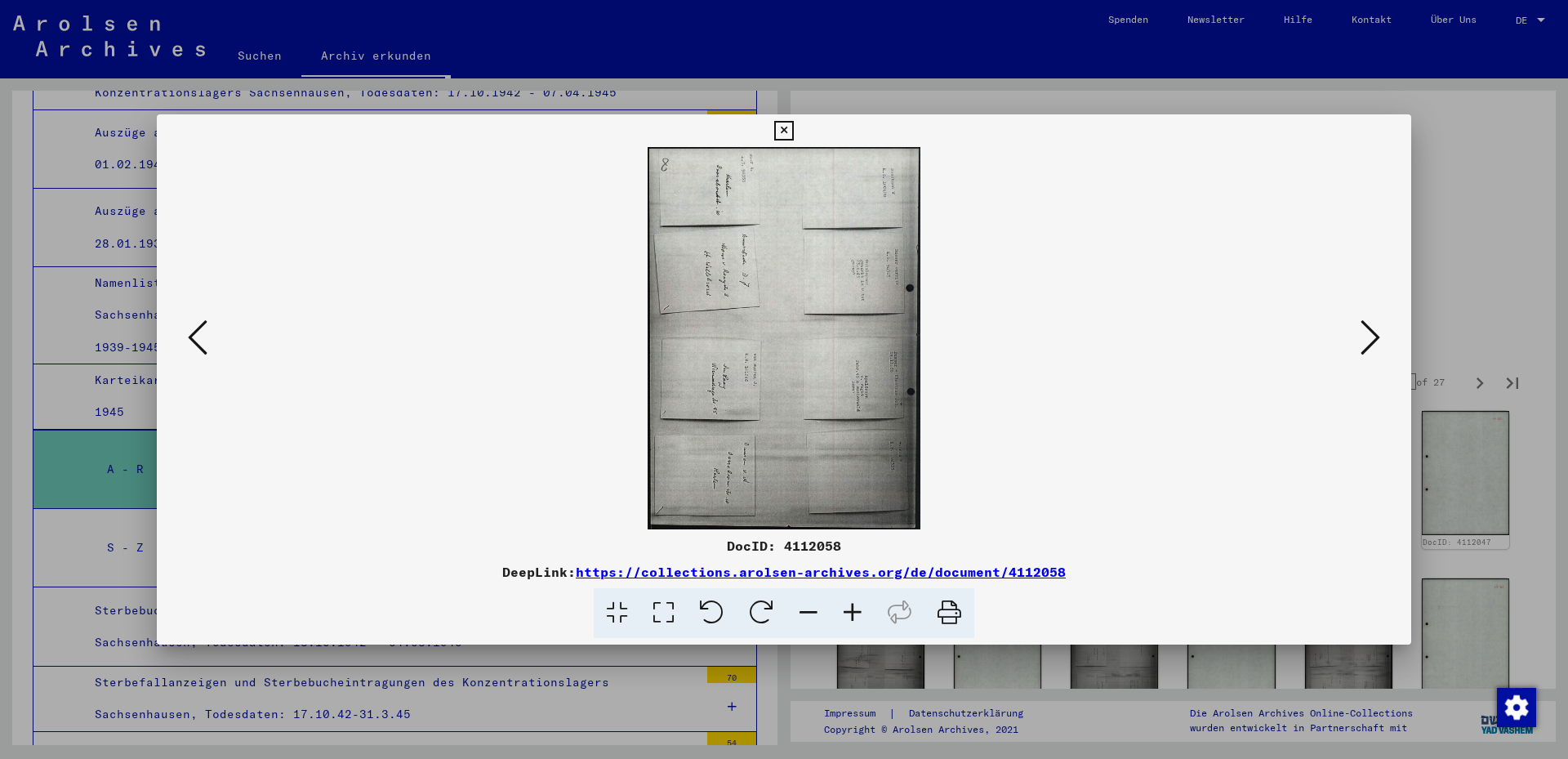 click at bounding box center (663, 613) 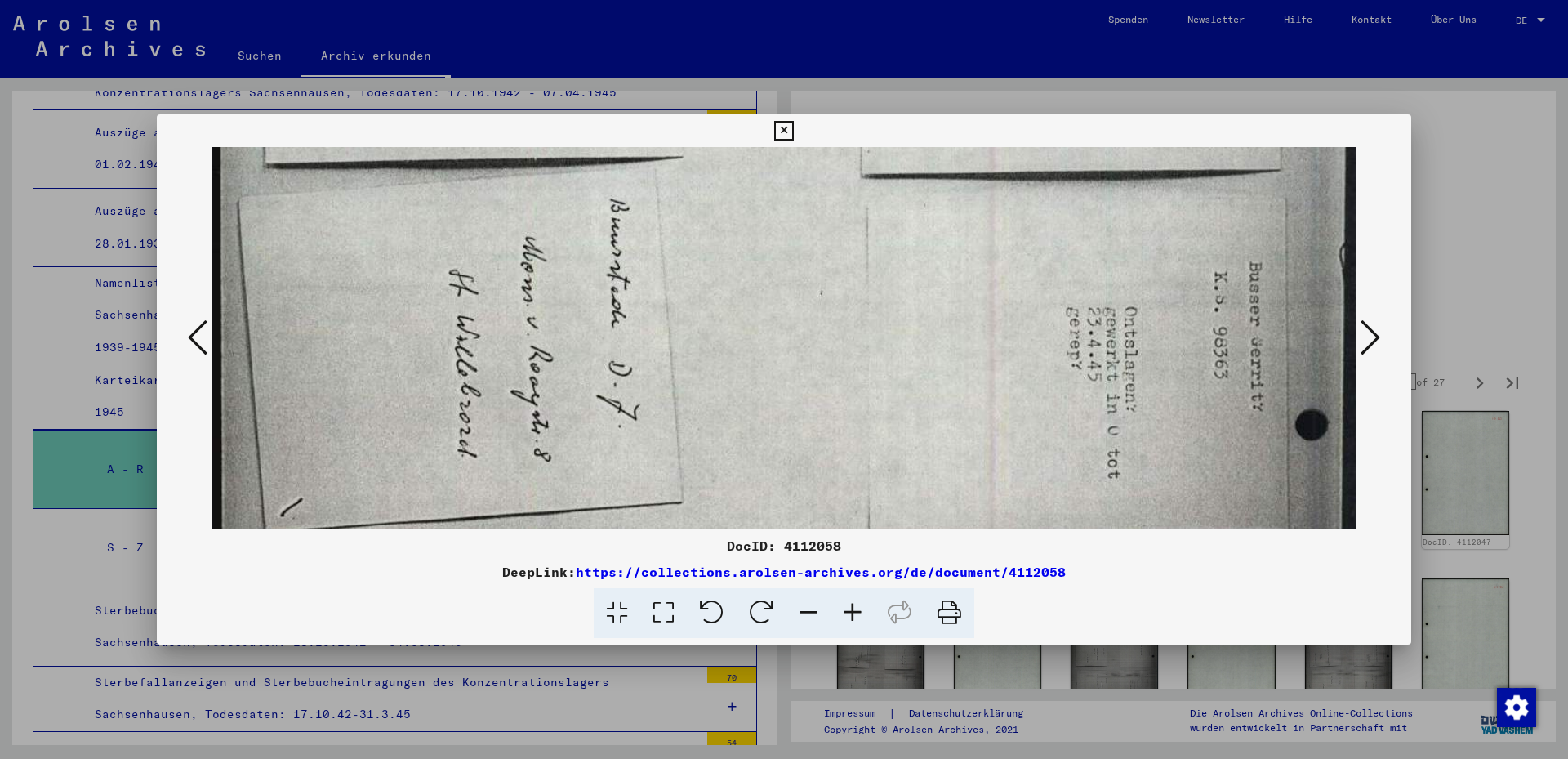 click on "DocID: 4112058  DeepLink:  https://collections.arolsen-archives.org/de/document/4112058" at bounding box center (784, 379) 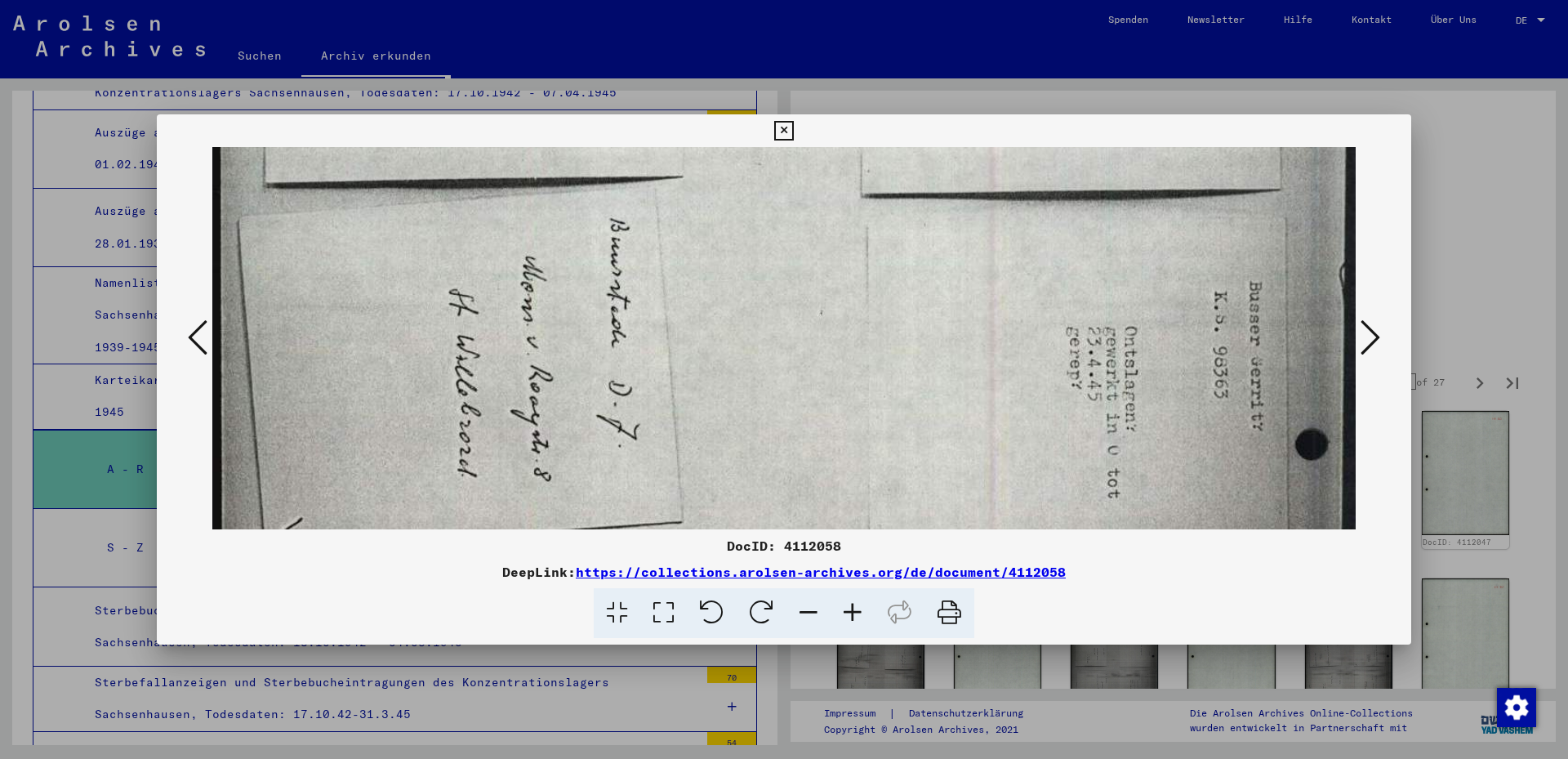 click at bounding box center [784, 655] 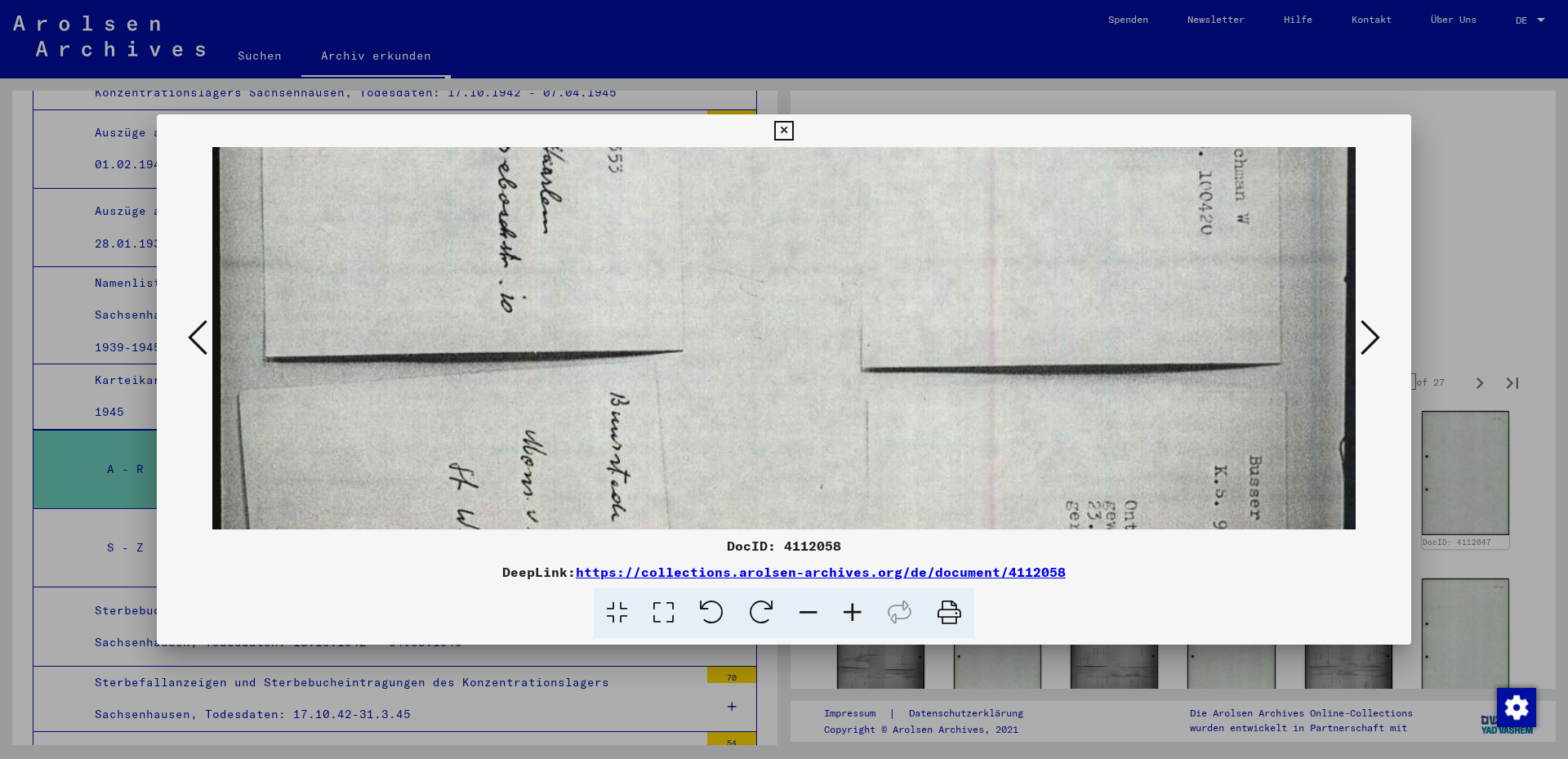 click at bounding box center [784, 829] 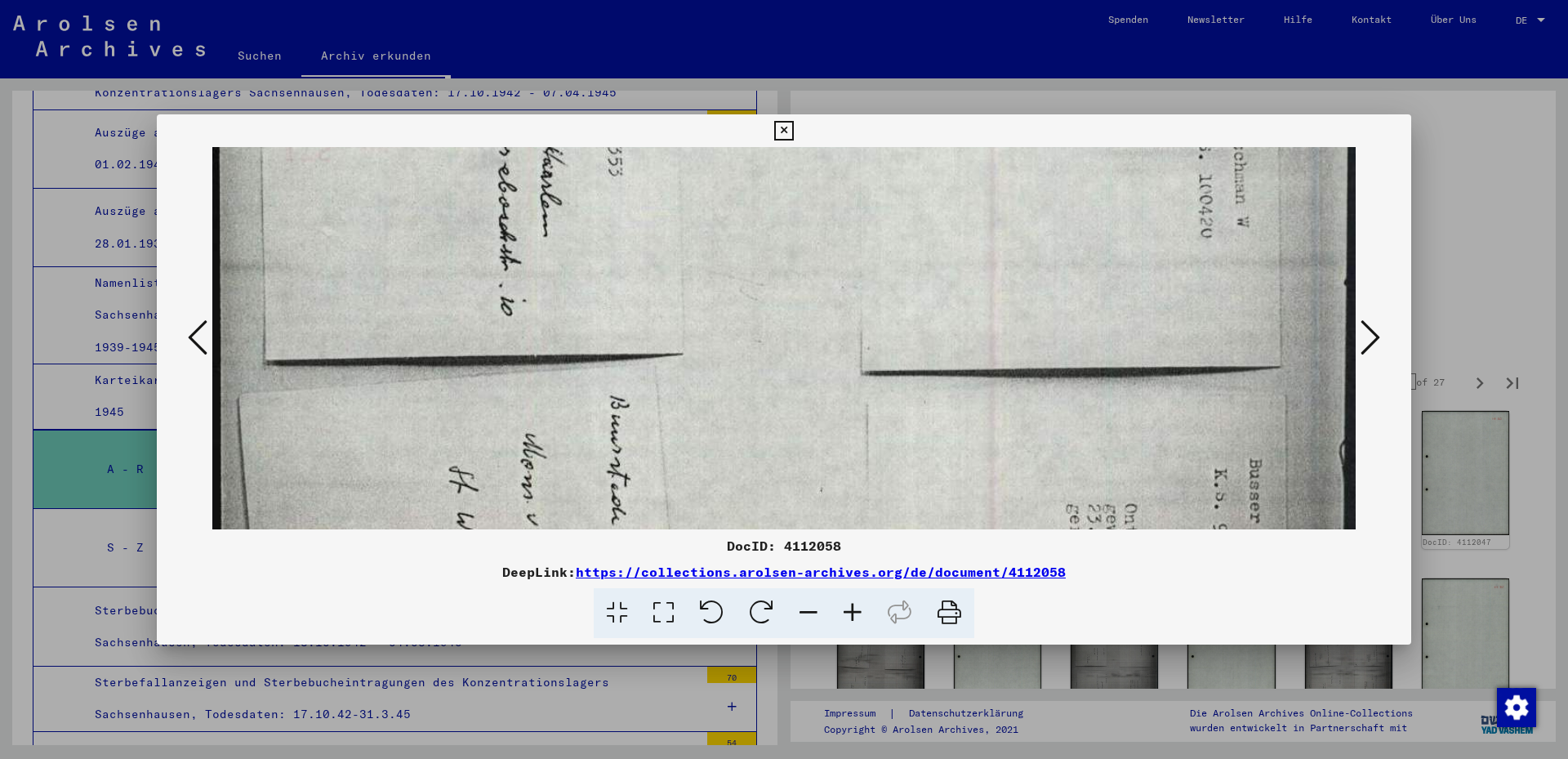 scroll, scrollTop: 0, scrollLeft: 0, axis: both 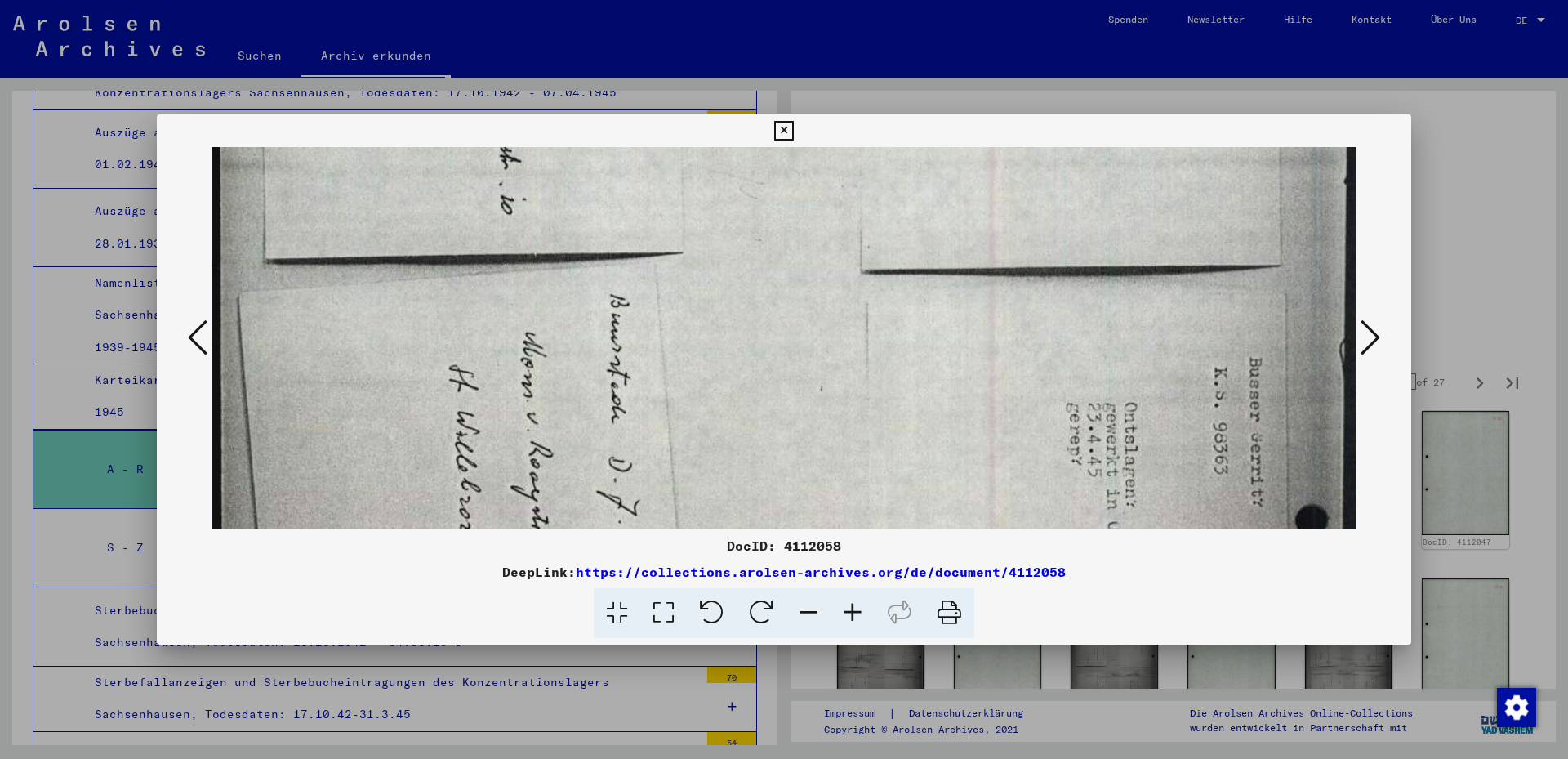 click at bounding box center [784, 731] 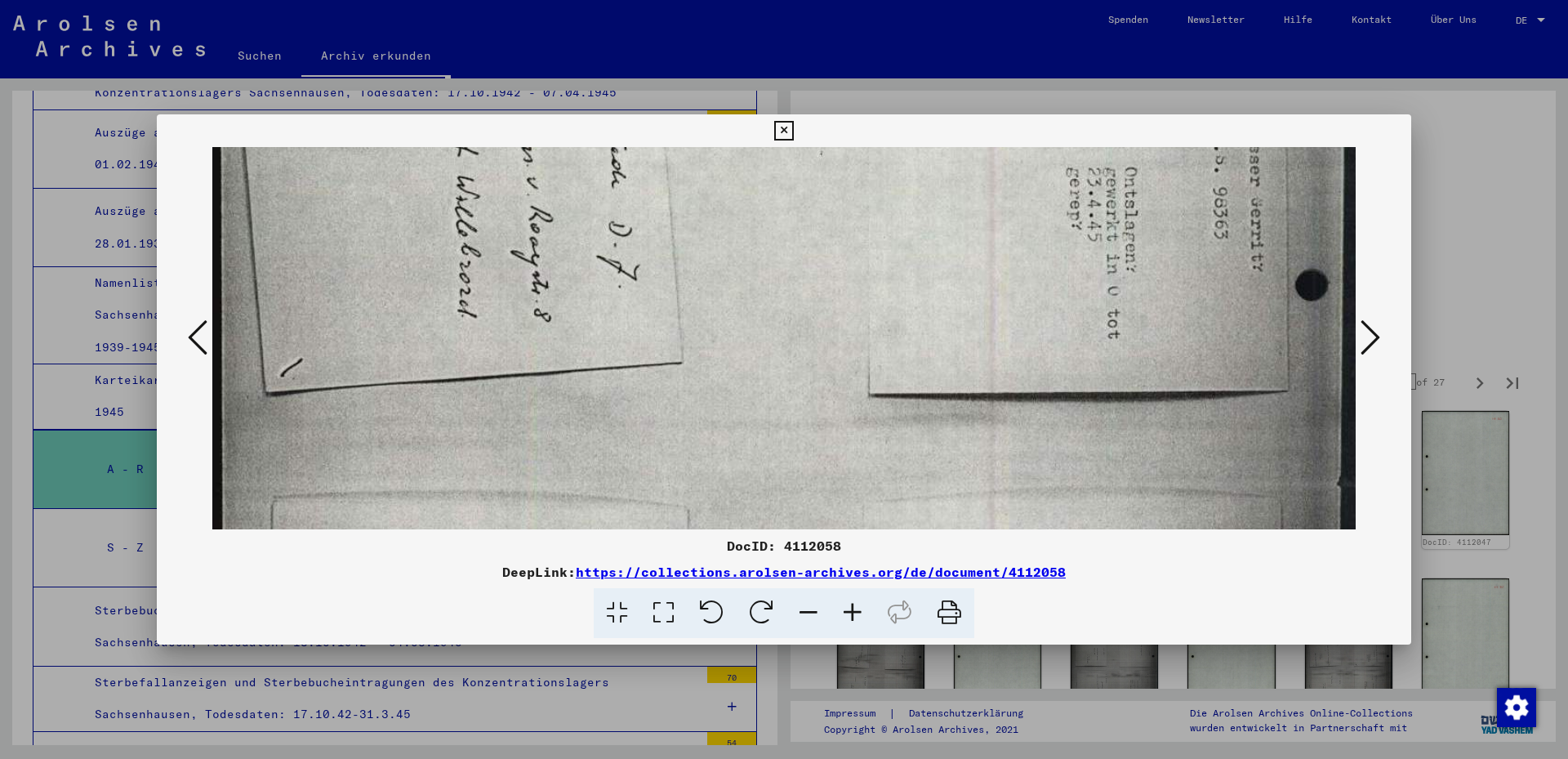 click at bounding box center (784, 496) 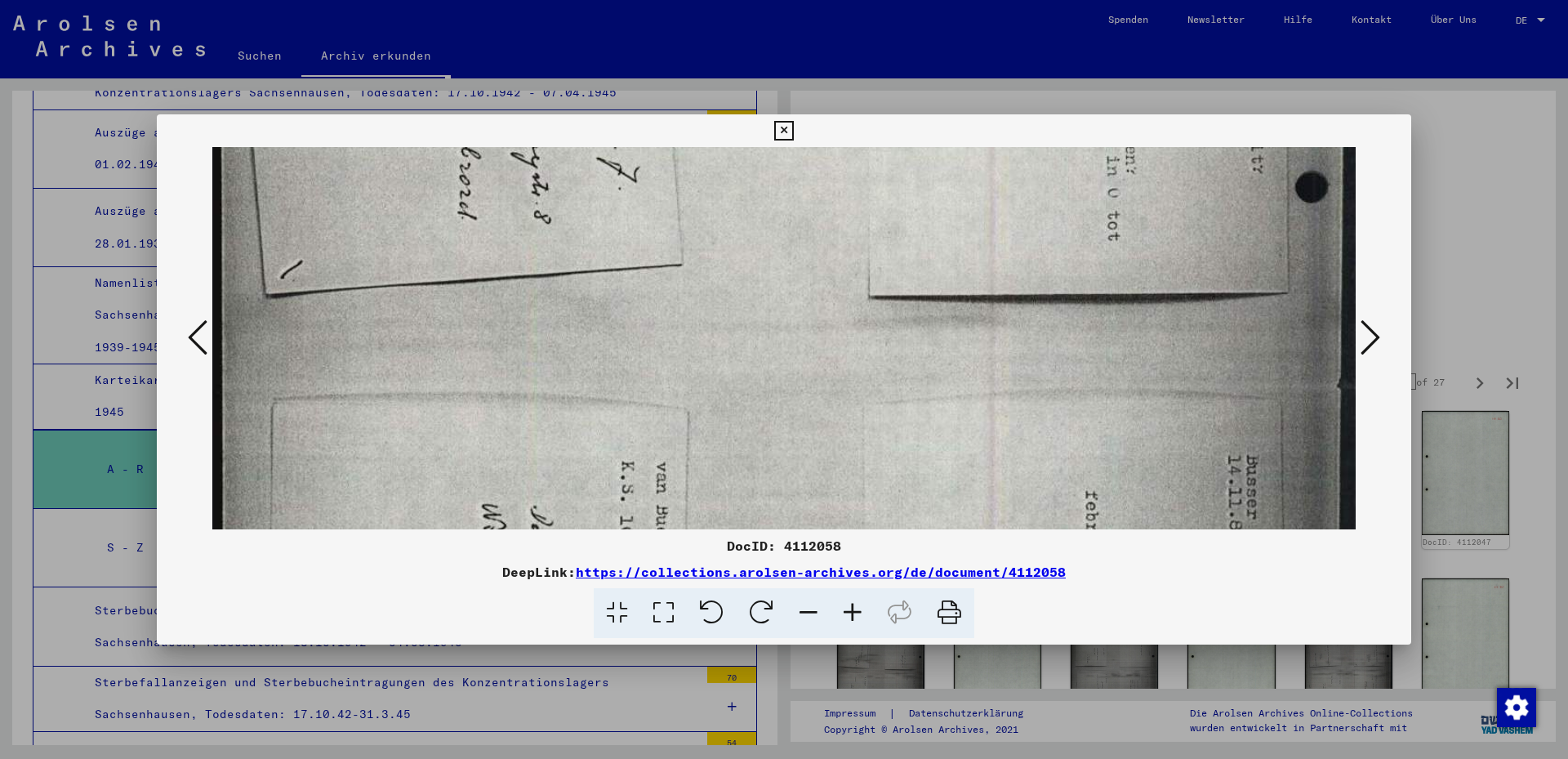 click at bounding box center (784, 398) 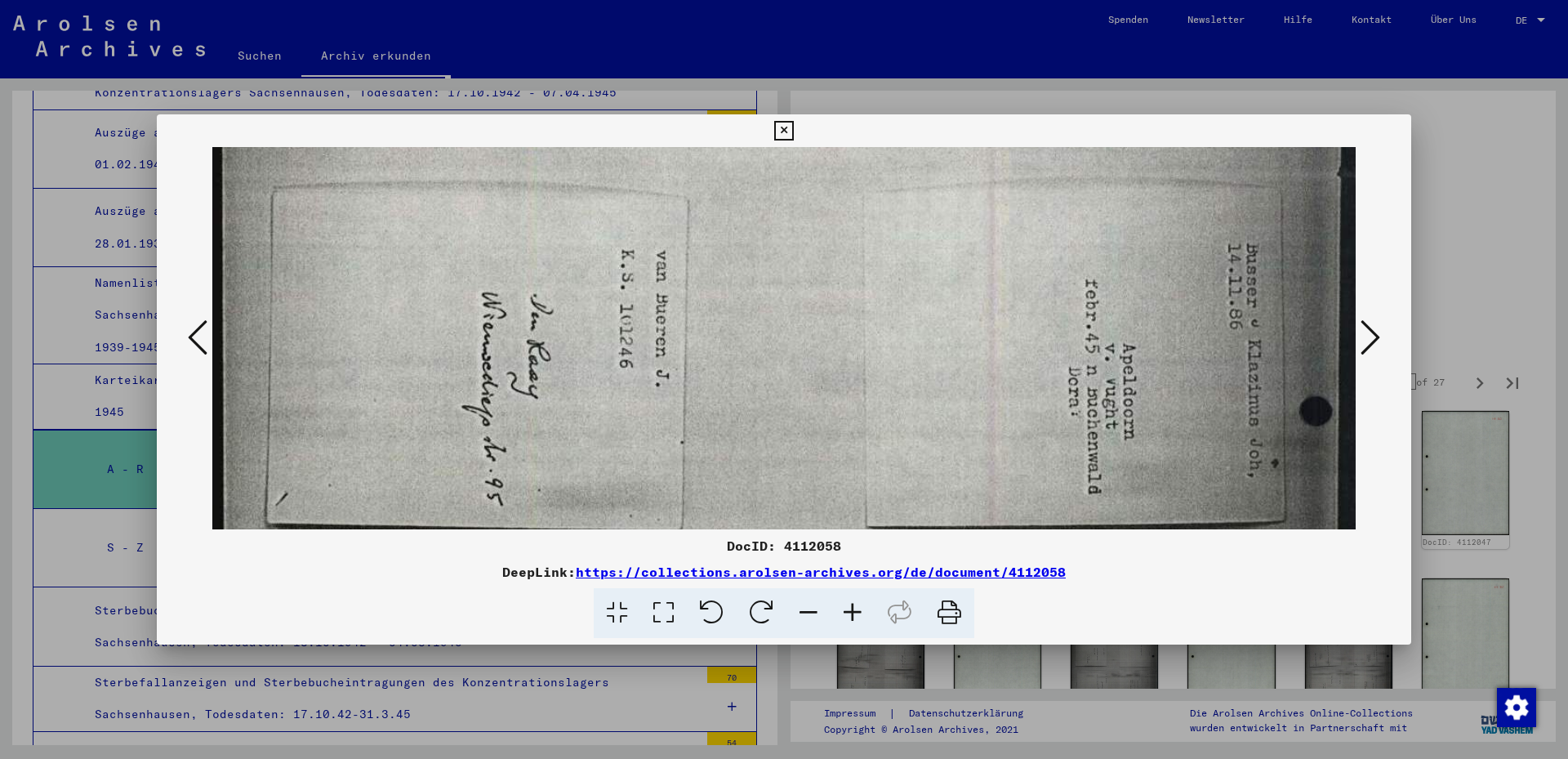 click at bounding box center (784, 186) 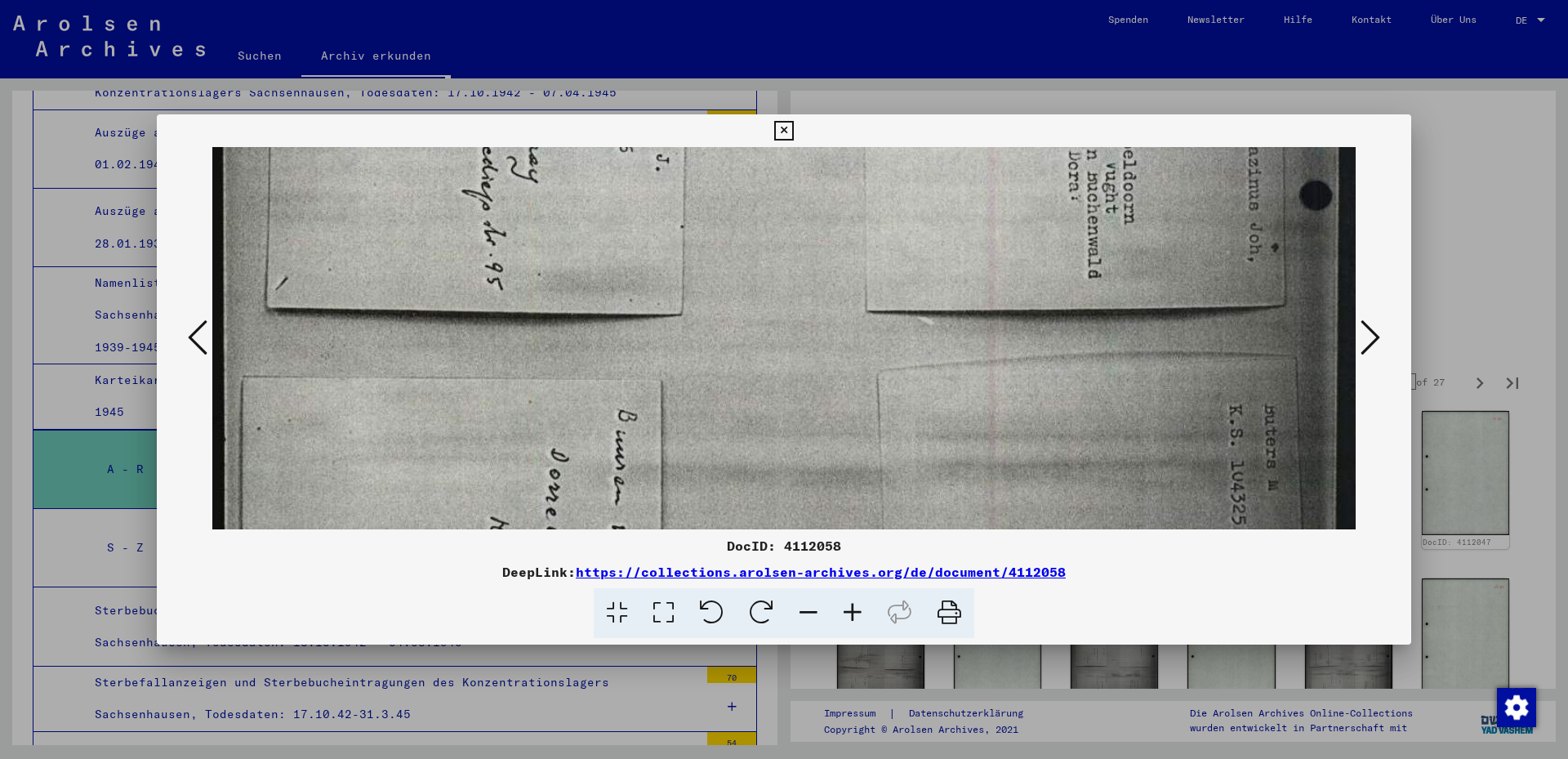 click at bounding box center (784, -29) 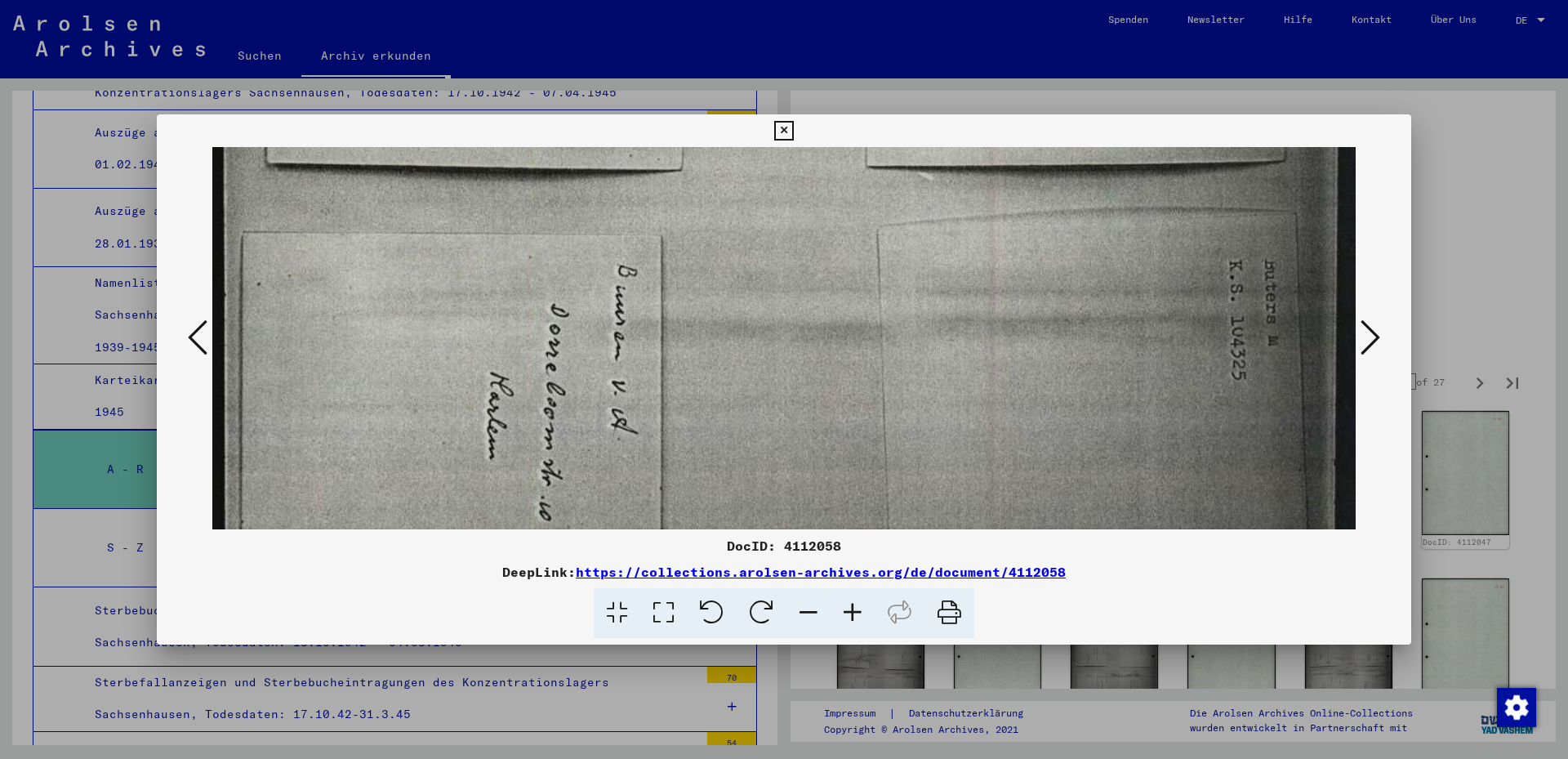 click at bounding box center [784, -174] 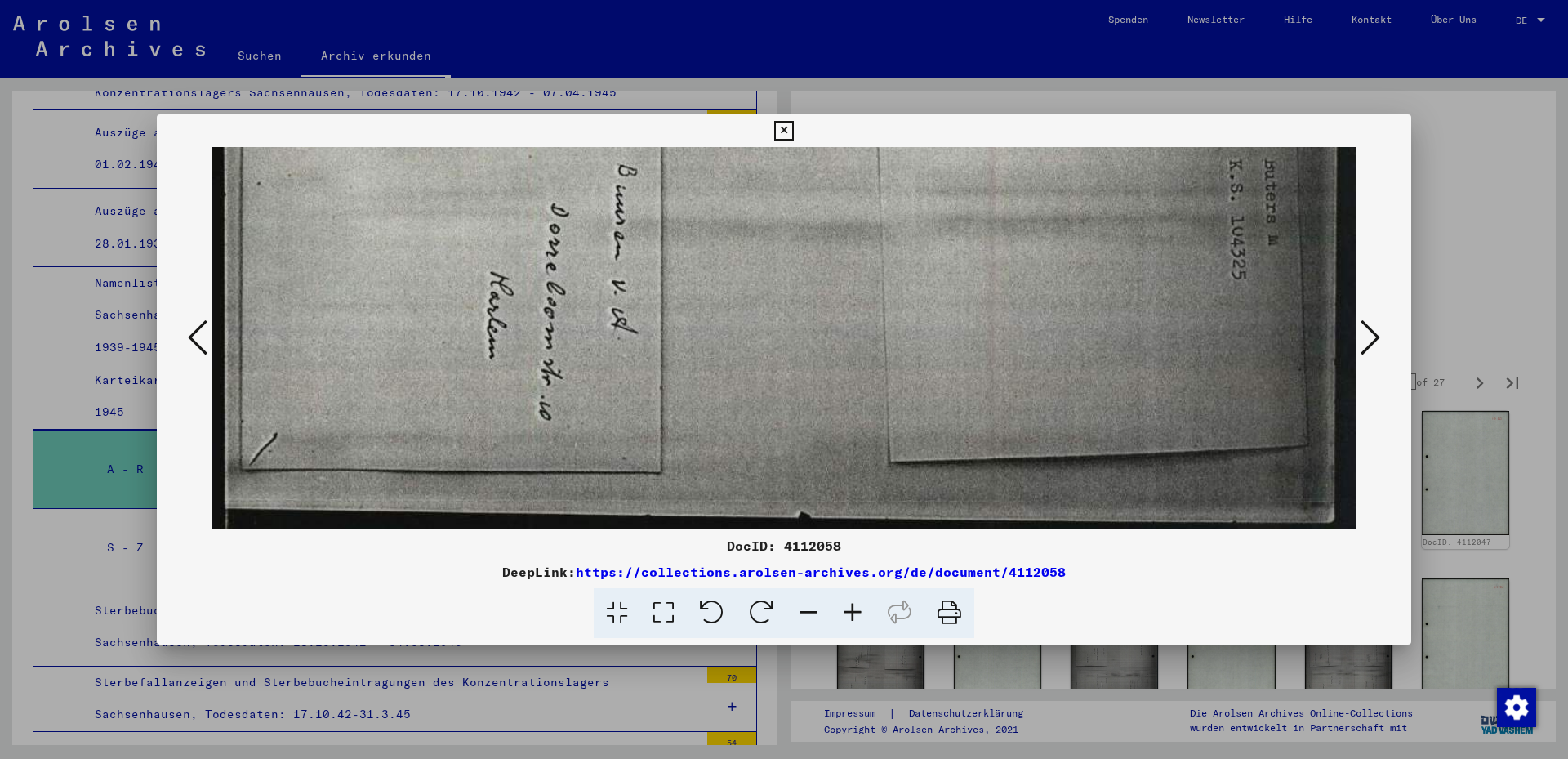 click at bounding box center (784, -275) 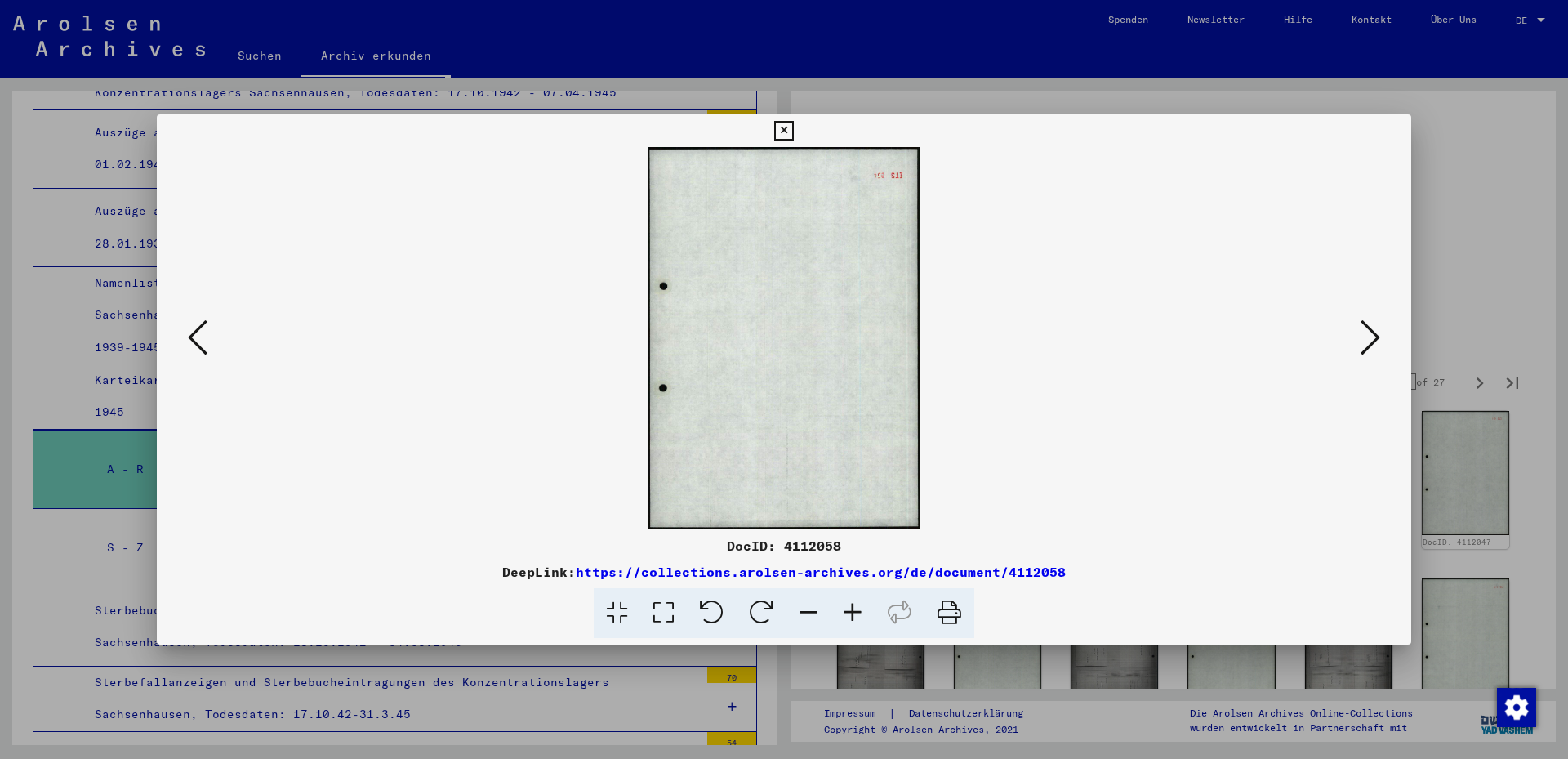 scroll, scrollTop: 0, scrollLeft: 0, axis: both 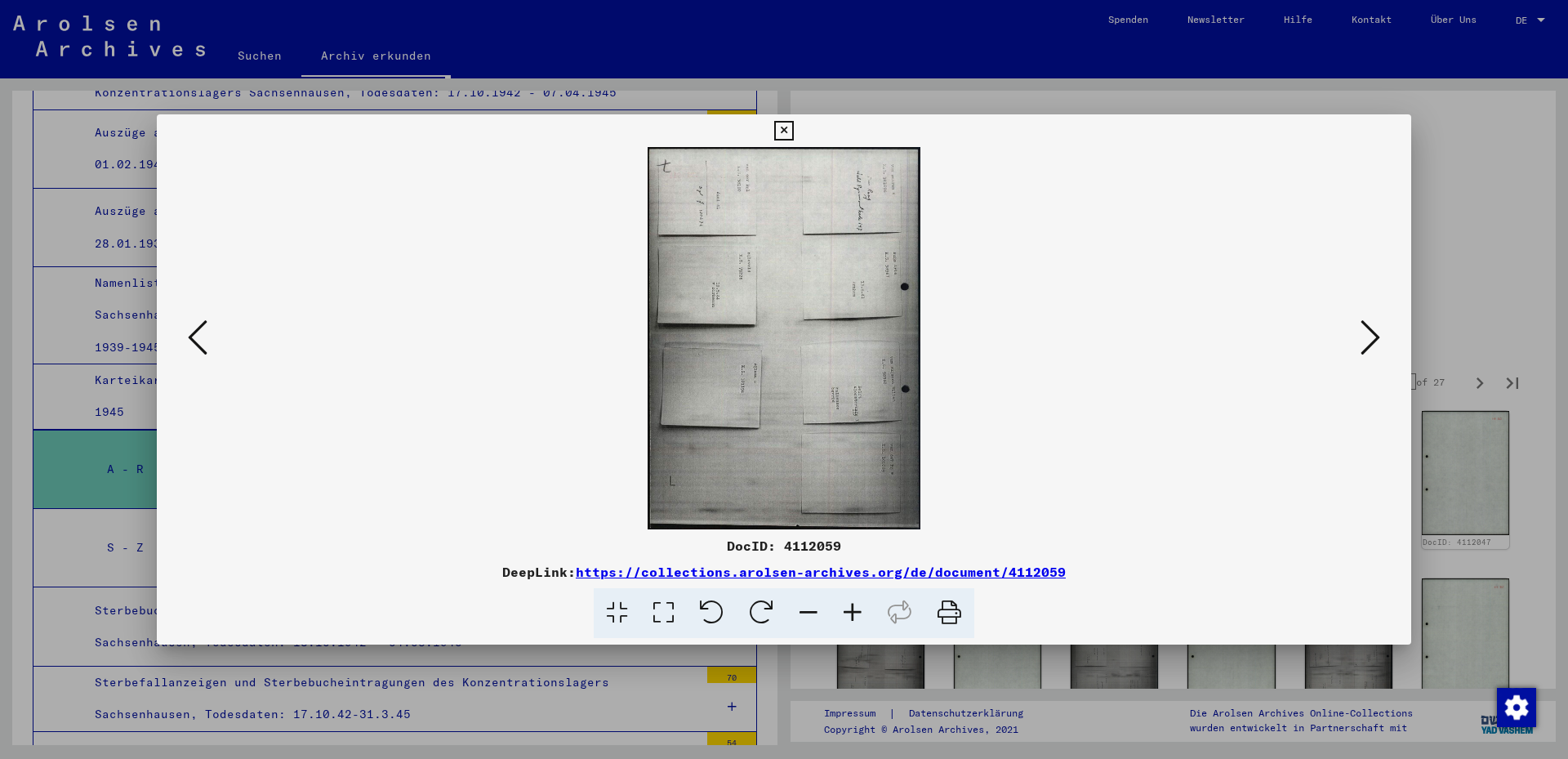 click at bounding box center [663, 613] 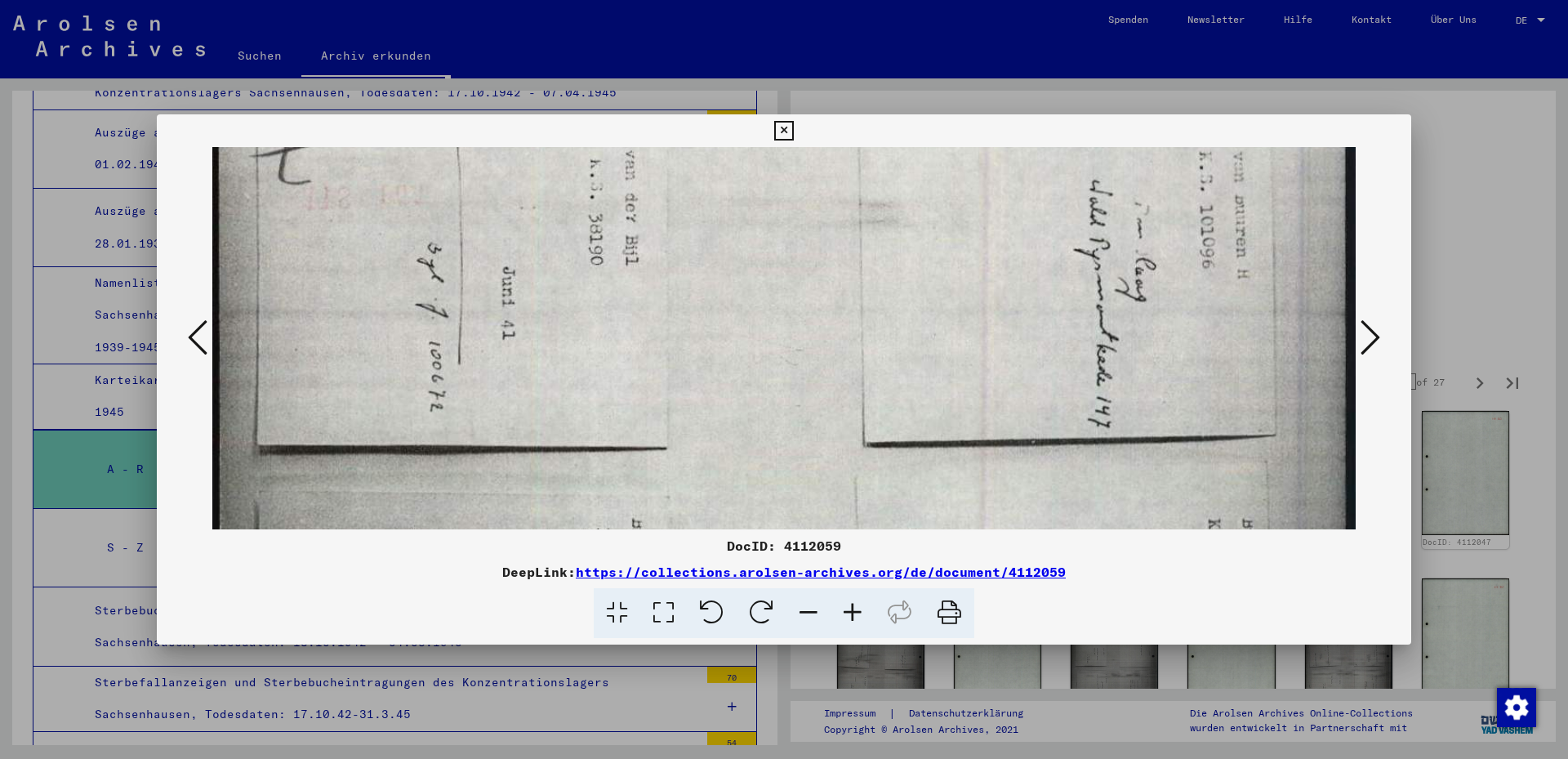 click at bounding box center [784, 879] 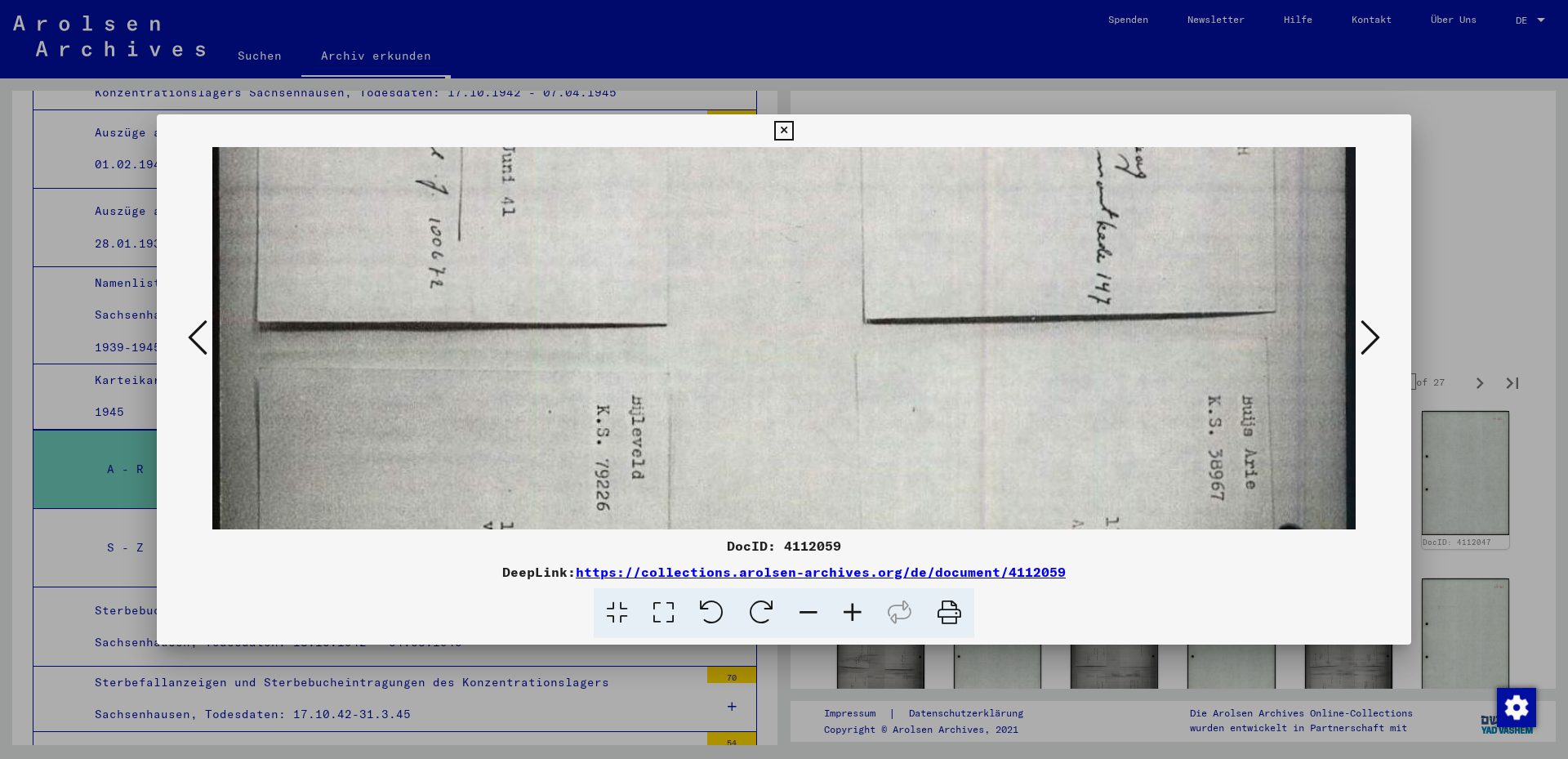 click at bounding box center [784, 756] 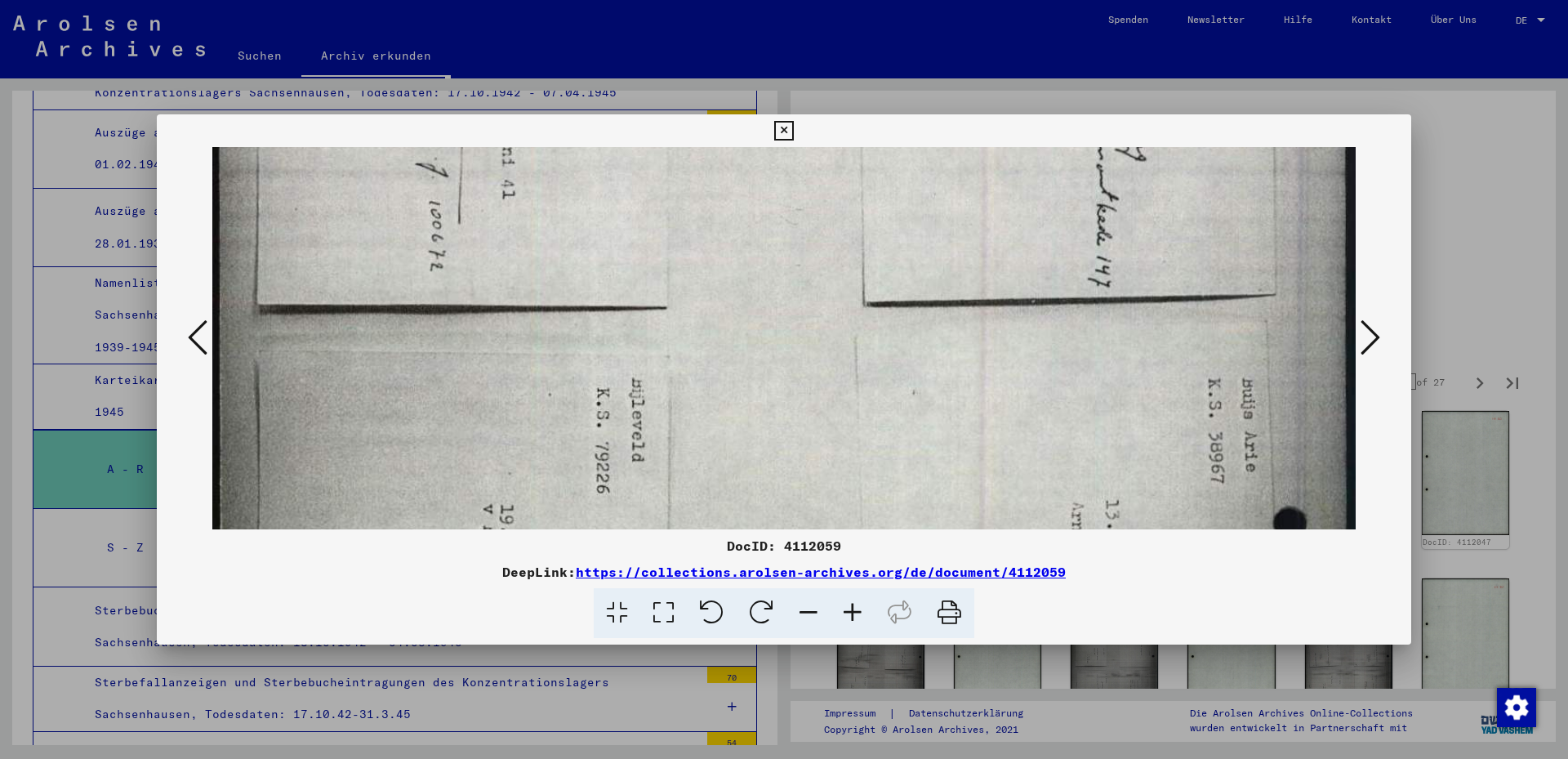 scroll, scrollTop: 210, scrollLeft: 0, axis: vertical 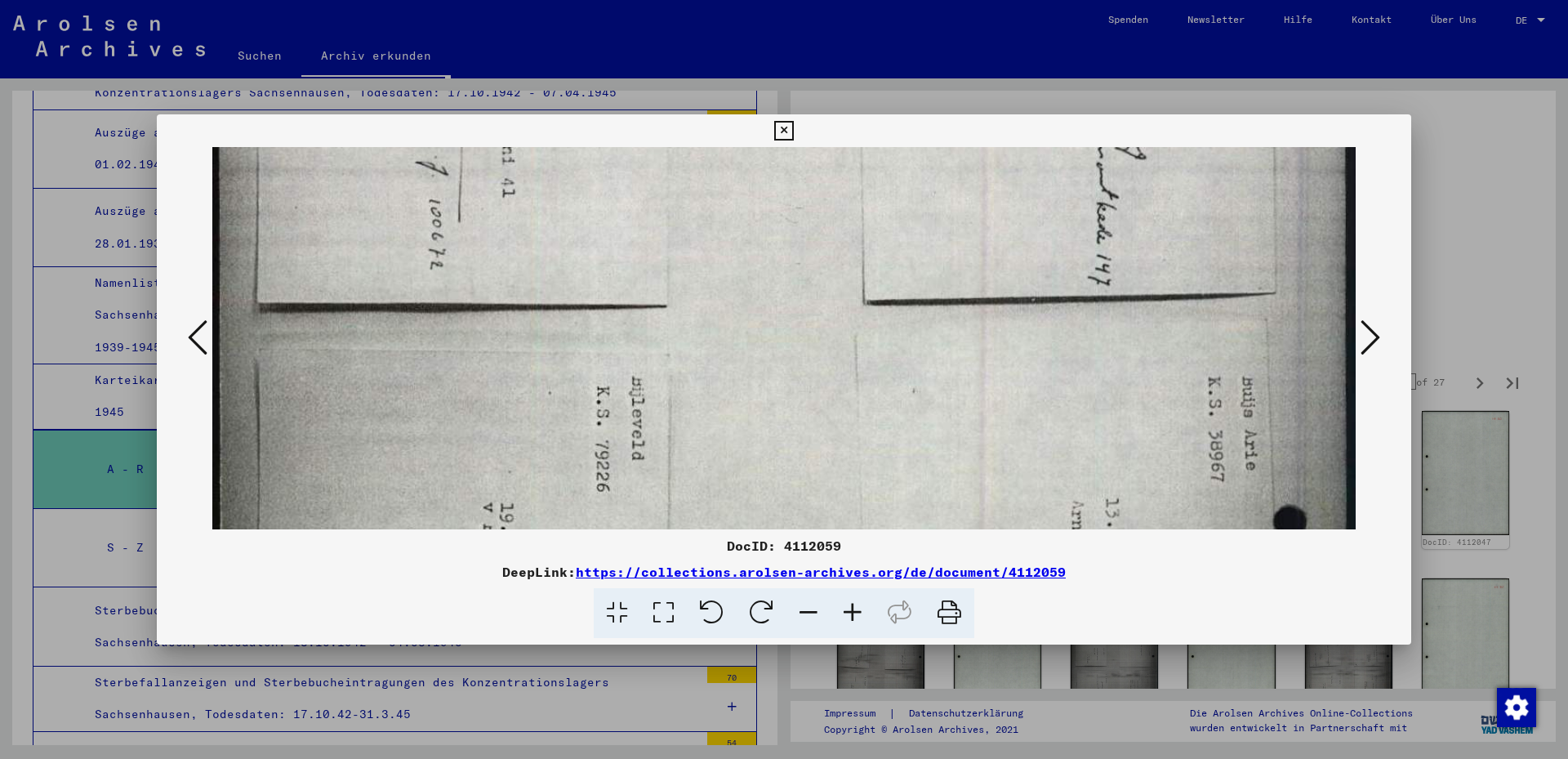 click at bounding box center (784, 737) 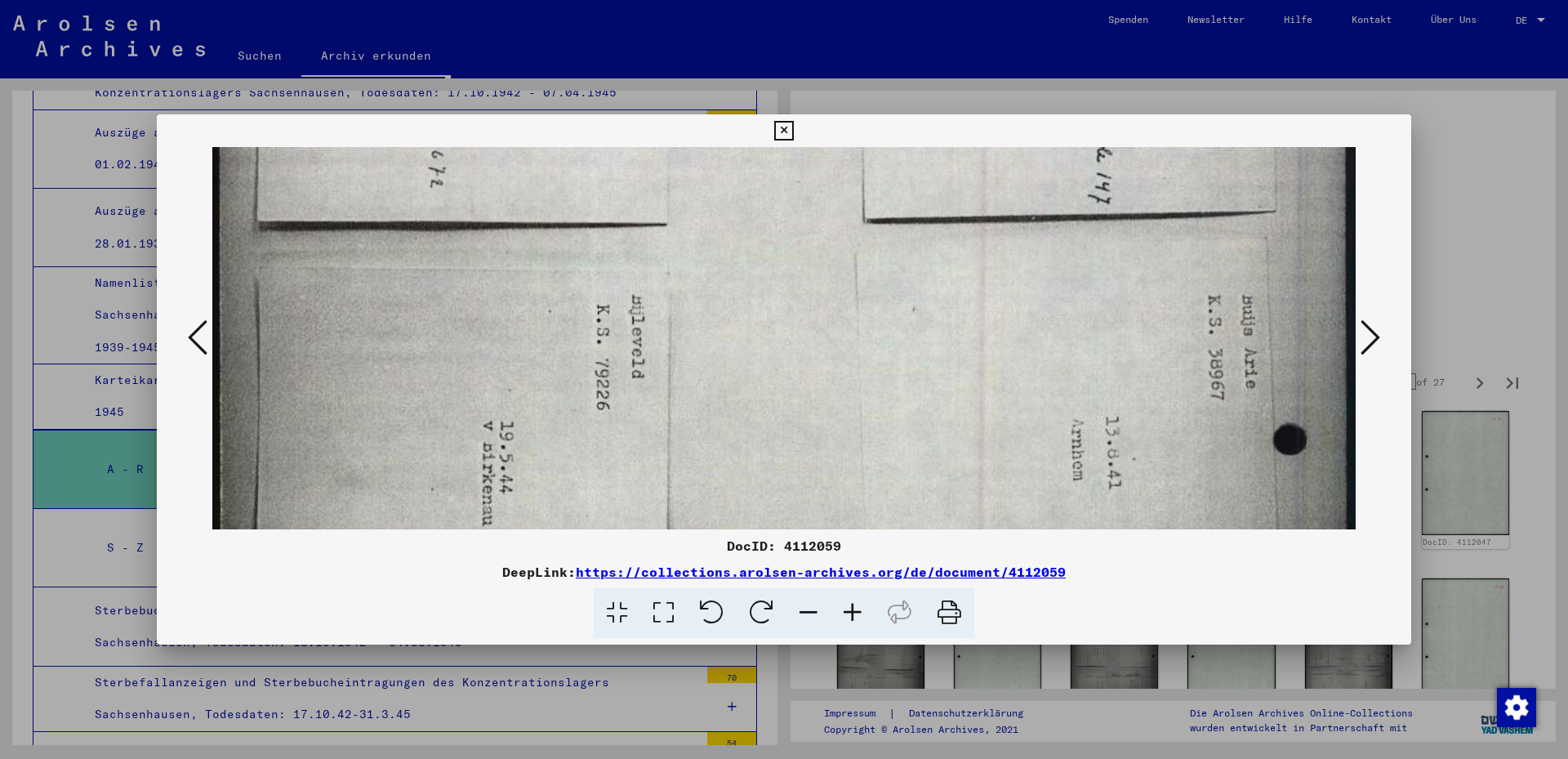 scroll, scrollTop: 317, scrollLeft: 0, axis: vertical 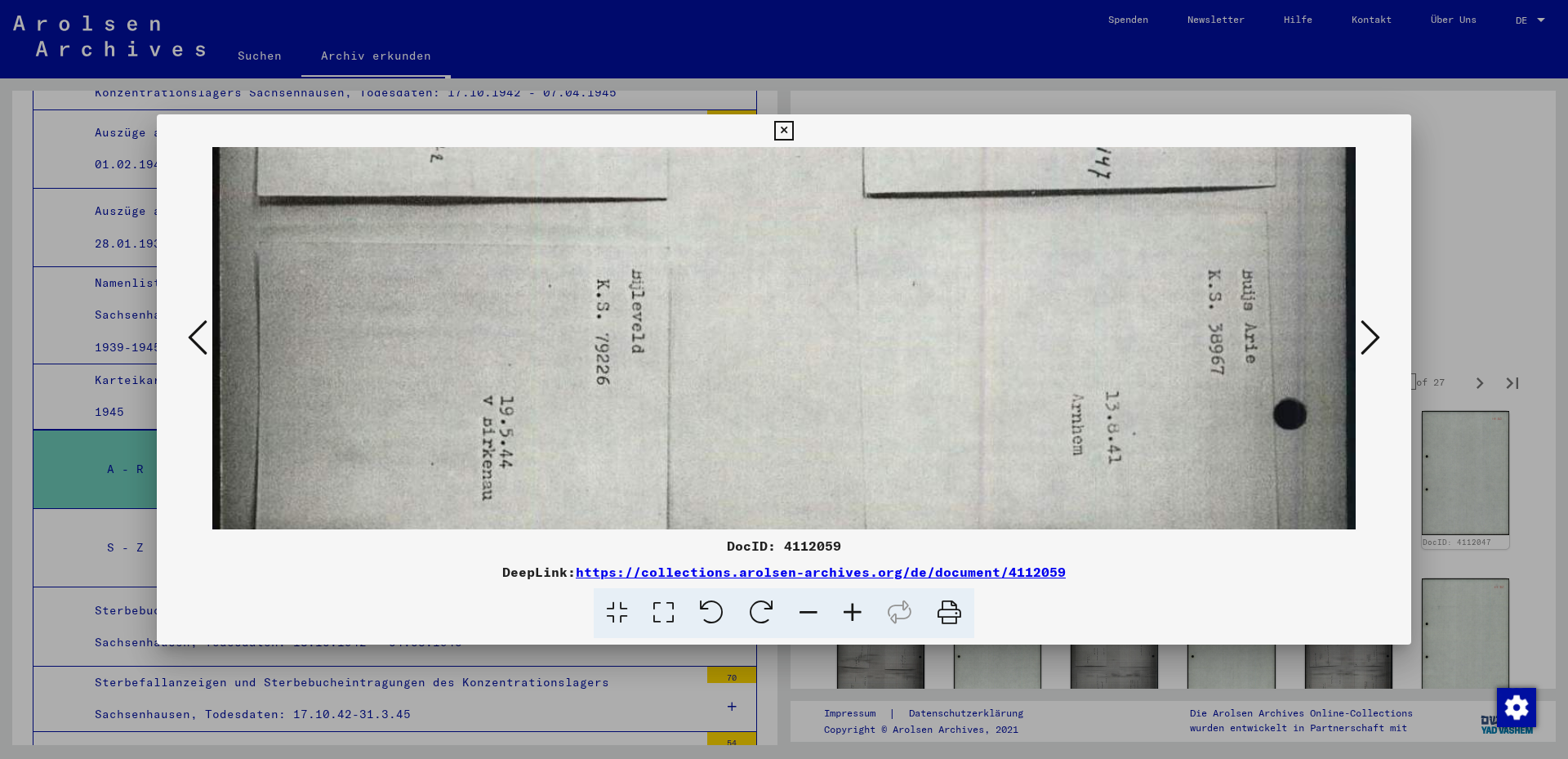 click at bounding box center [784, 630] 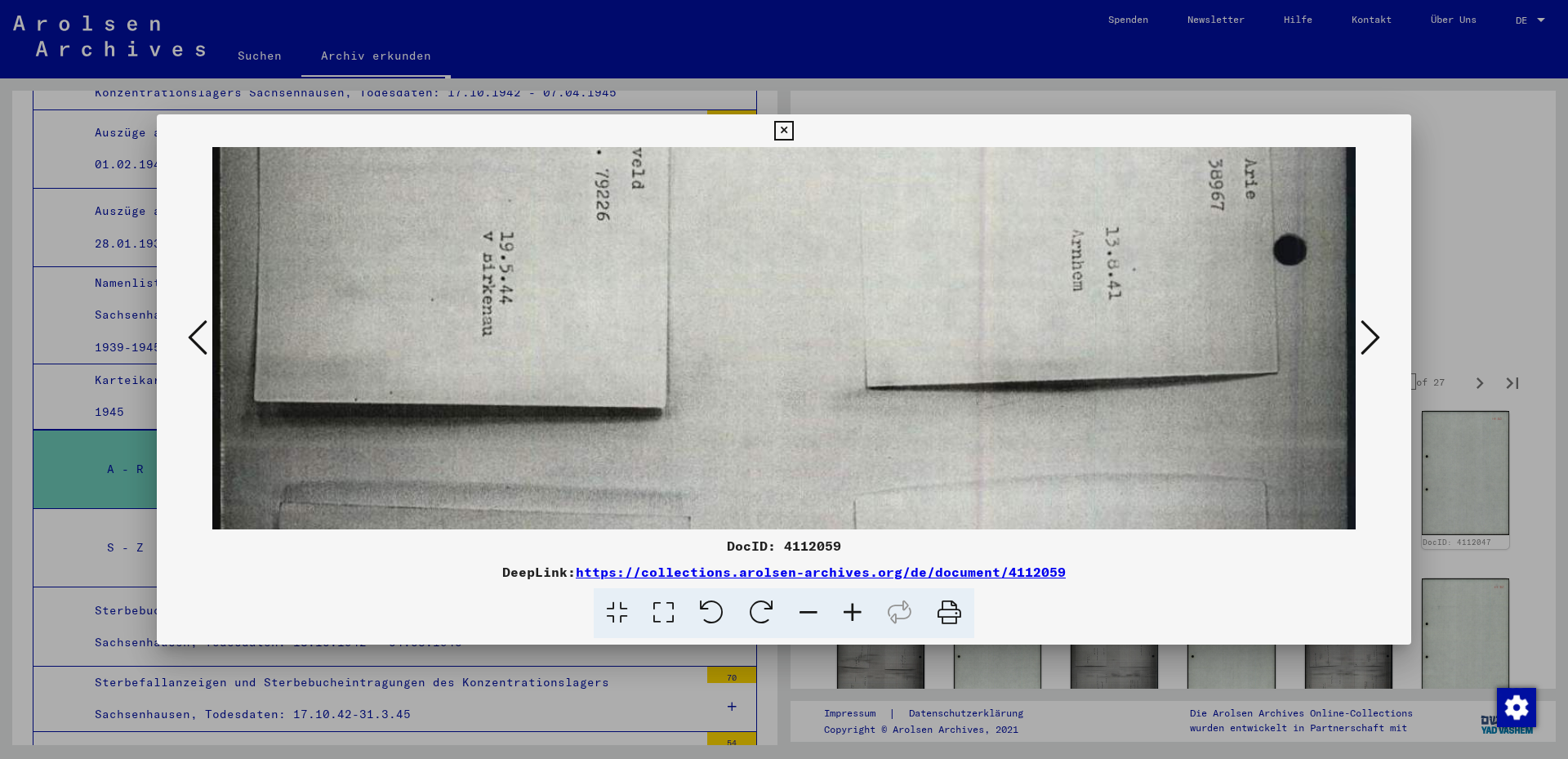 drag, startPoint x: 1069, startPoint y: 449, endPoint x: 1047, endPoint y: 279, distance: 171.41762 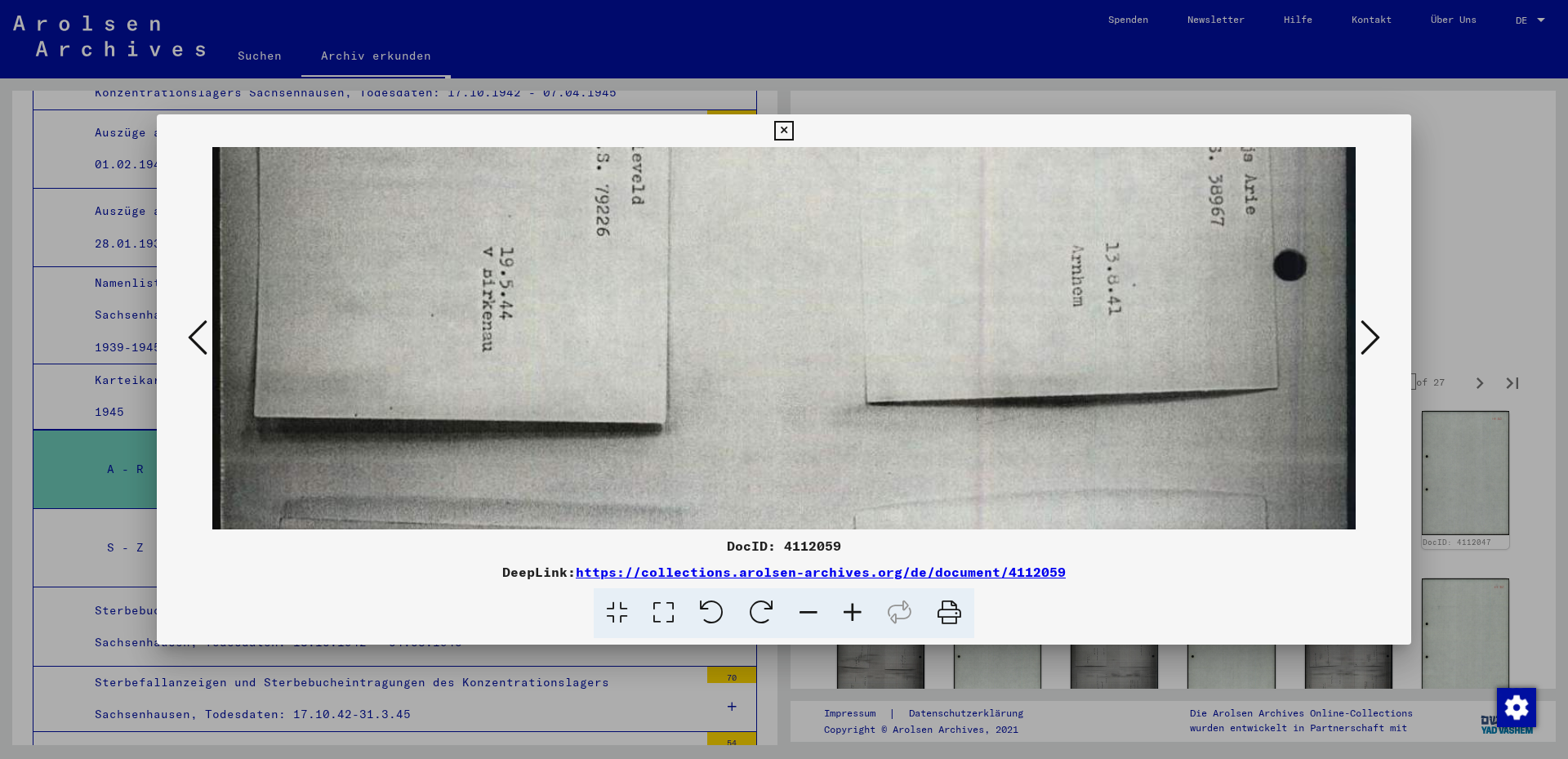 drag, startPoint x: 996, startPoint y: 420, endPoint x: 980, endPoint y: 391, distance: 33.12099 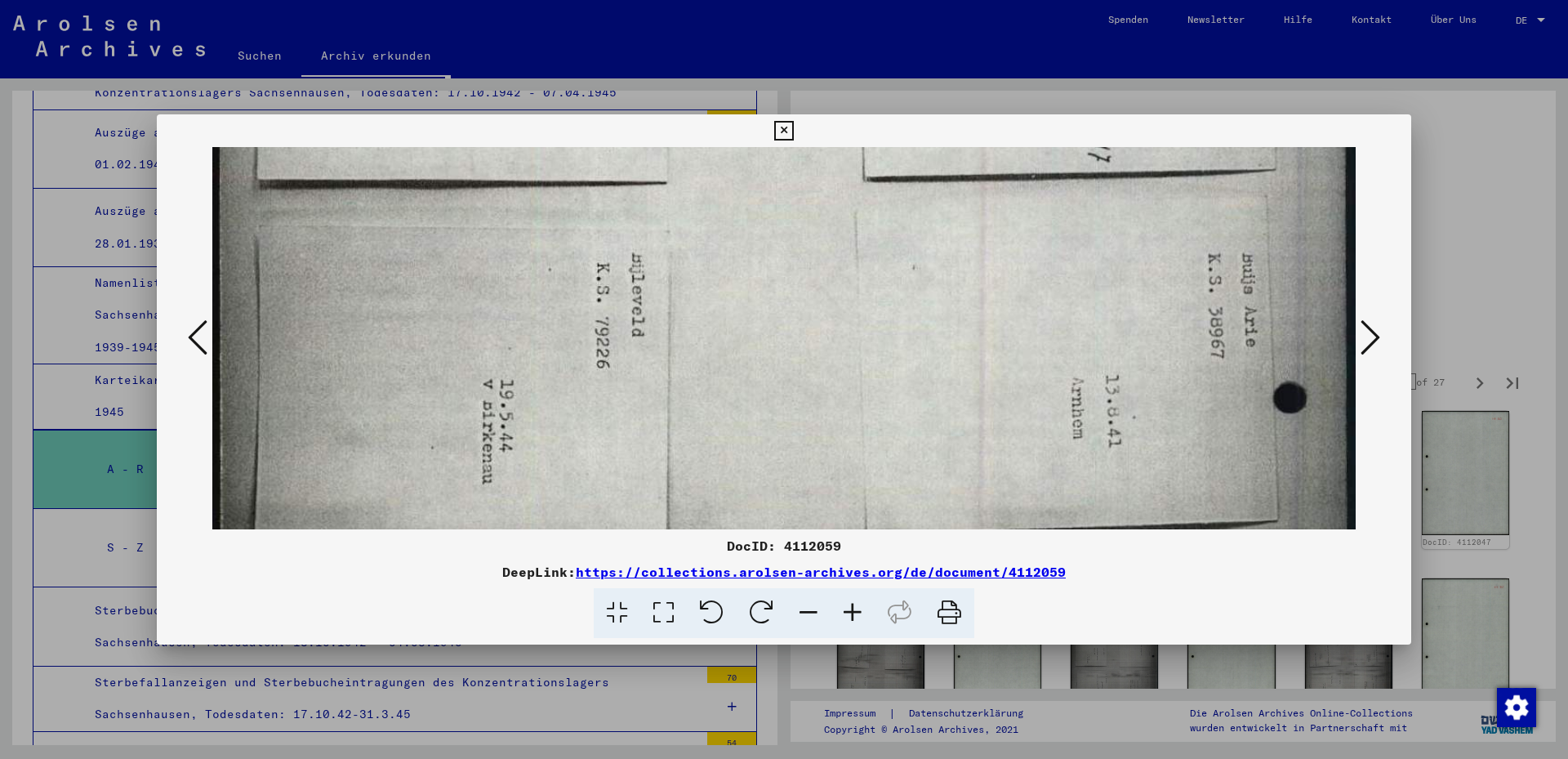 drag, startPoint x: 973, startPoint y: 322, endPoint x: 962, endPoint y: 458, distance: 136.4441 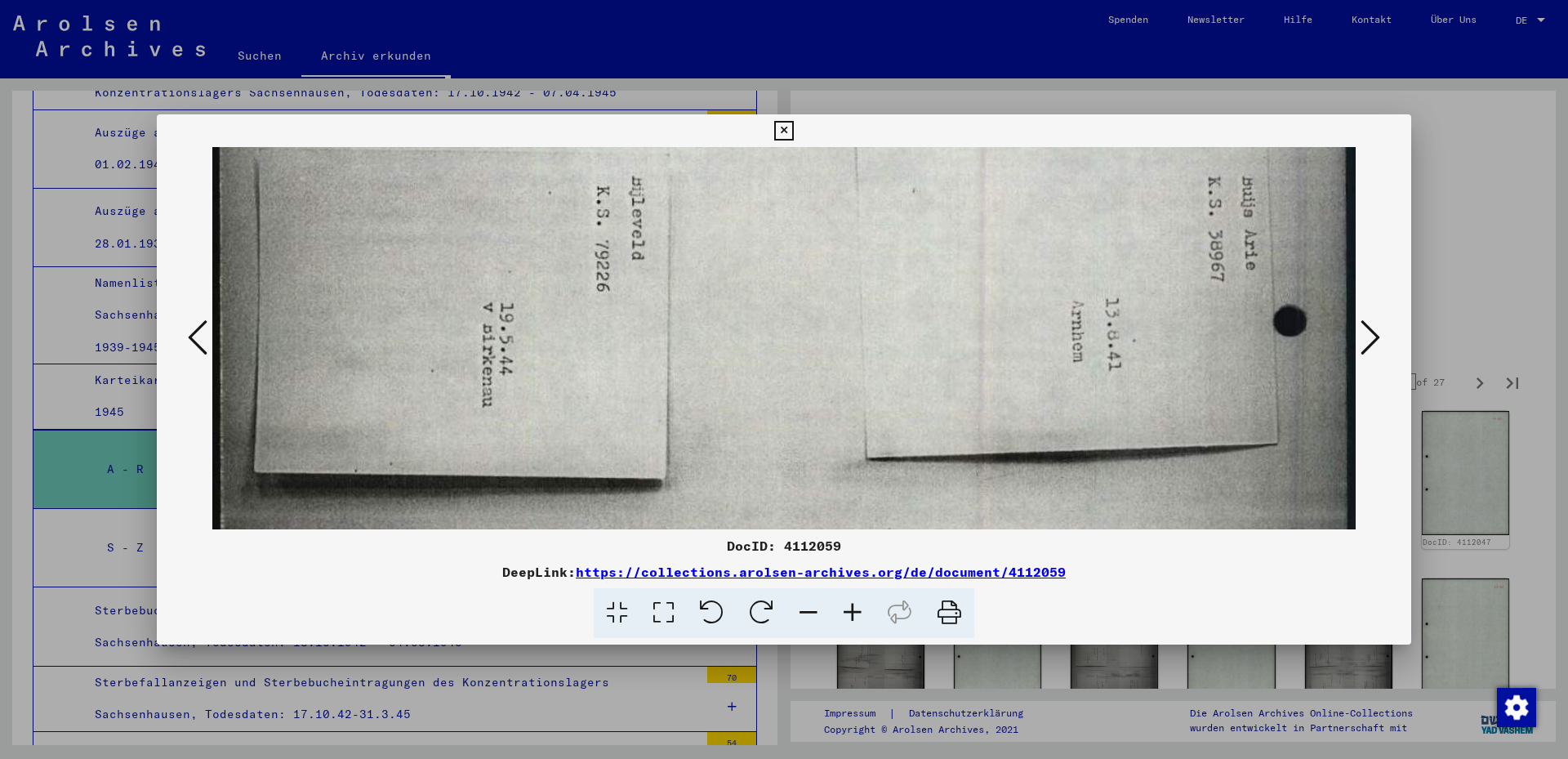 drag, startPoint x: 976, startPoint y: 464, endPoint x: 1029, endPoint y: 235, distance: 235.05319 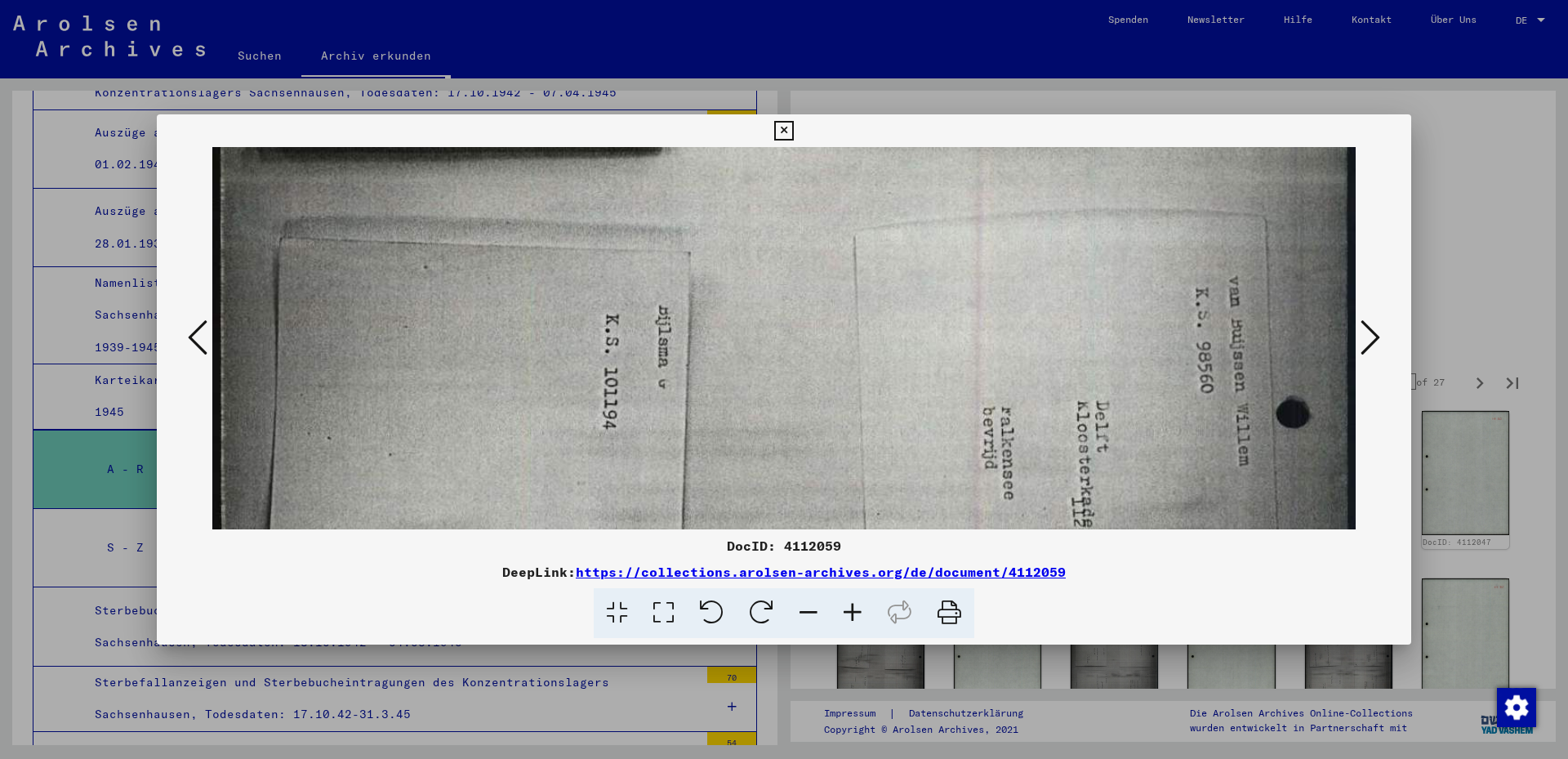 scroll, scrollTop: 748, scrollLeft: 0, axis: vertical 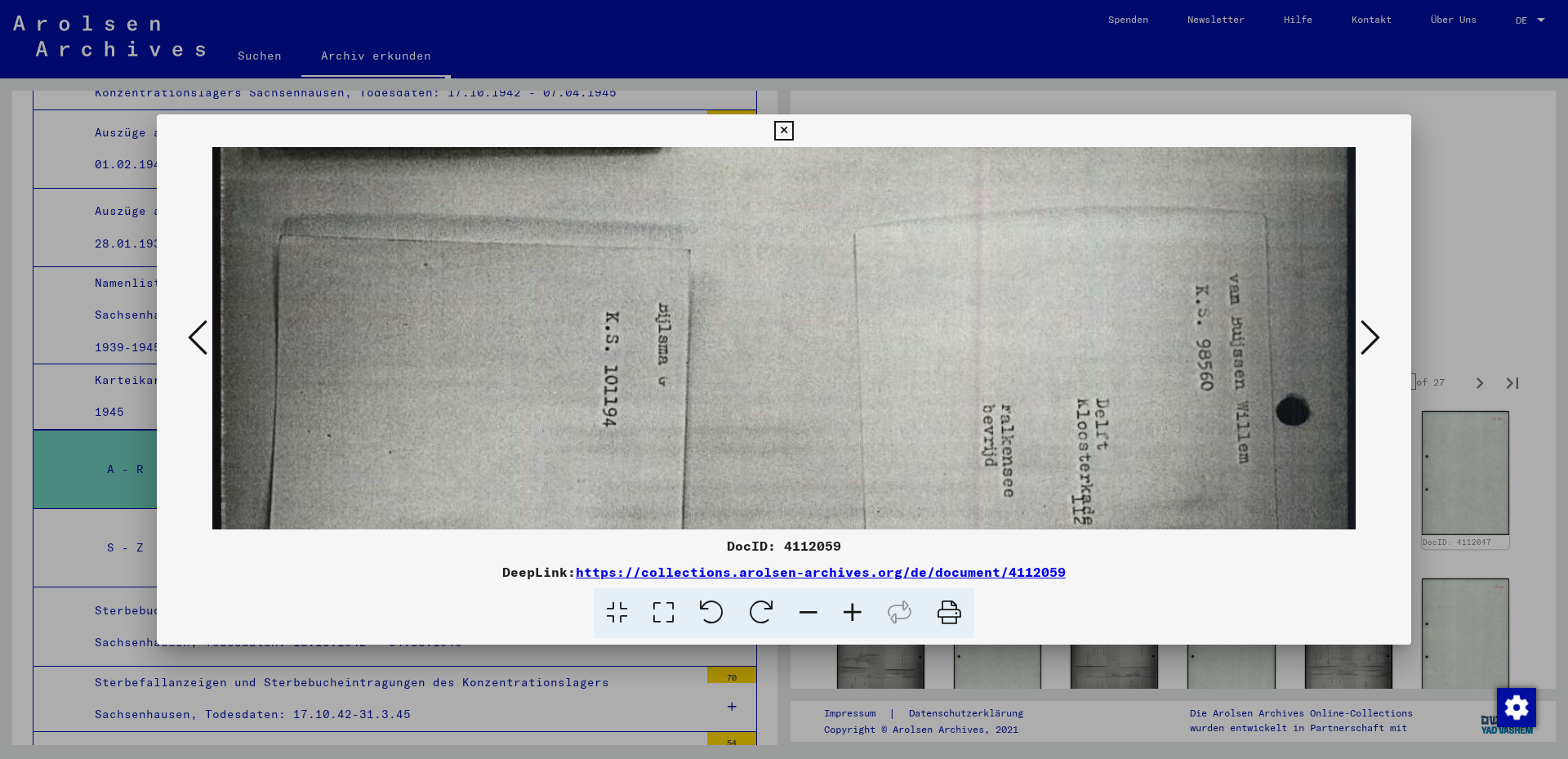 drag, startPoint x: 1022, startPoint y: 199, endPoint x: 1022, endPoint y: 221, distance: 22 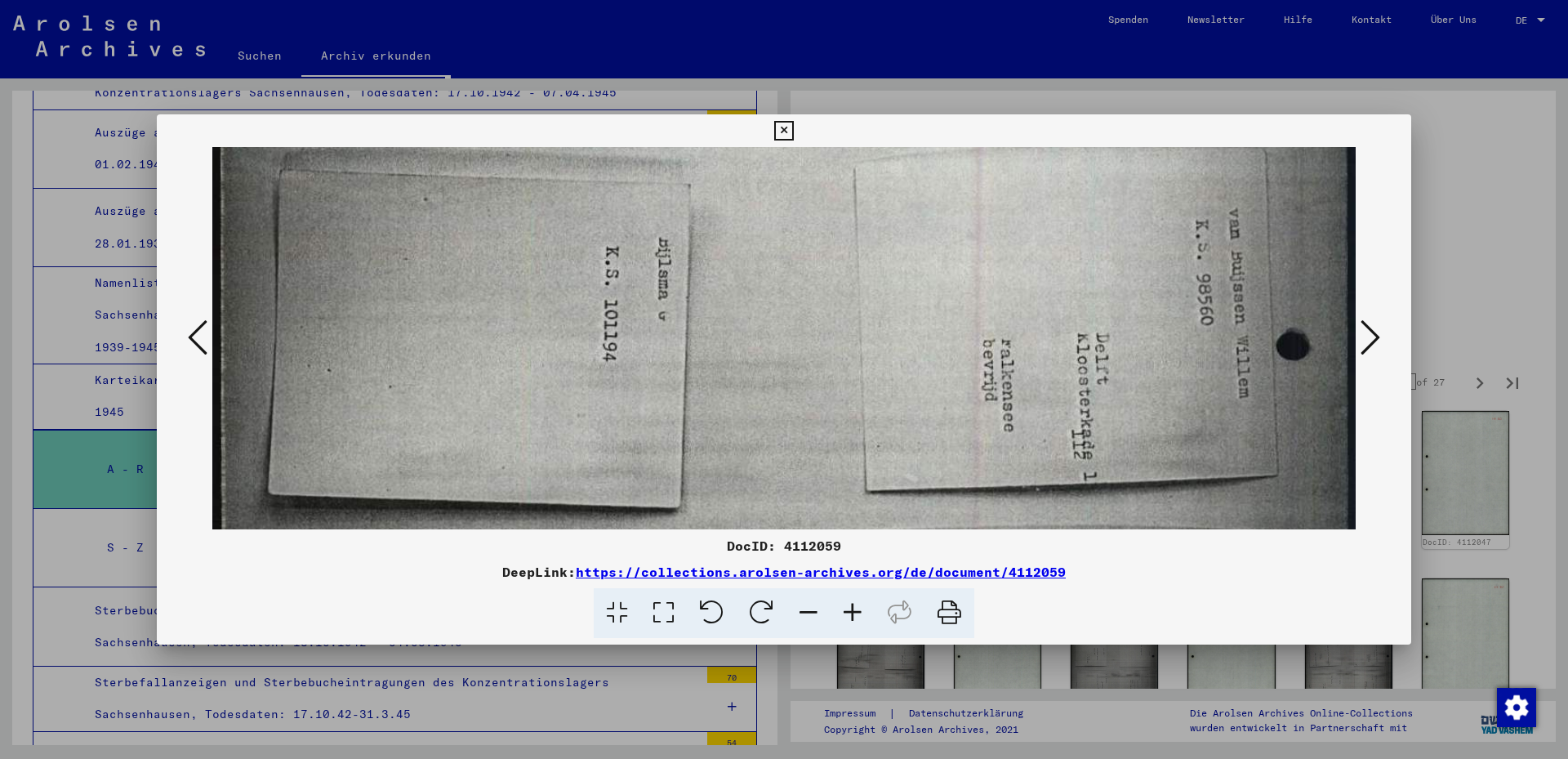 scroll, scrollTop: 818, scrollLeft: 0, axis: vertical 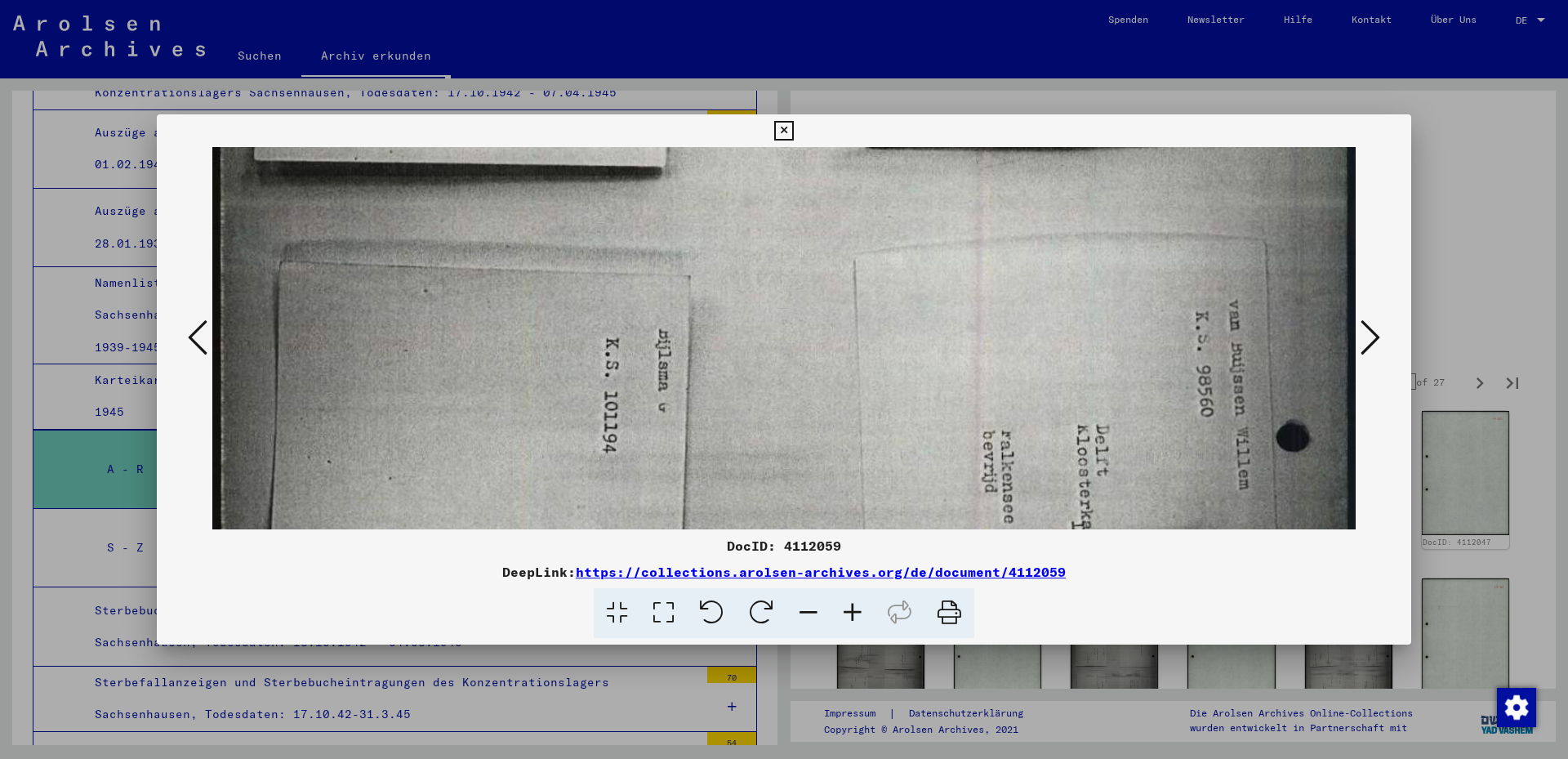 drag, startPoint x: 1006, startPoint y: 315, endPoint x: 1023, endPoint y: 369, distance: 56.61272 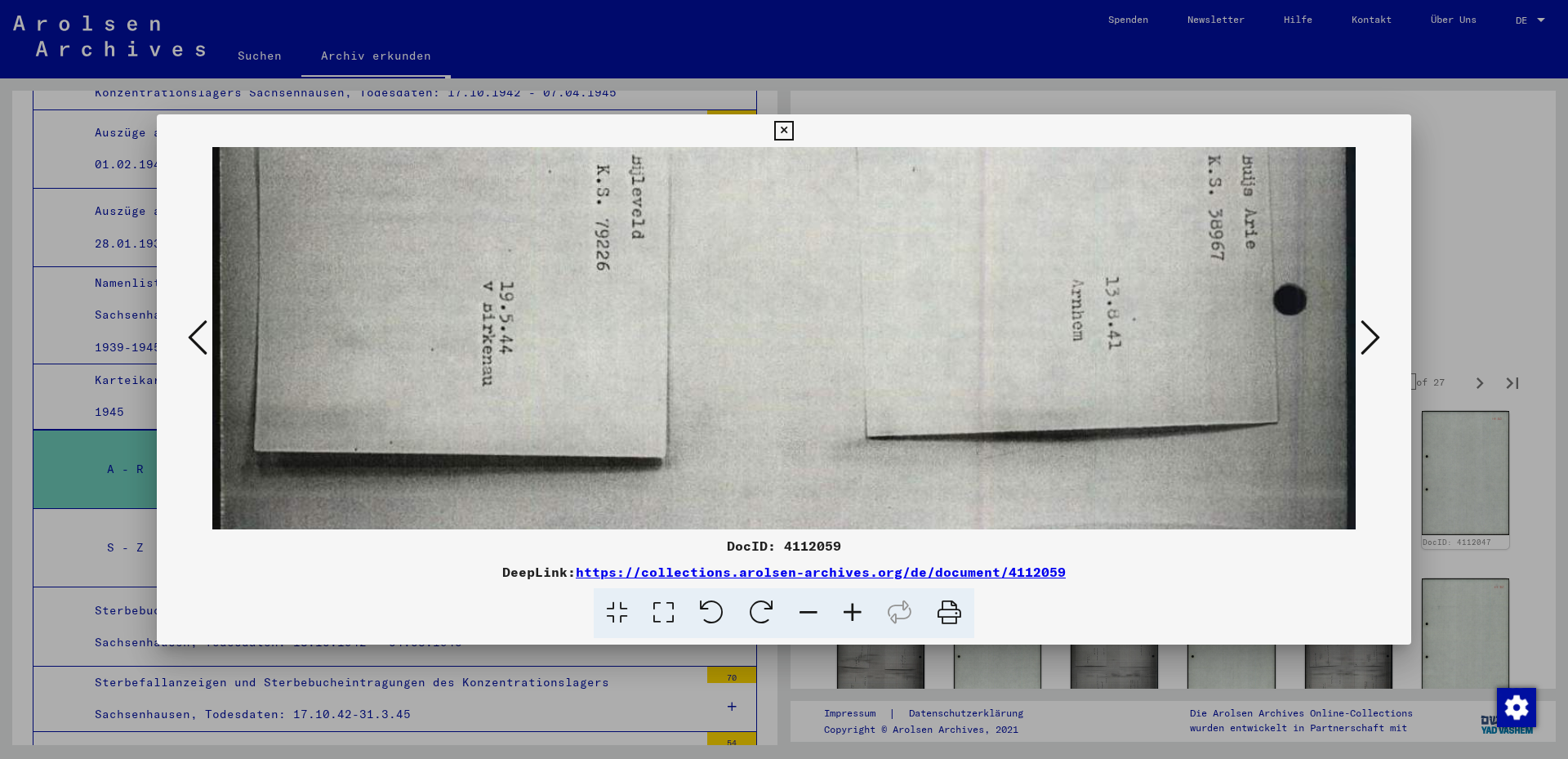 drag, startPoint x: 1004, startPoint y: 355, endPoint x: 979, endPoint y: 511, distance: 157.9905 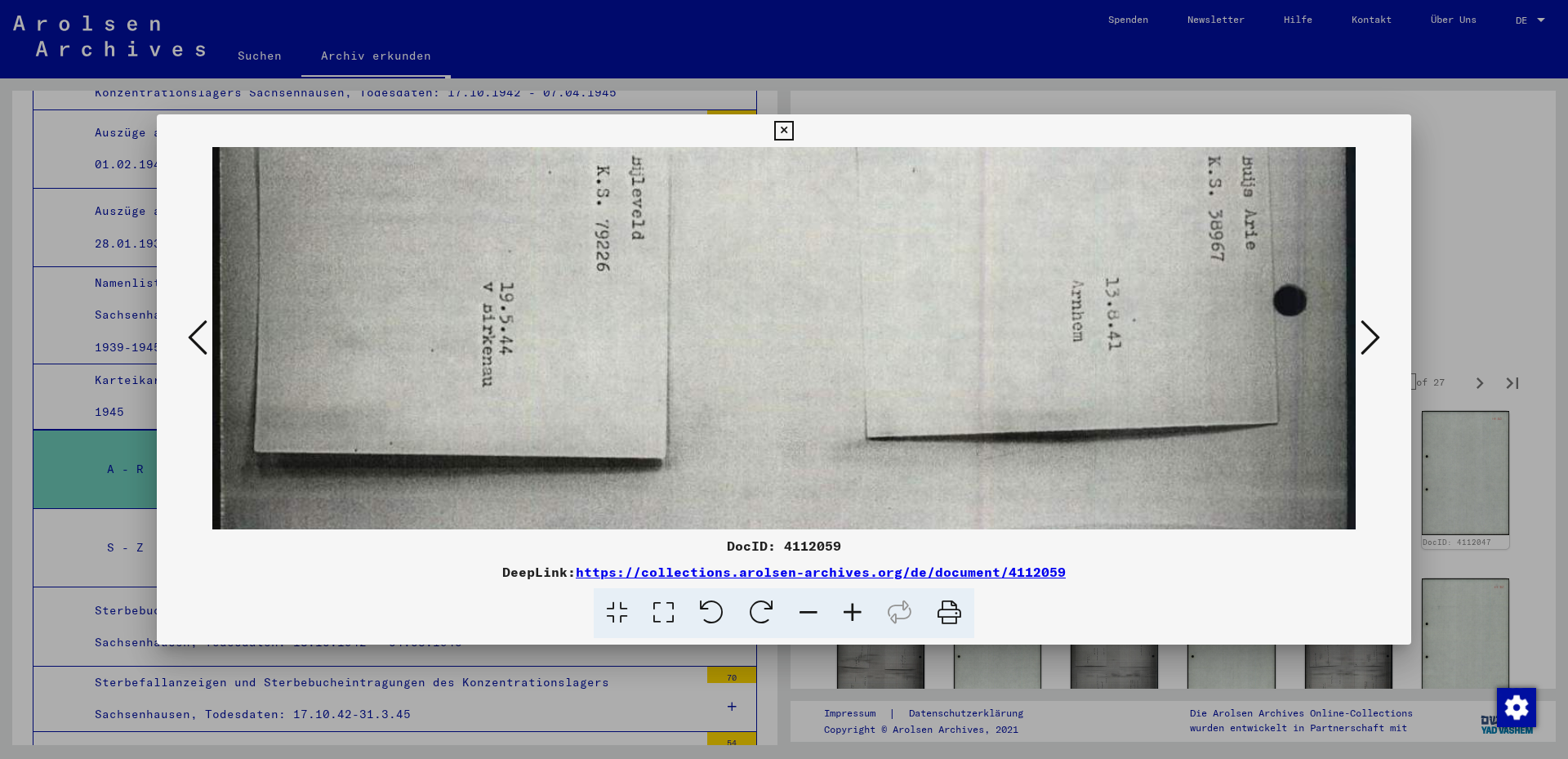 click at bounding box center (784, 516) 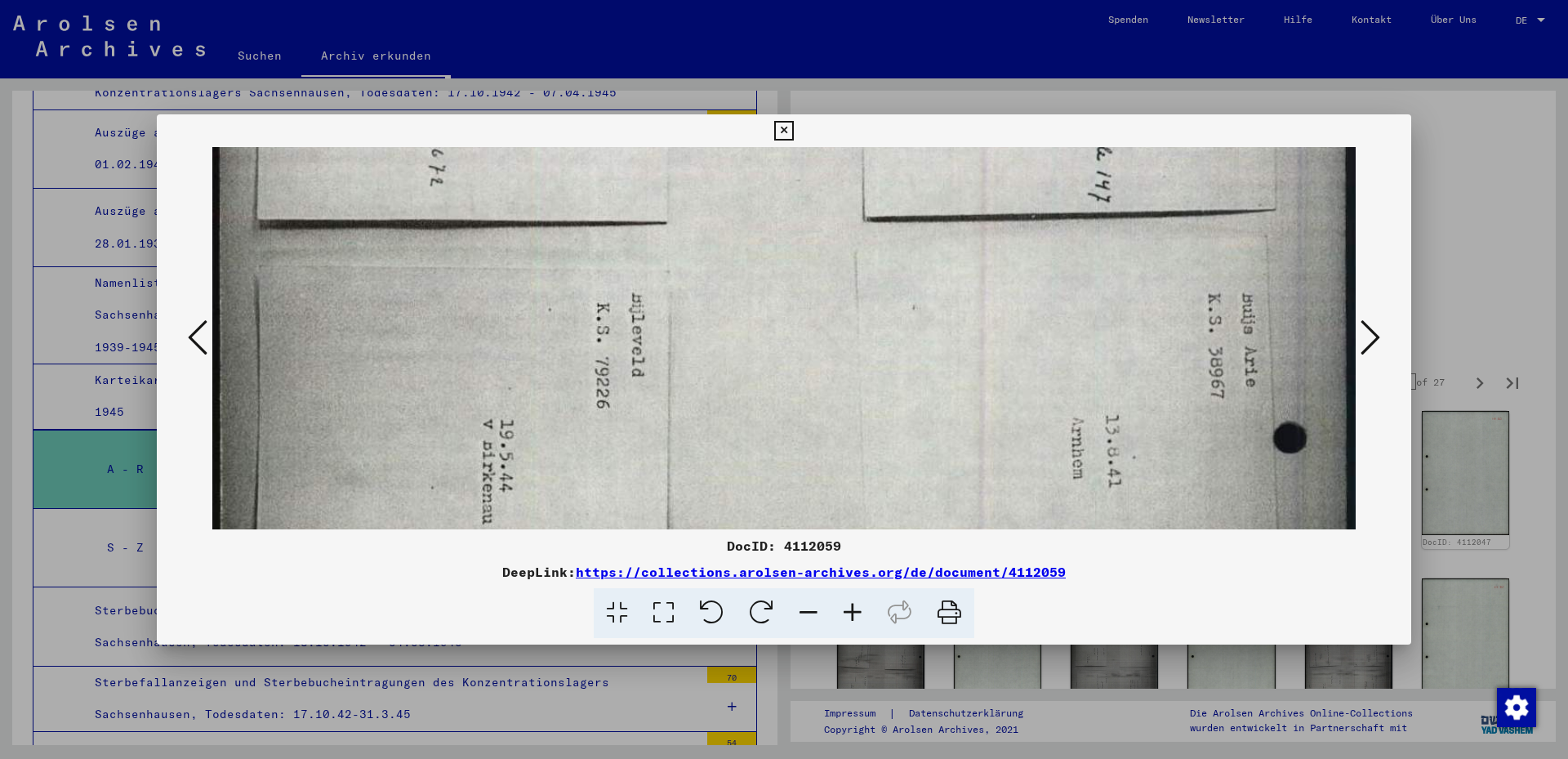 drag, startPoint x: 929, startPoint y: 413, endPoint x: 915, endPoint y: 435, distance: 26.07681 